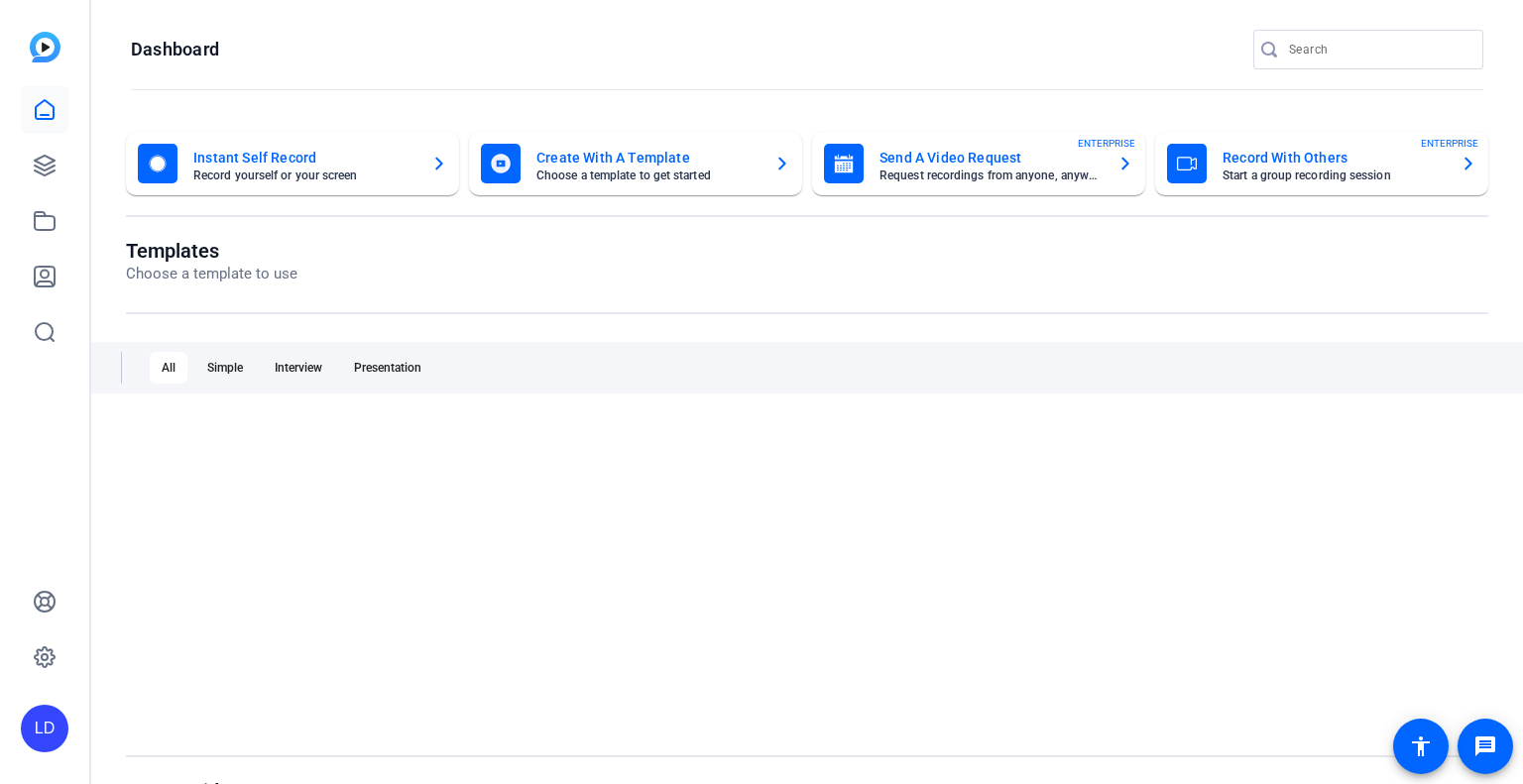 scroll, scrollTop: 0, scrollLeft: 0, axis: both 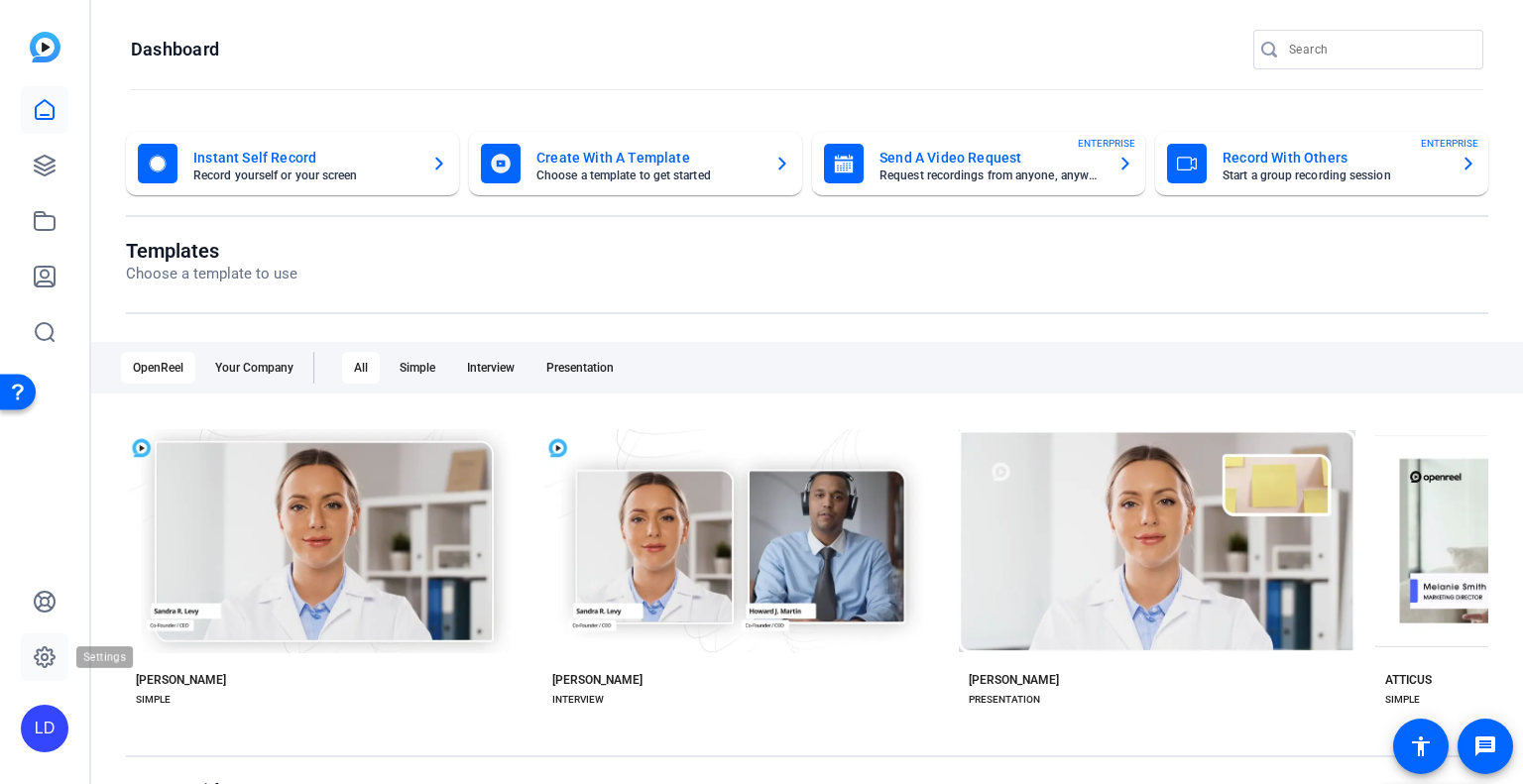 click 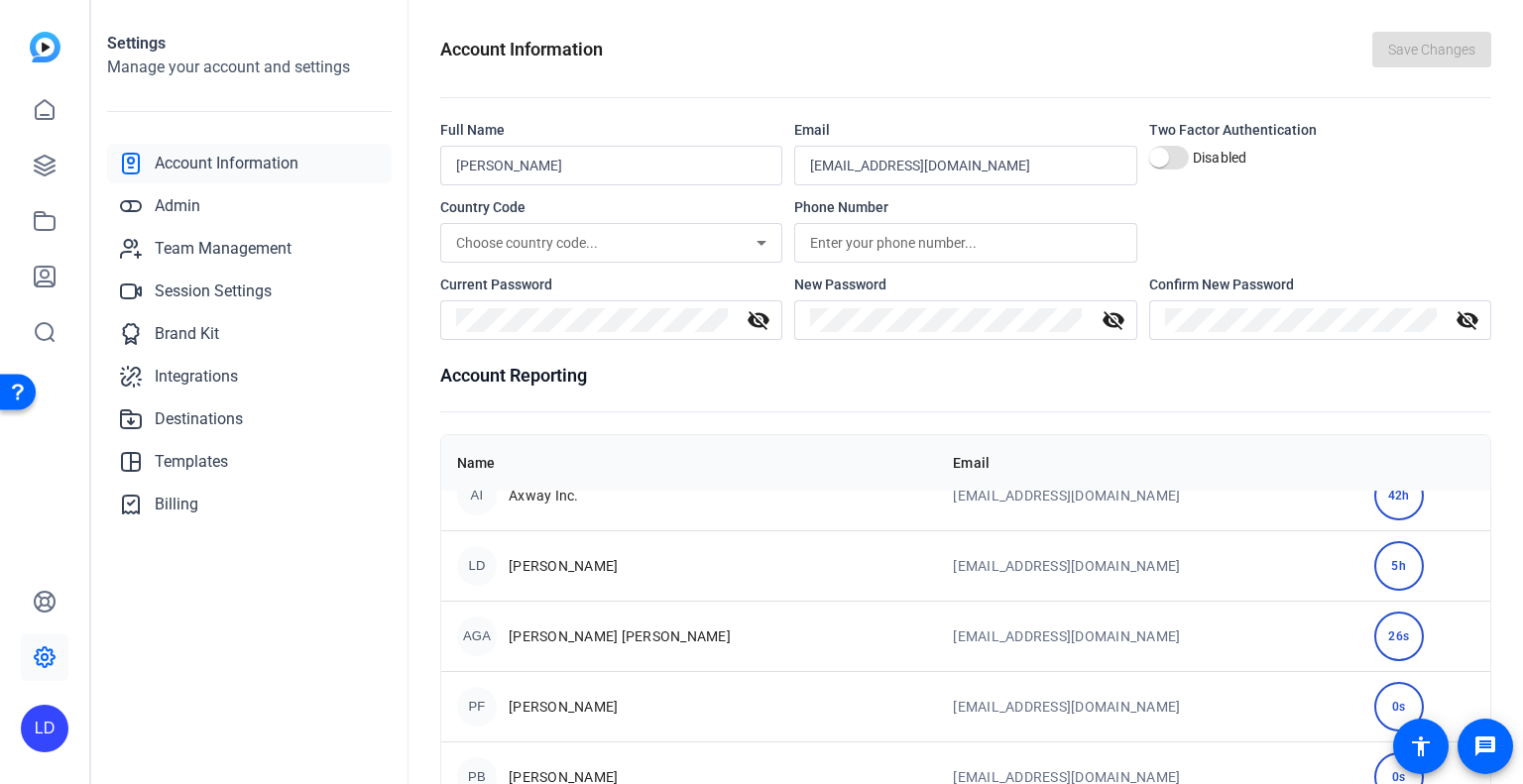 scroll, scrollTop: 0, scrollLeft: 0, axis: both 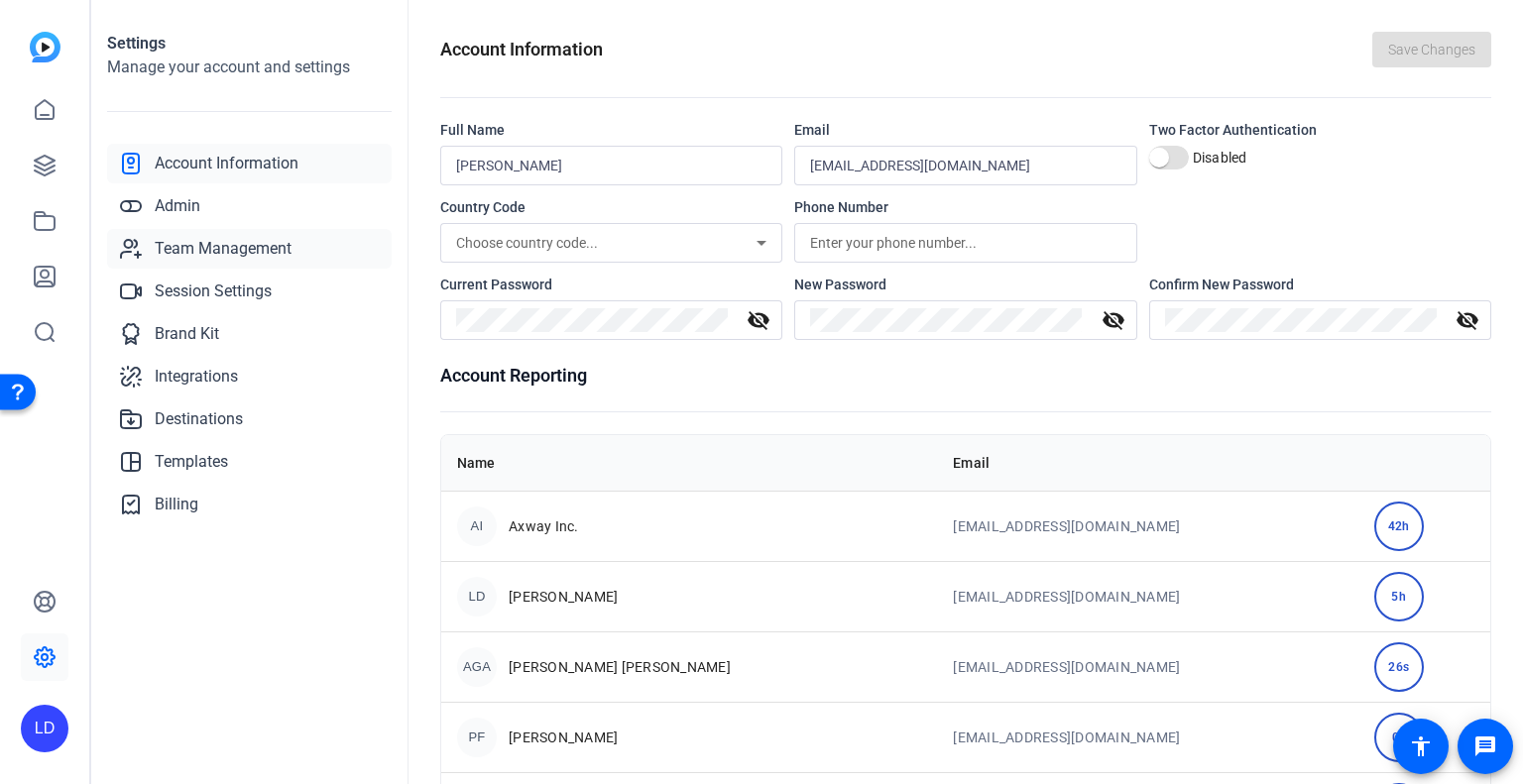 click on "Team Management" 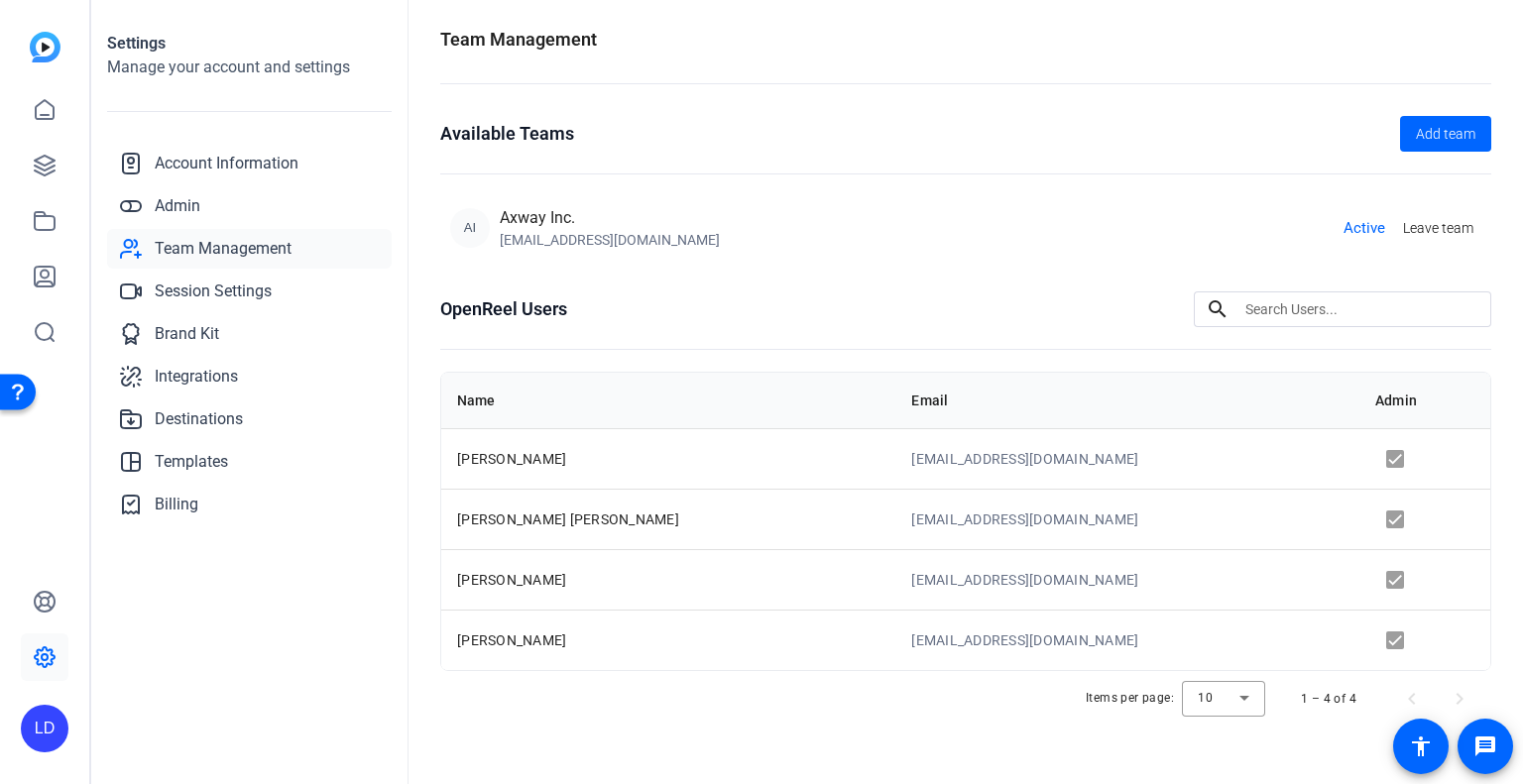 scroll, scrollTop: 8, scrollLeft: 0, axis: vertical 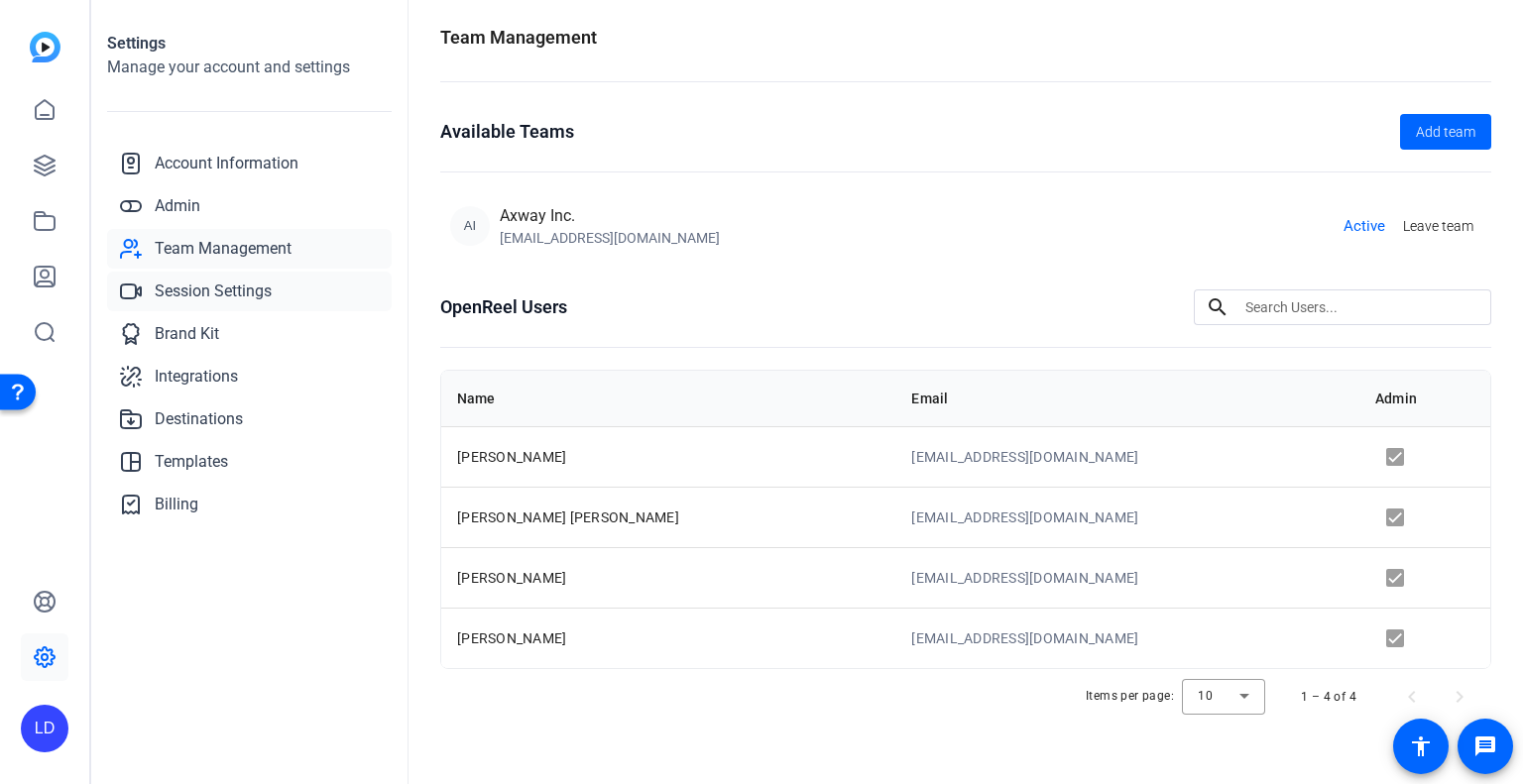 click on "Session Settings" 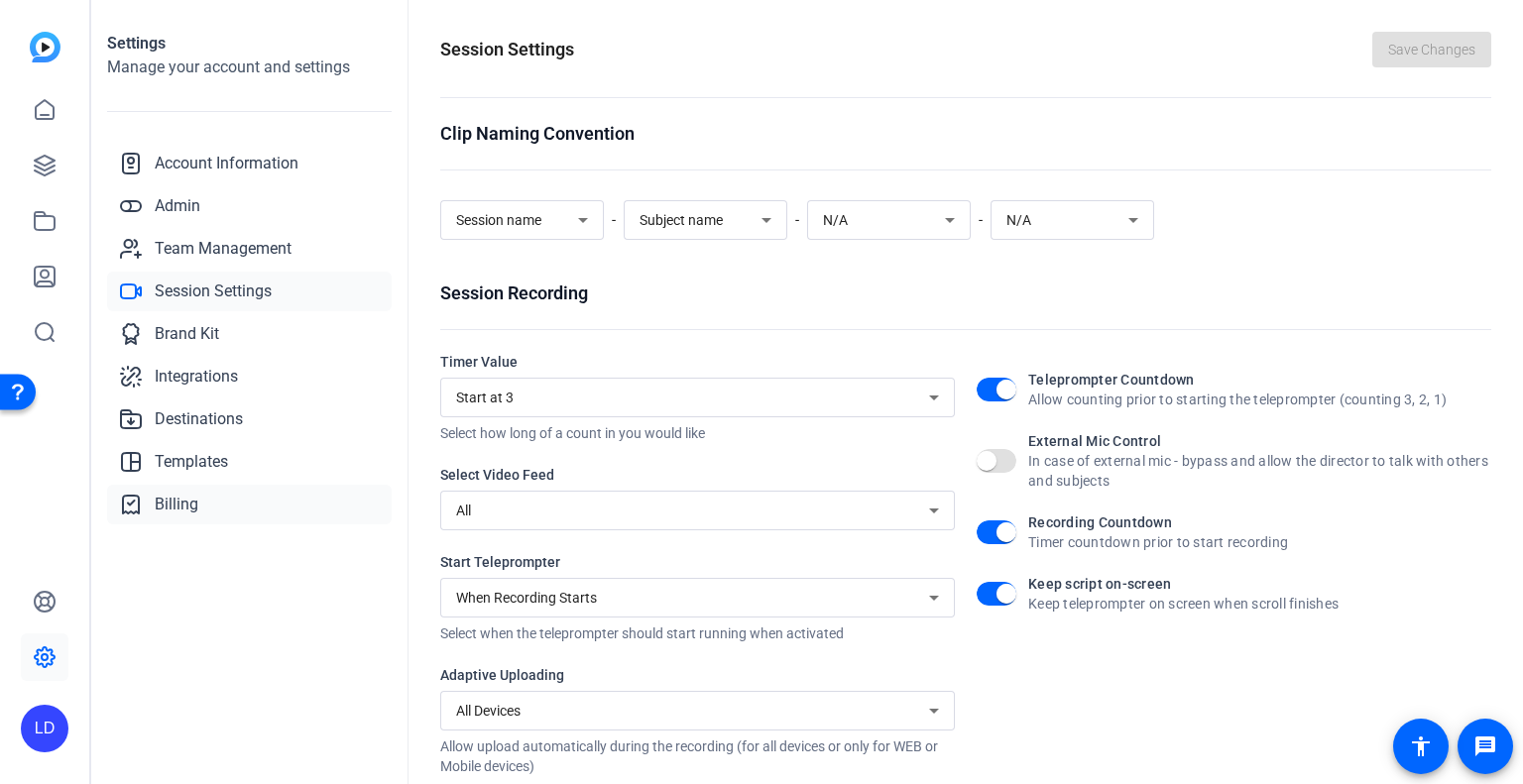 click on "Billing" 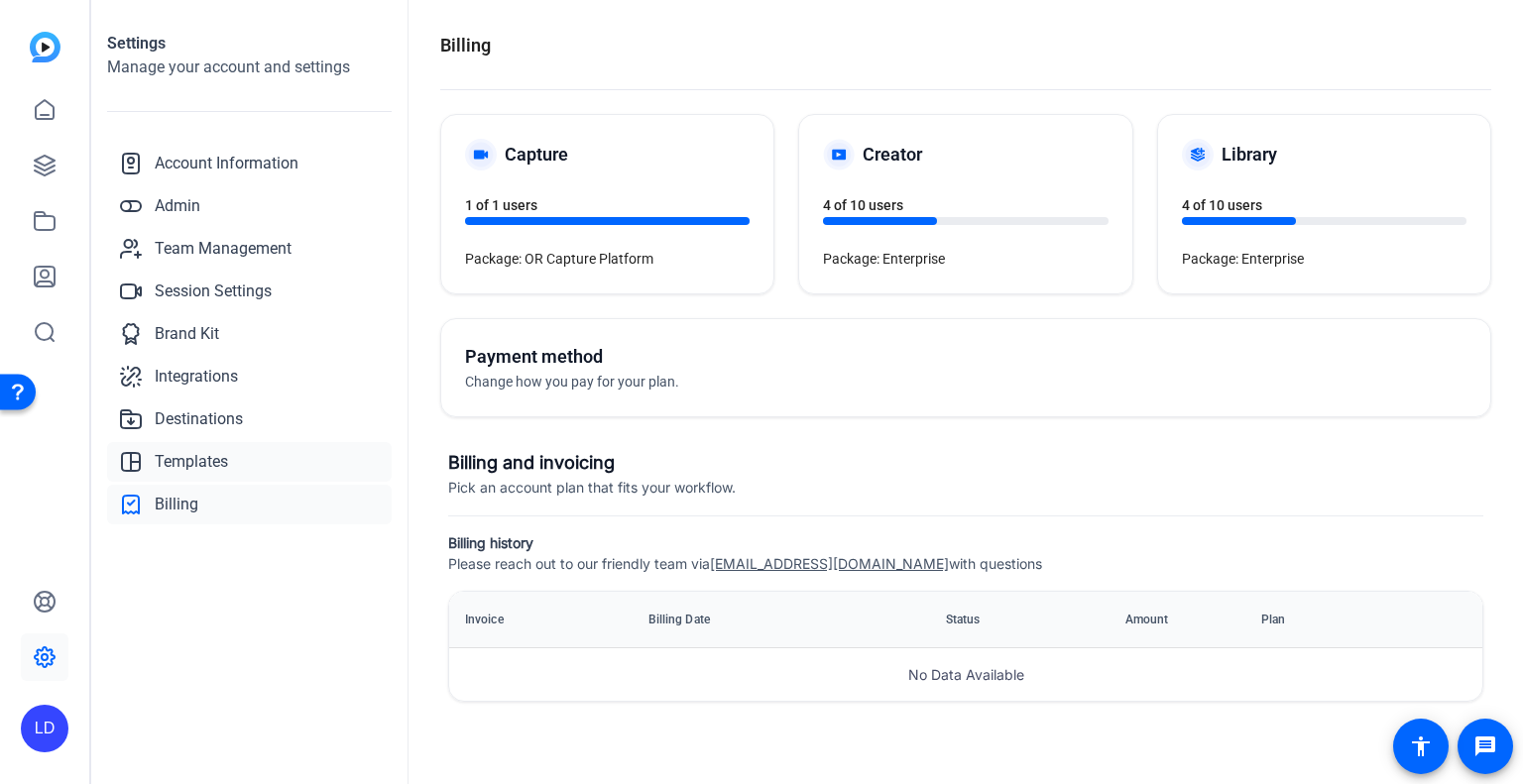 click on "Templates" 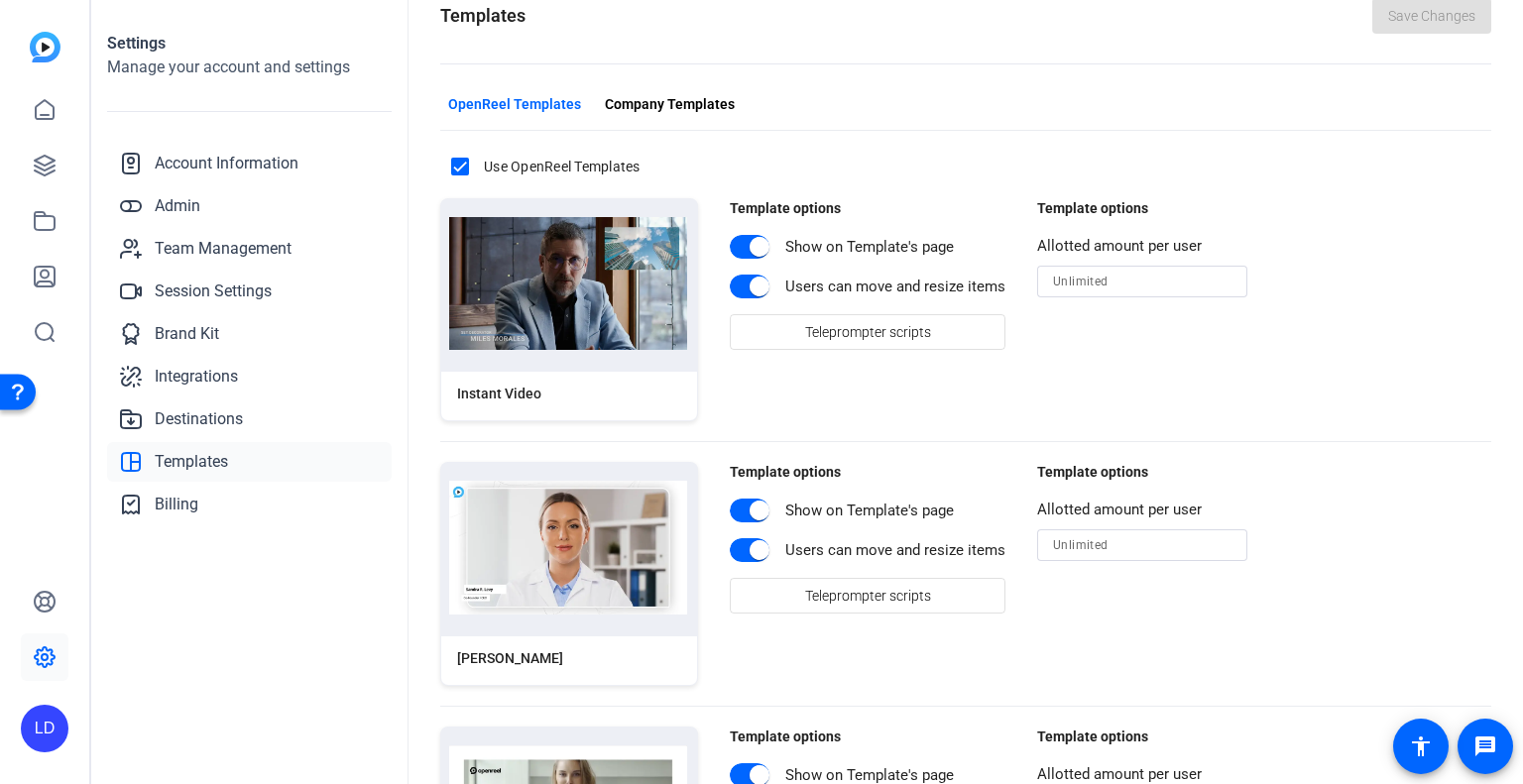 scroll, scrollTop: 0, scrollLeft: 0, axis: both 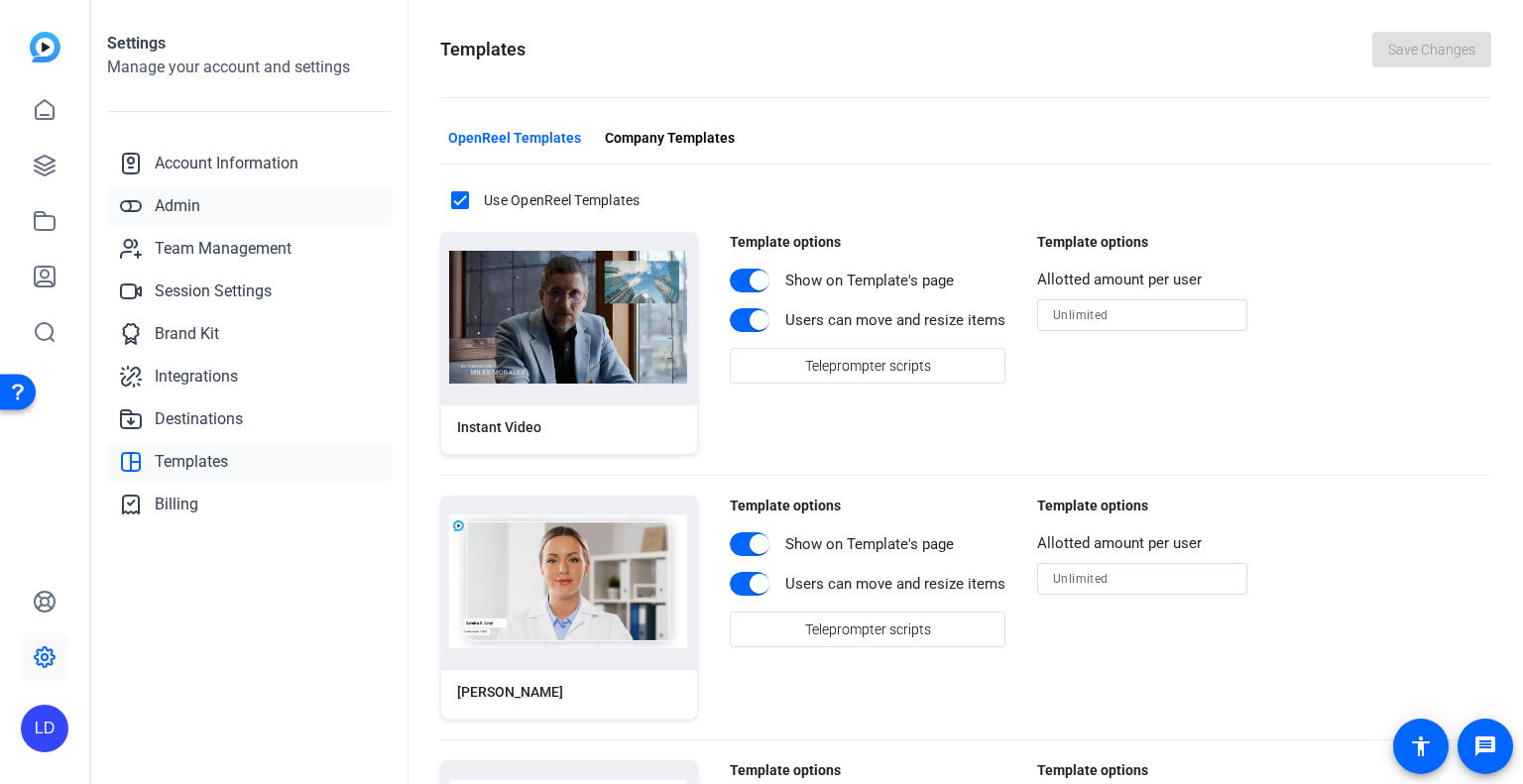 click on "Admin" 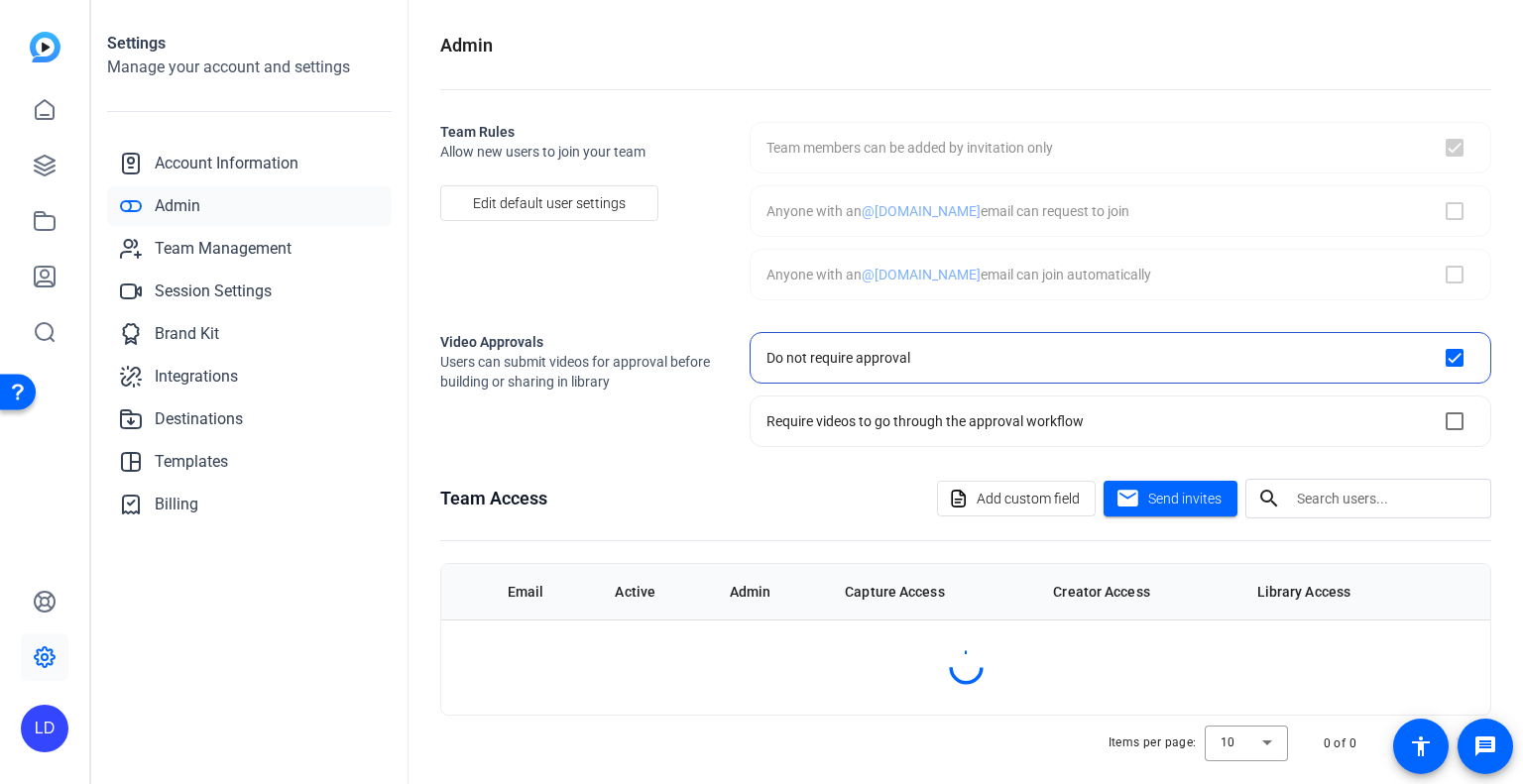 checkbox on "true" 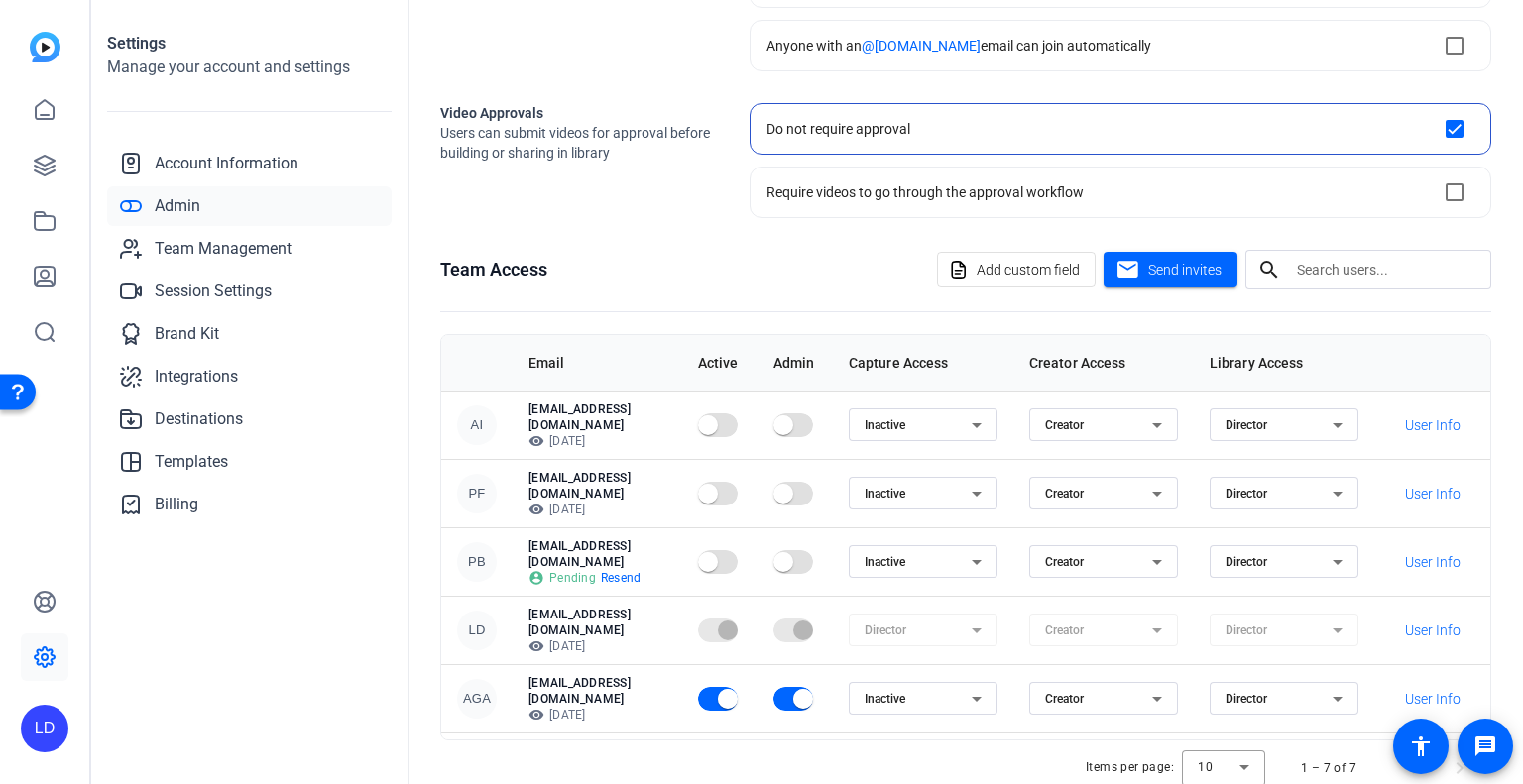 scroll, scrollTop: 270, scrollLeft: 0, axis: vertical 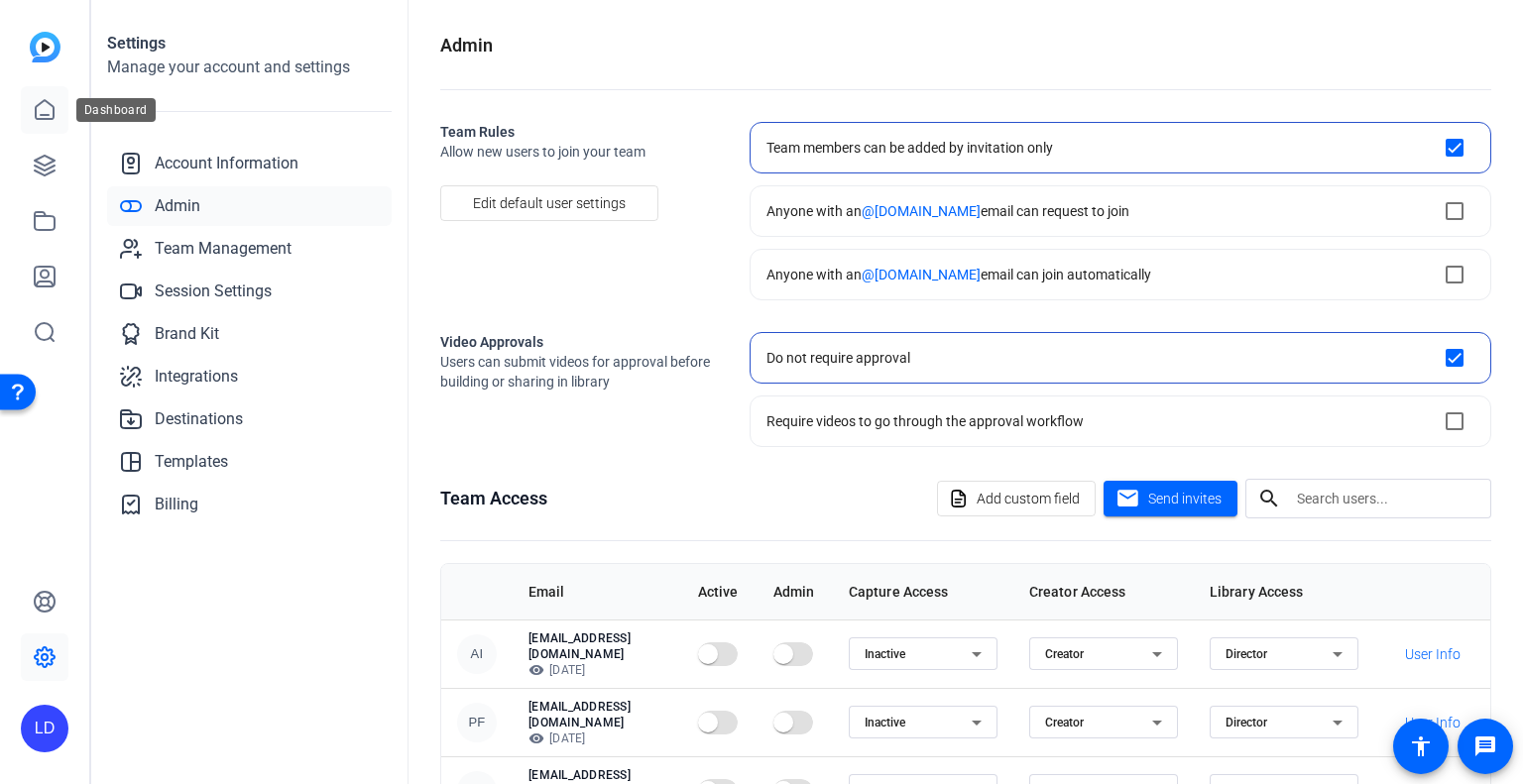 click 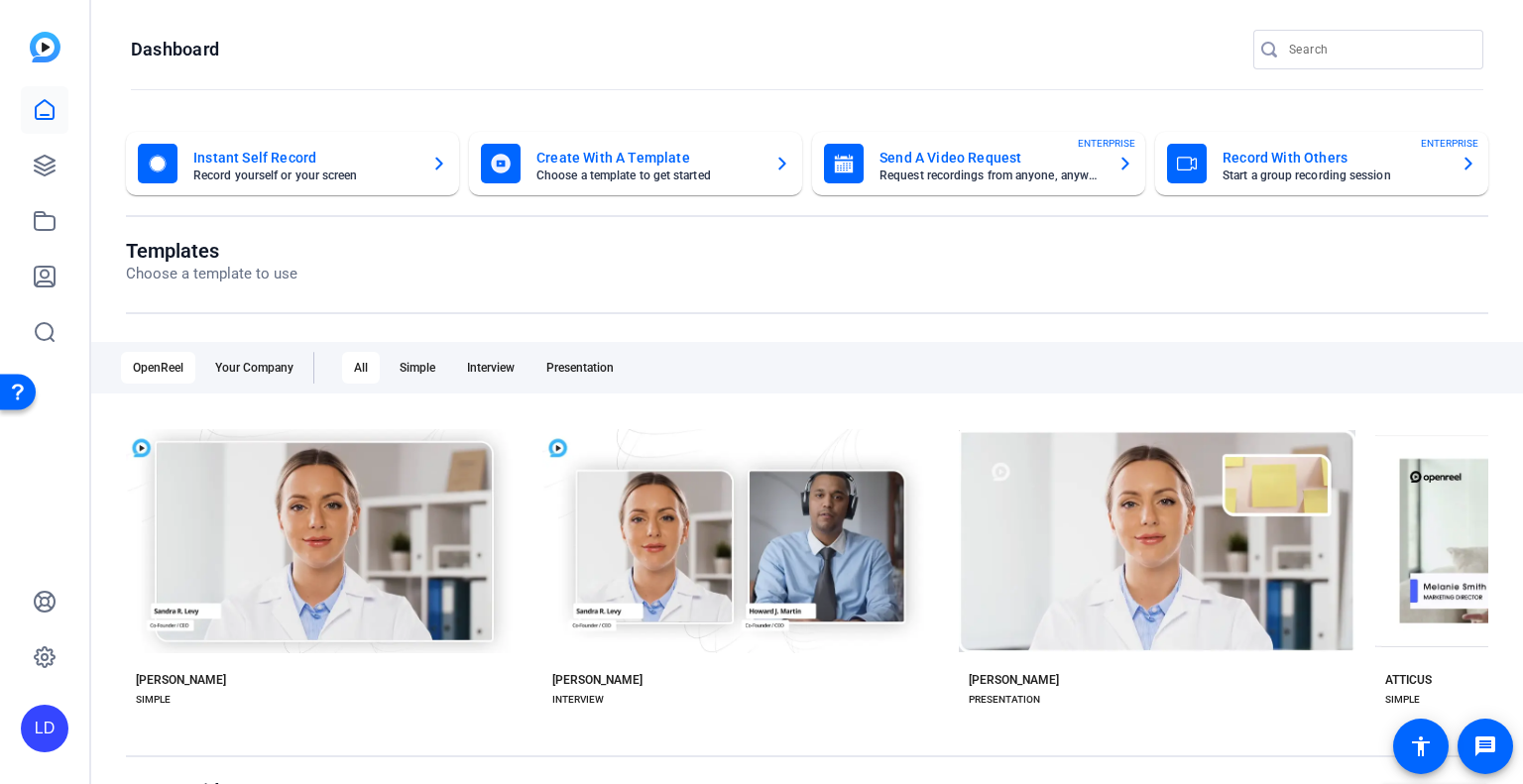 click on "Request recordings from anyone, anywhere" 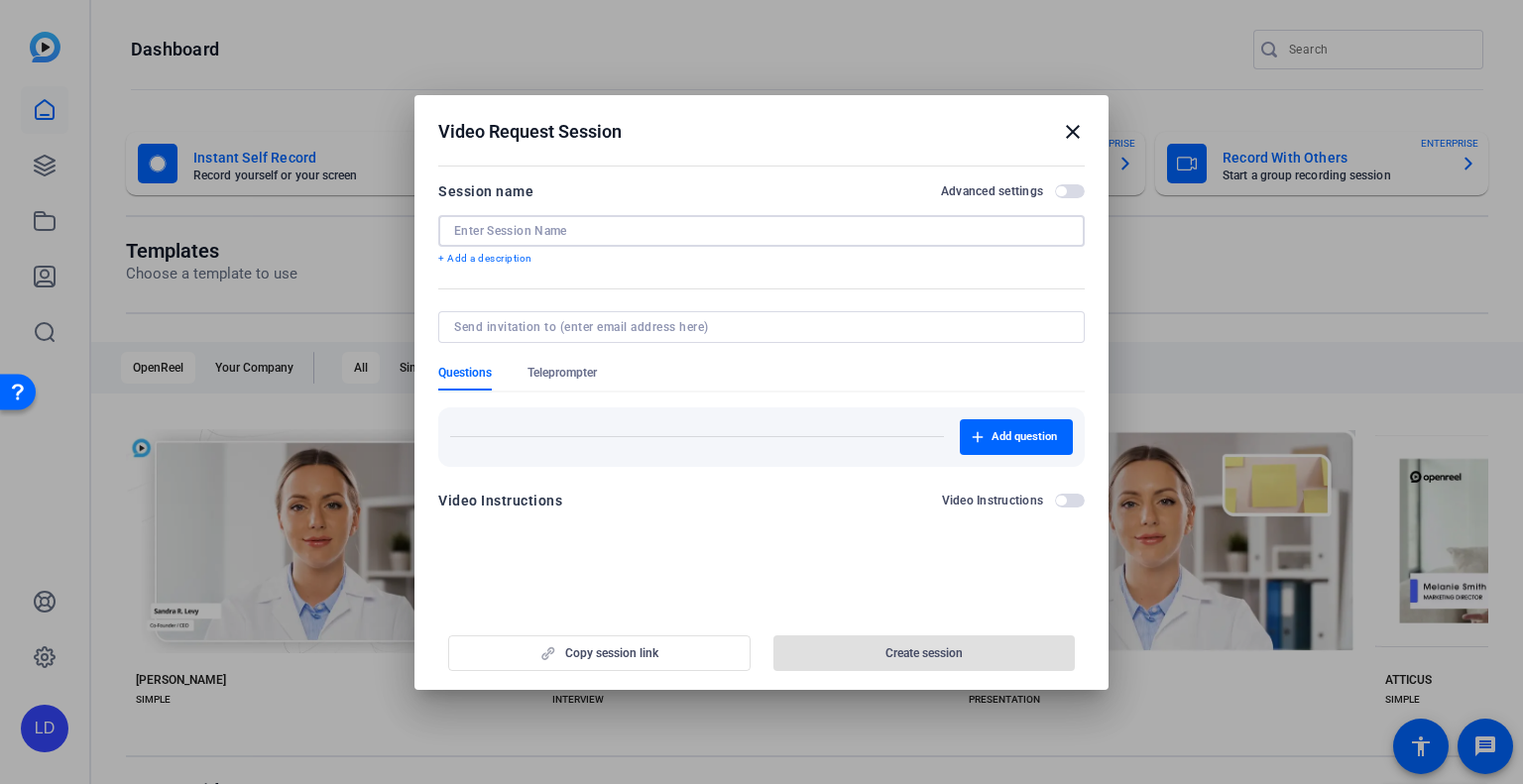 click at bounding box center [762, 231] 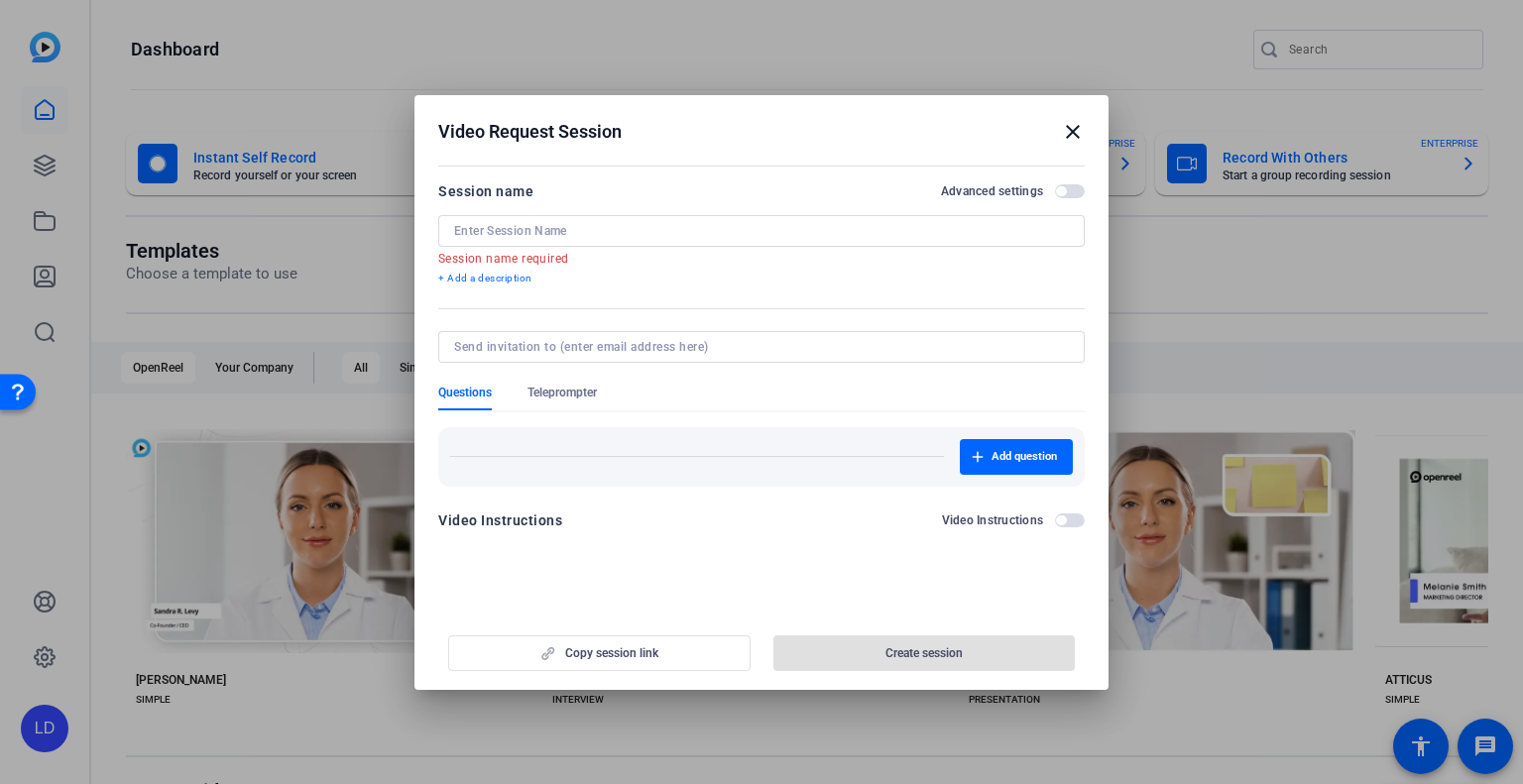 click on "Video Request Session  close" at bounding box center [762, 132] 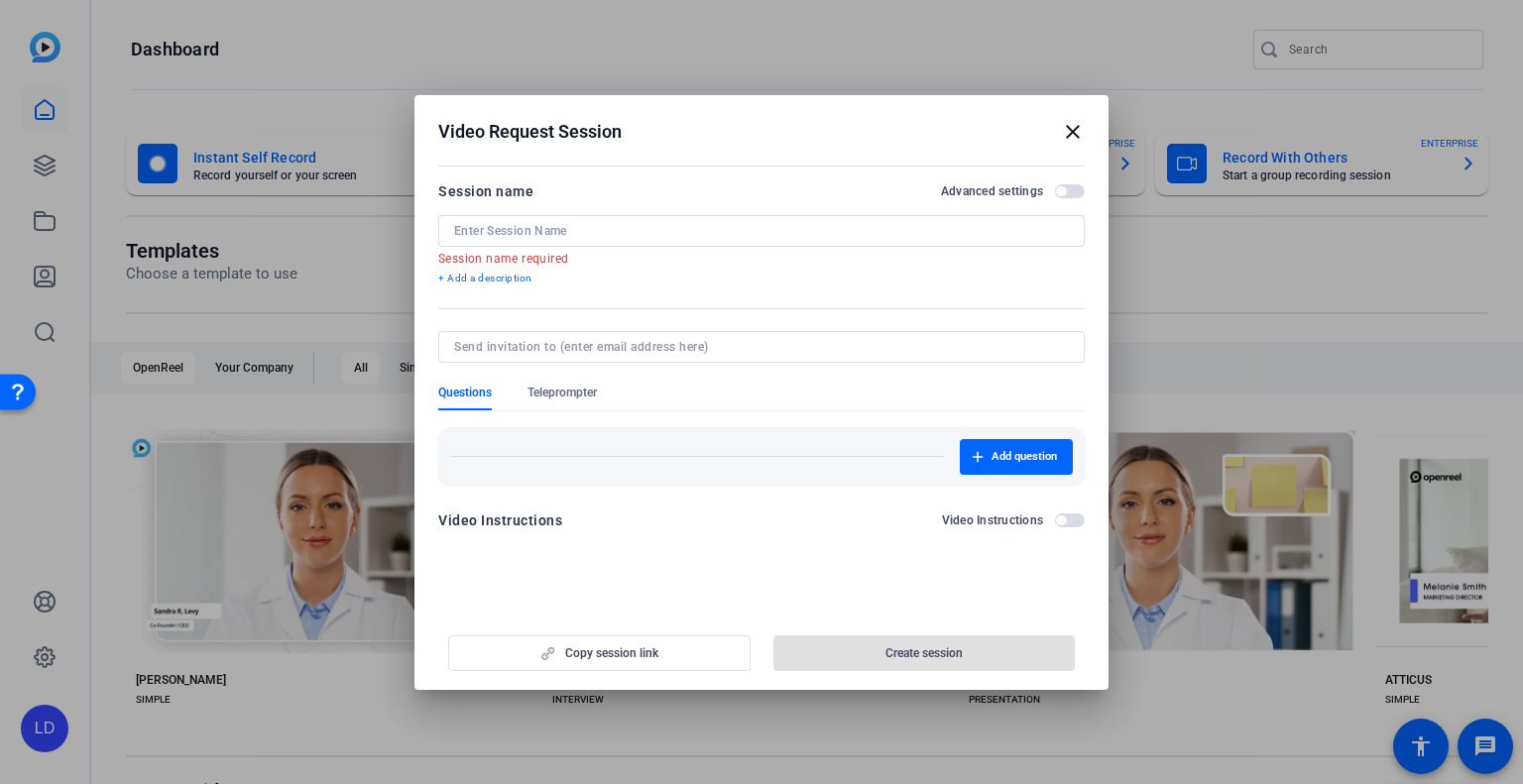 click on "close" at bounding box center (1073, 132) 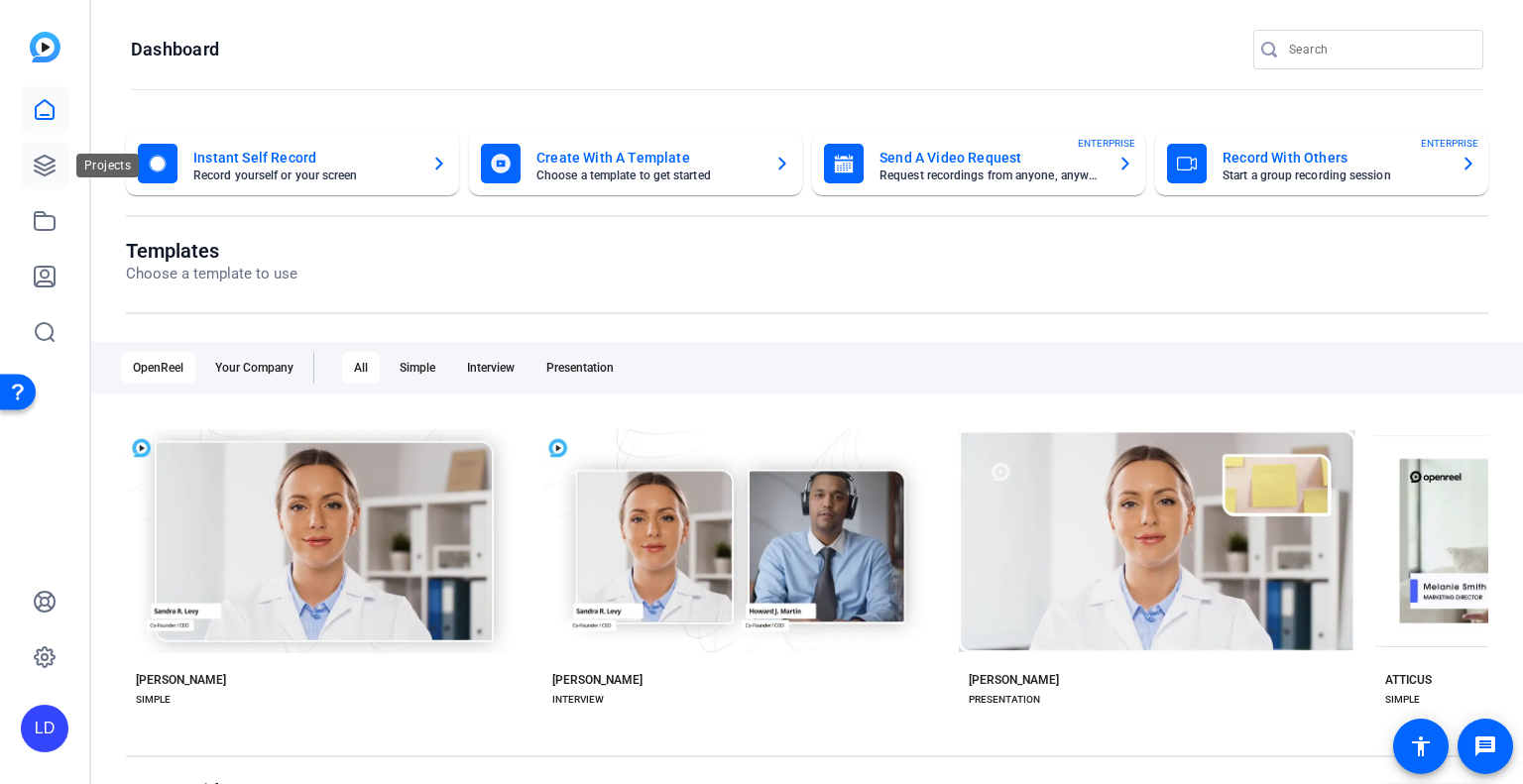 click 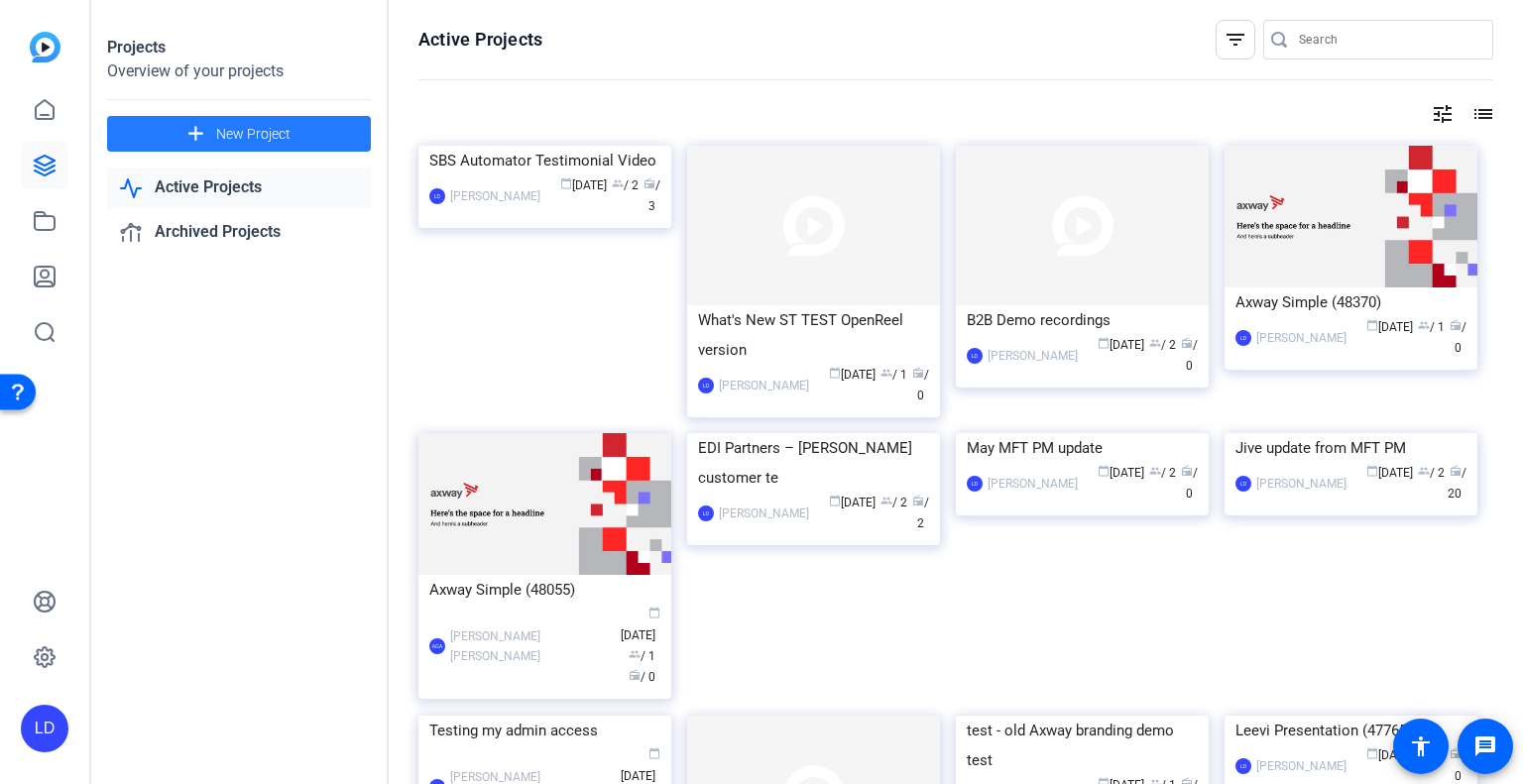 click on "New Project" 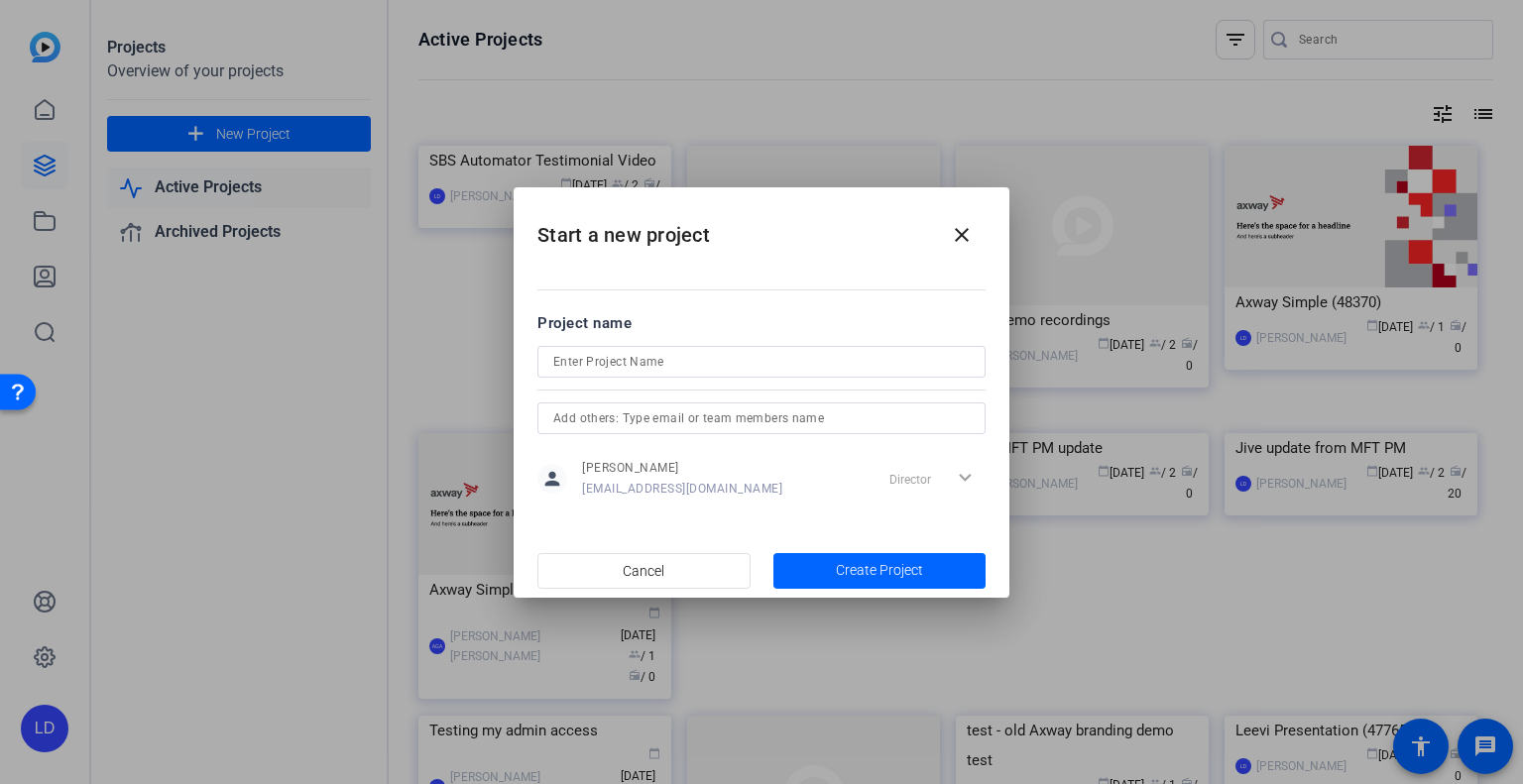 click at bounding box center [762, 362] 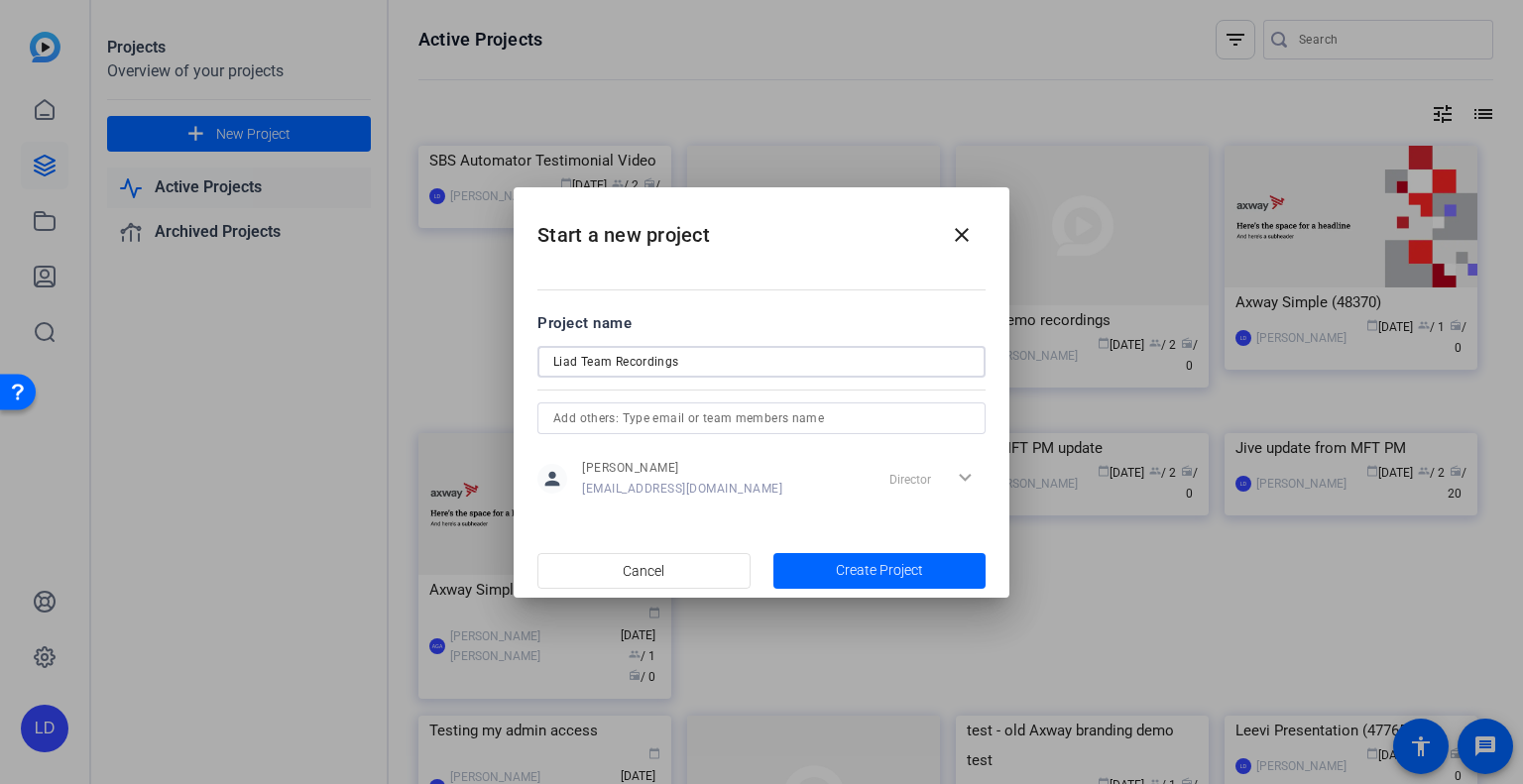 type on "Liad Team Recordings" 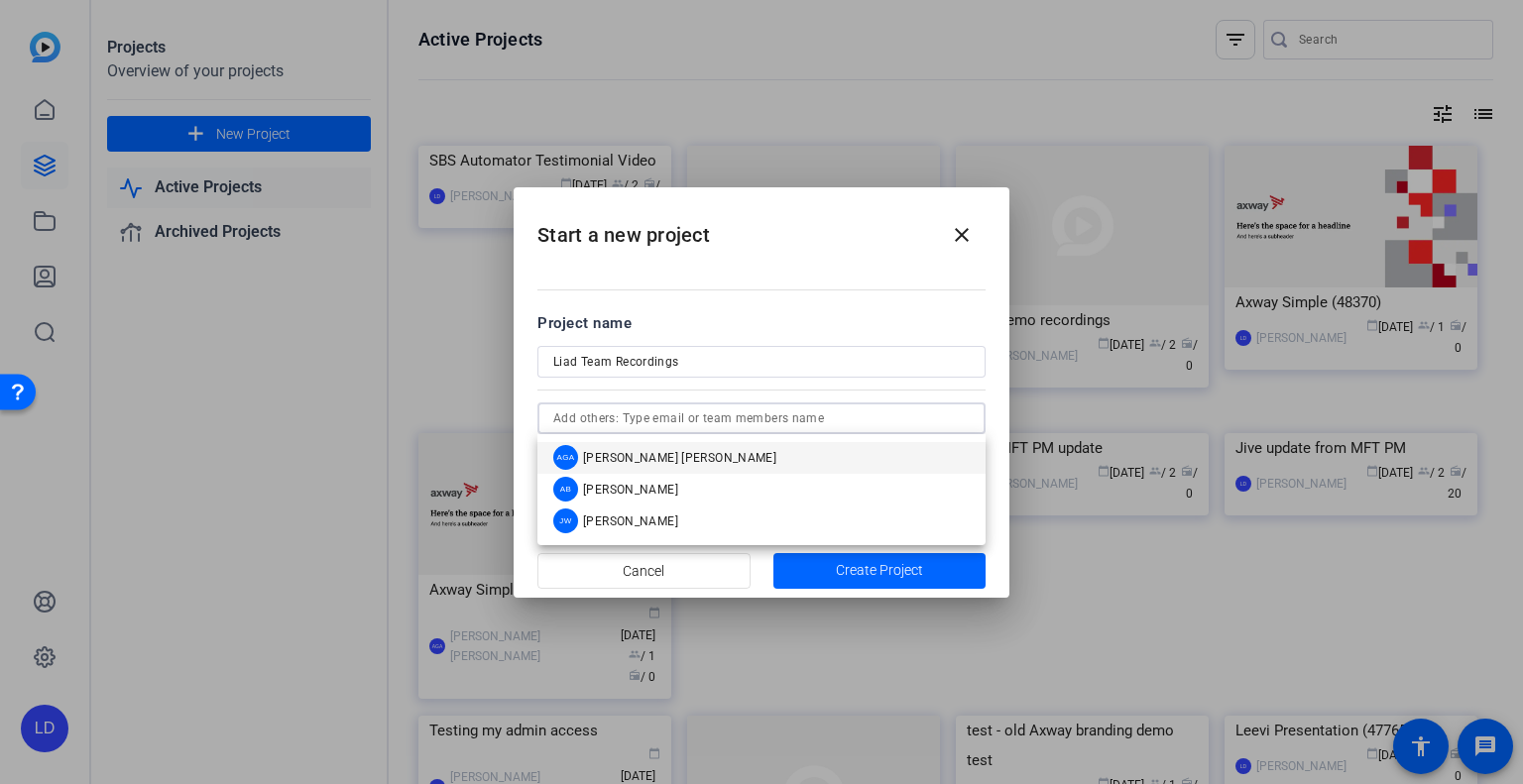 click at bounding box center [762, 418] 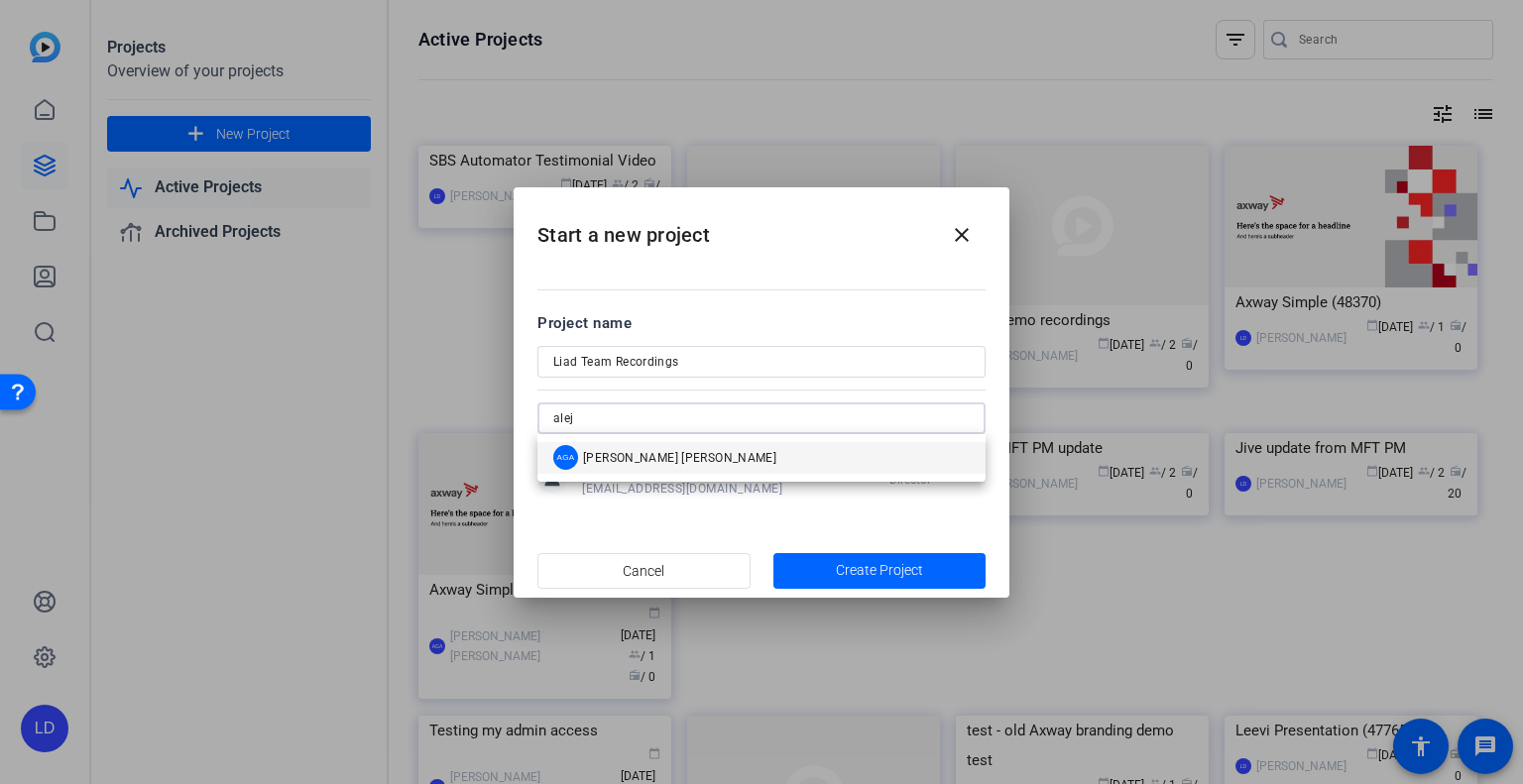 type on "alej" 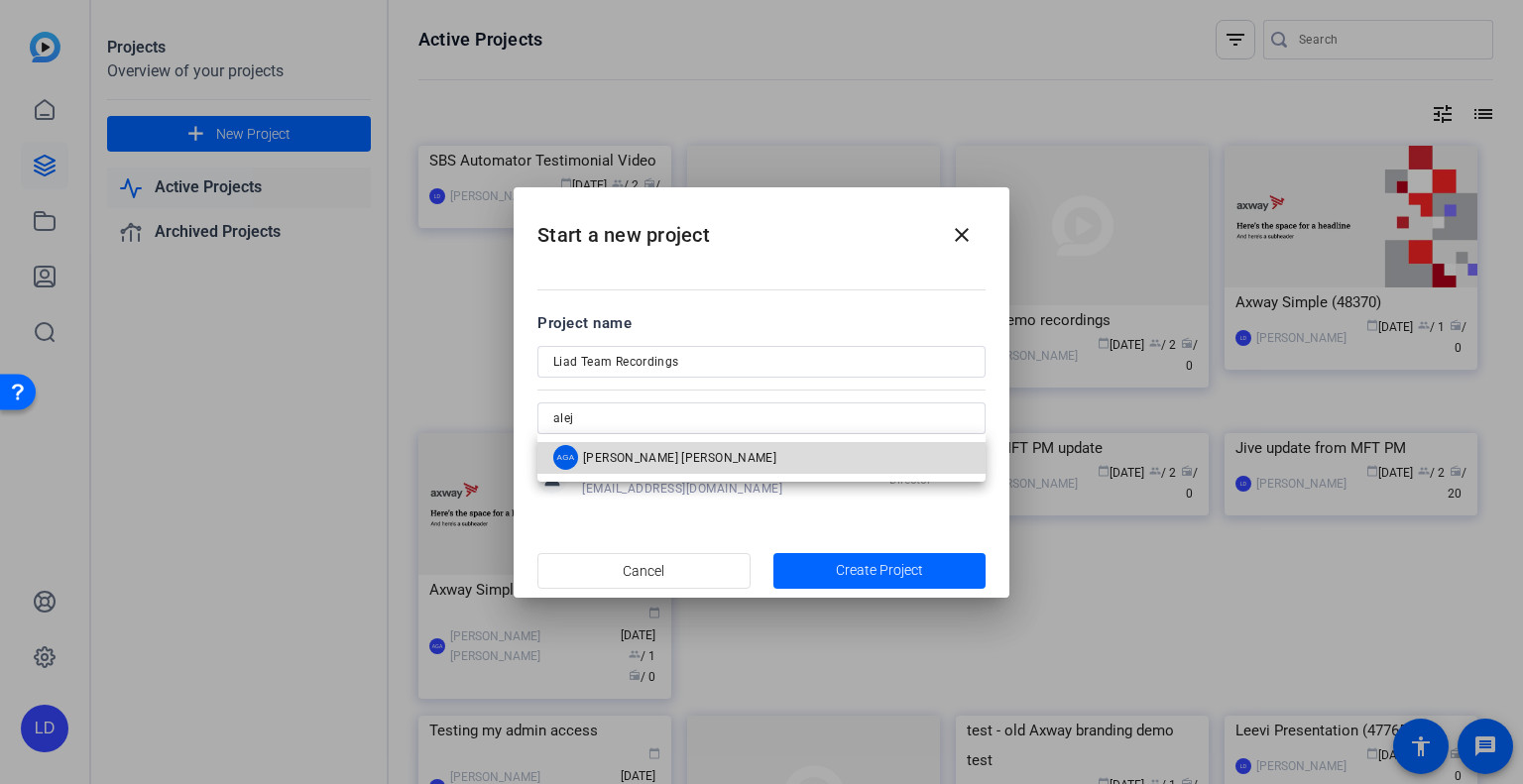 click on "AGA  Alejandra Gallo Antonio" at bounding box center [762, 458] 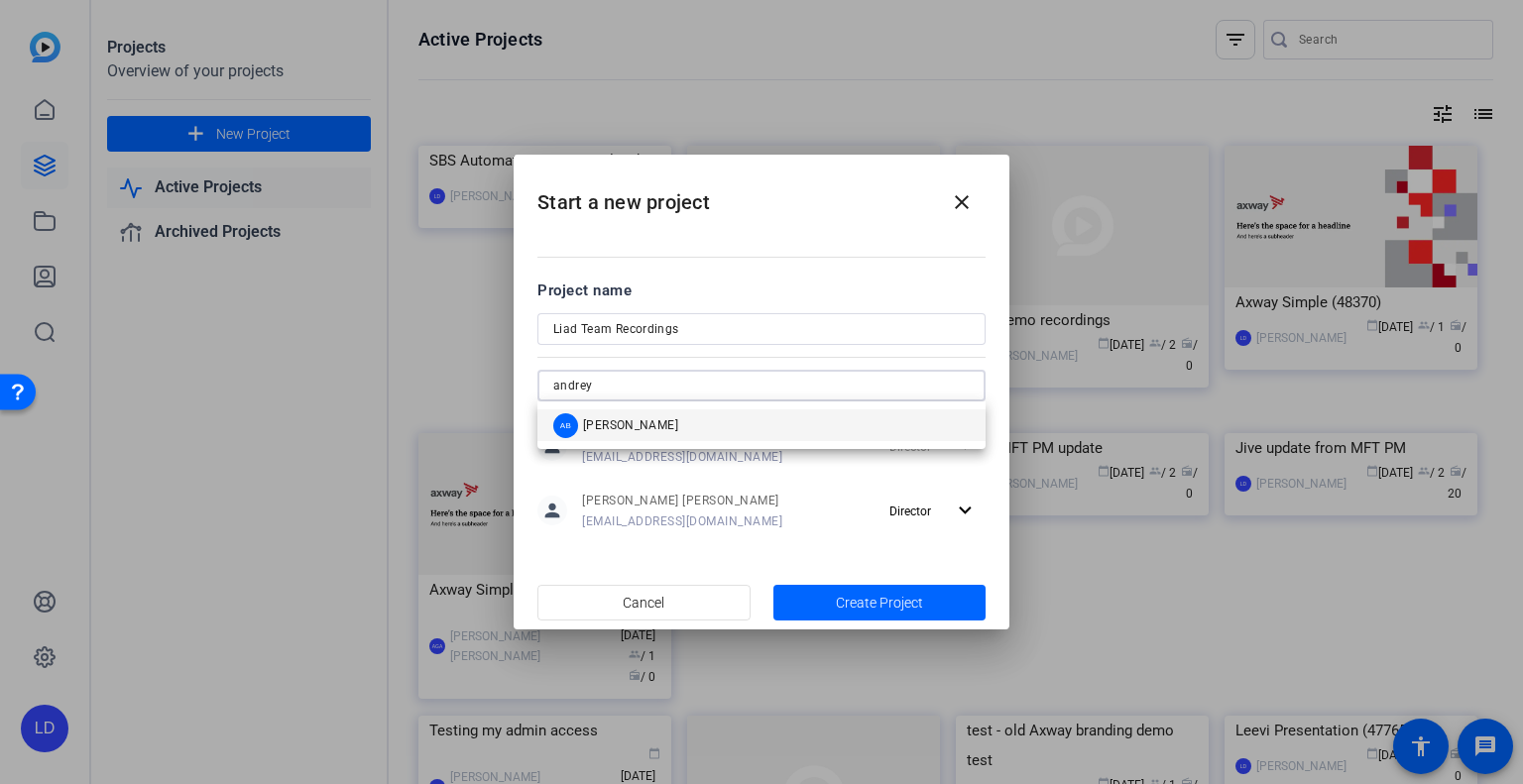 type on "andrey" 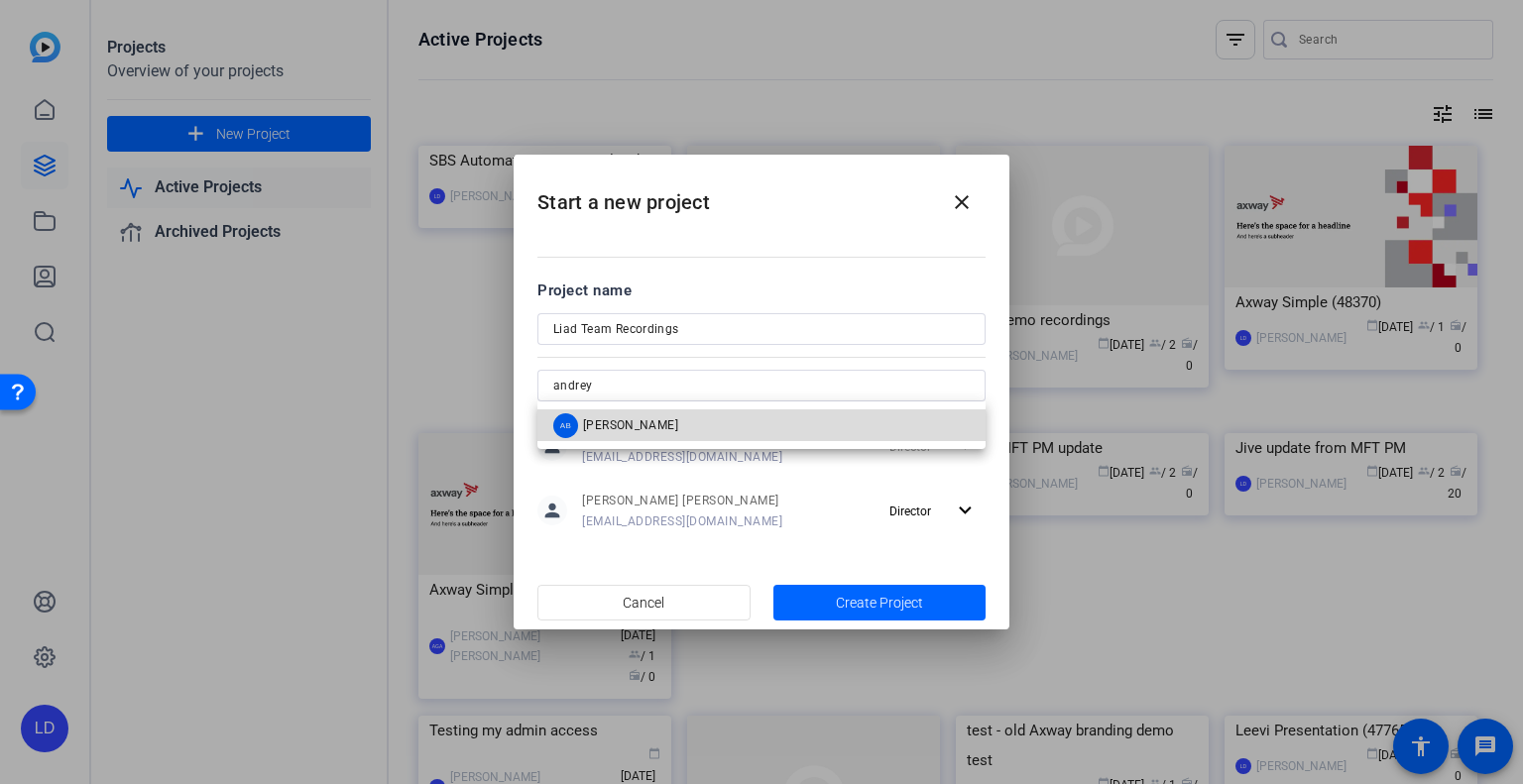 click on "AB  Andrey Beregovskiy" at bounding box center [762, 425] 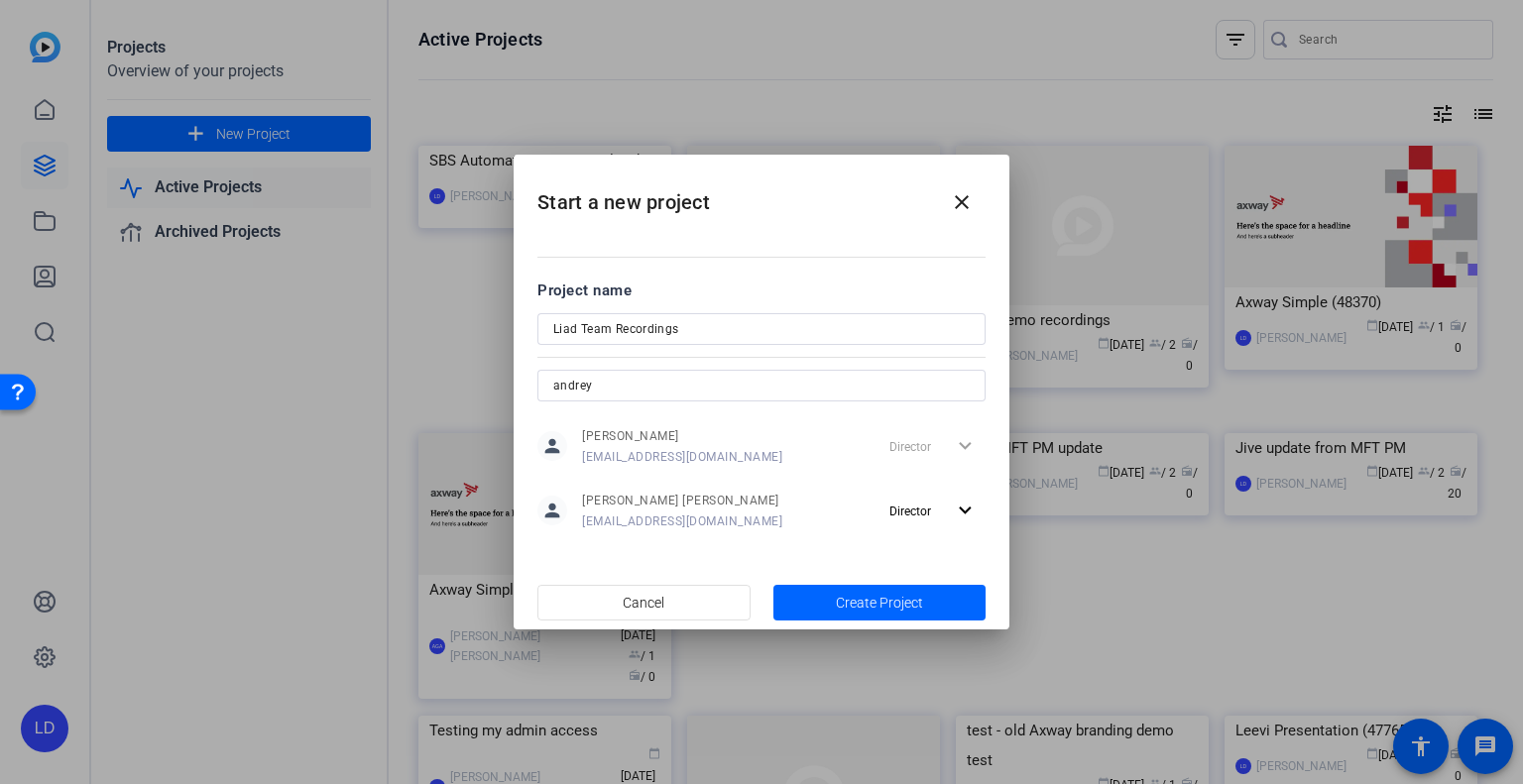 type 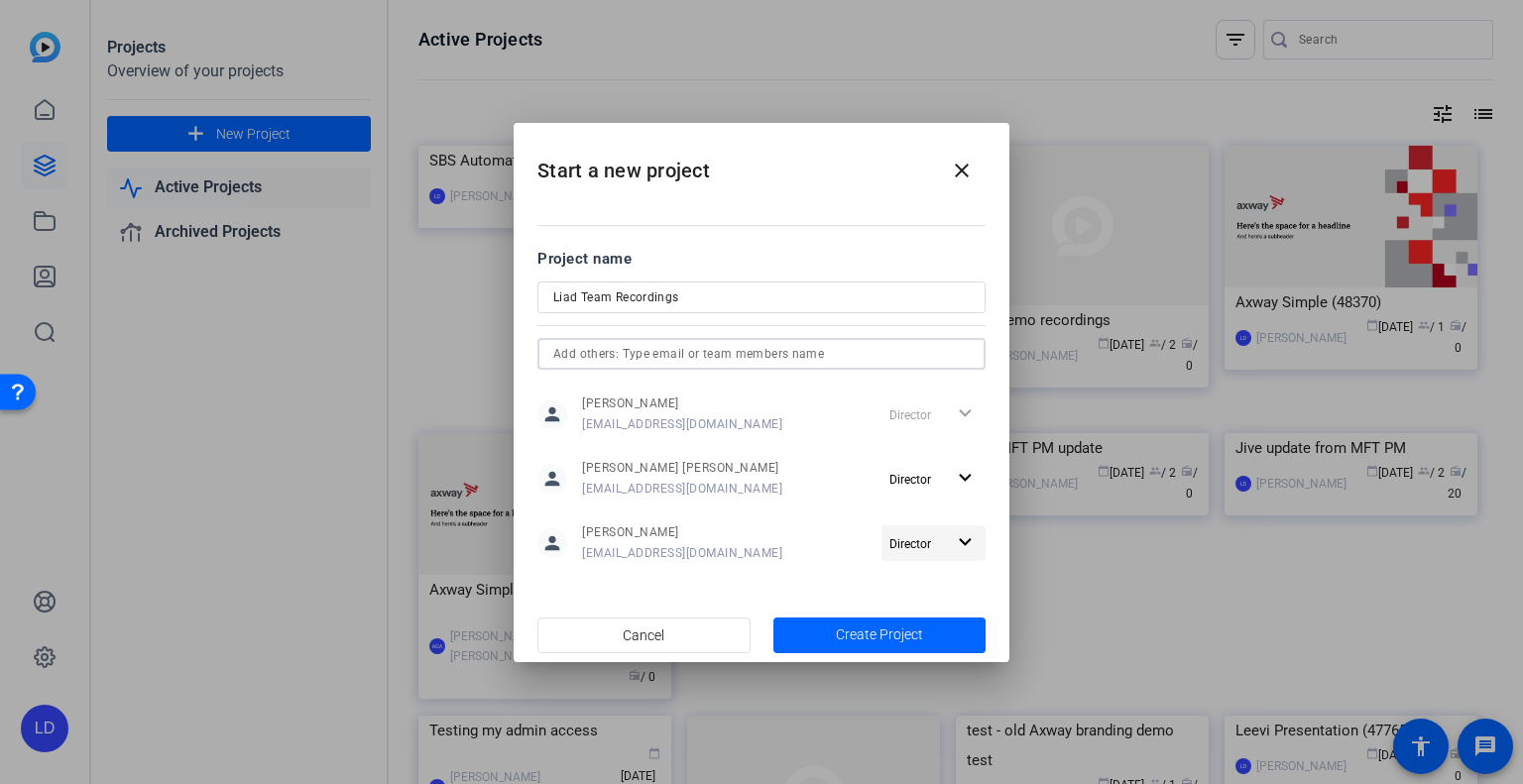click on "expand_more" 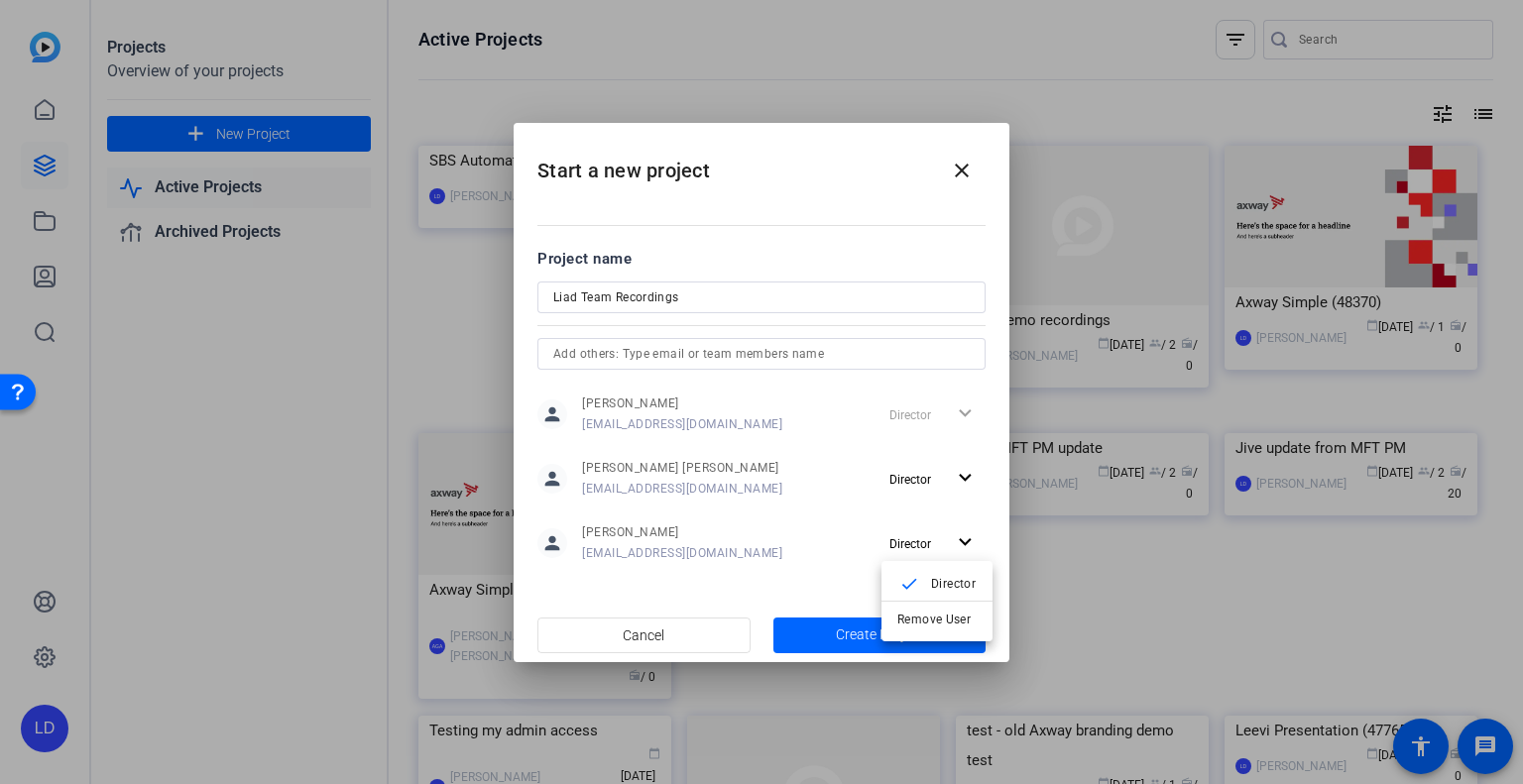 click at bounding box center [762, 392] 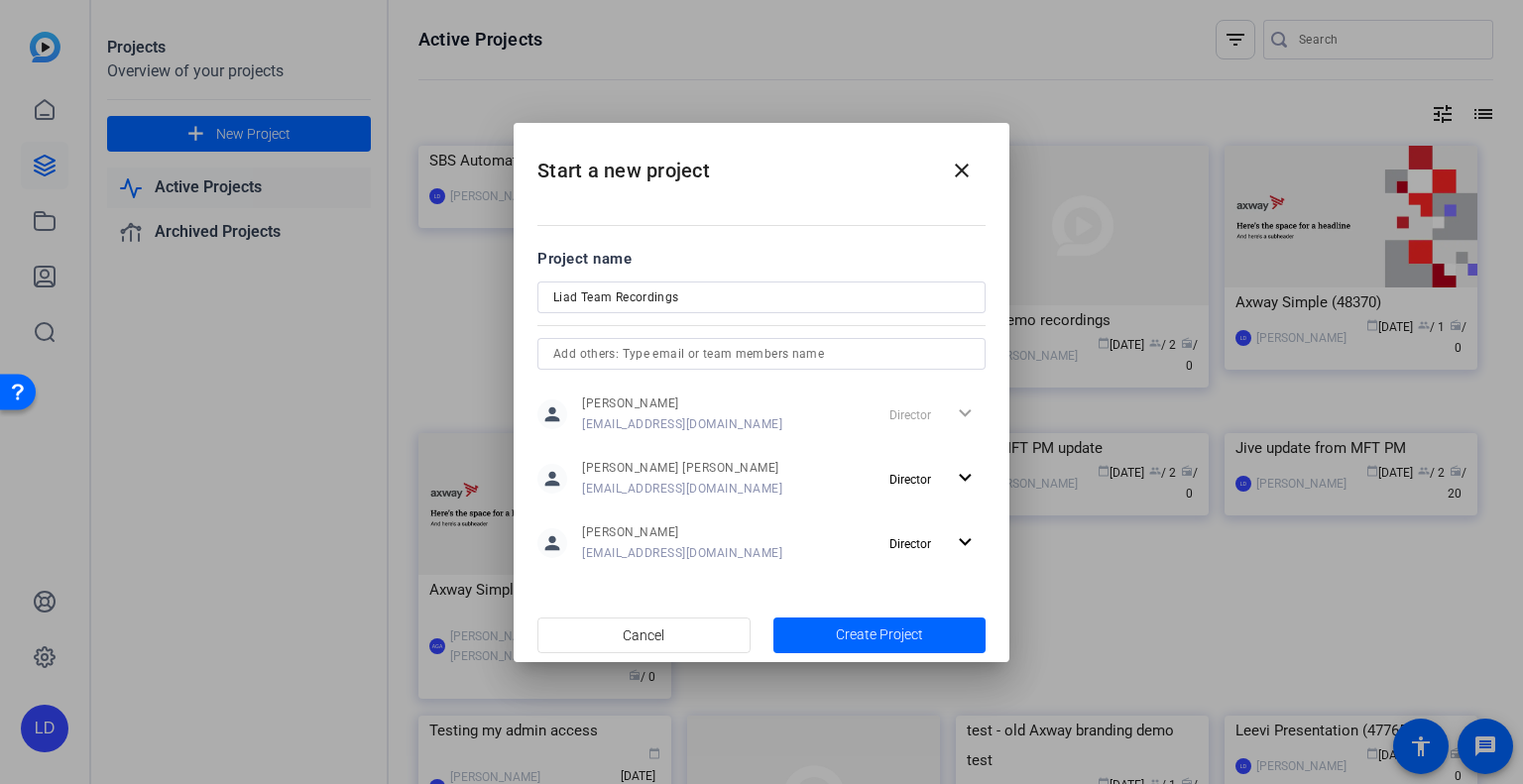 click on "Liad Team Recordings" at bounding box center [762, 297] 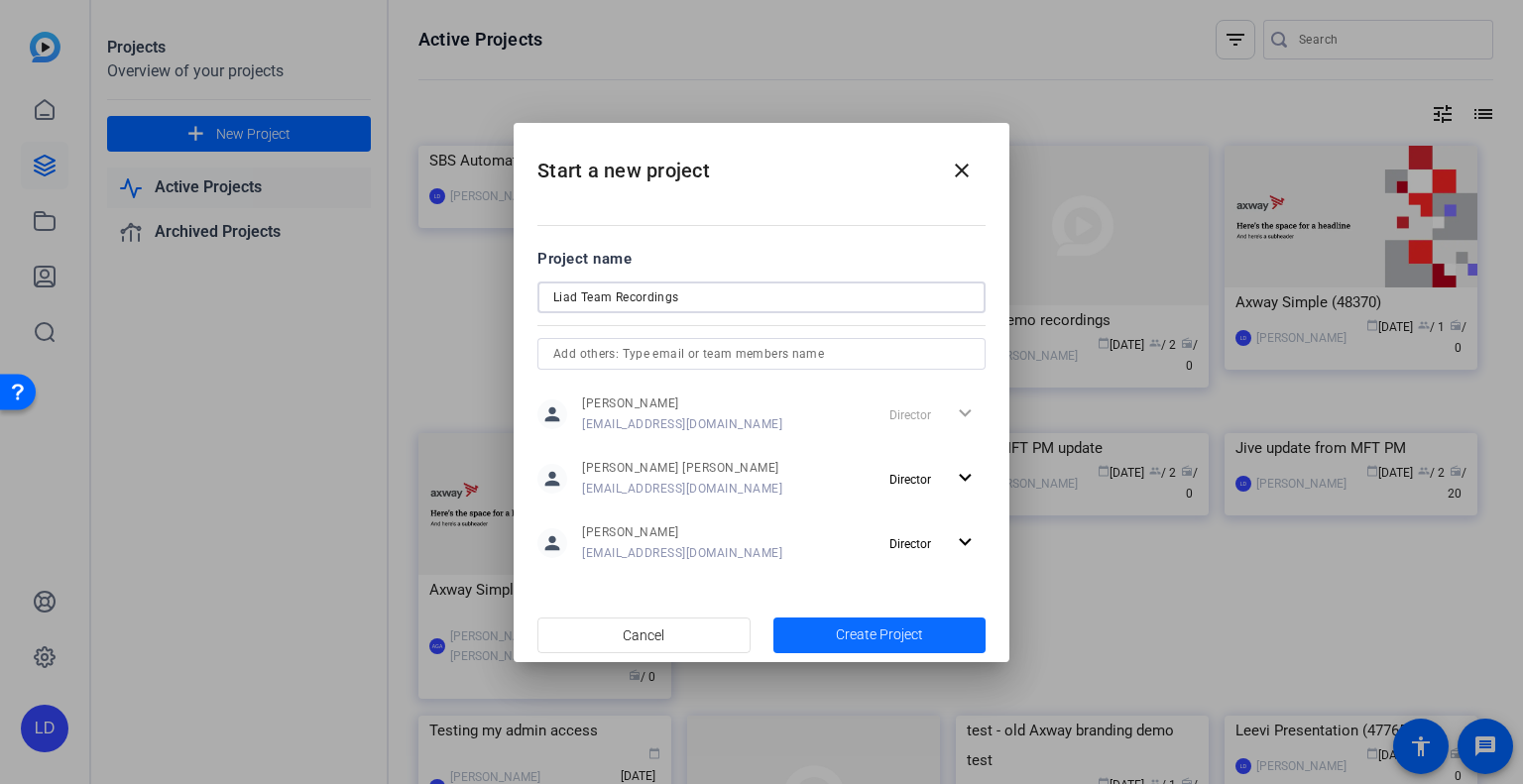 click on "Create Project" 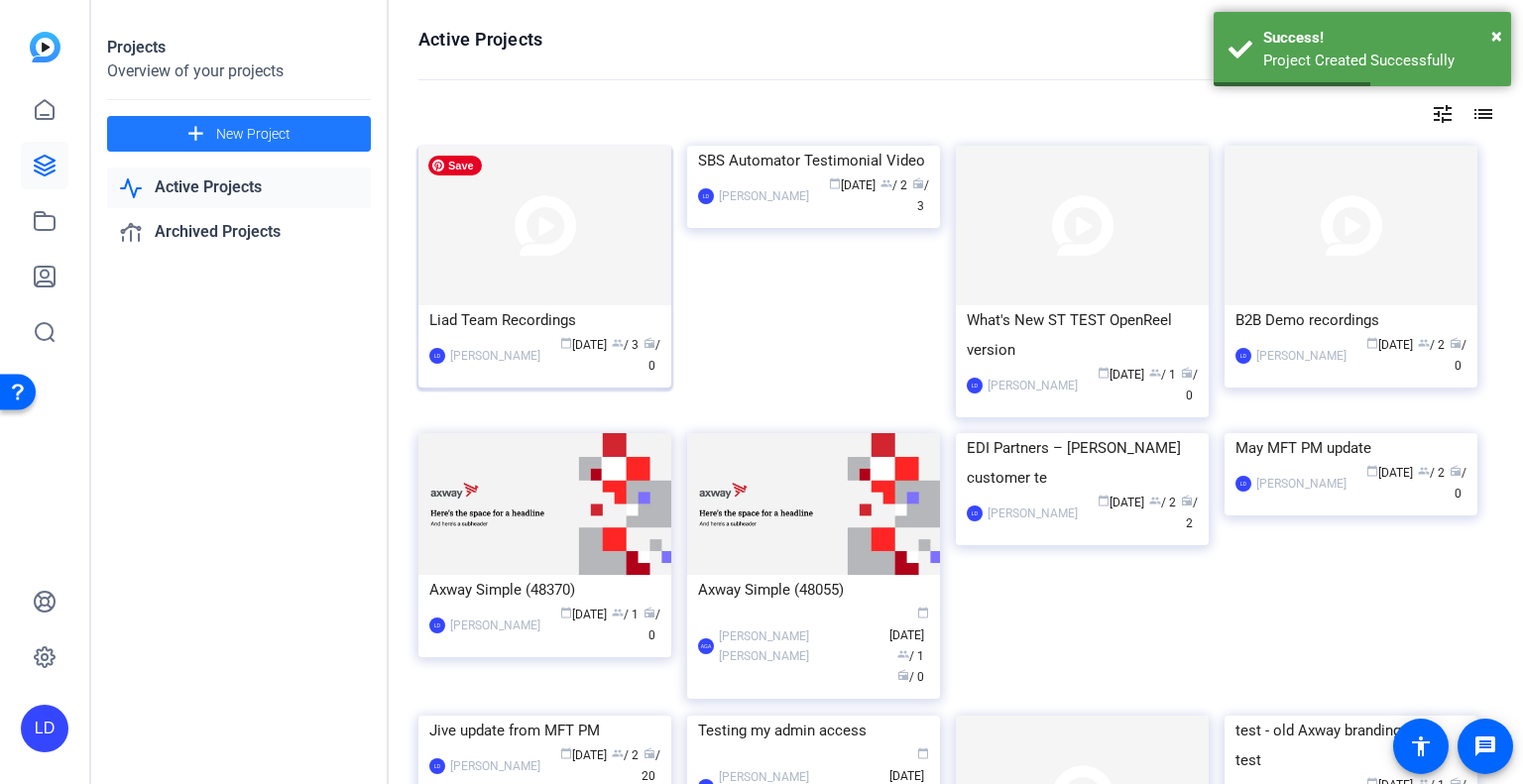 click 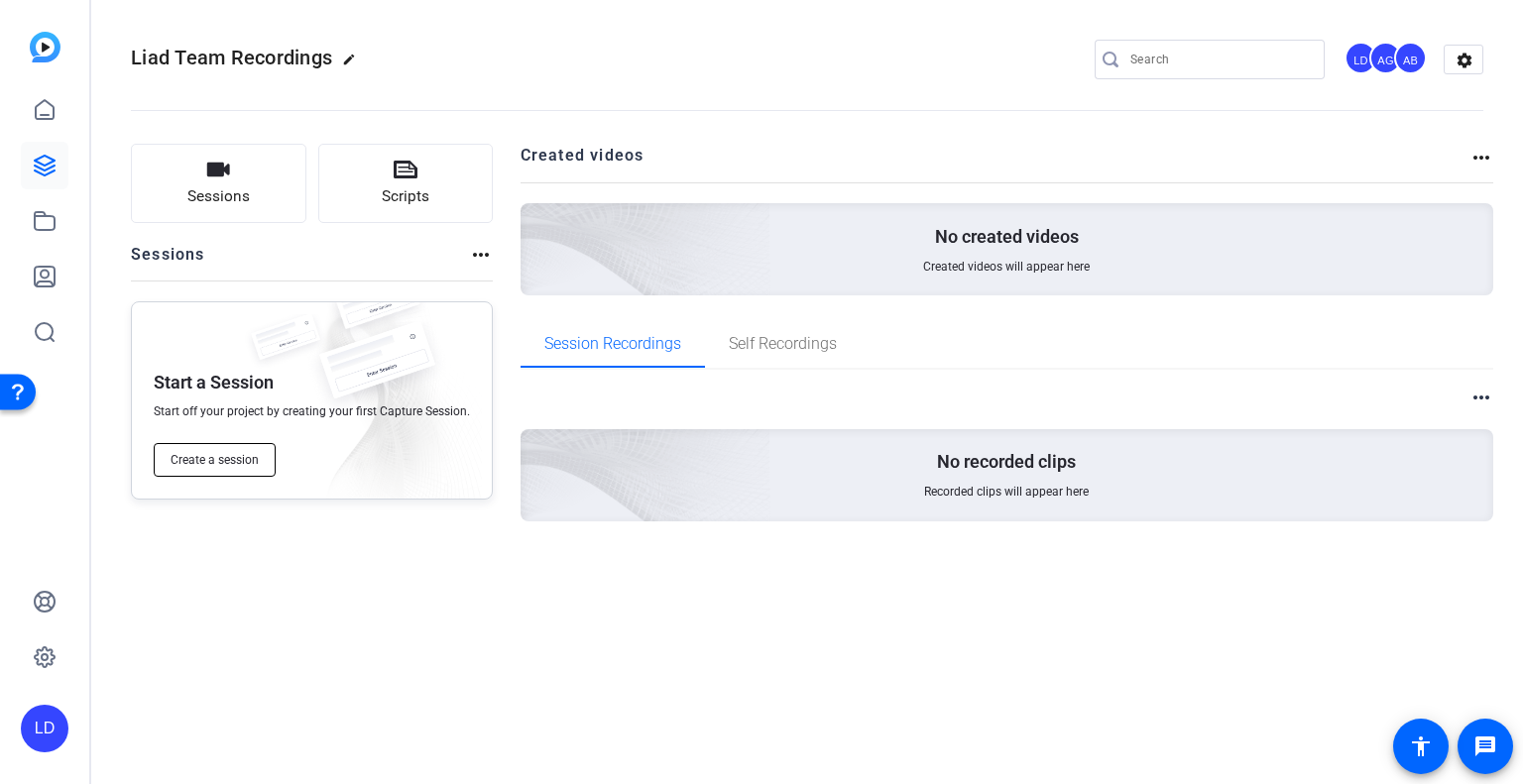 click on "Create a session" 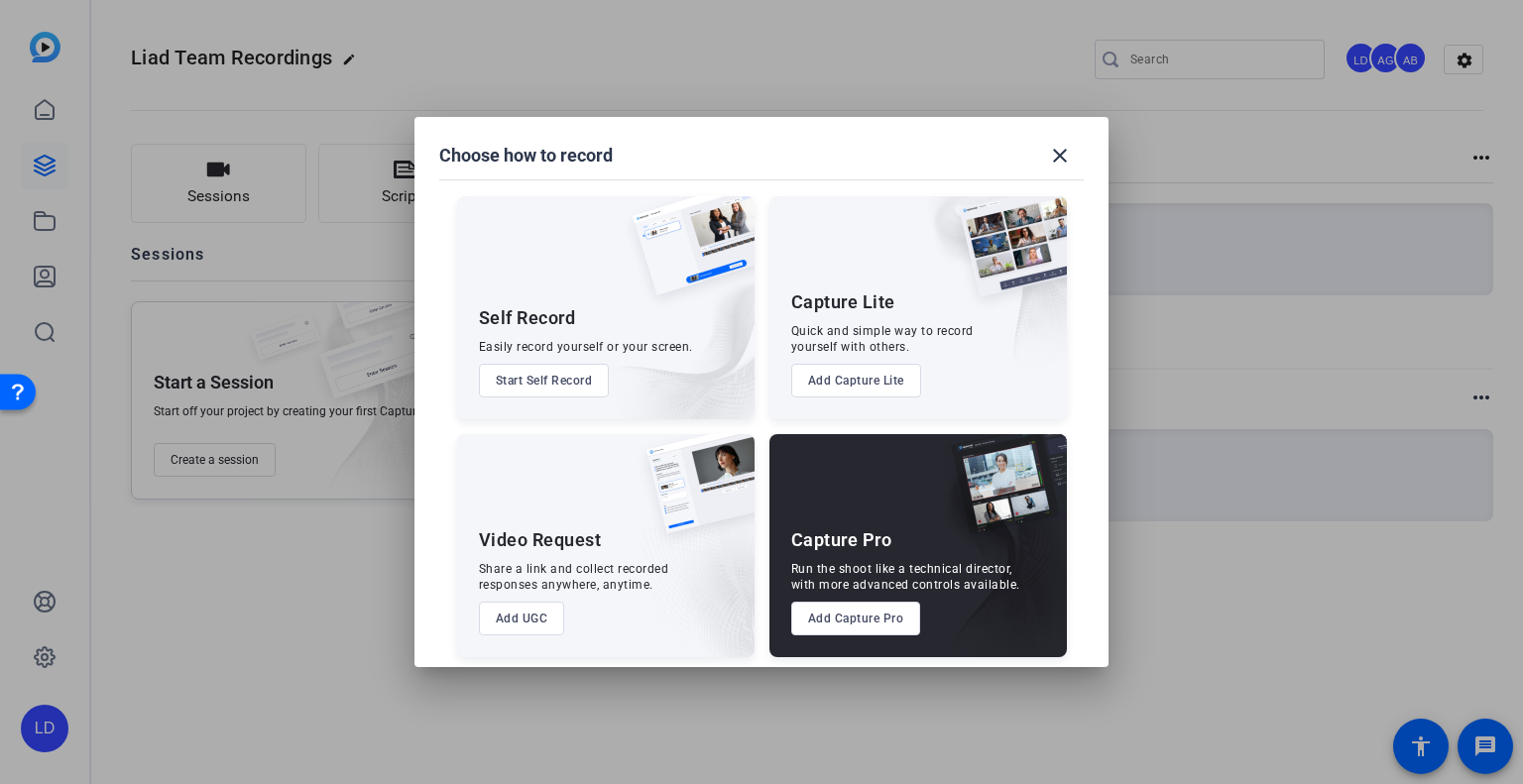 click on "Add UGC" at bounding box center [522, 618] 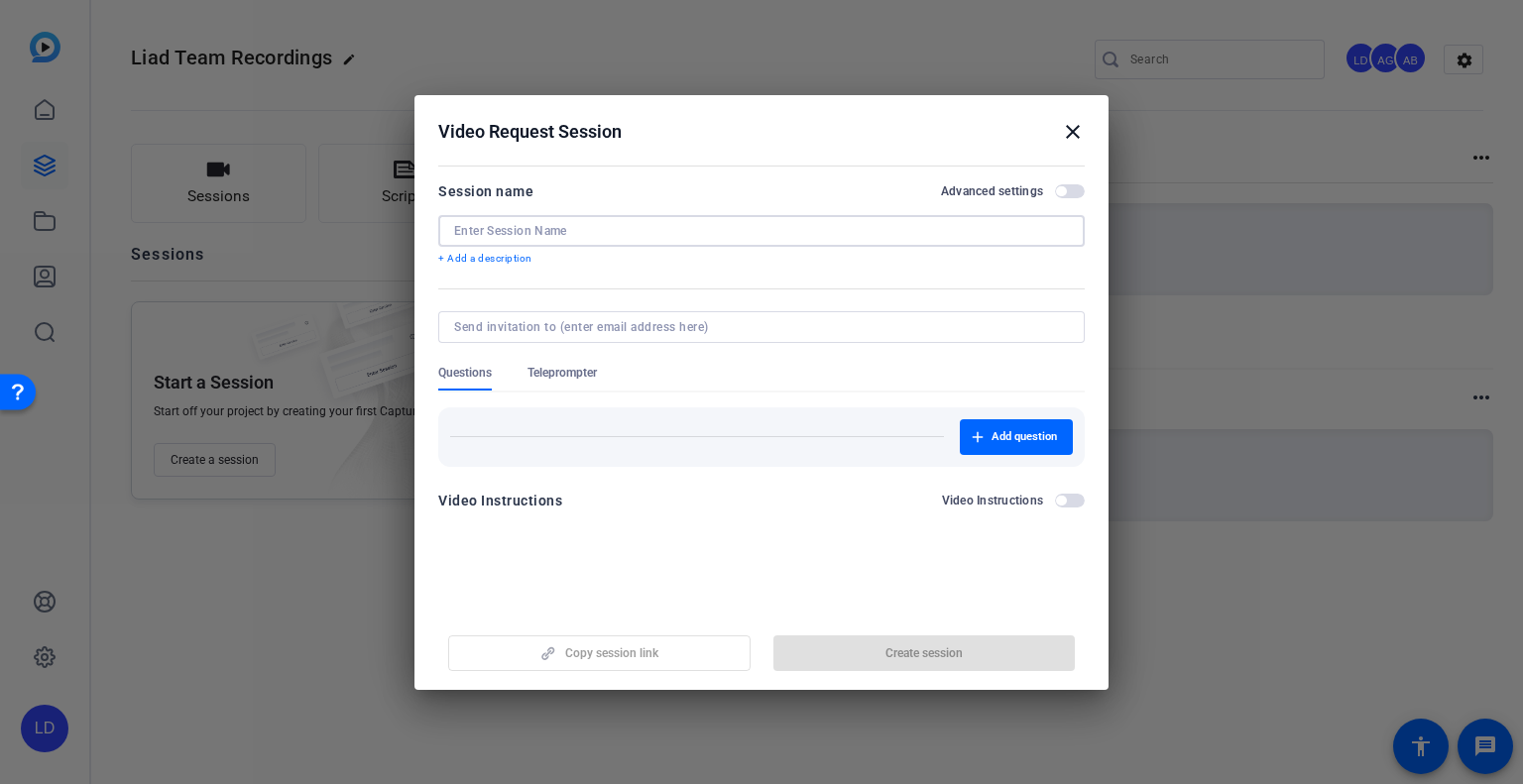 click at bounding box center [762, 231] 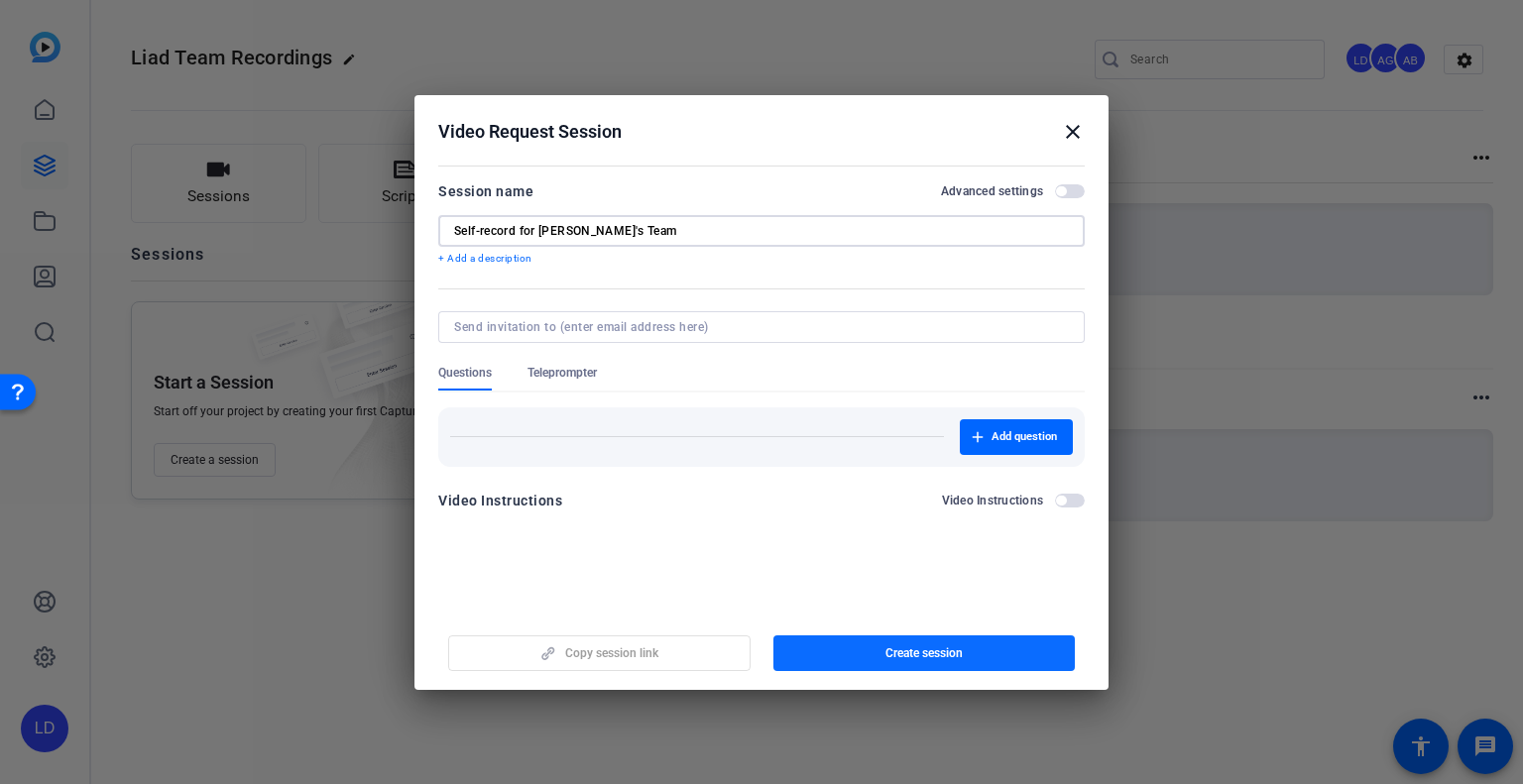 type on "Self-record for Liad's Team" 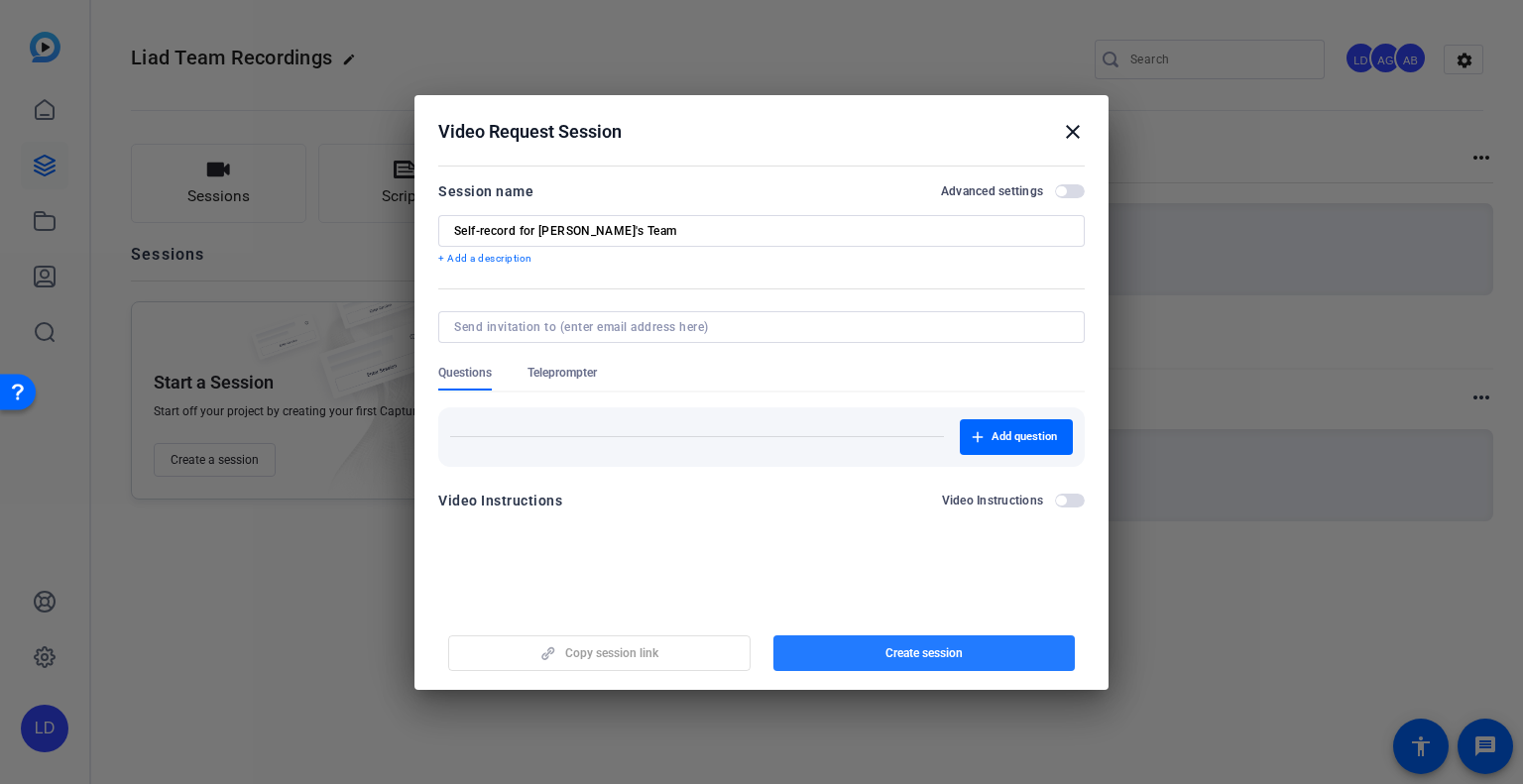 click at bounding box center [924, 653] 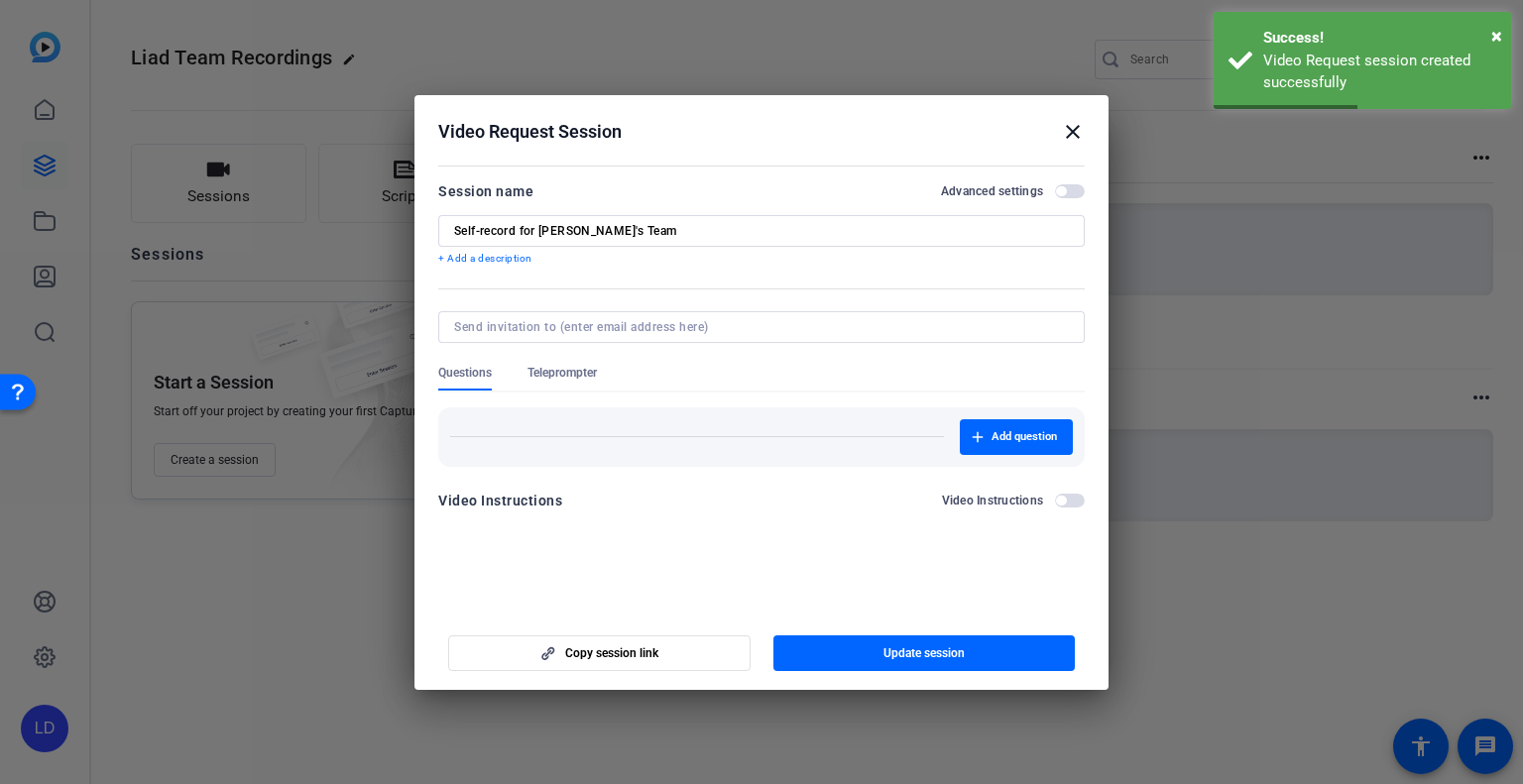 click at bounding box center [1070, 501] 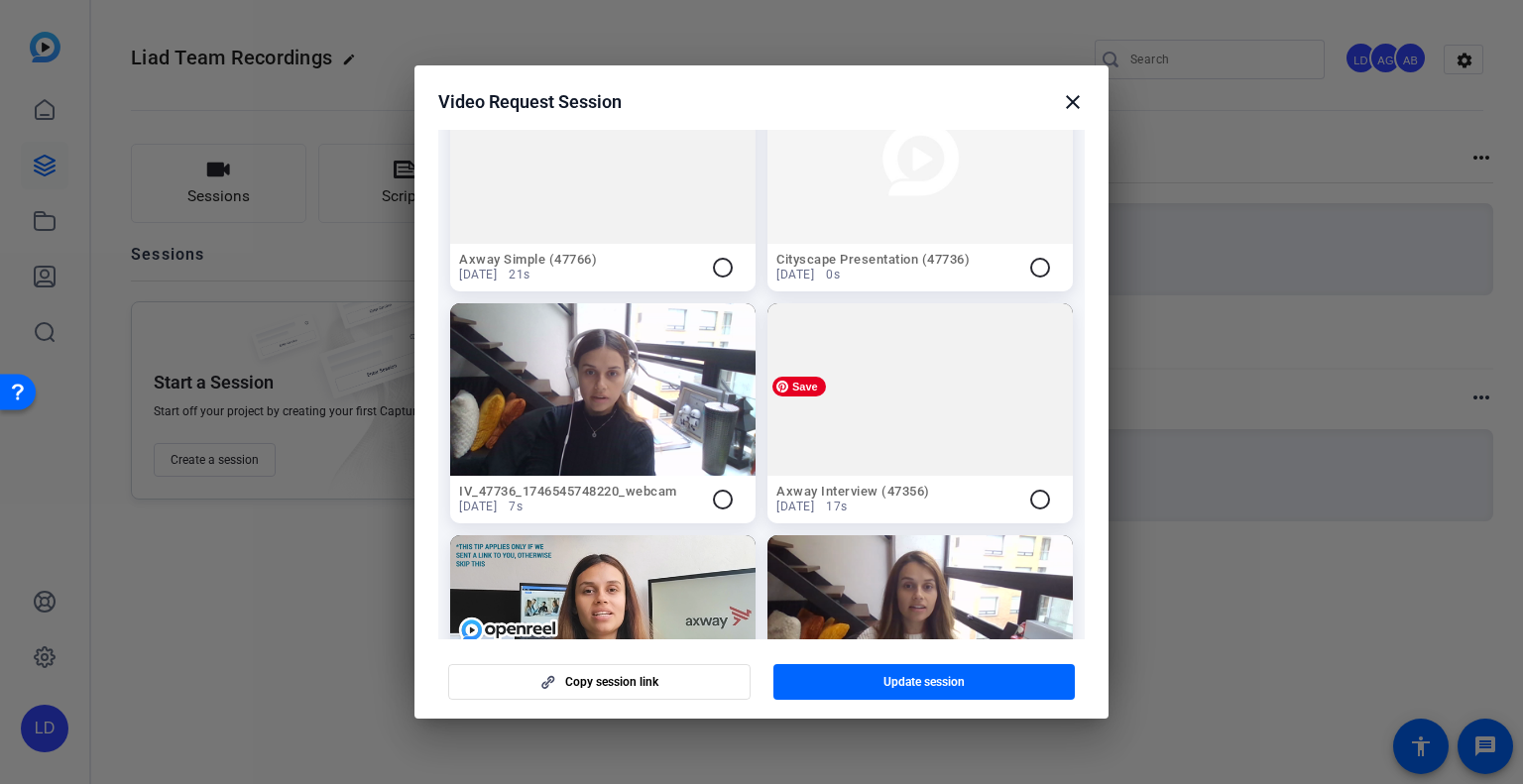 scroll, scrollTop: 892, scrollLeft: 0, axis: vertical 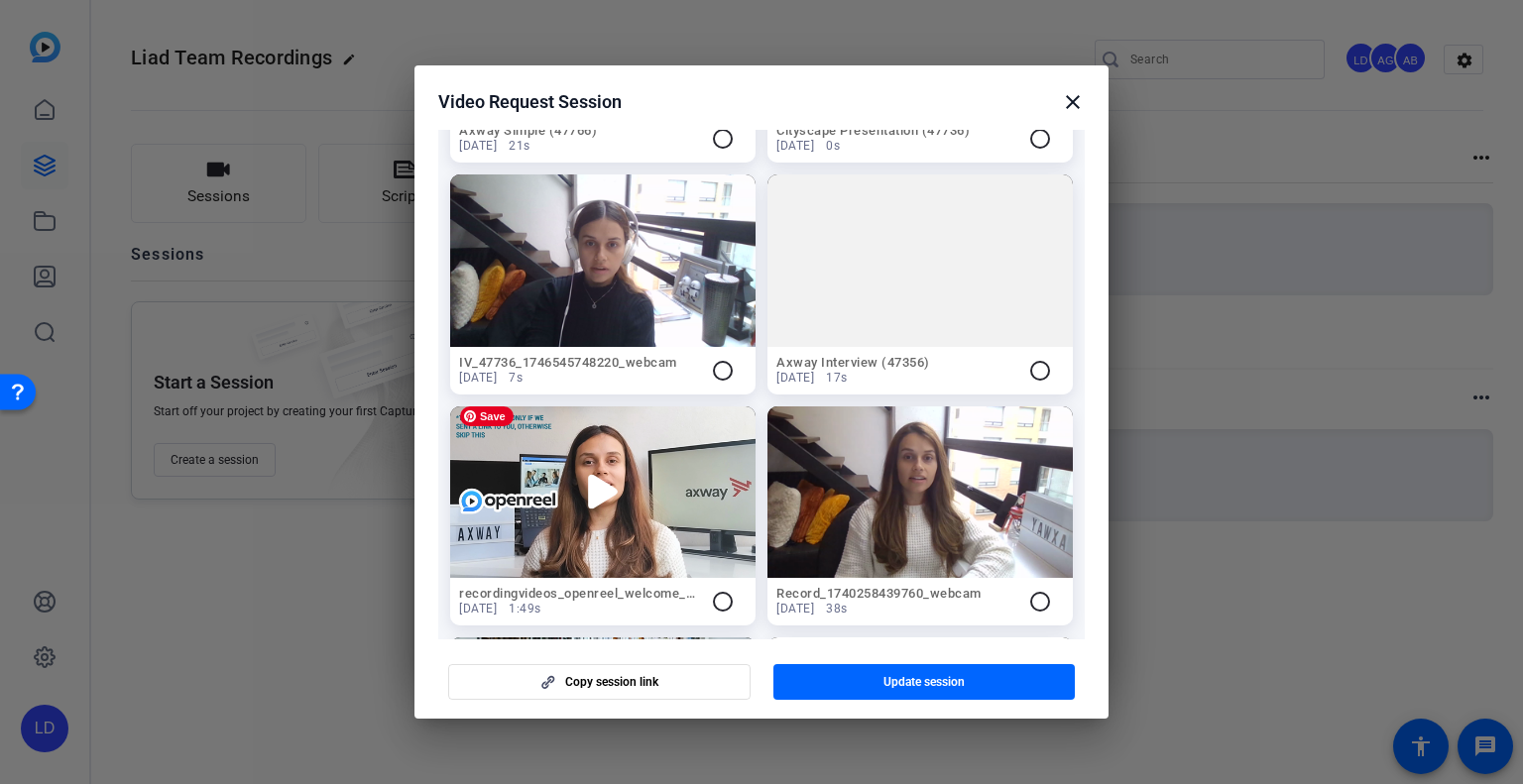 click at bounding box center (603, 492) 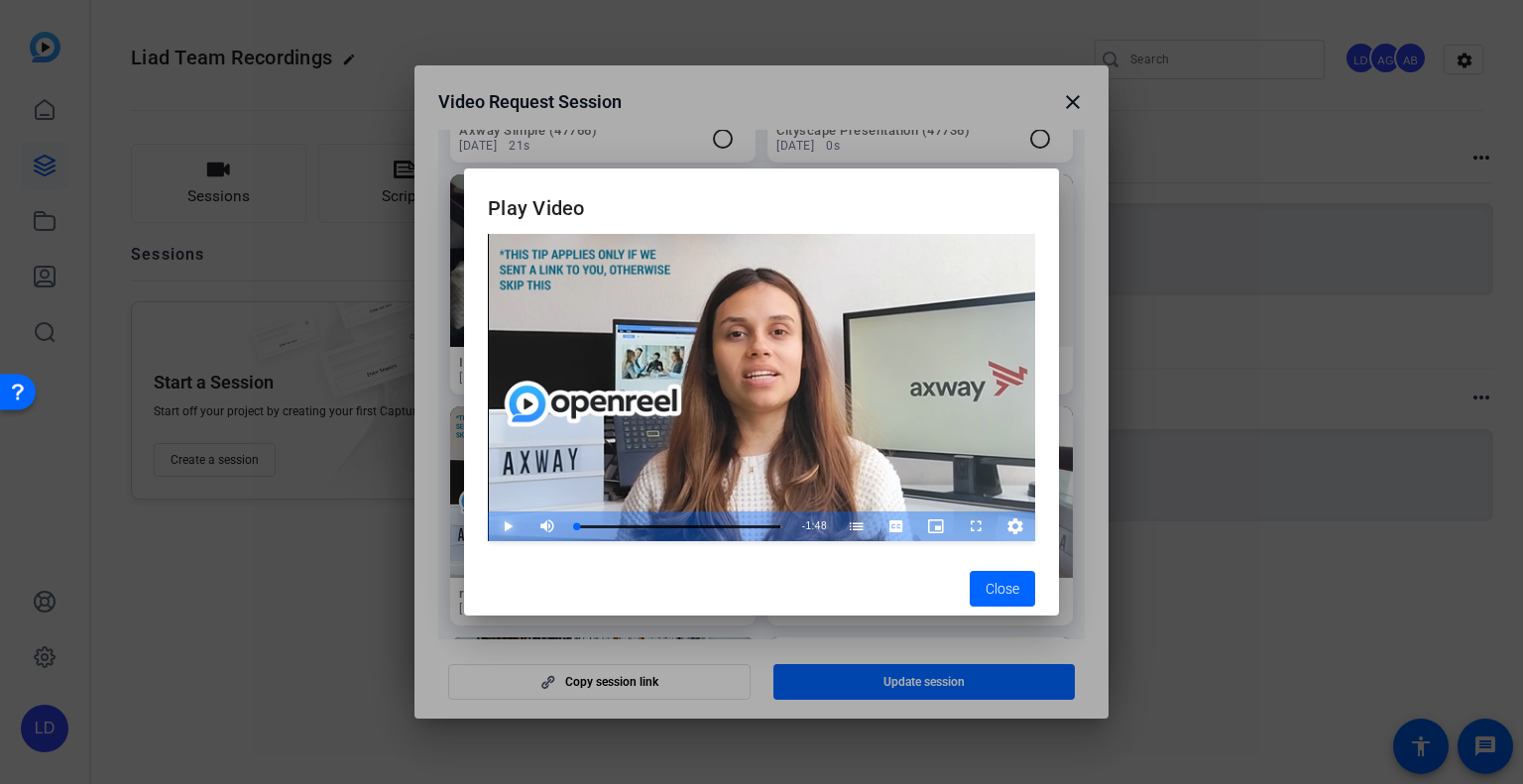 click at bounding box center (488, 526) 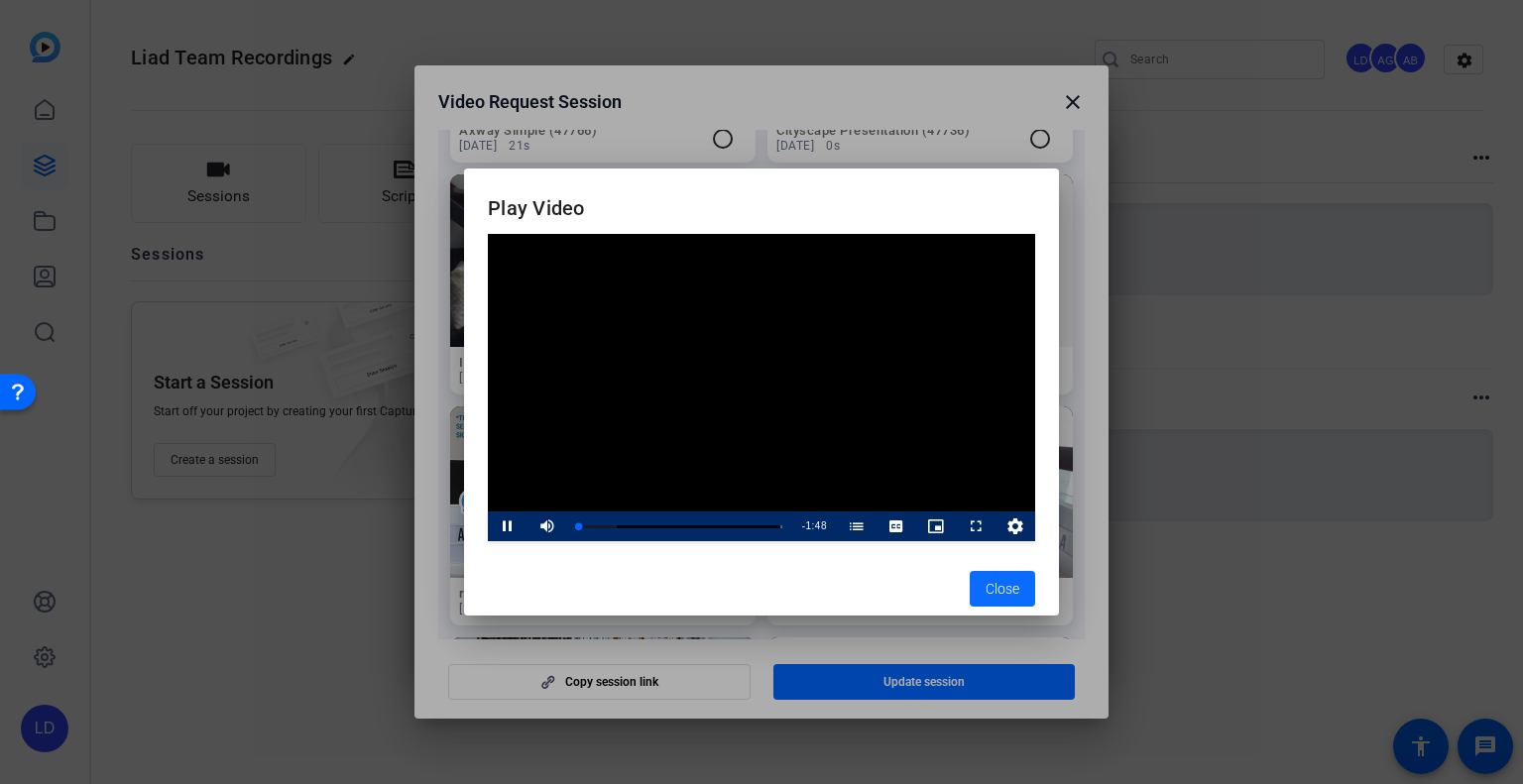 click on "Close" 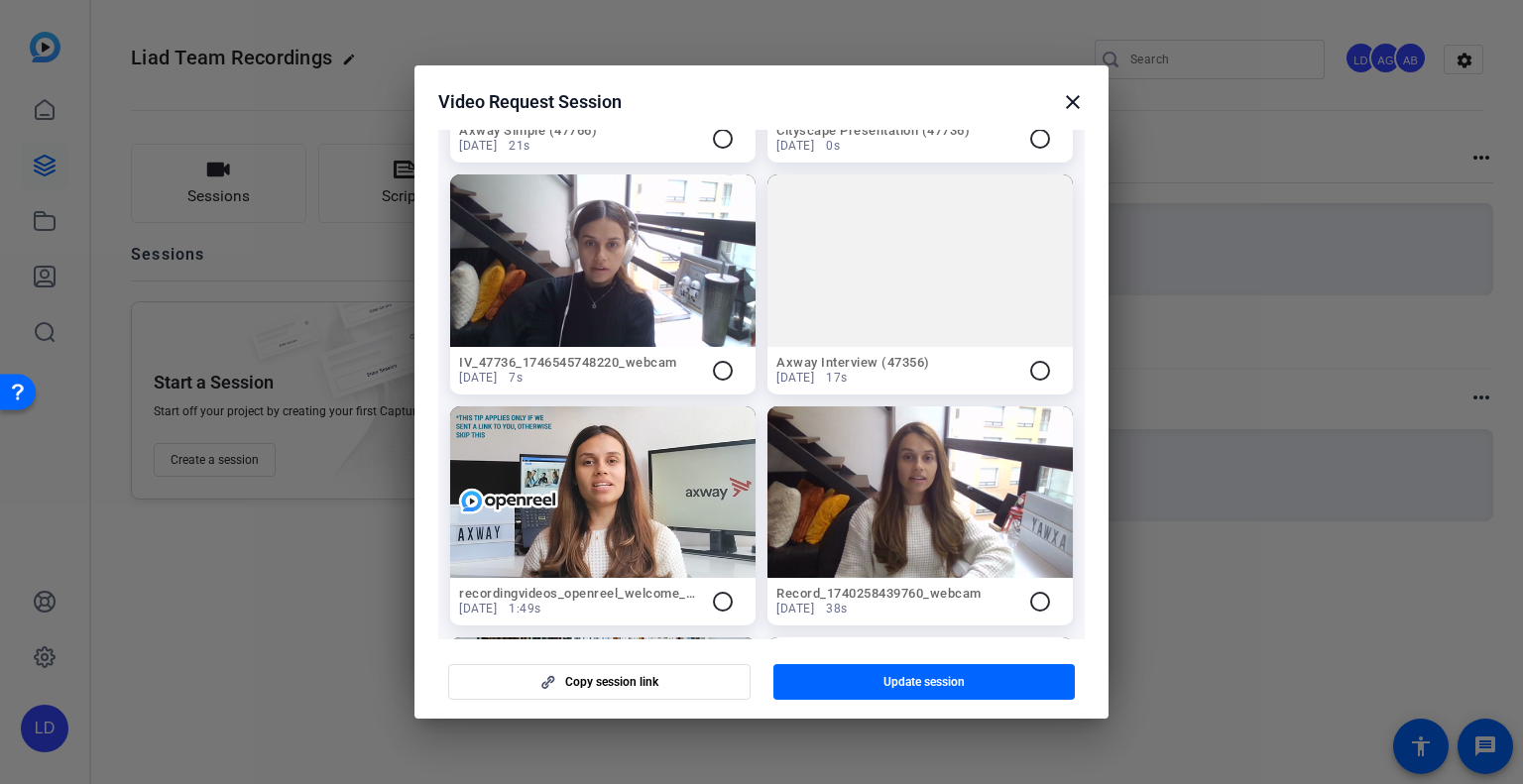 click on "radio_button_unchecked" at bounding box center [723, 602] 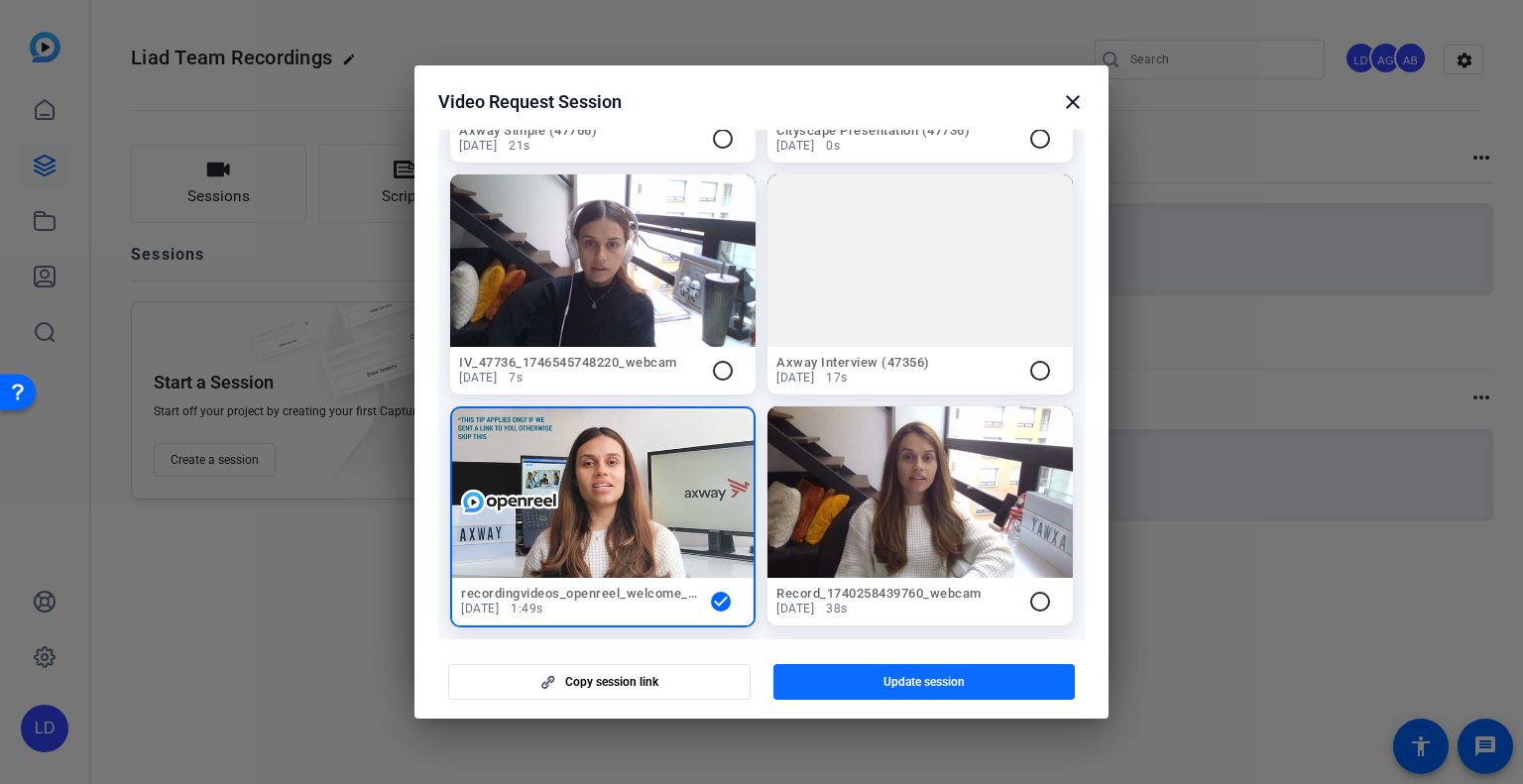 click on "Update session" at bounding box center (924, 682) 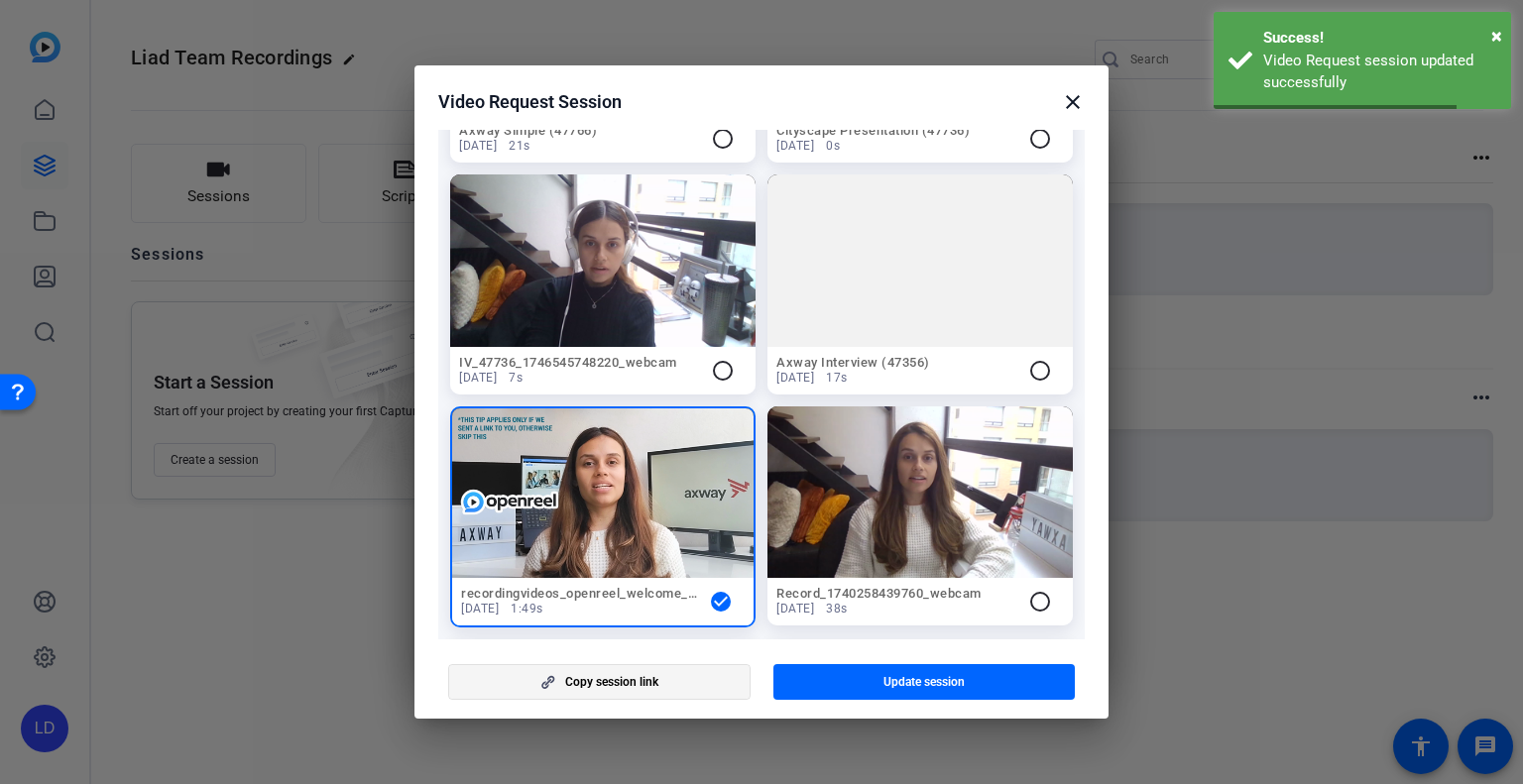 click on "Copy session link" at bounding box center [612, 682] 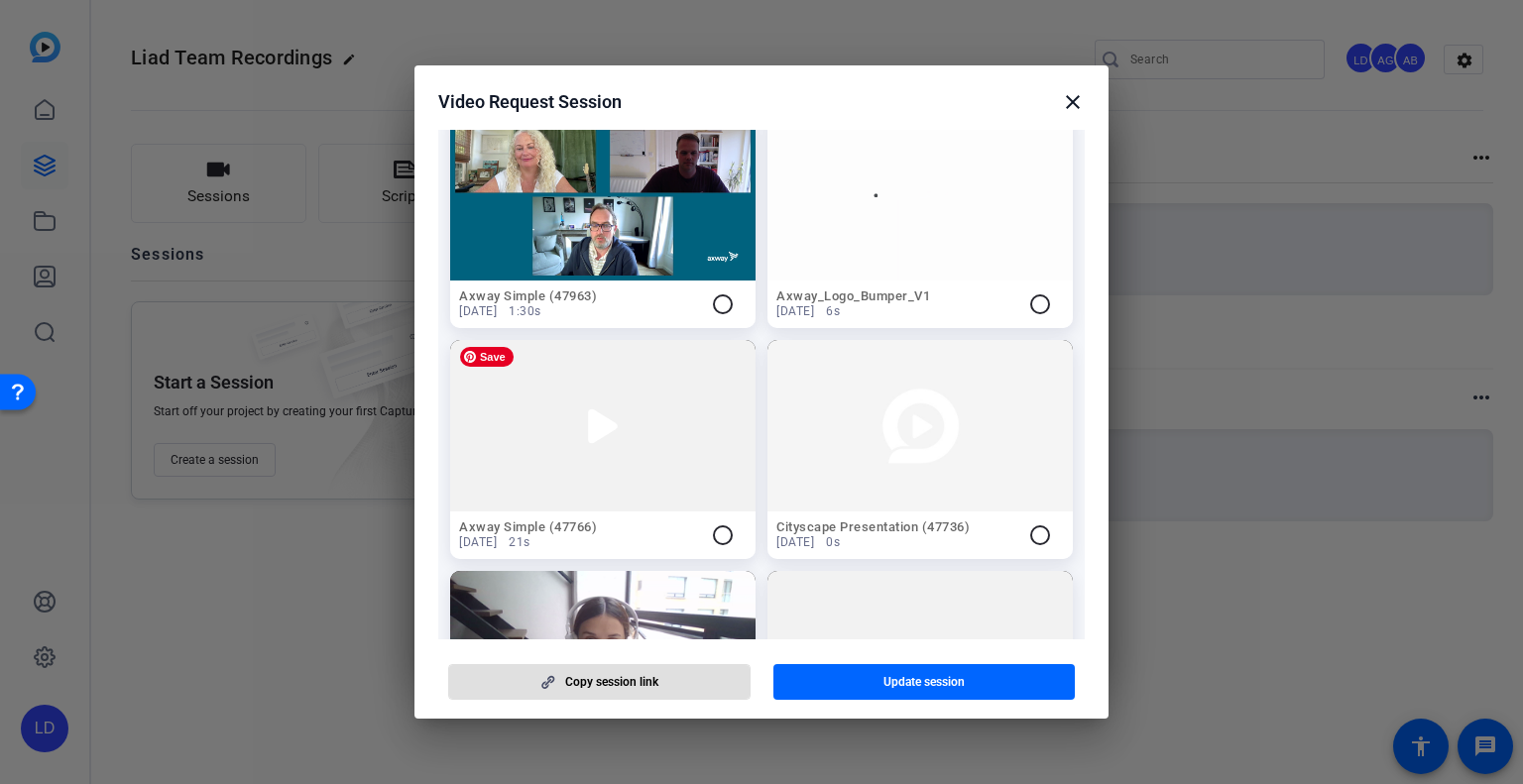 scroll, scrollTop: 0, scrollLeft: 0, axis: both 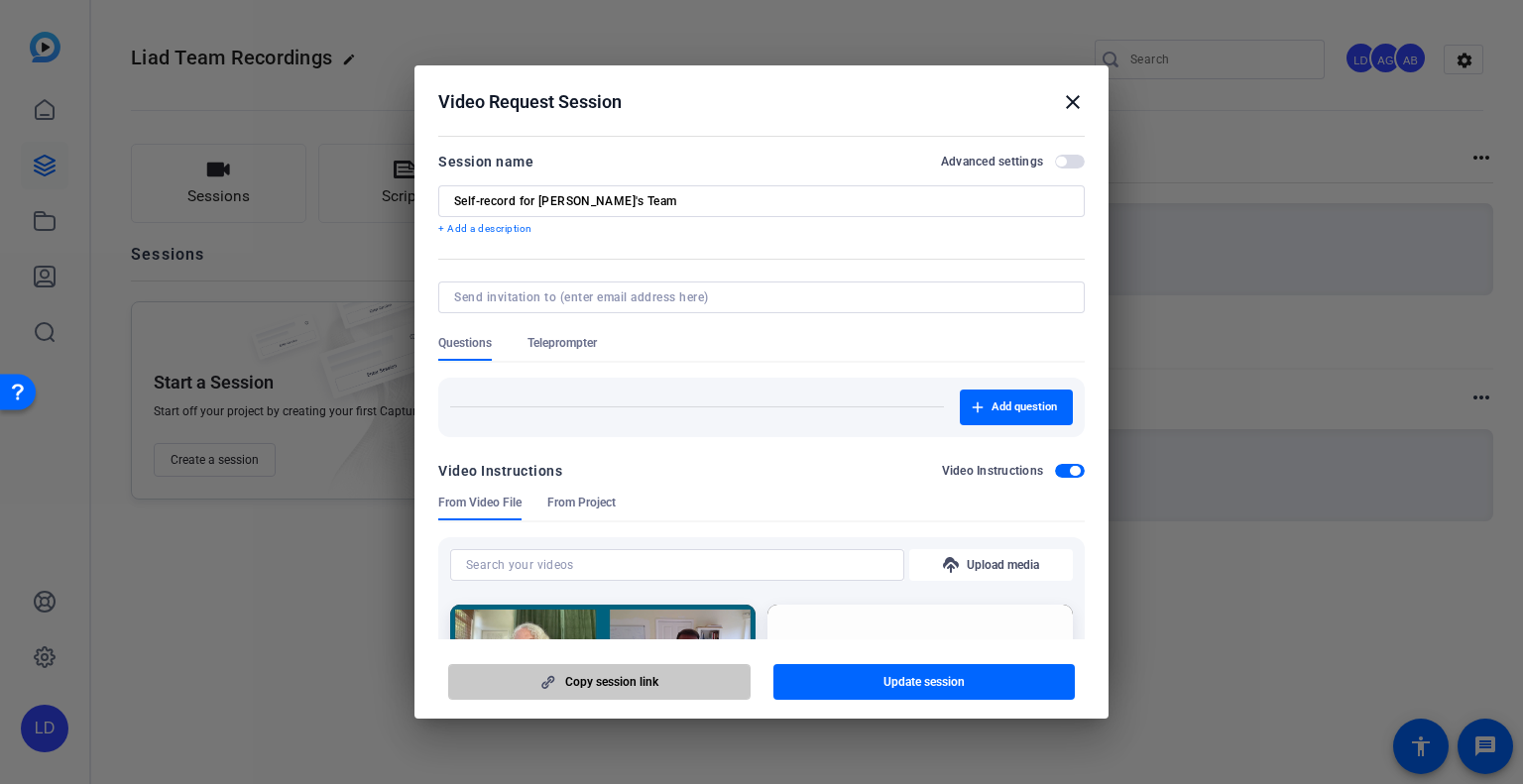 click on "Copy session link" at bounding box center [612, 682] 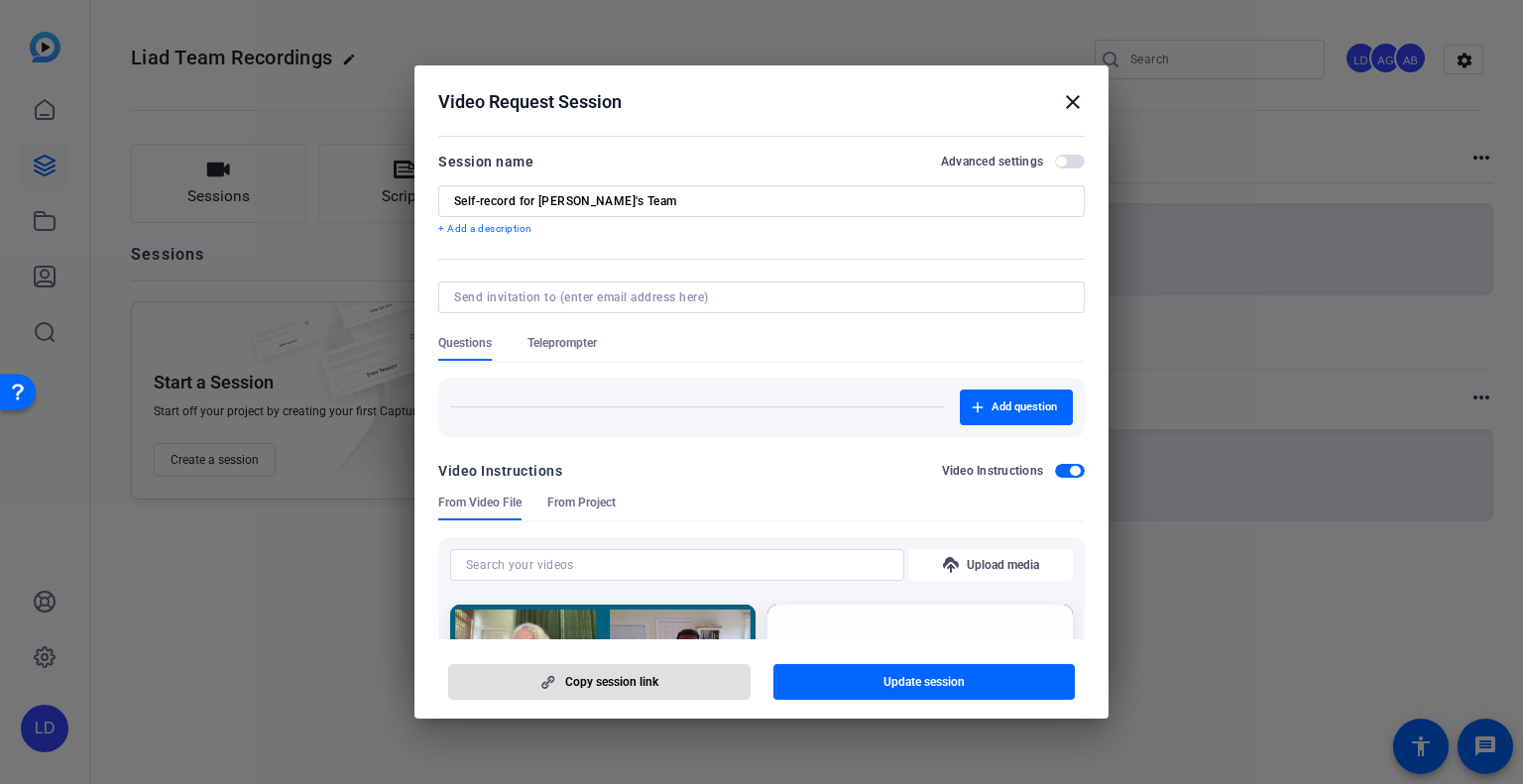 click on "Video Request Session  close" at bounding box center [762, 102] 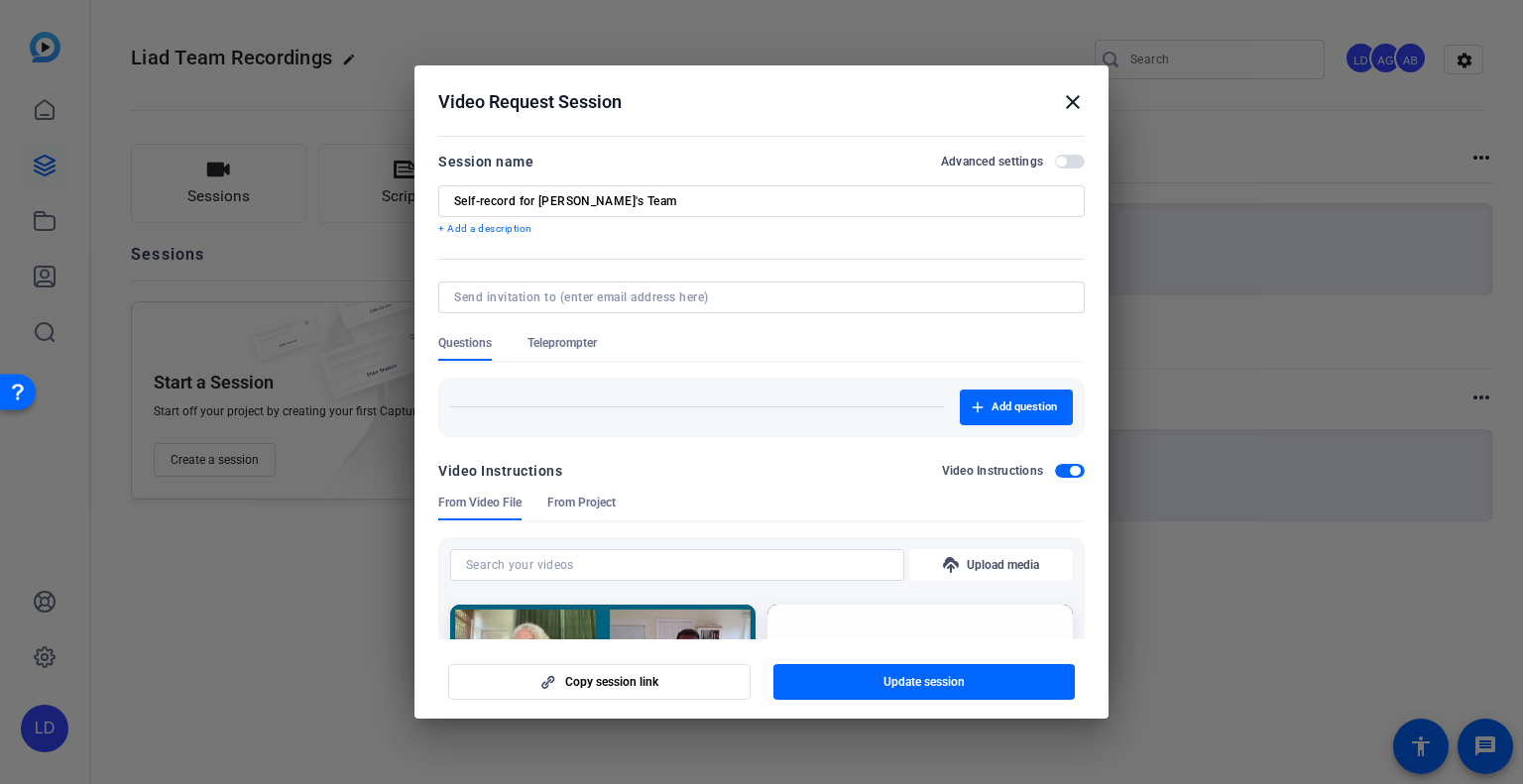 click on "close" at bounding box center (1073, 102) 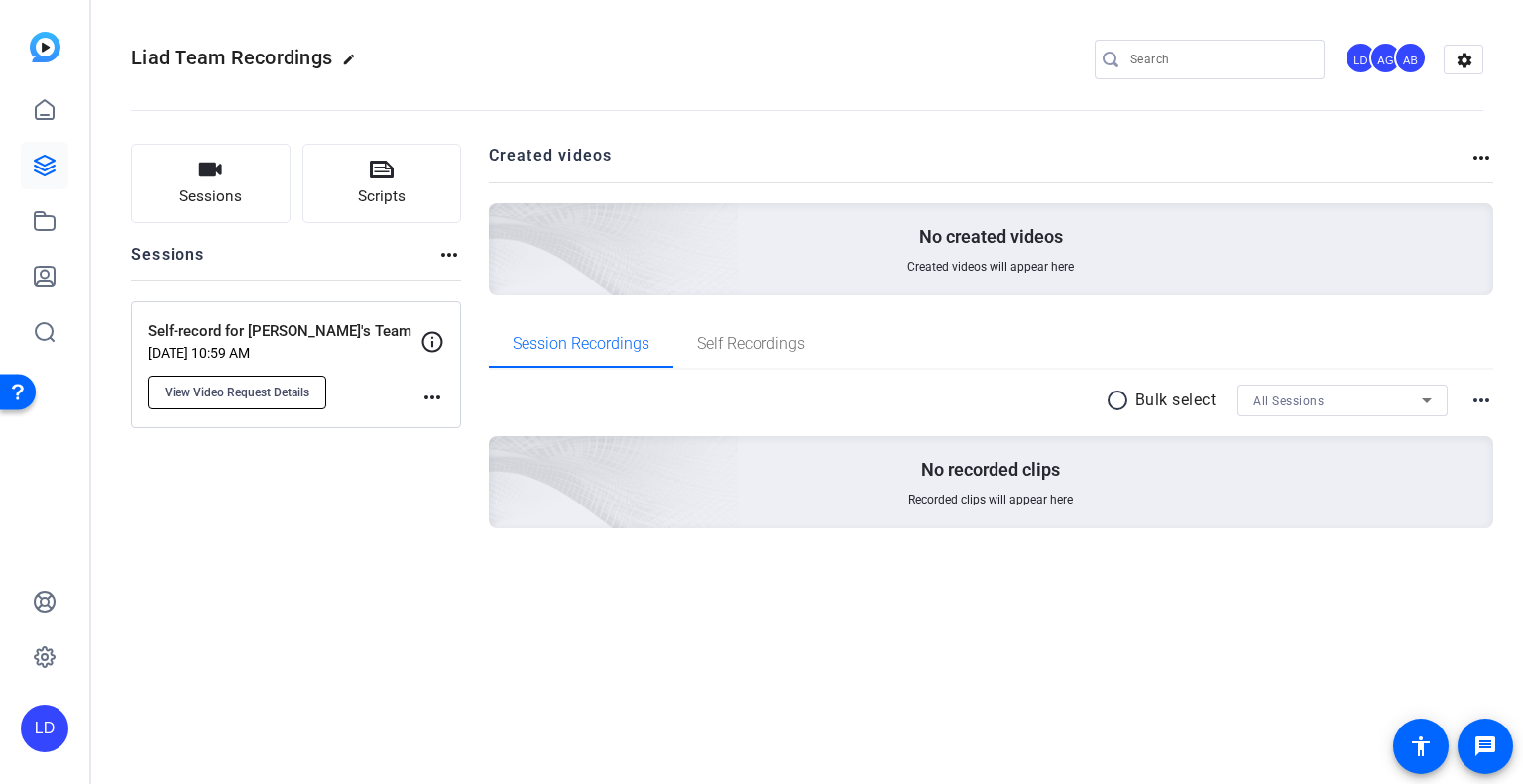click on "View Video Request Details" 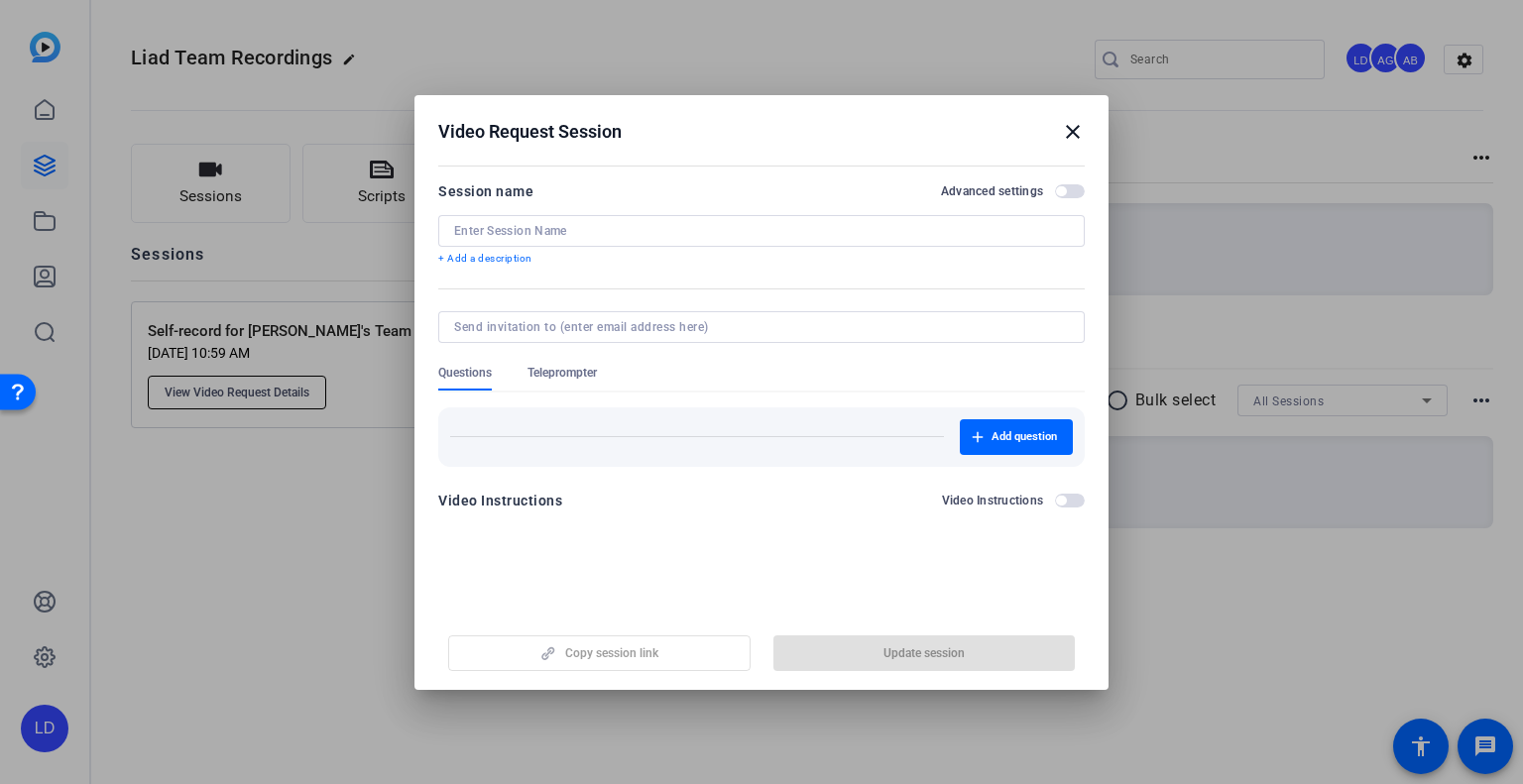 type on "Self-record for Liad's Team" 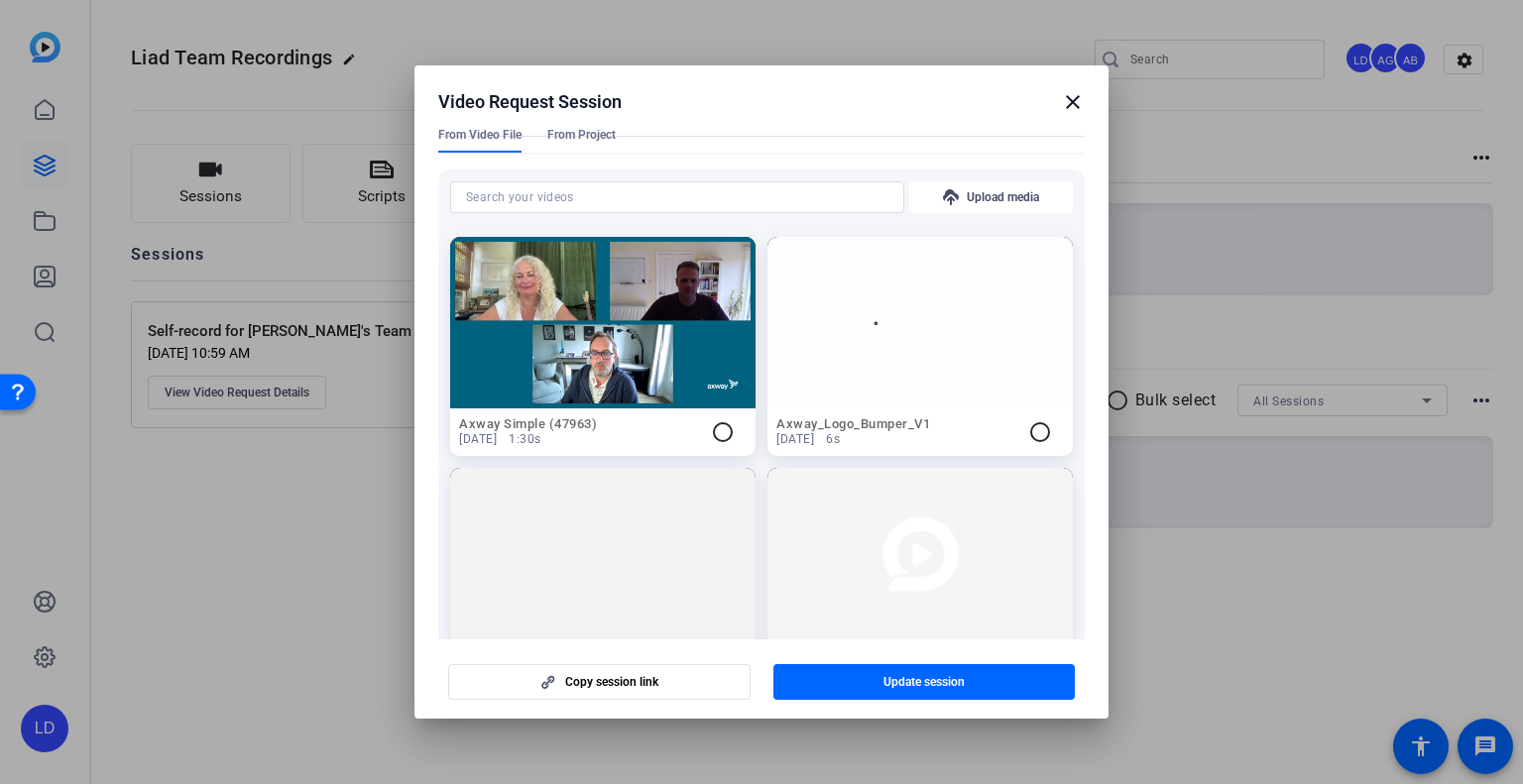 scroll, scrollTop: 595, scrollLeft: 0, axis: vertical 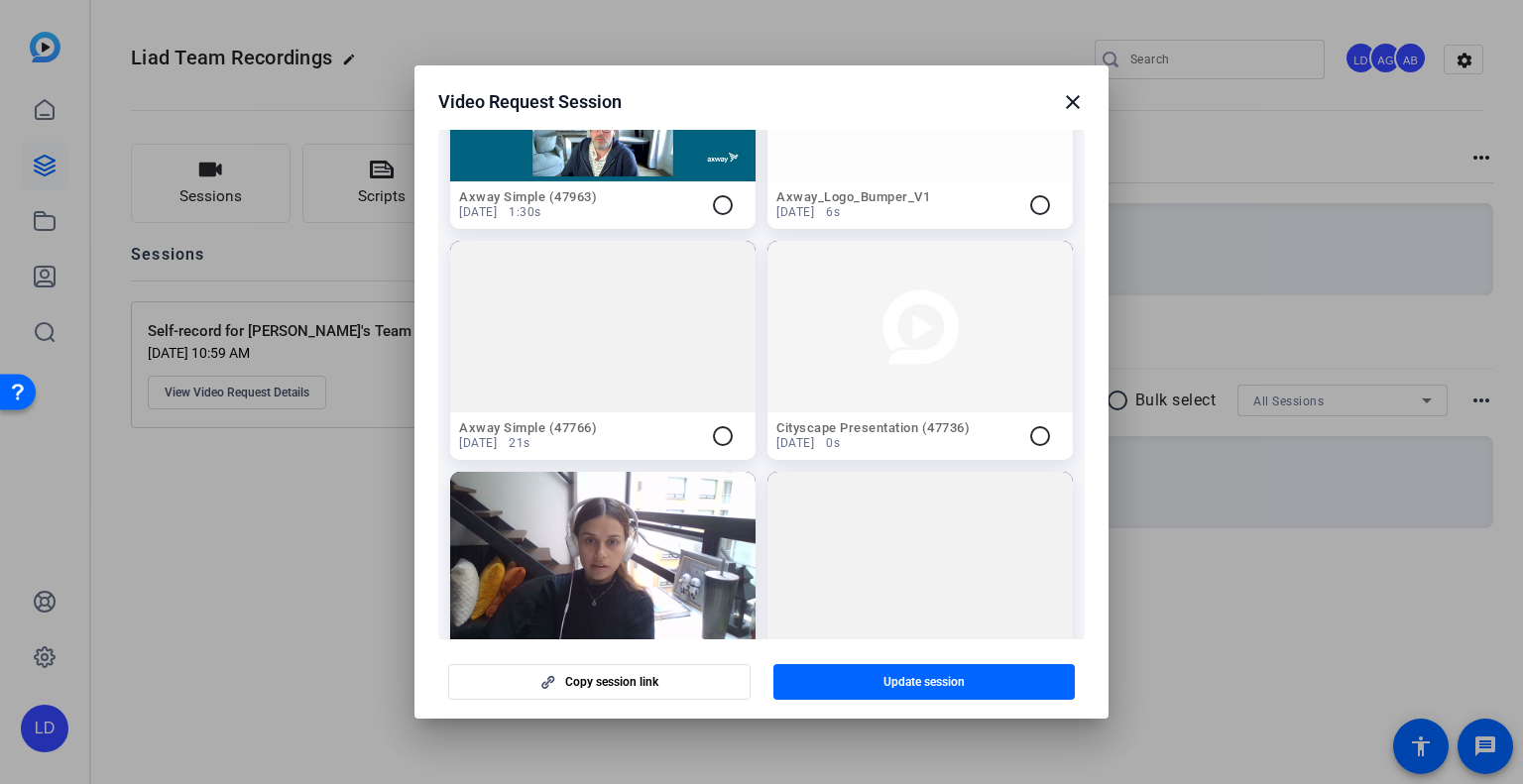 click on "close" at bounding box center [1073, 102] 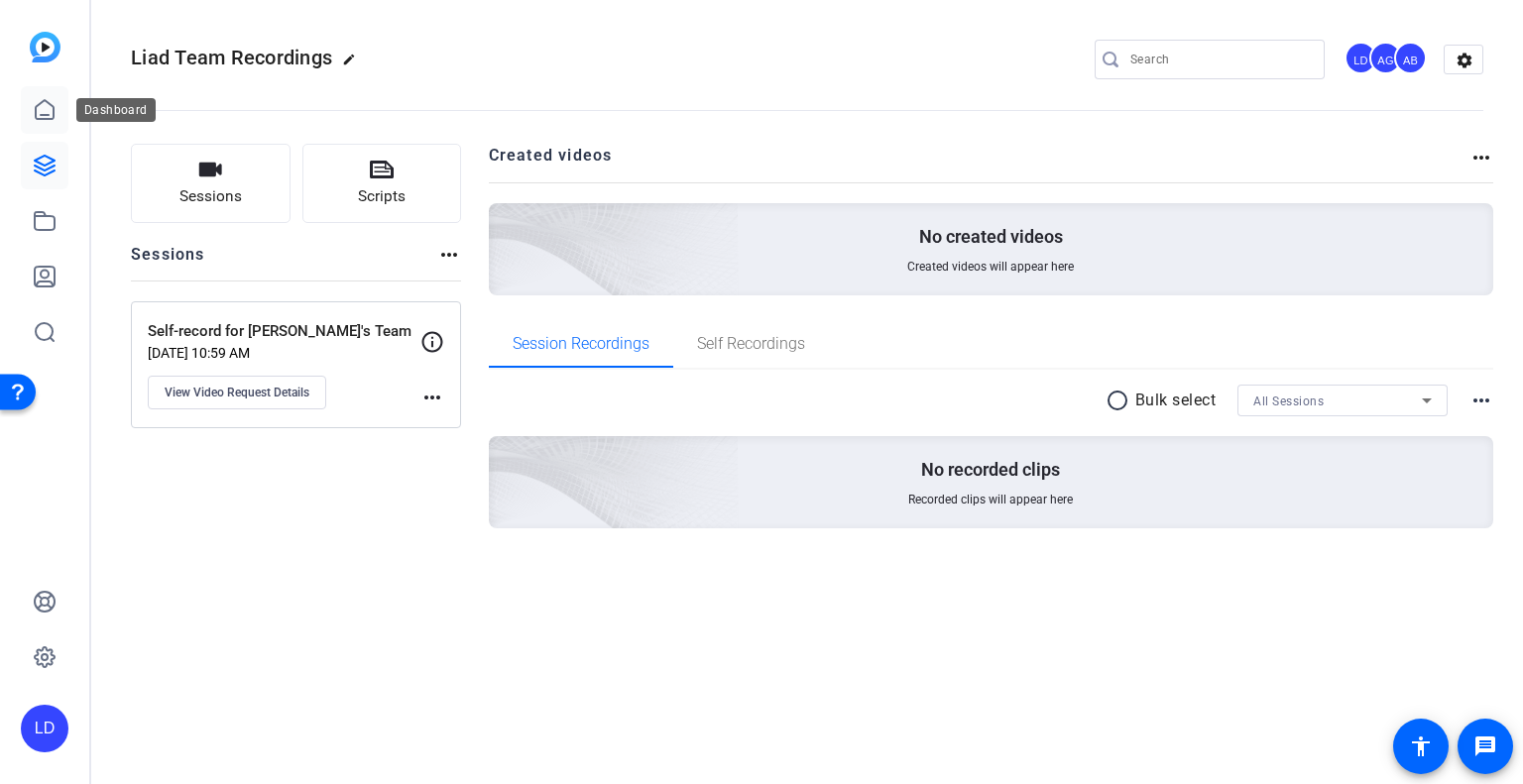 click 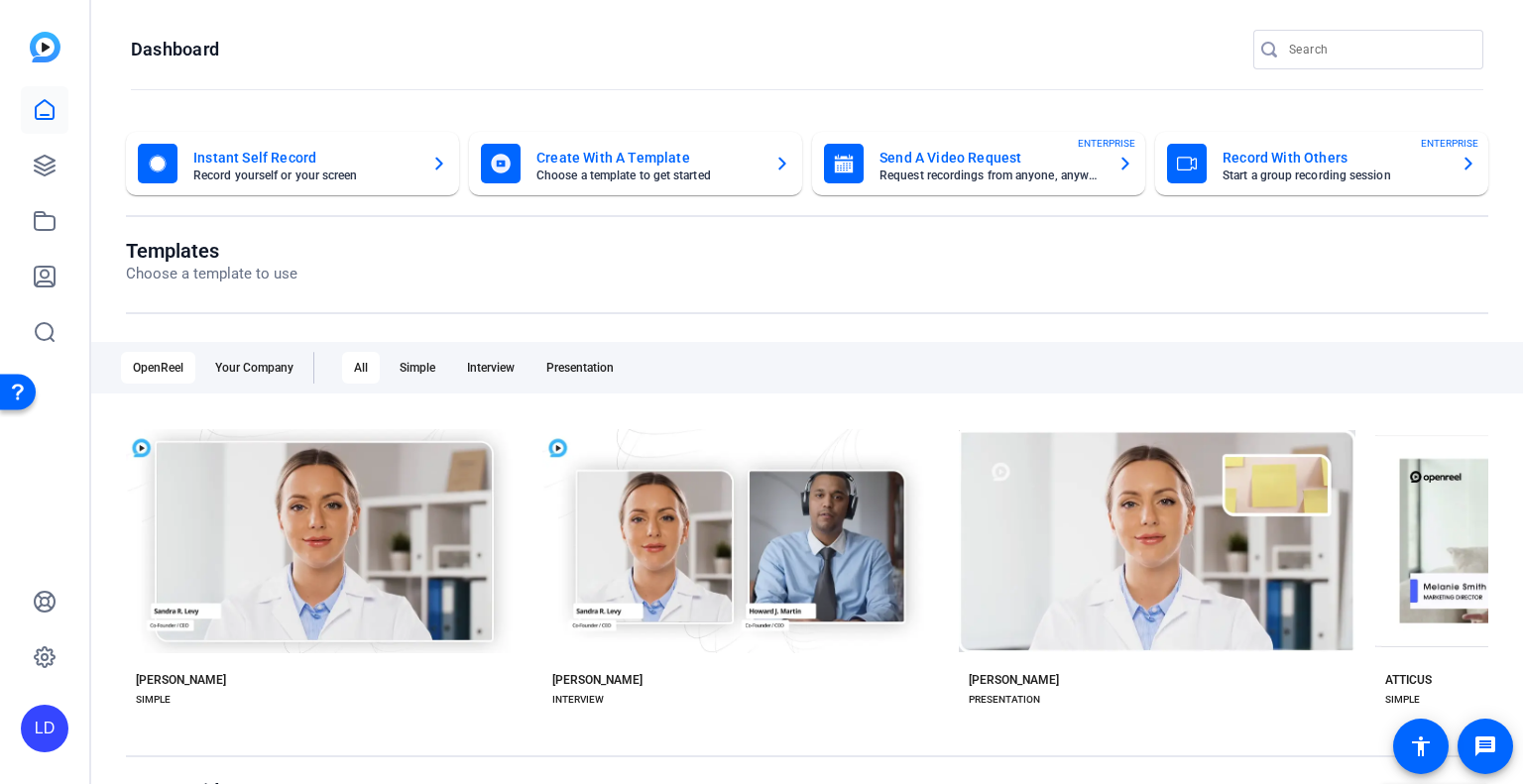 click on "Record yourself or your screen" 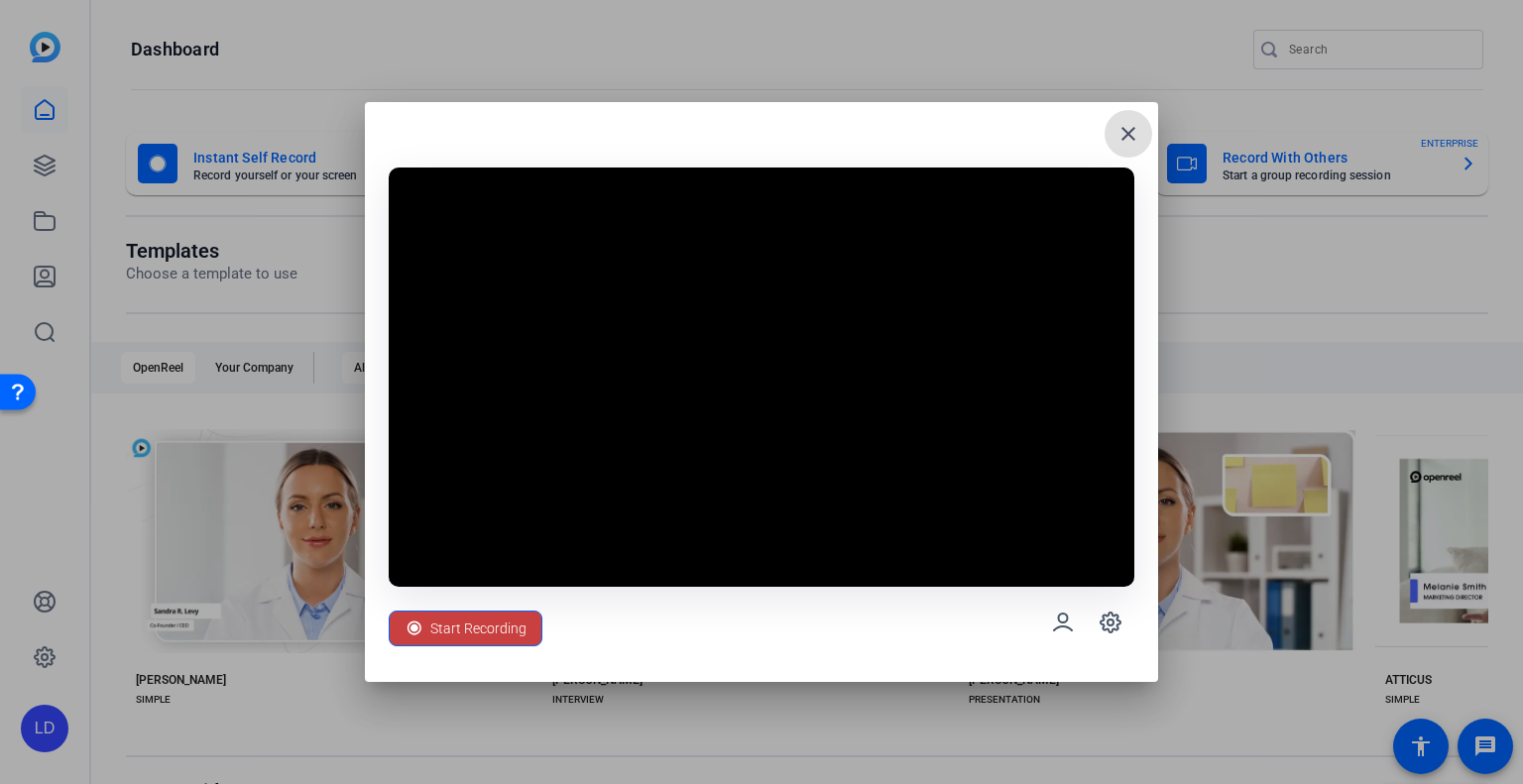 click on "Start Recording" at bounding box center (478, 628) 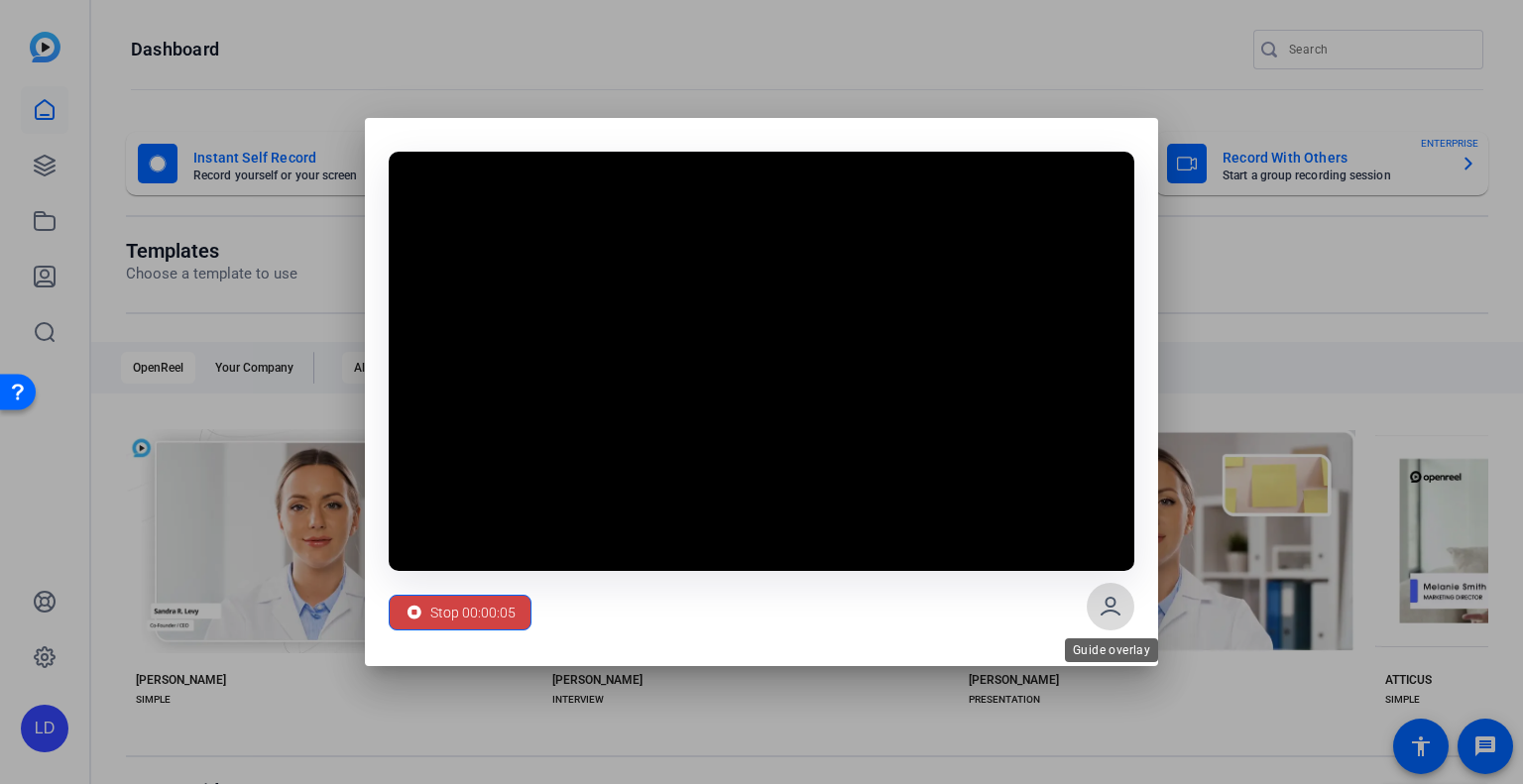click 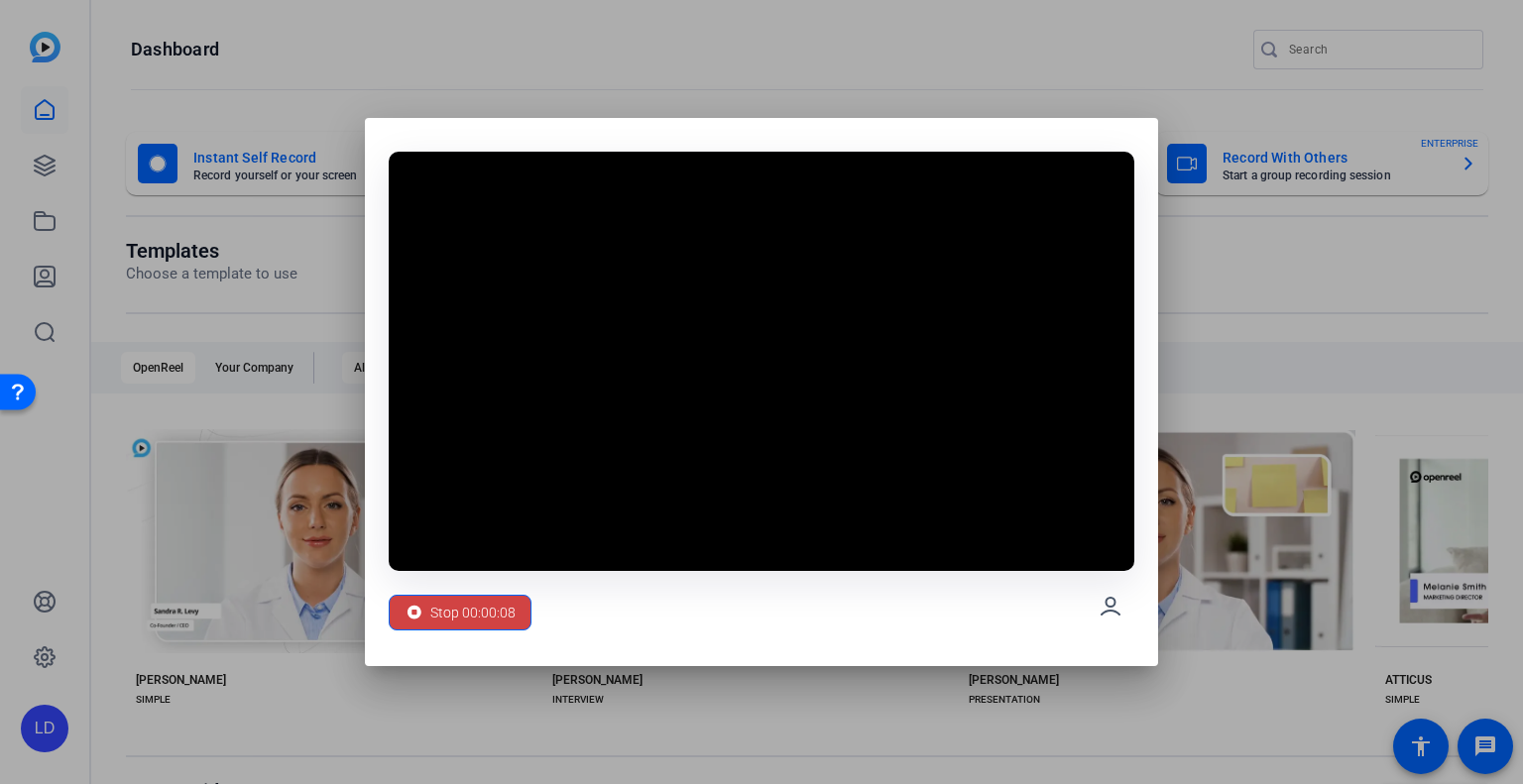 drag, startPoint x: 767, startPoint y: 134, endPoint x: 1043, endPoint y: 7, distance: 303.81738 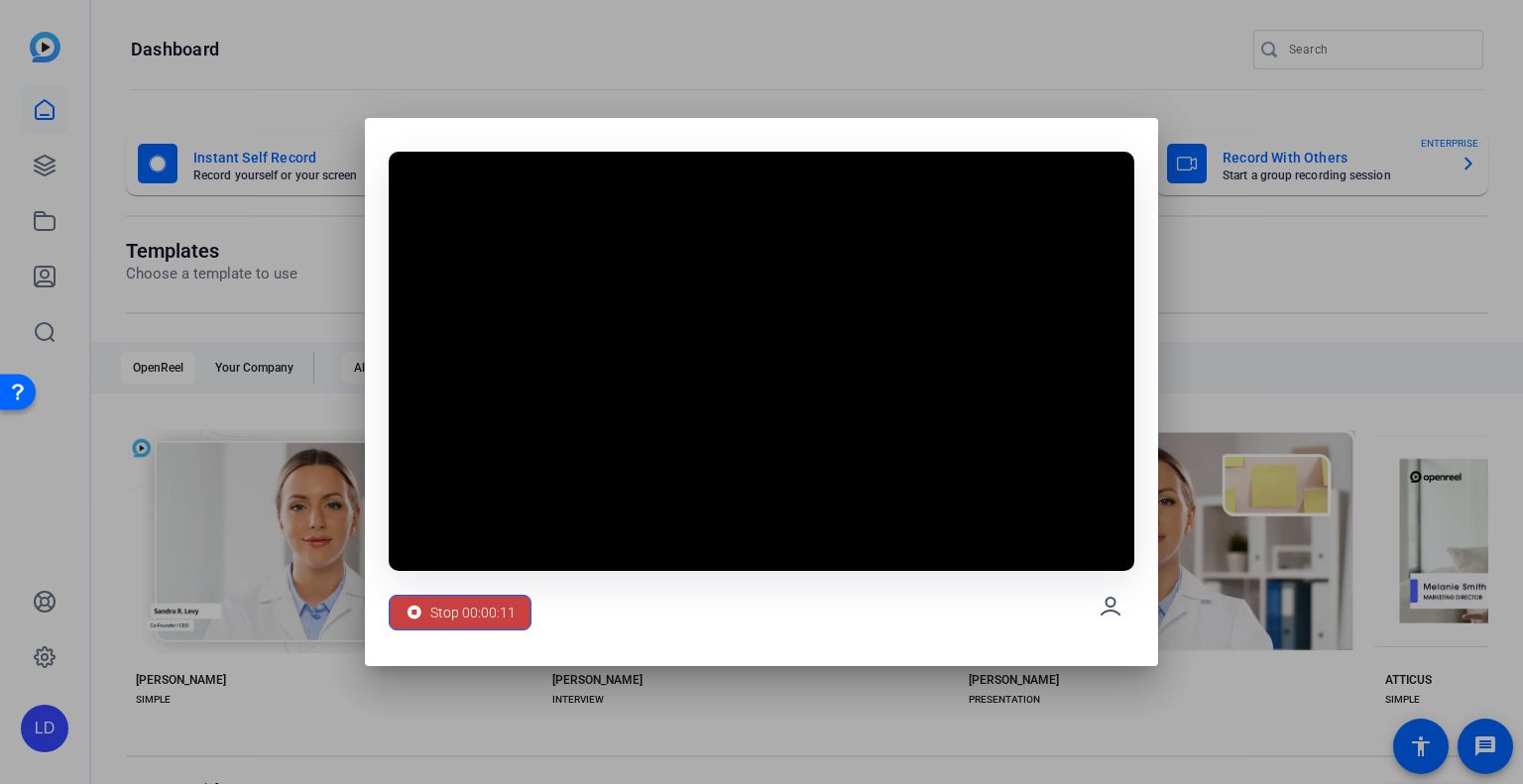 click on "Stop 00:00:11" at bounding box center (473, 613) 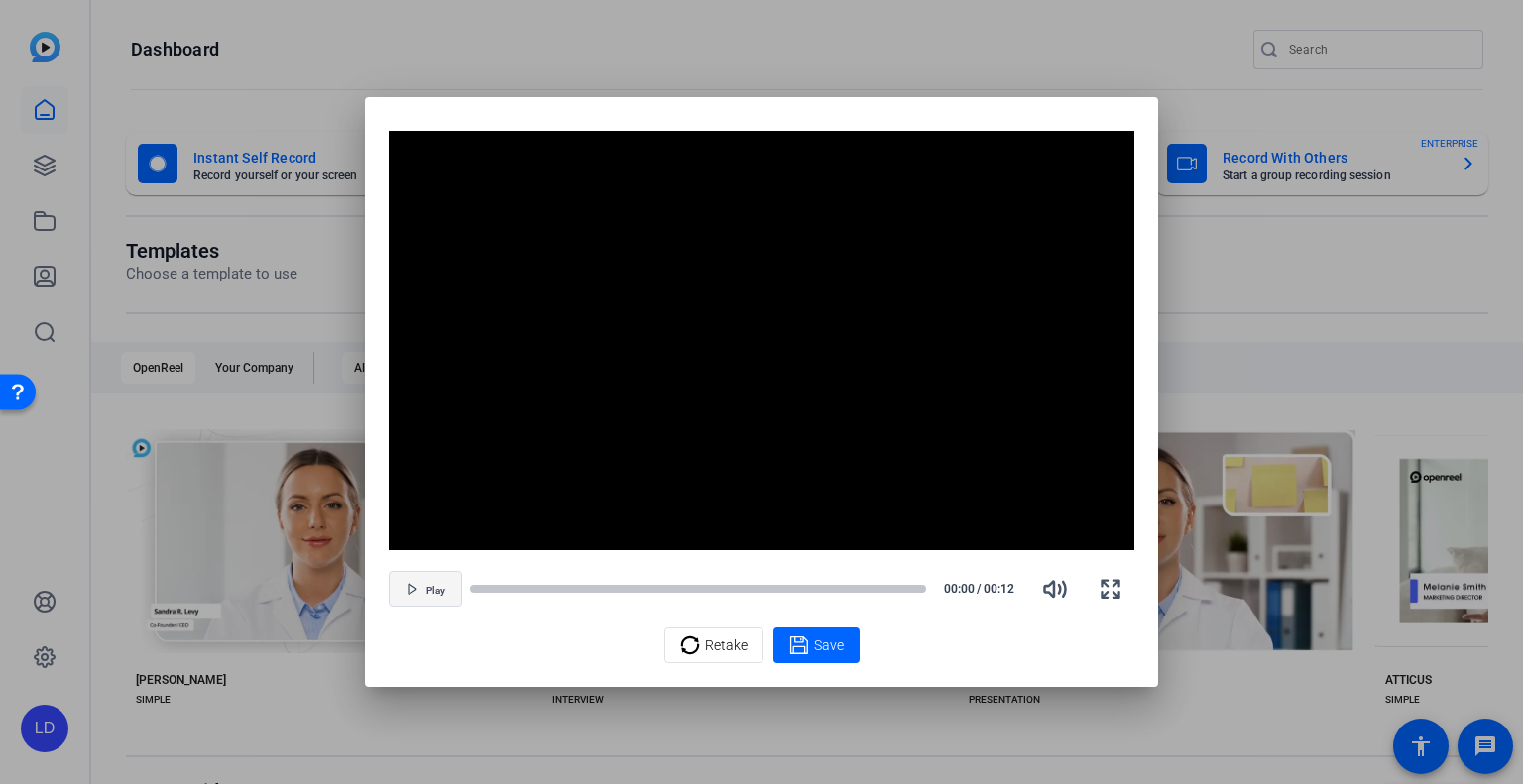 click on "Play" at bounding box center [435, 591] 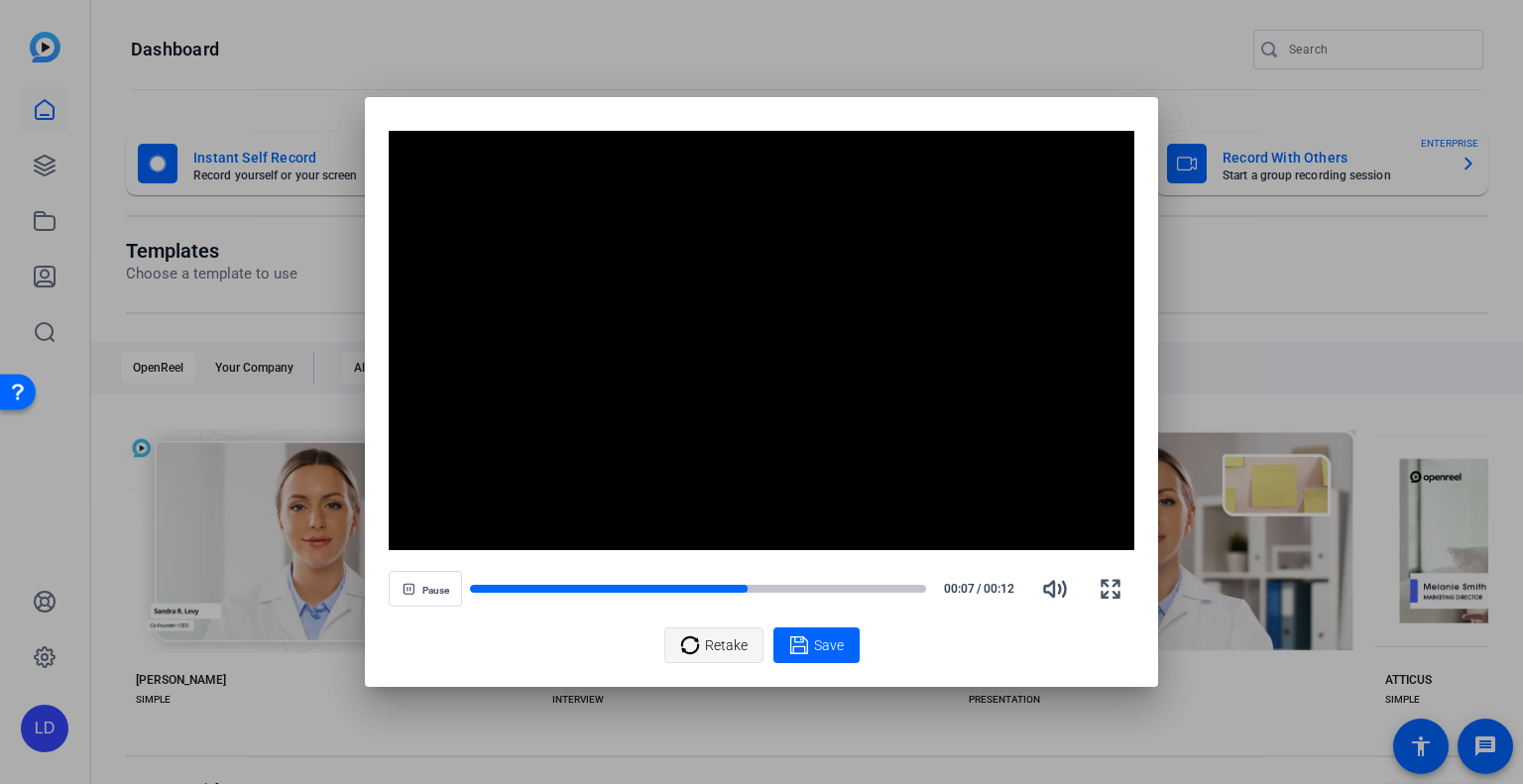 click on "Retake" at bounding box center (726, 645) 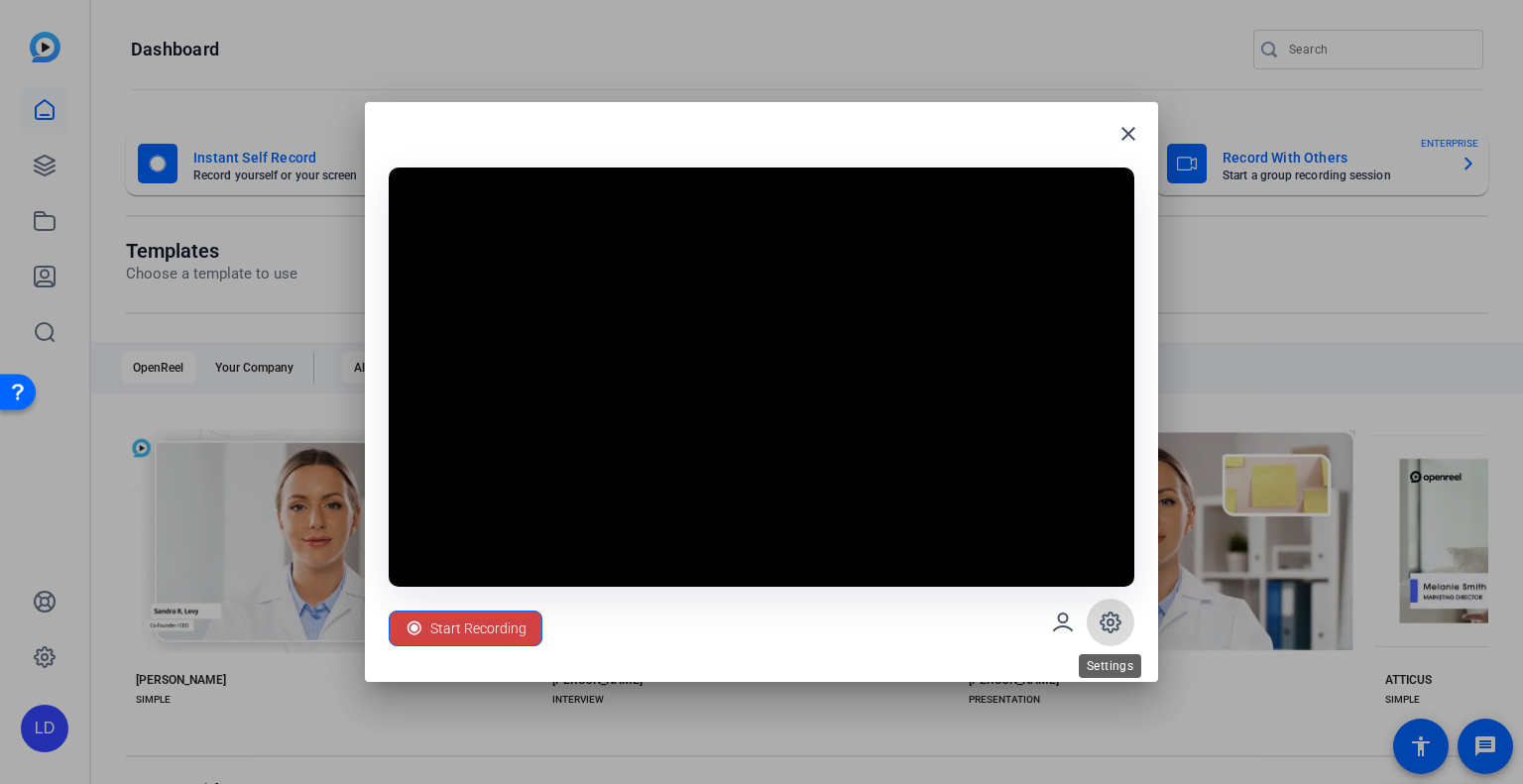 click 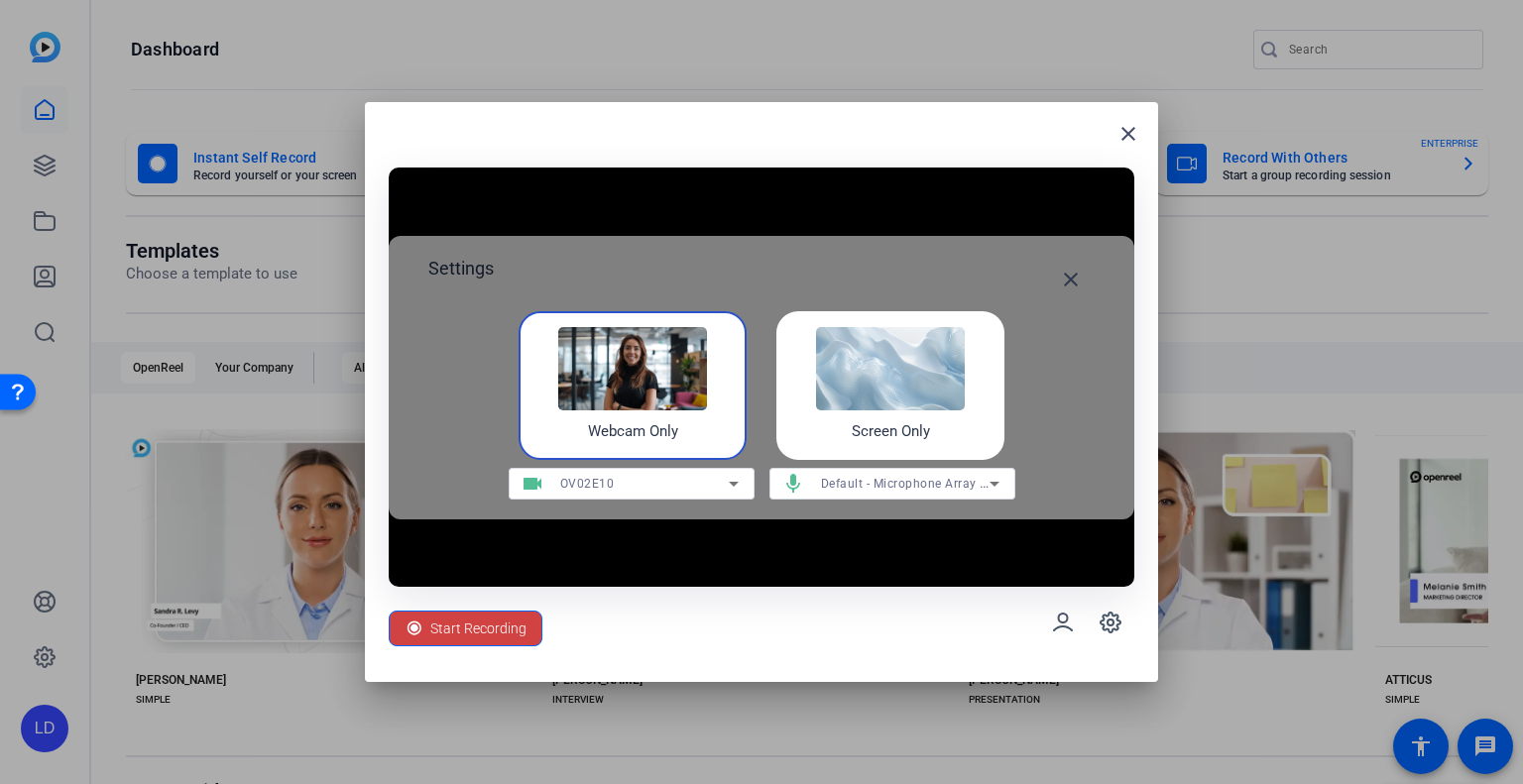 click at bounding box center [890, 369] 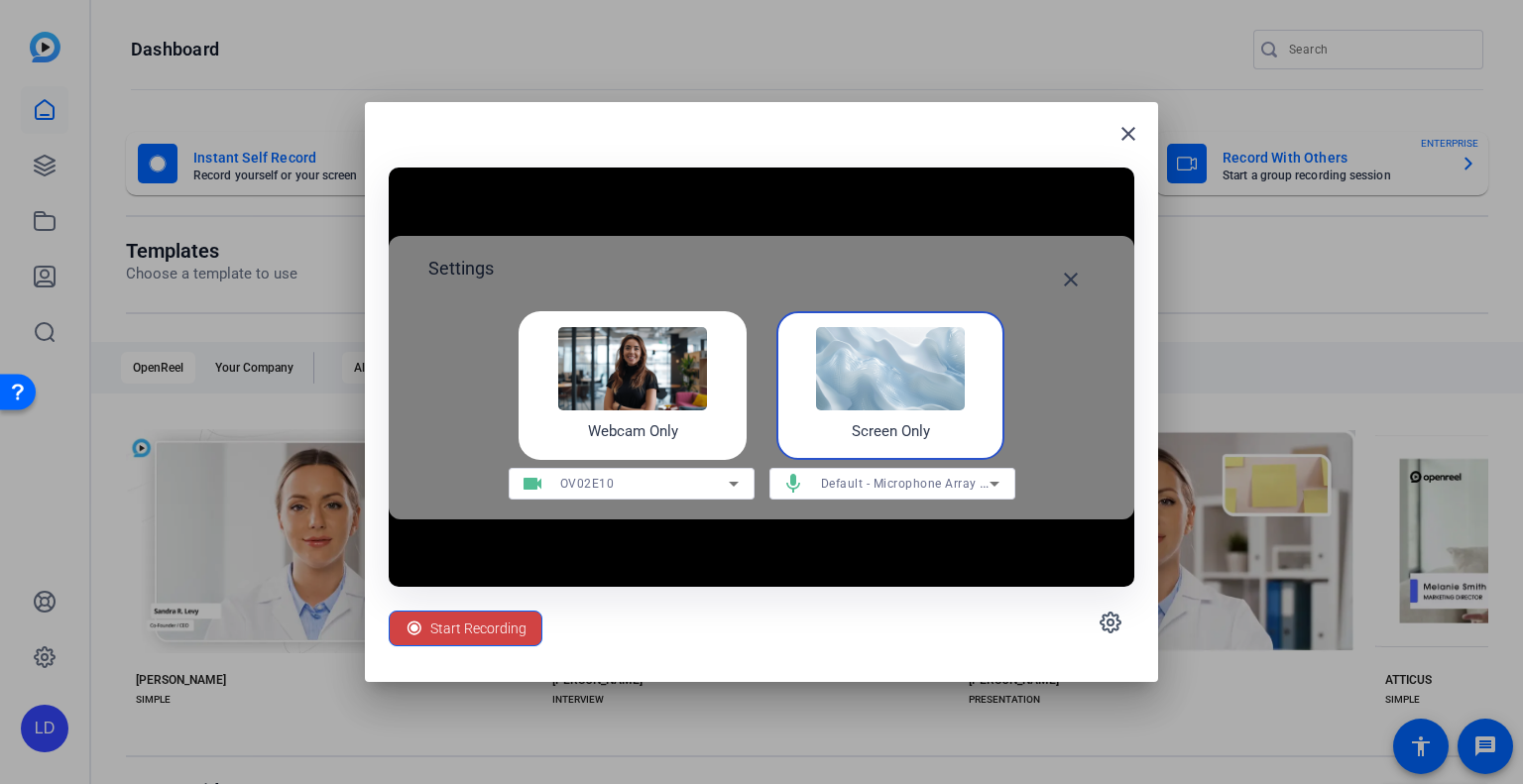 click on "Webcam Only" at bounding box center (633, 386) 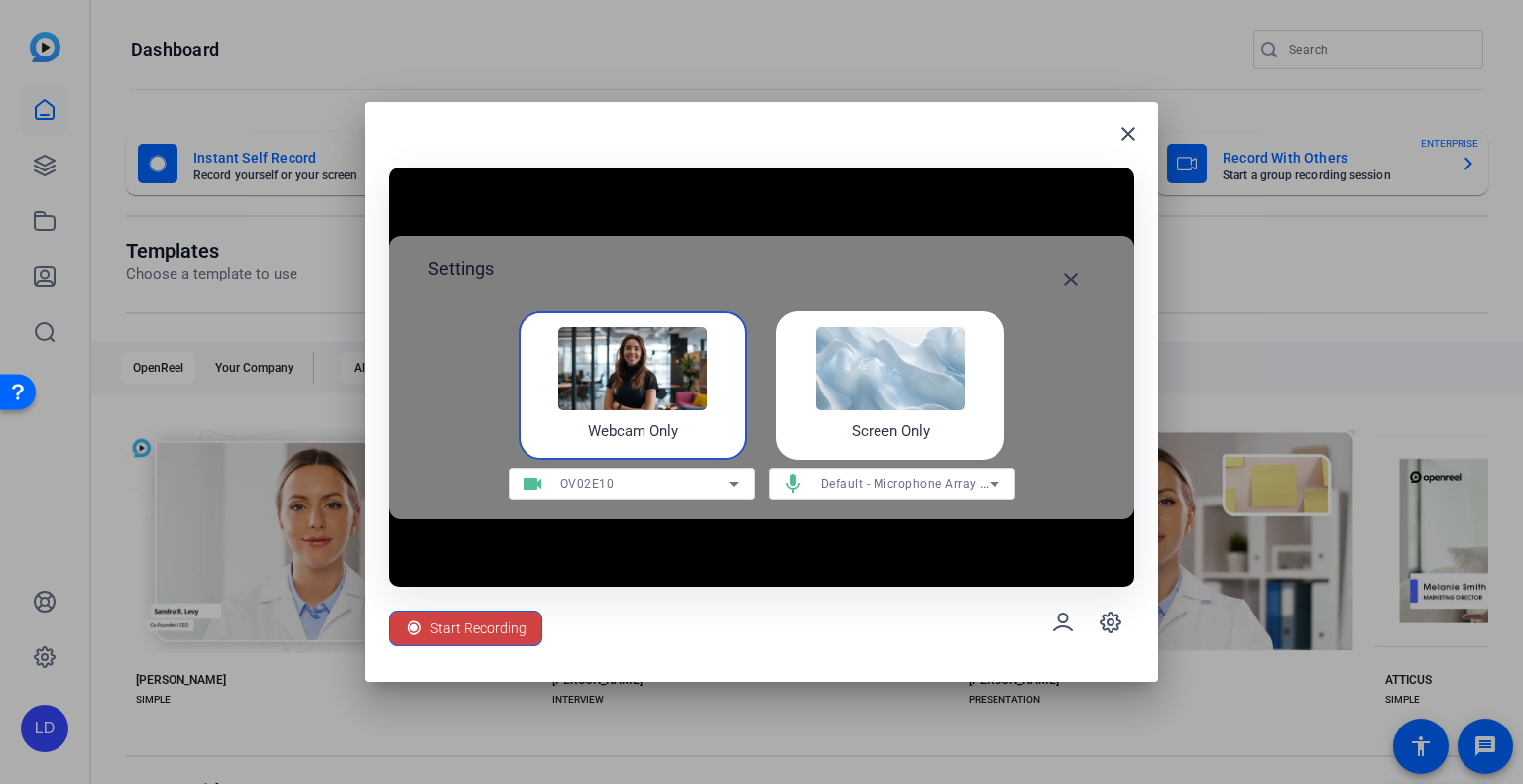 click at bounding box center (890, 369) 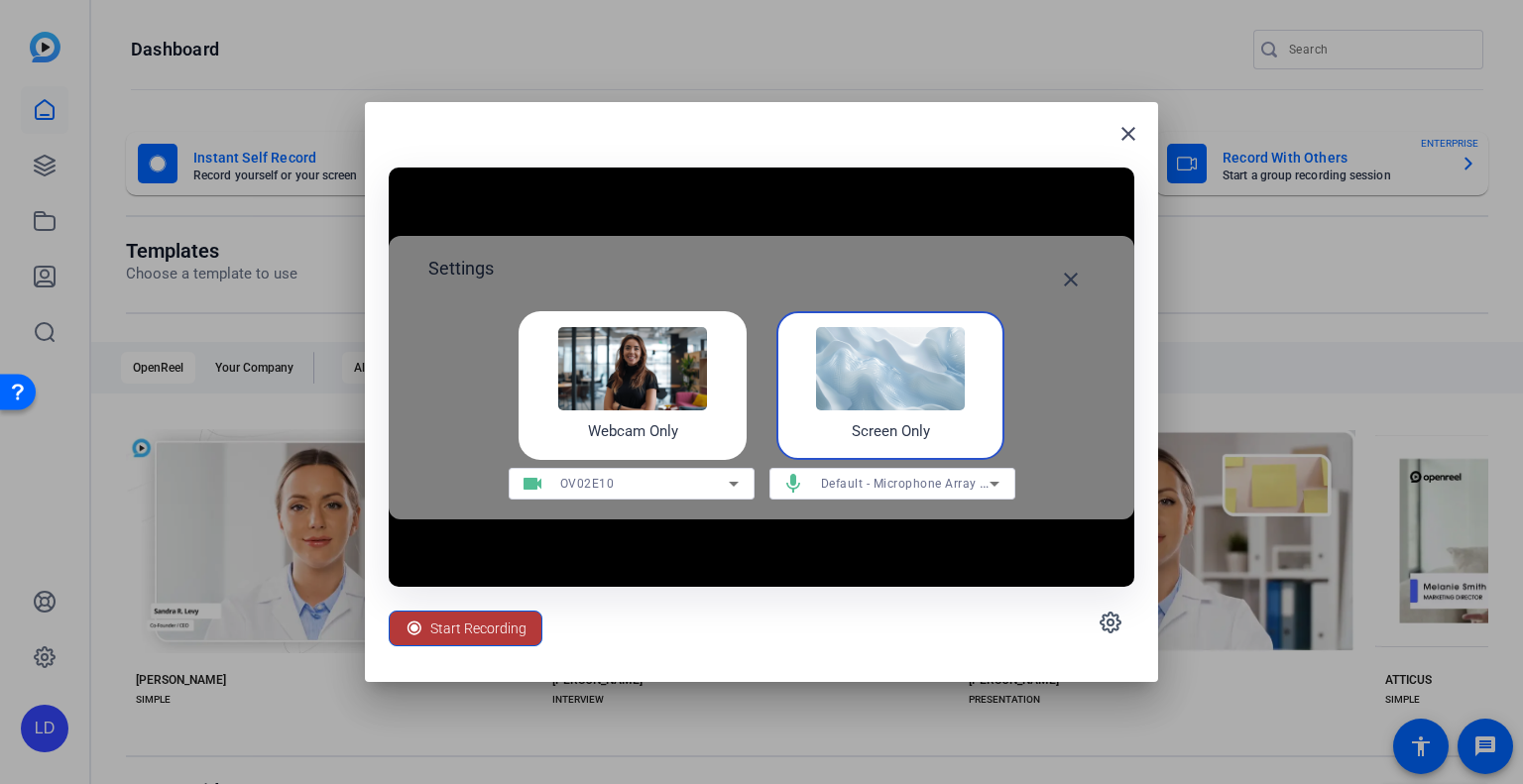 click on "Start Recording" at bounding box center (478, 628) 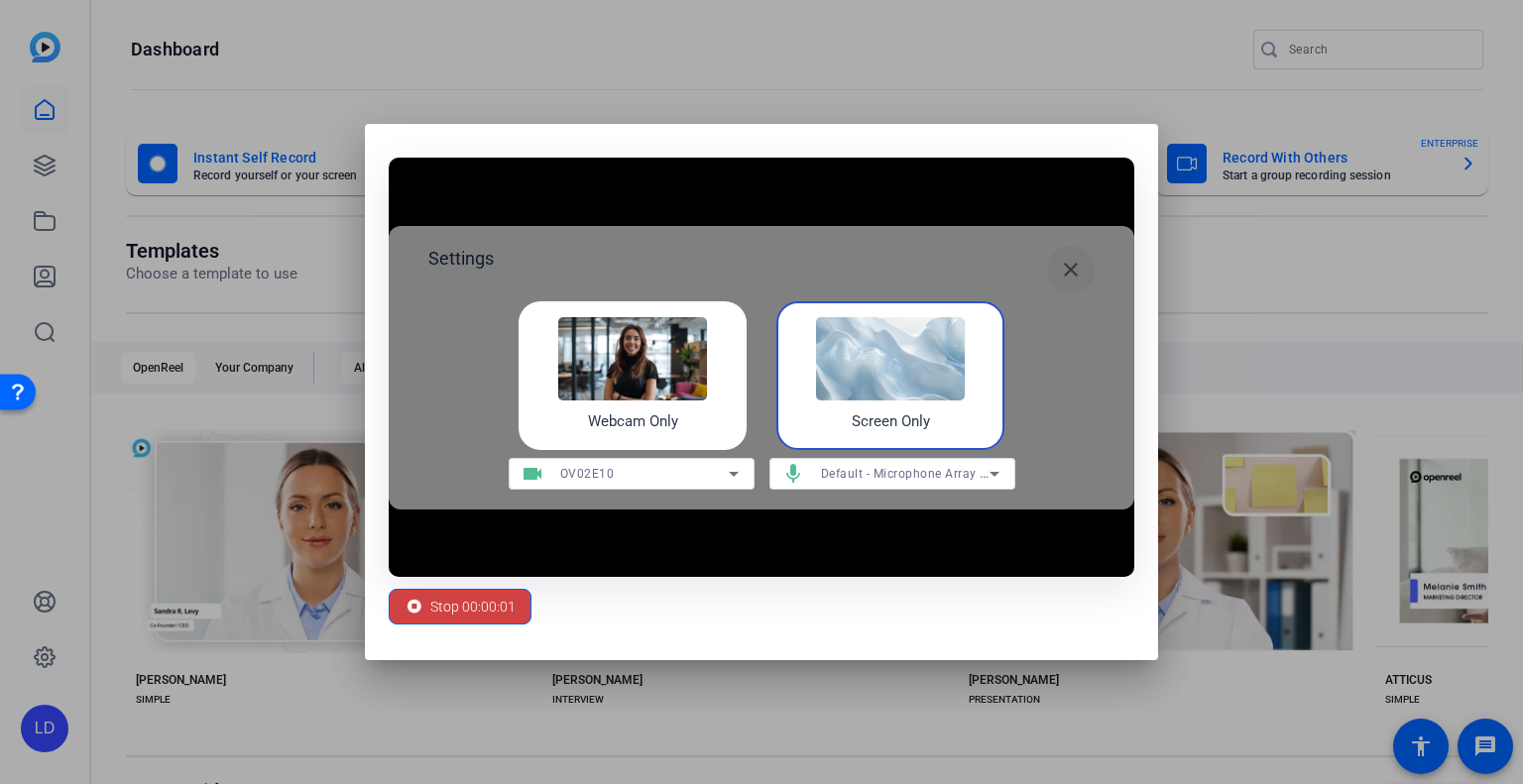 click on "close" at bounding box center [1071, 270] 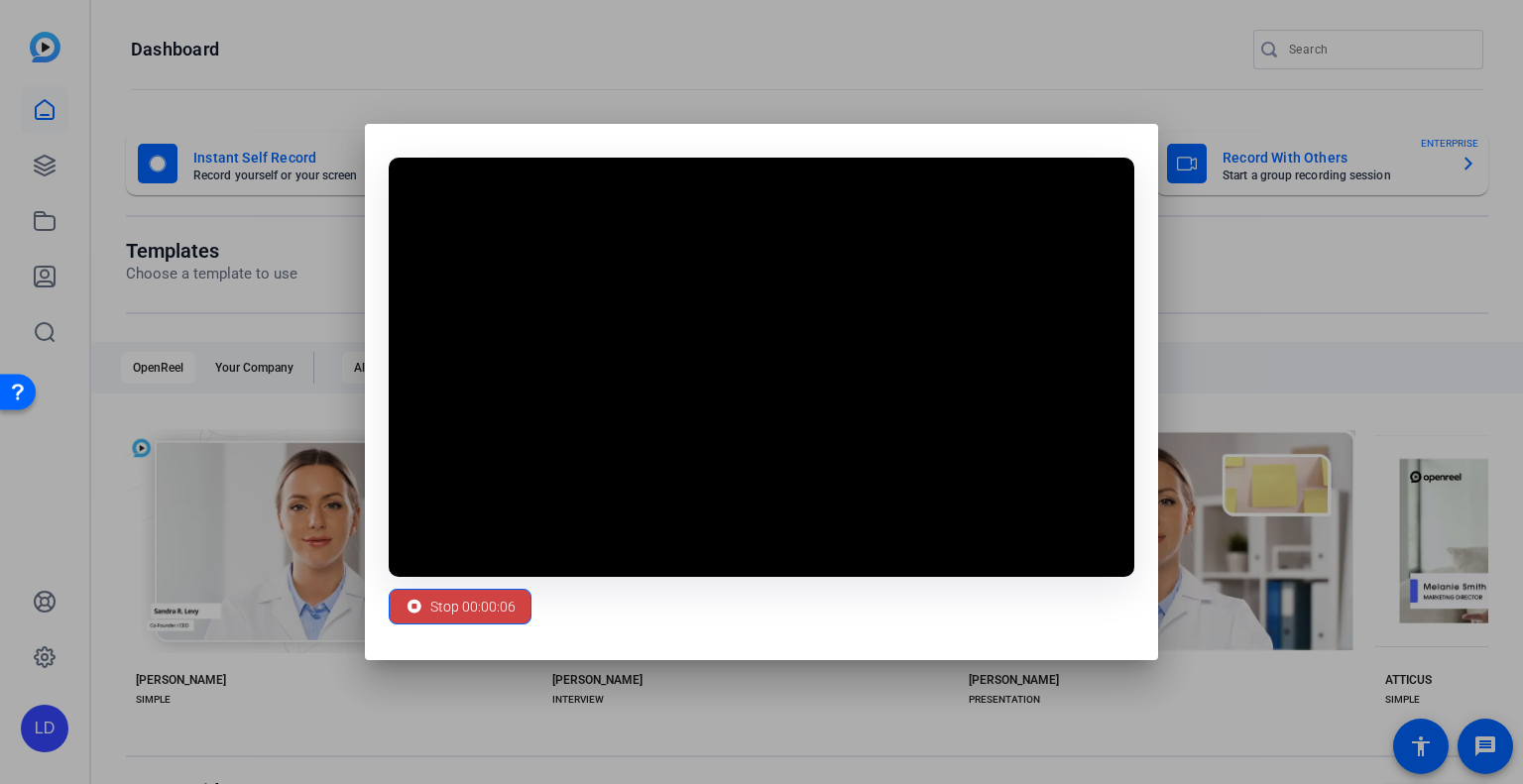 click at bounding box center (762, 392) 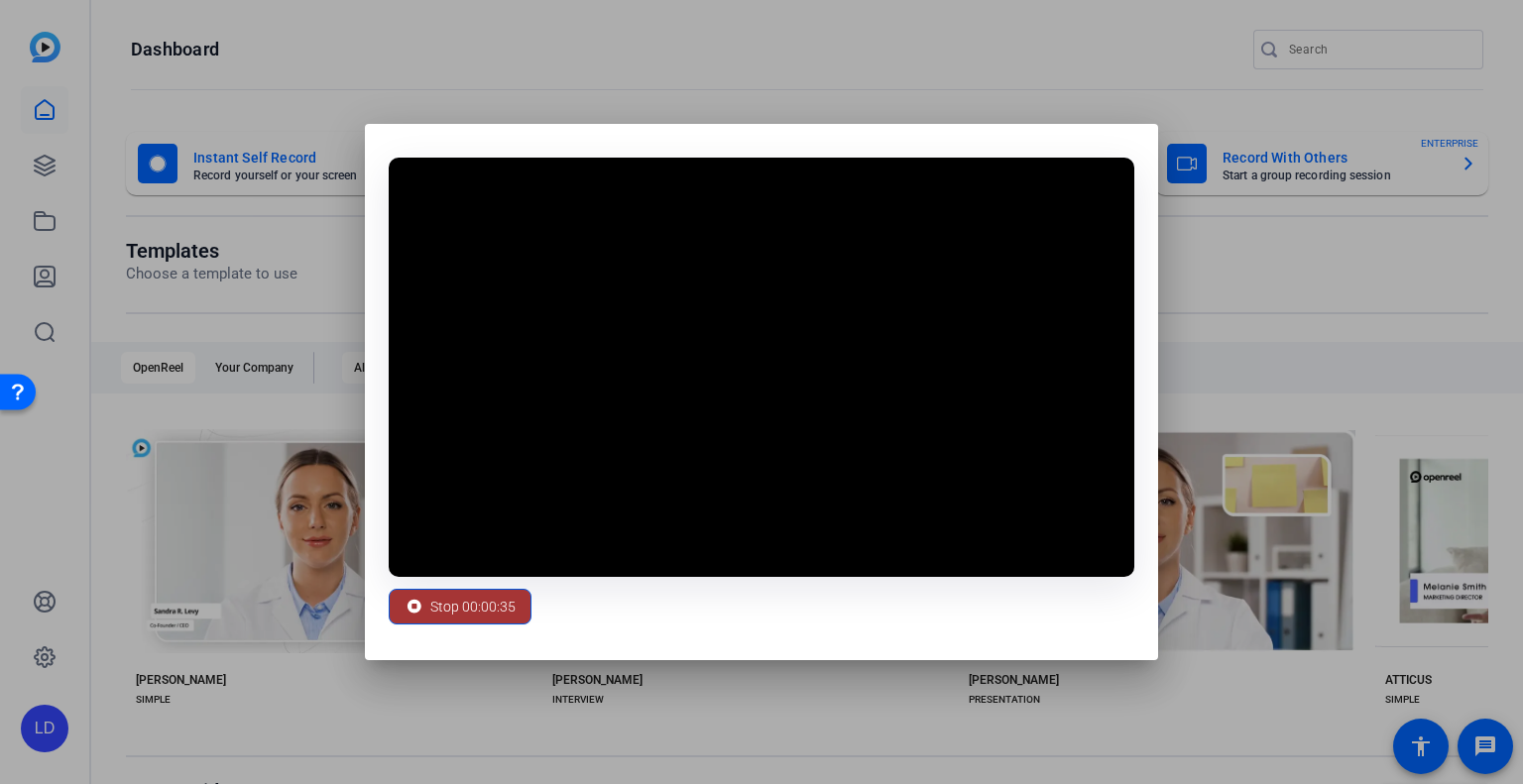 click on "Stop 00:00:35" at bounding box center [473, 607] 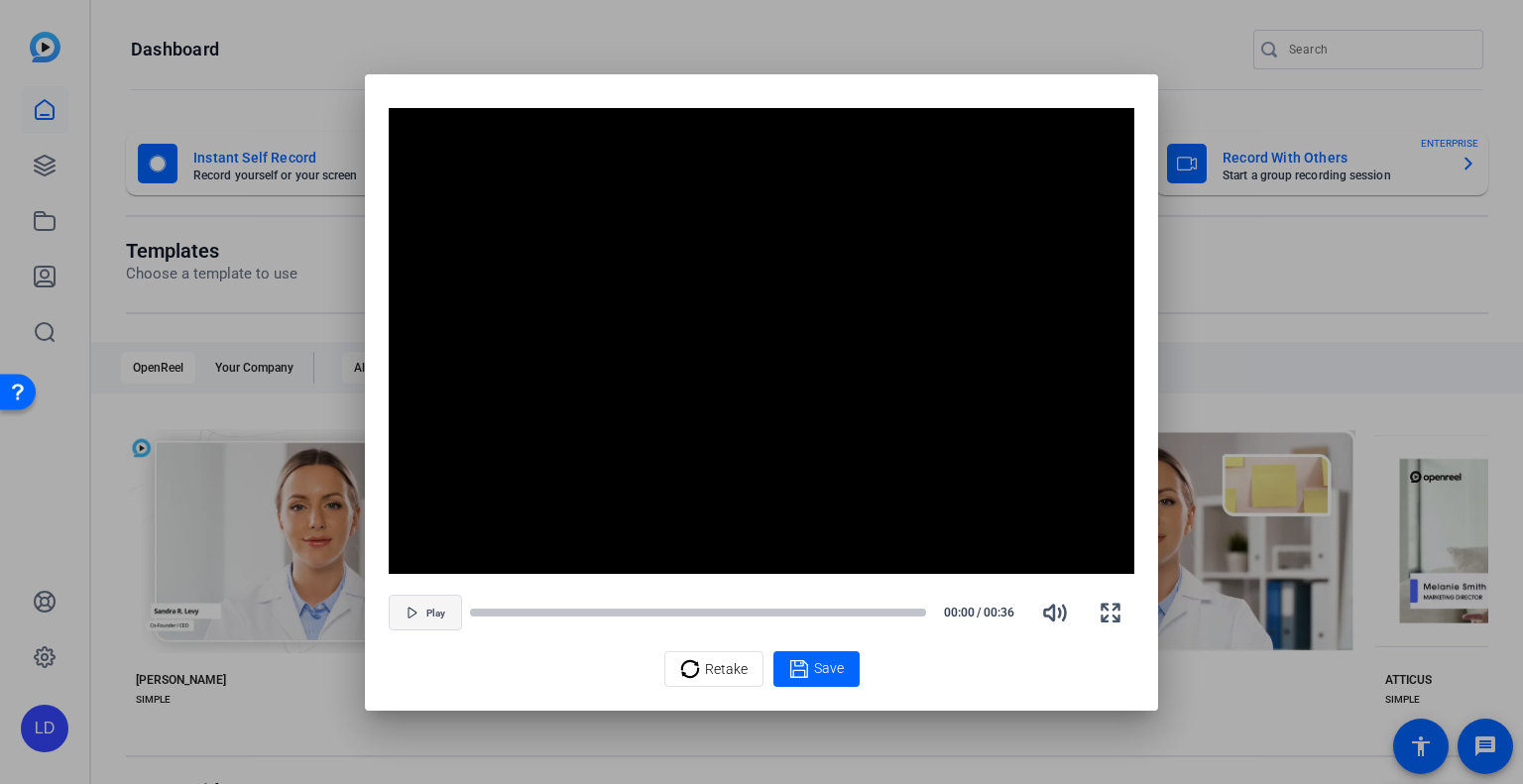 click on "Play" at bounding box center (435, 614) 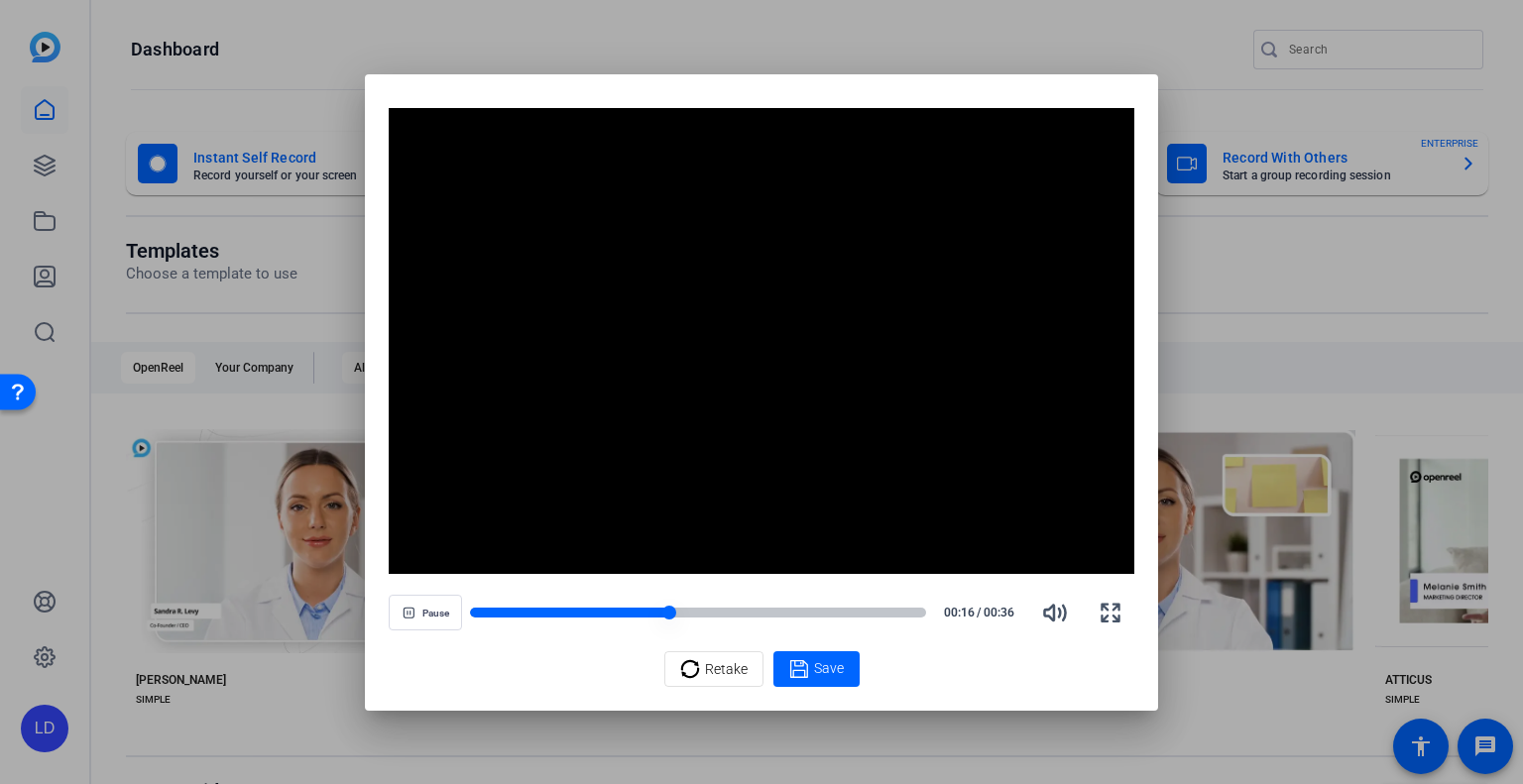 click at bounding box center [698, 613] 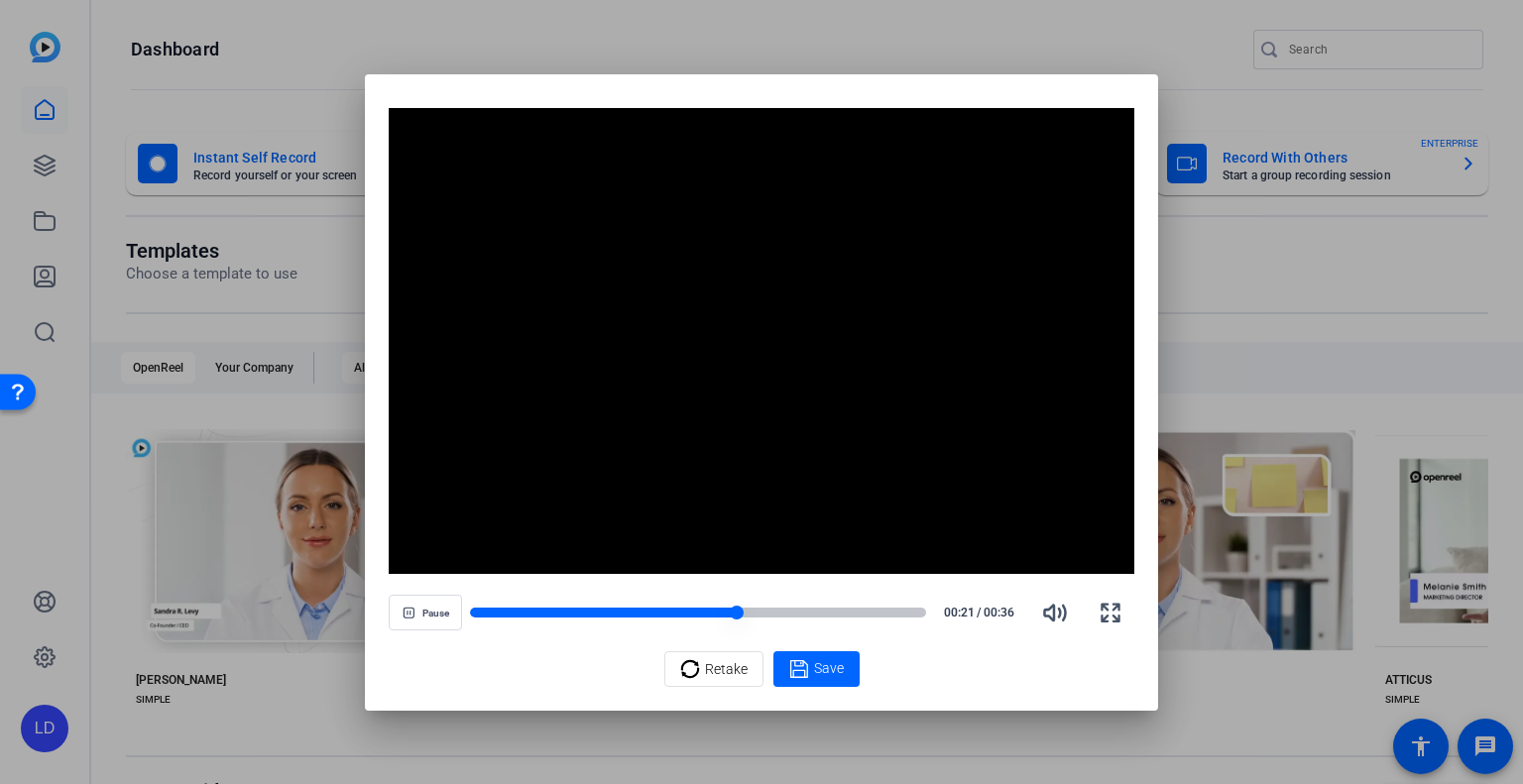 click at bounding box center [698, 613] 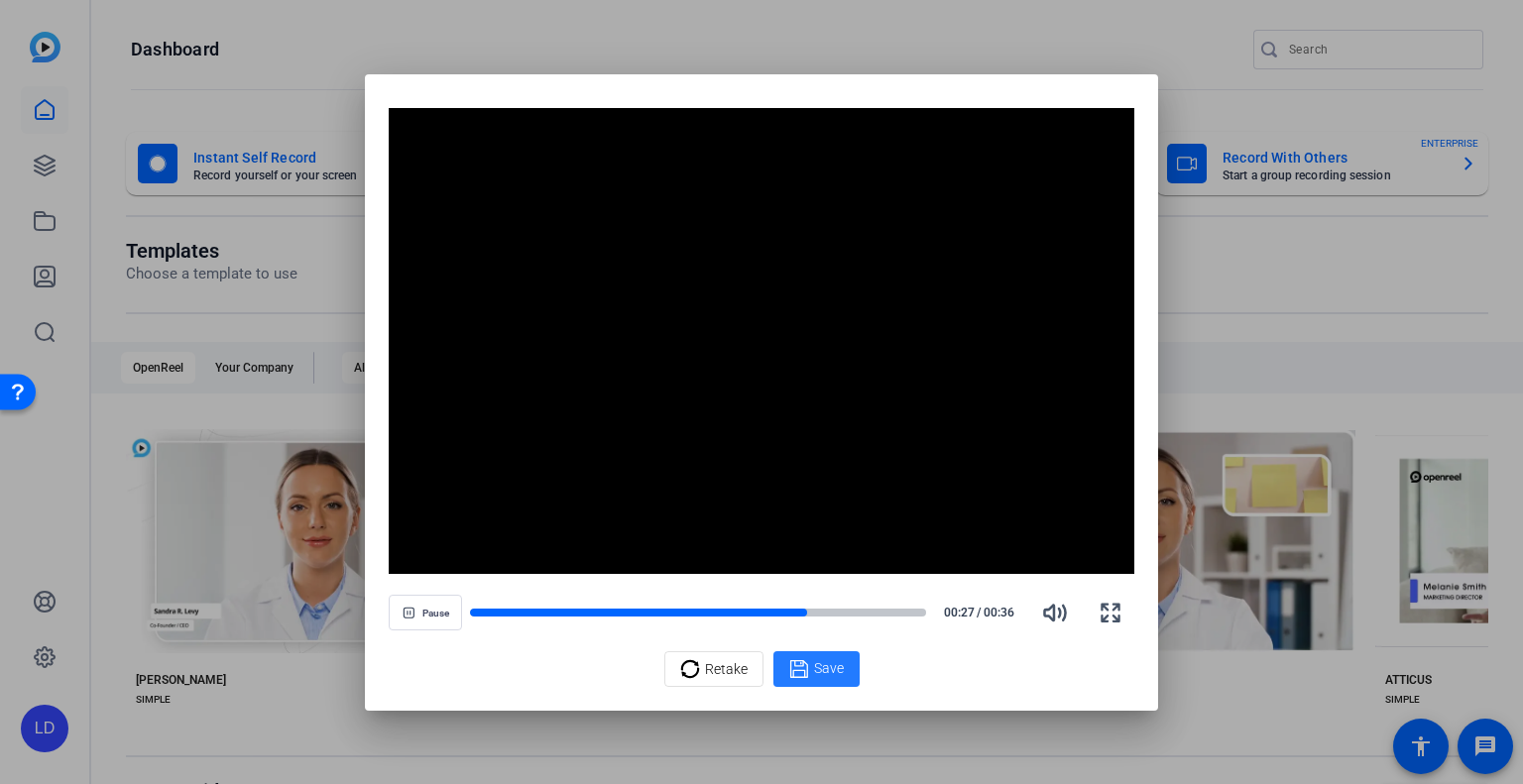 click on "Save" at bounding box center [829, 668] 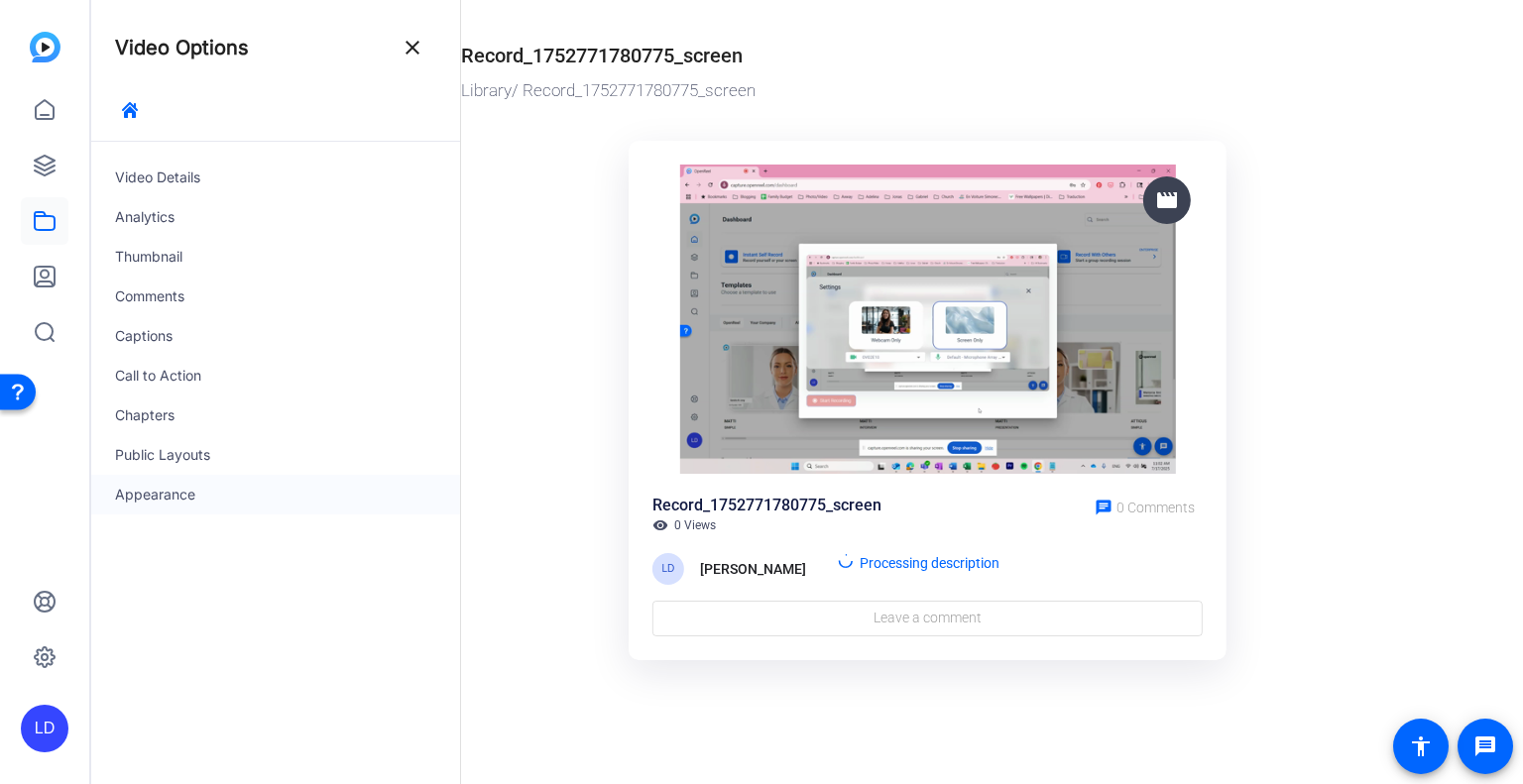 click on "Appearance" 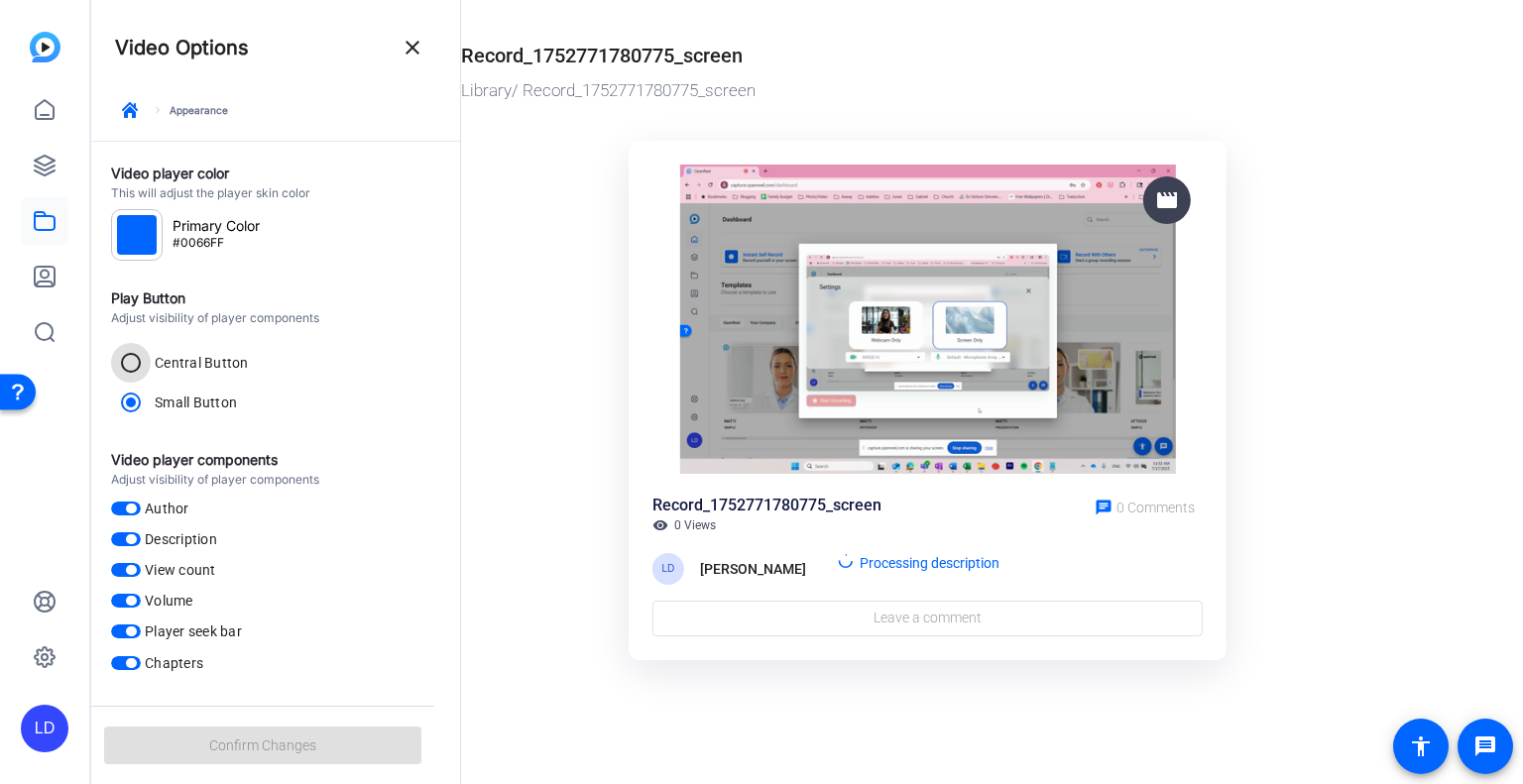 click on "Central Button" at bounding box center [131, 363] 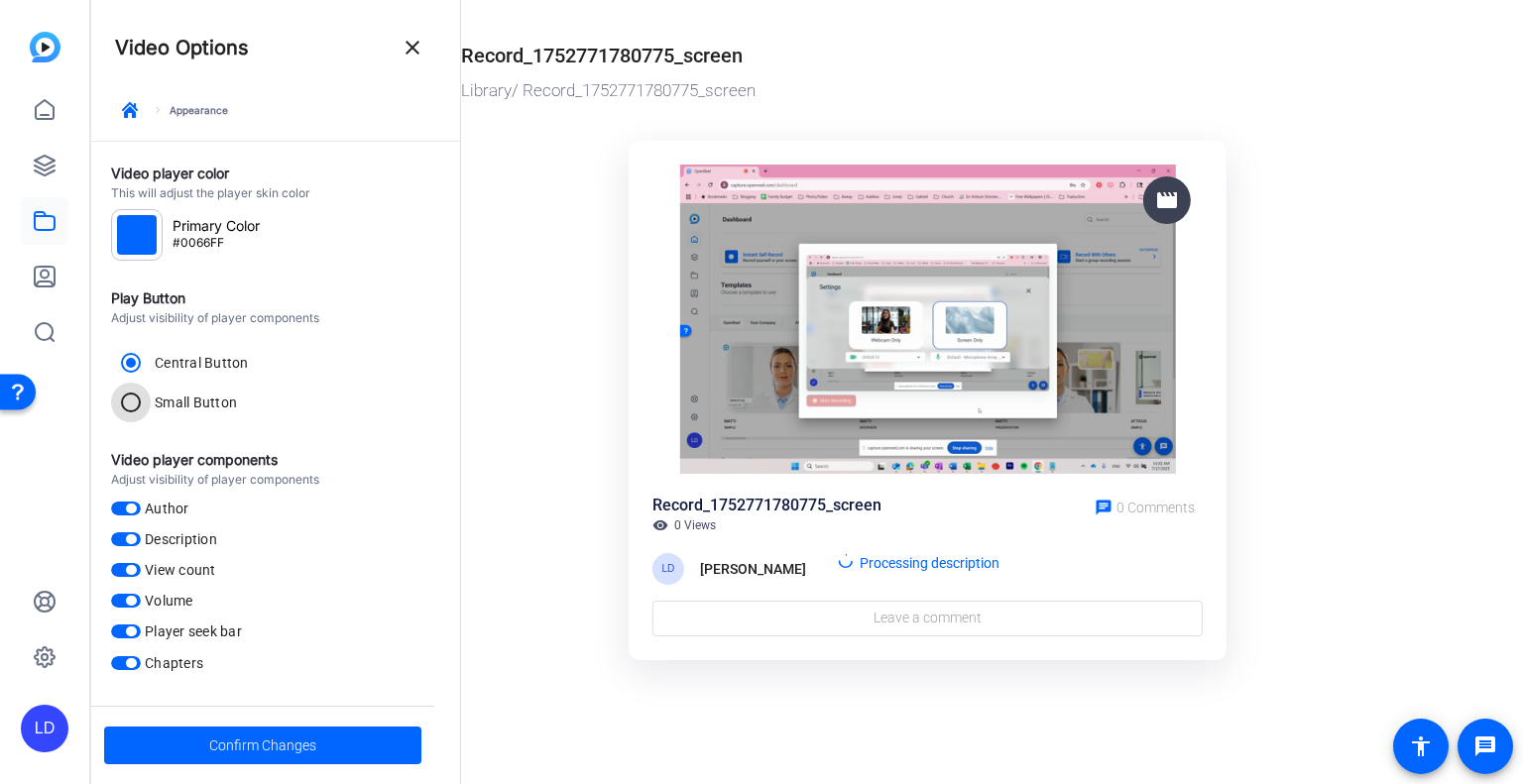click on "Small Button" at bounding box center [131, 402] 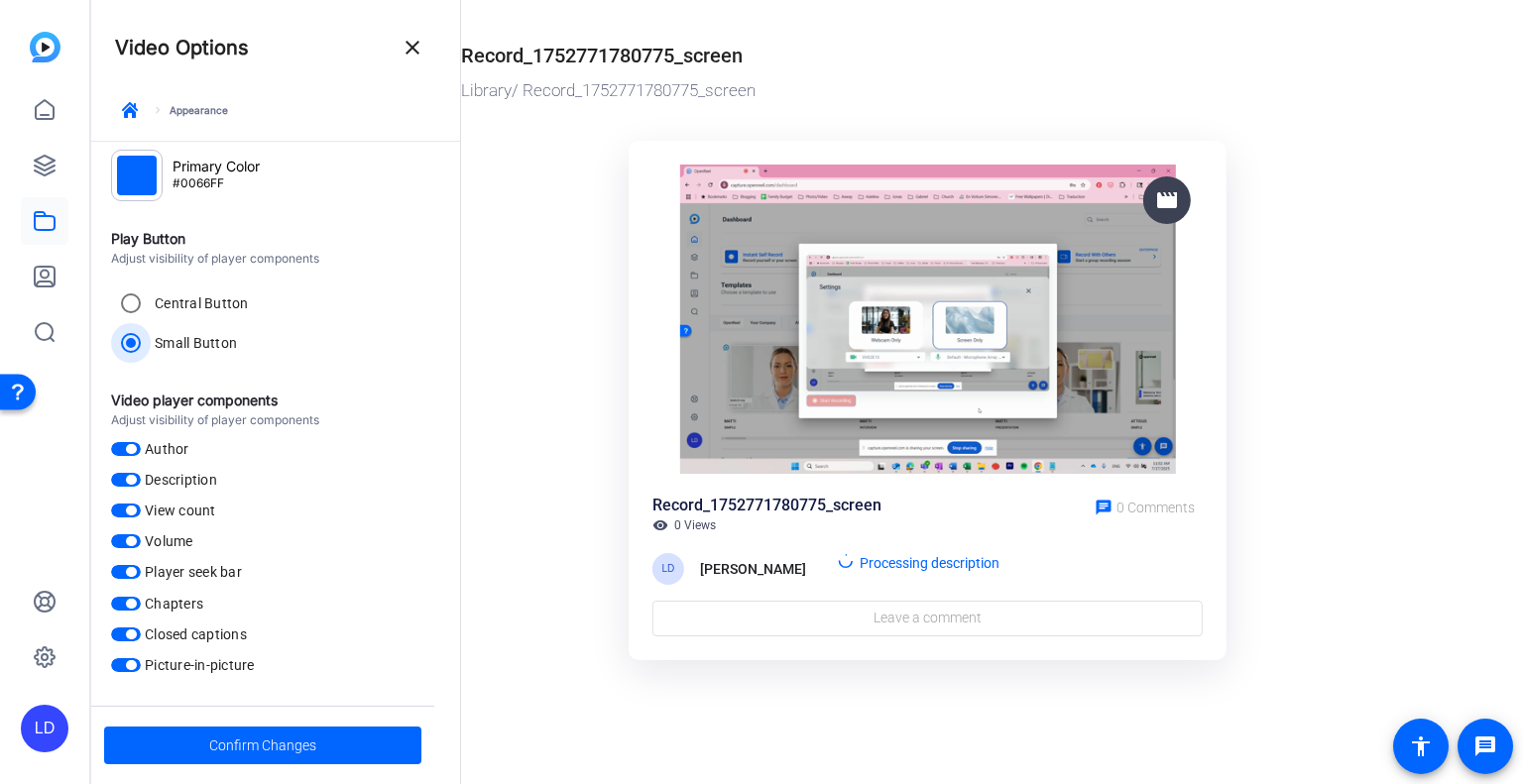 scroll, scrollTop: 0, scrollLeft: 0, axis: both 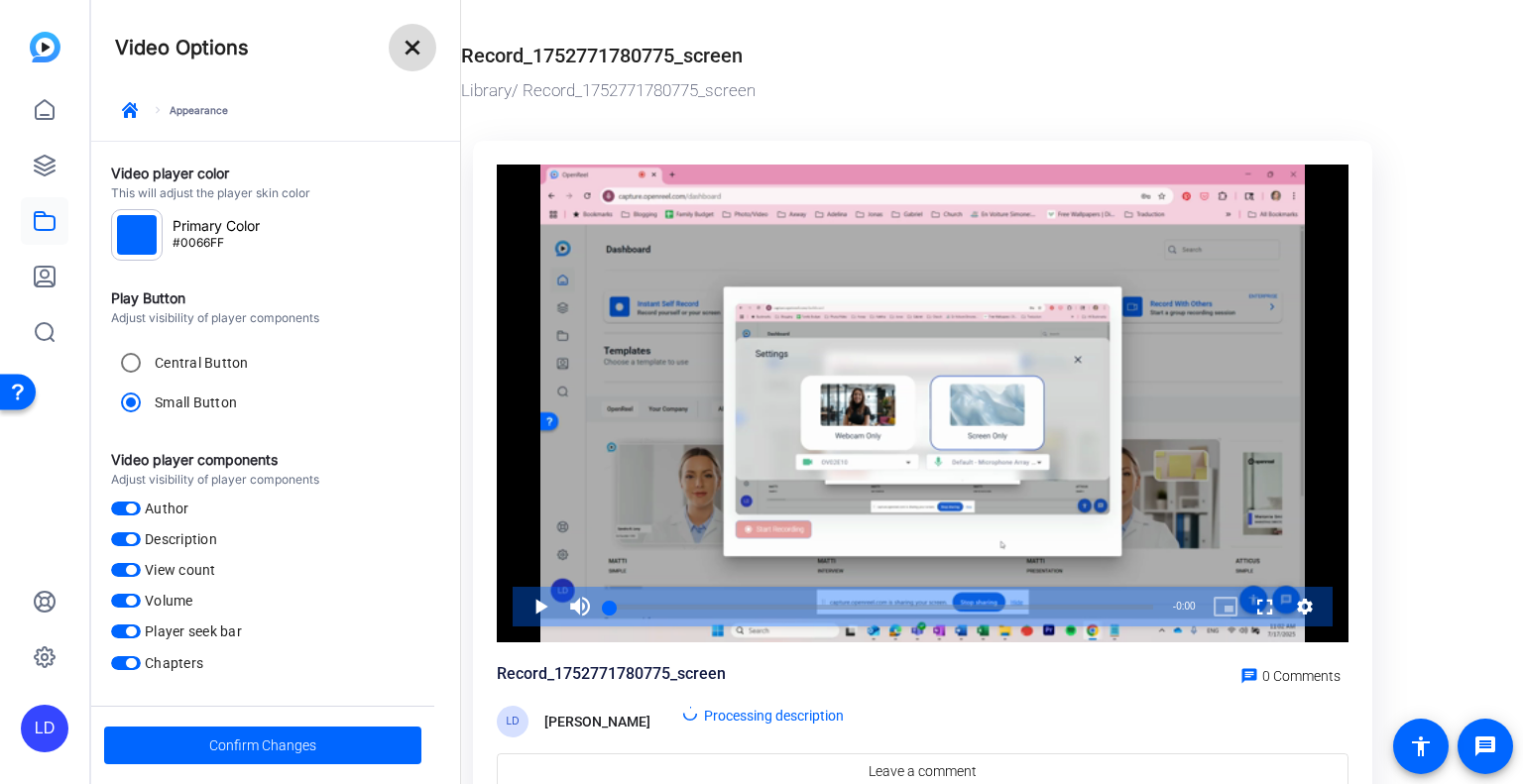 click on "close" 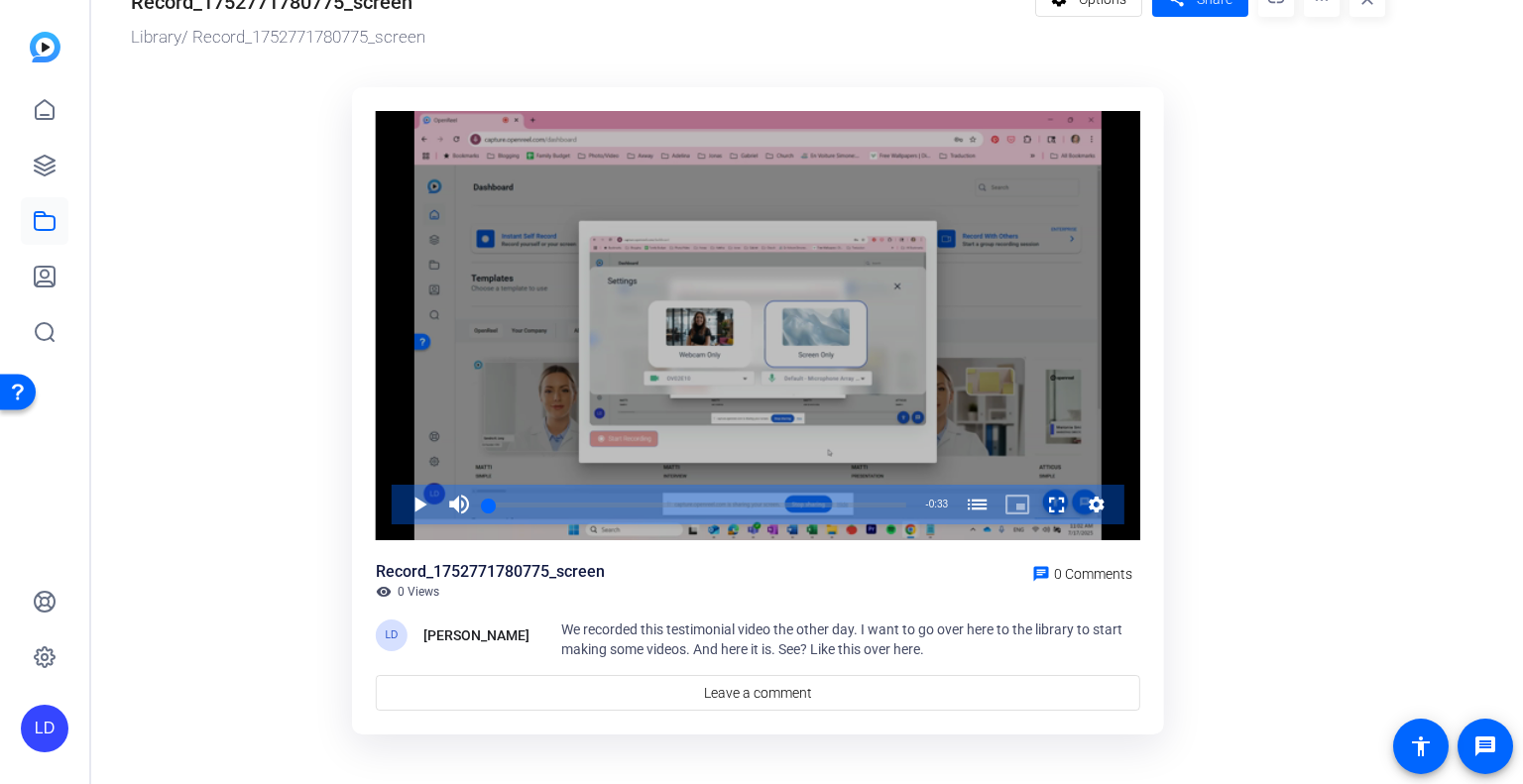 scroll, scrollTop: 72, scrollLeft: 0, axis: vertical 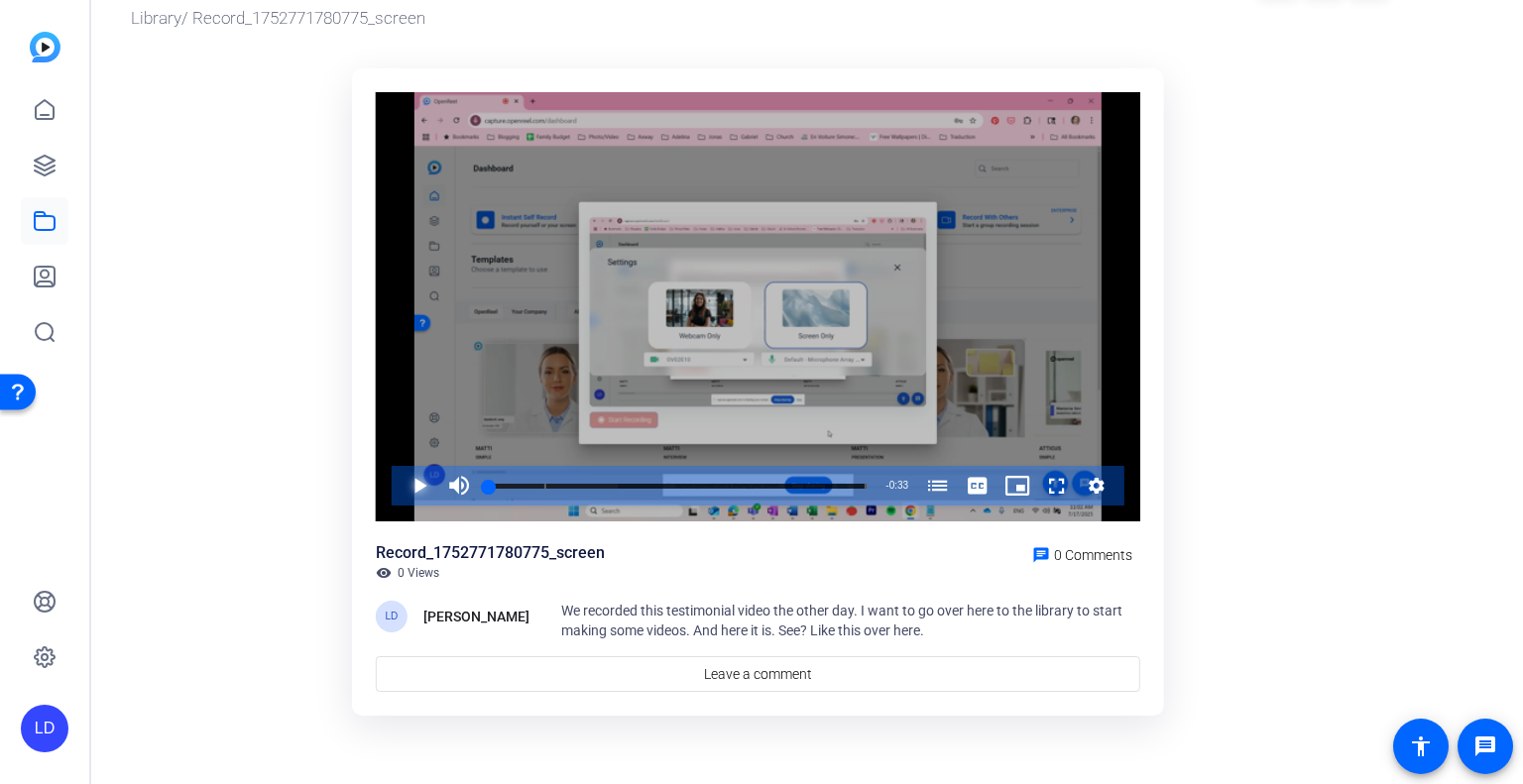 click at bounding box center (400, 486) 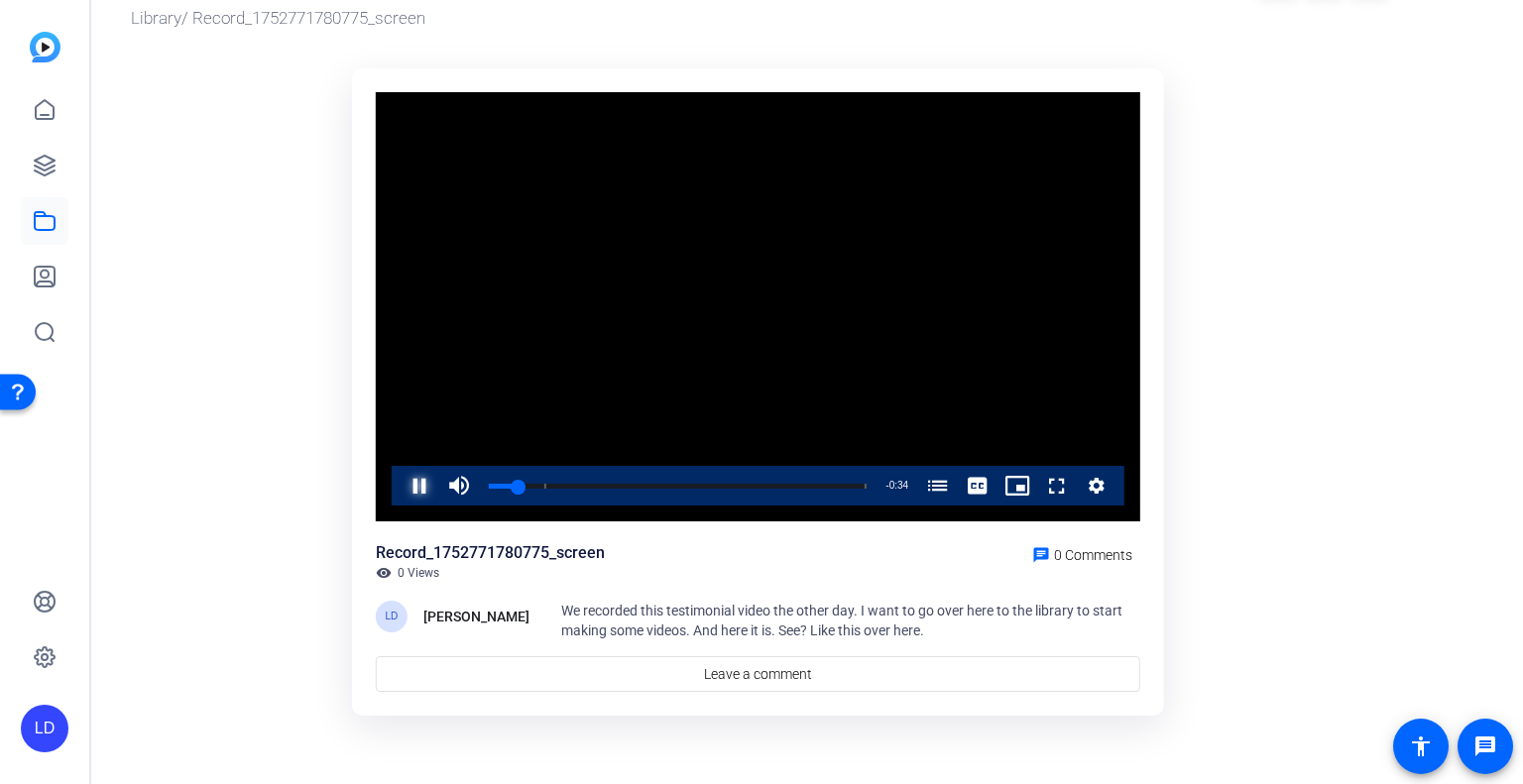 click at bounding box center (400, 486) 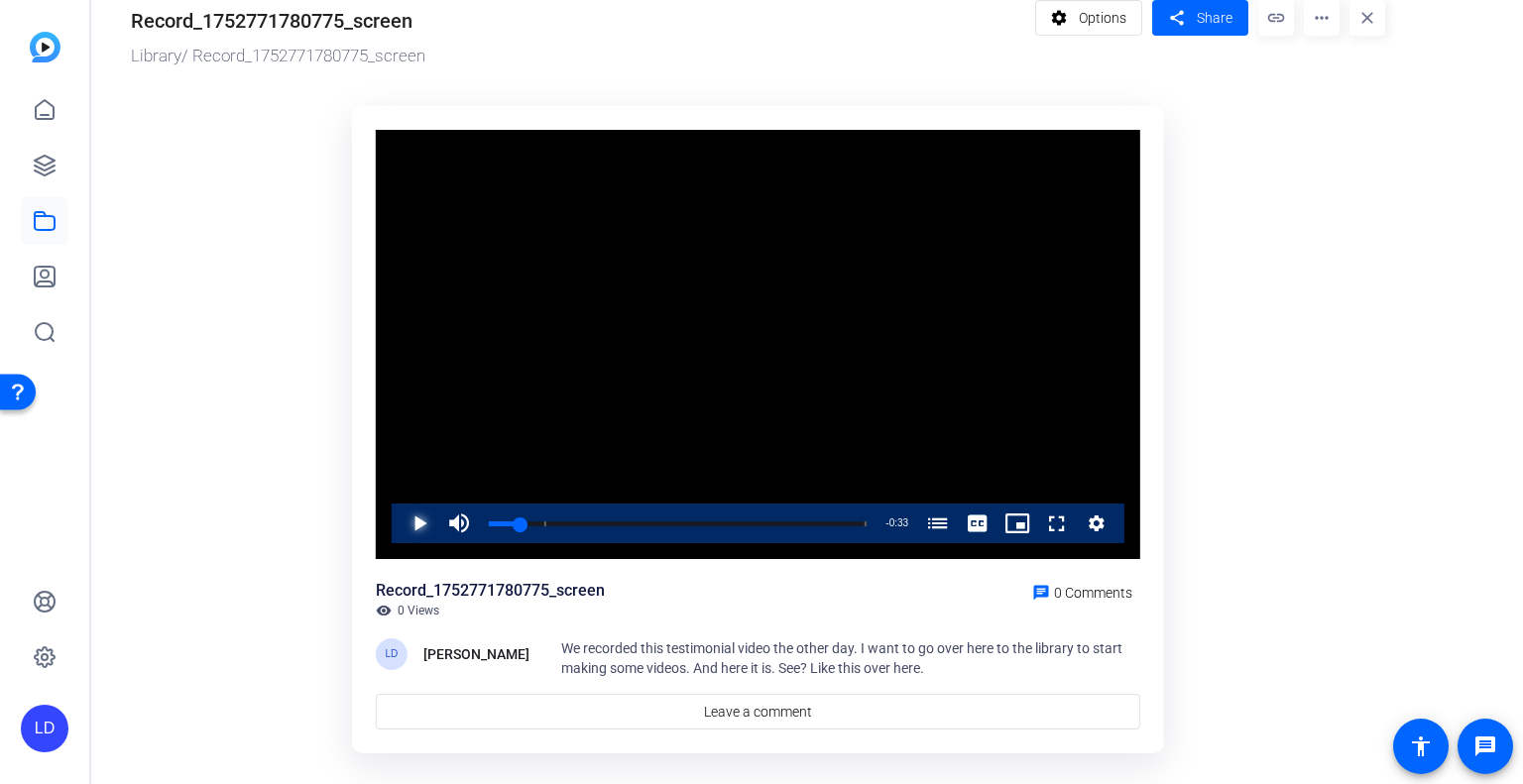 scroll, scrollTop: 0, scrollLeft: 0, axis: both 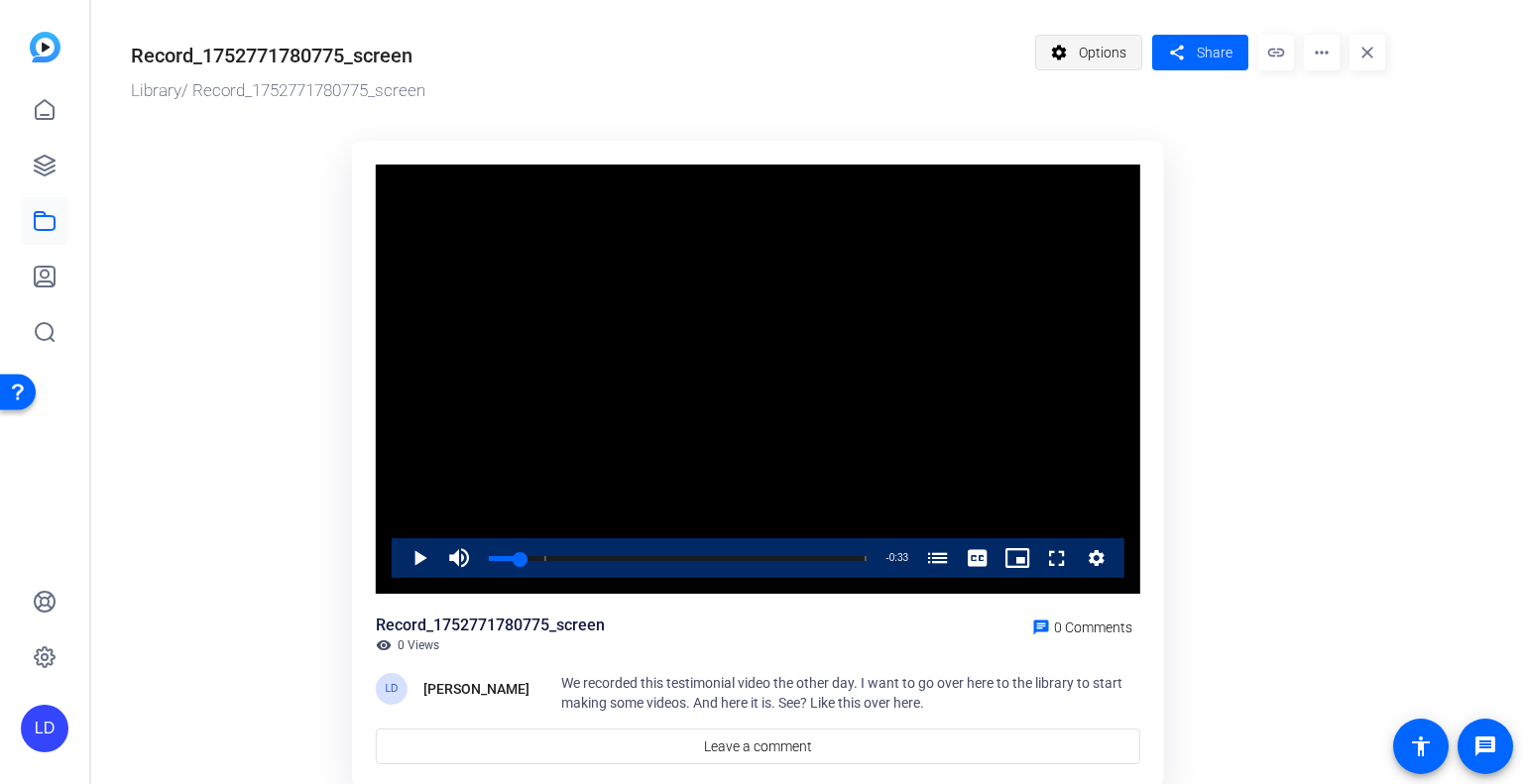 click on "settings" 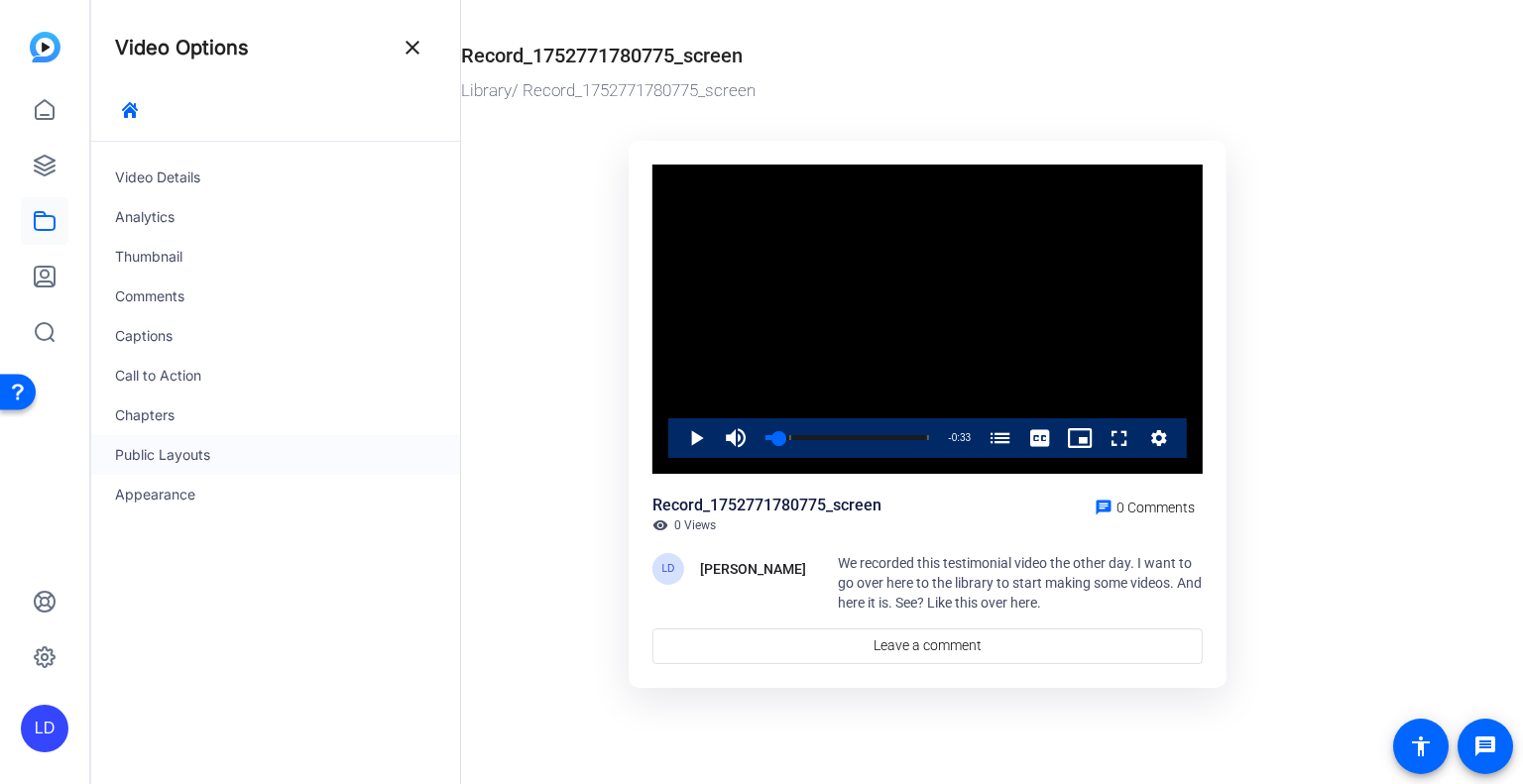 click on "Public Layouts" 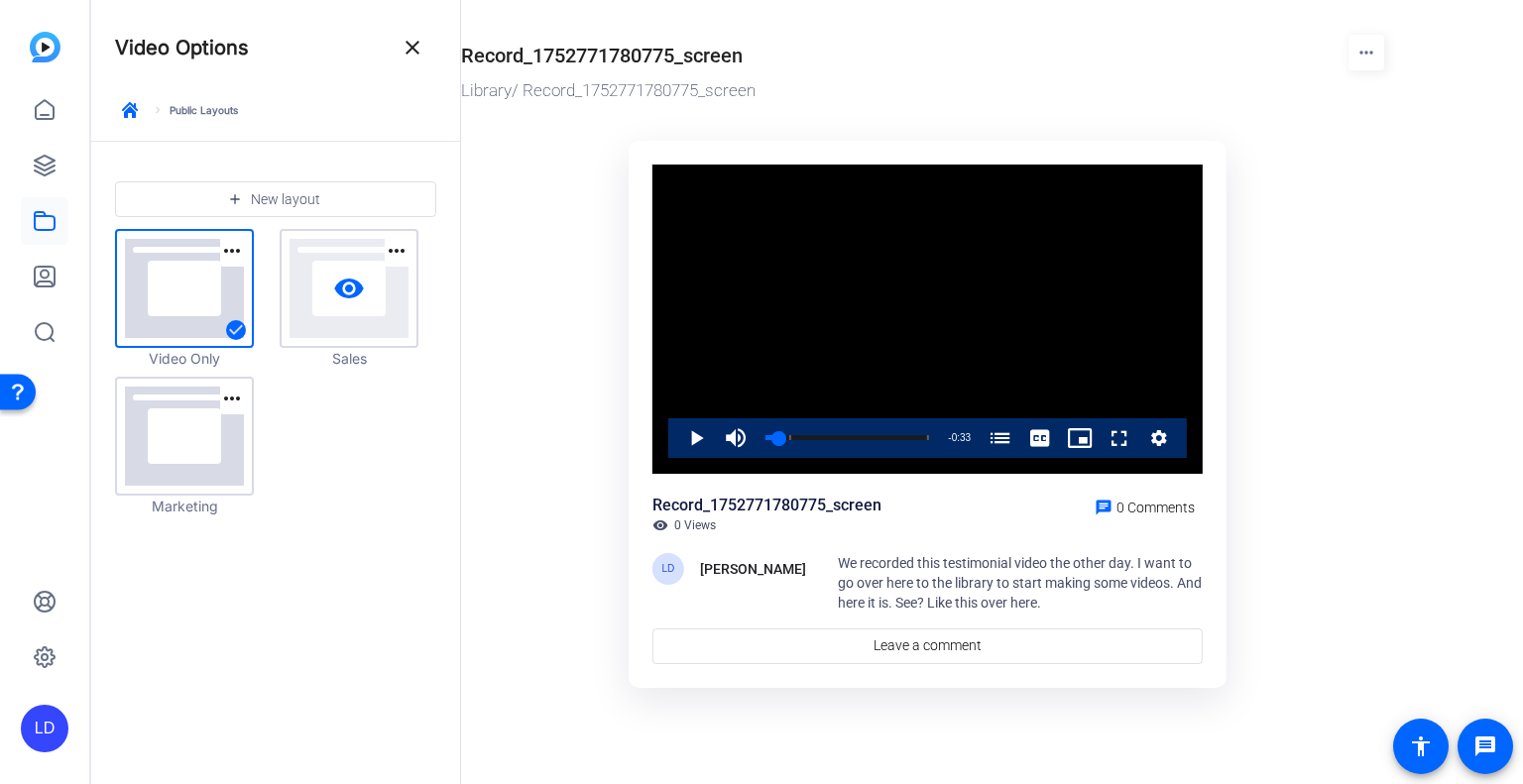 click on "visibility" 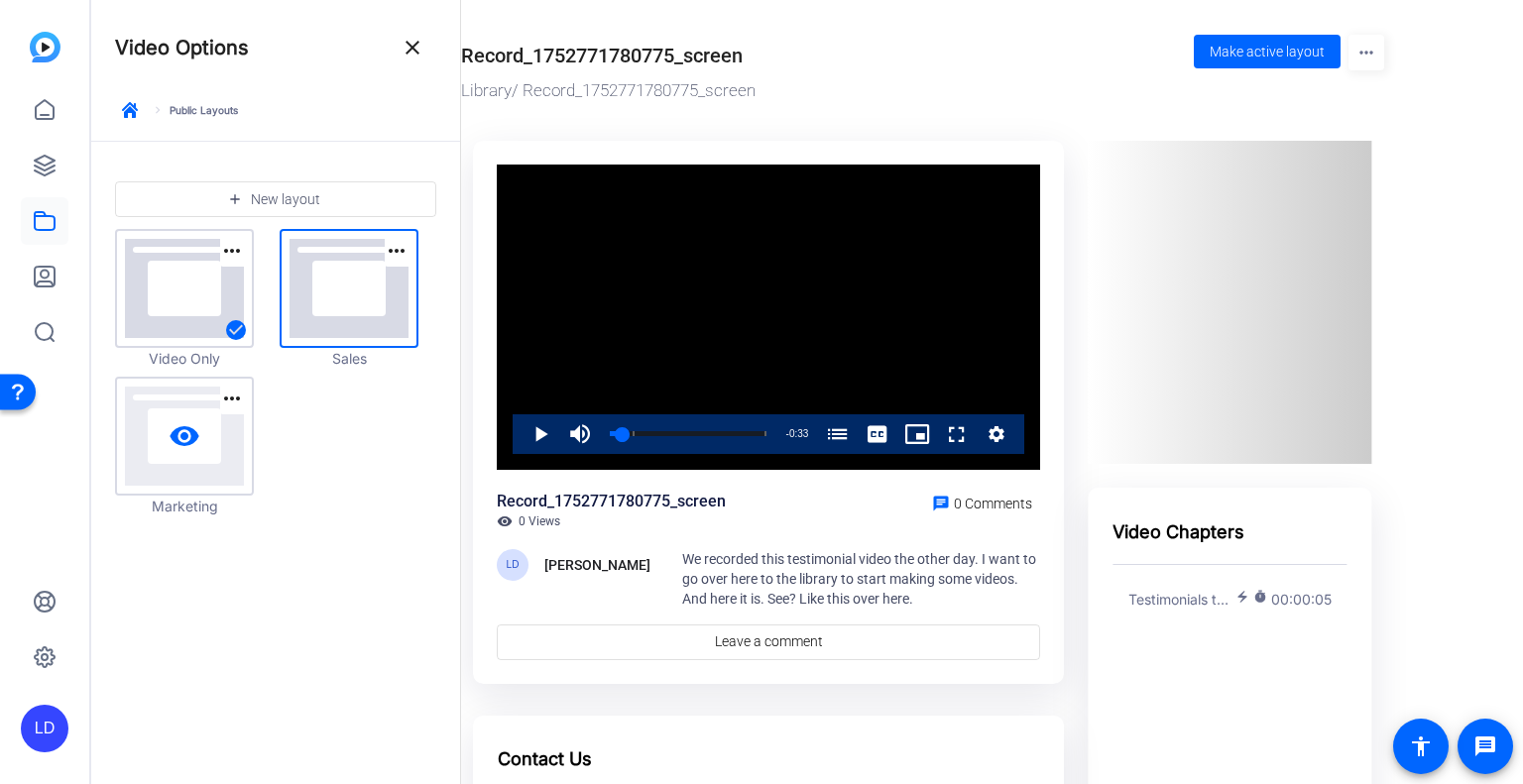 click on "visibility" 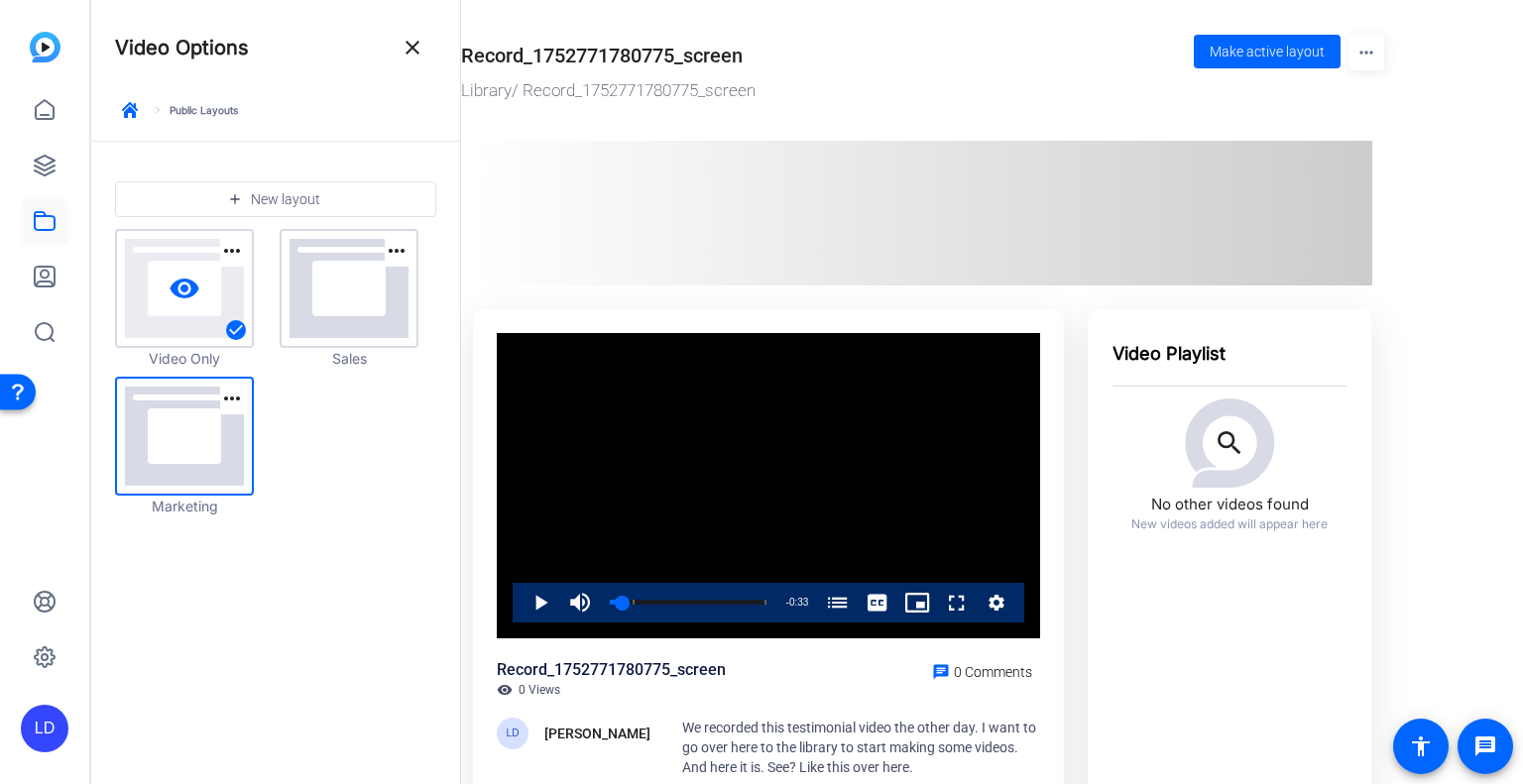 click on "visibility" 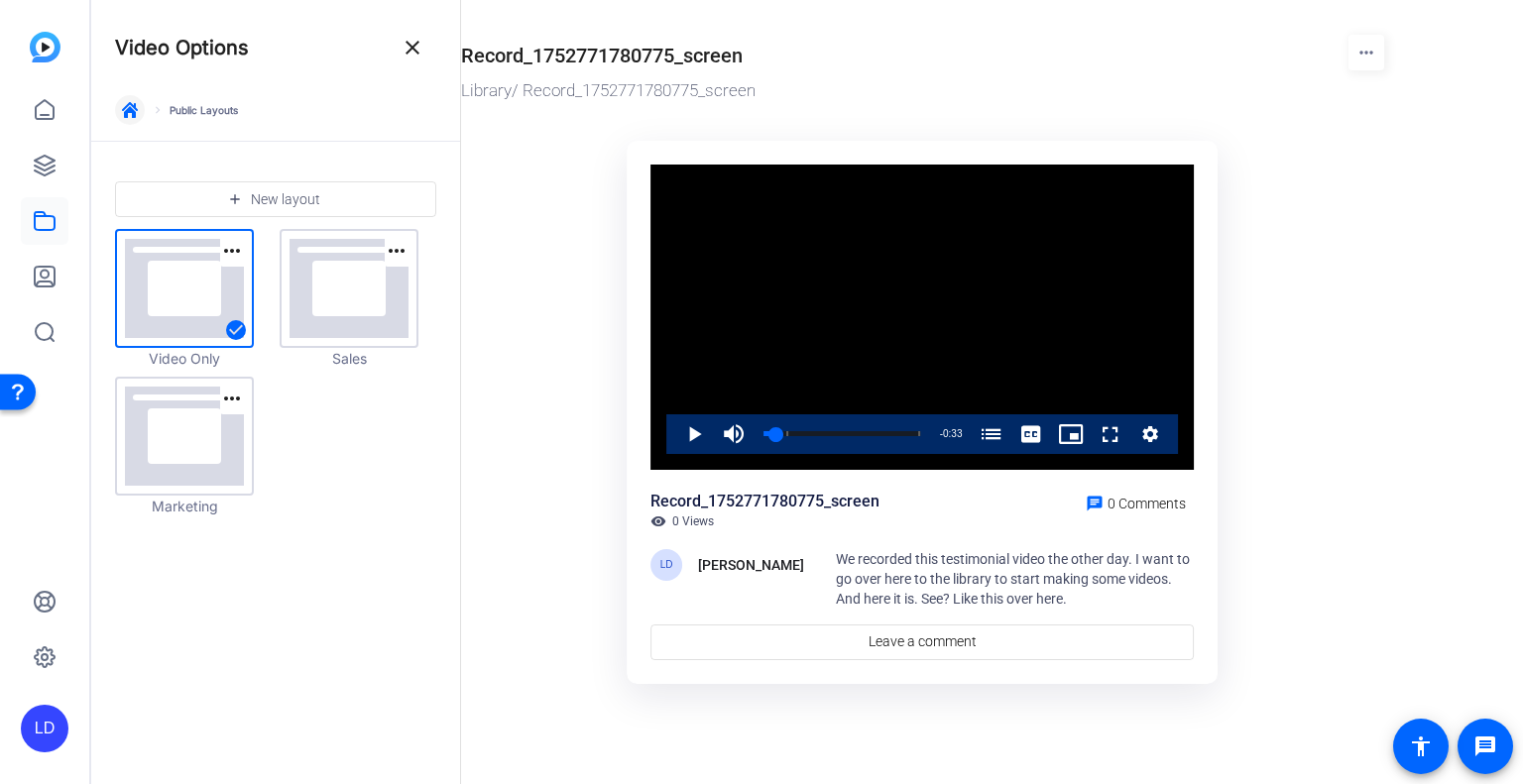 click 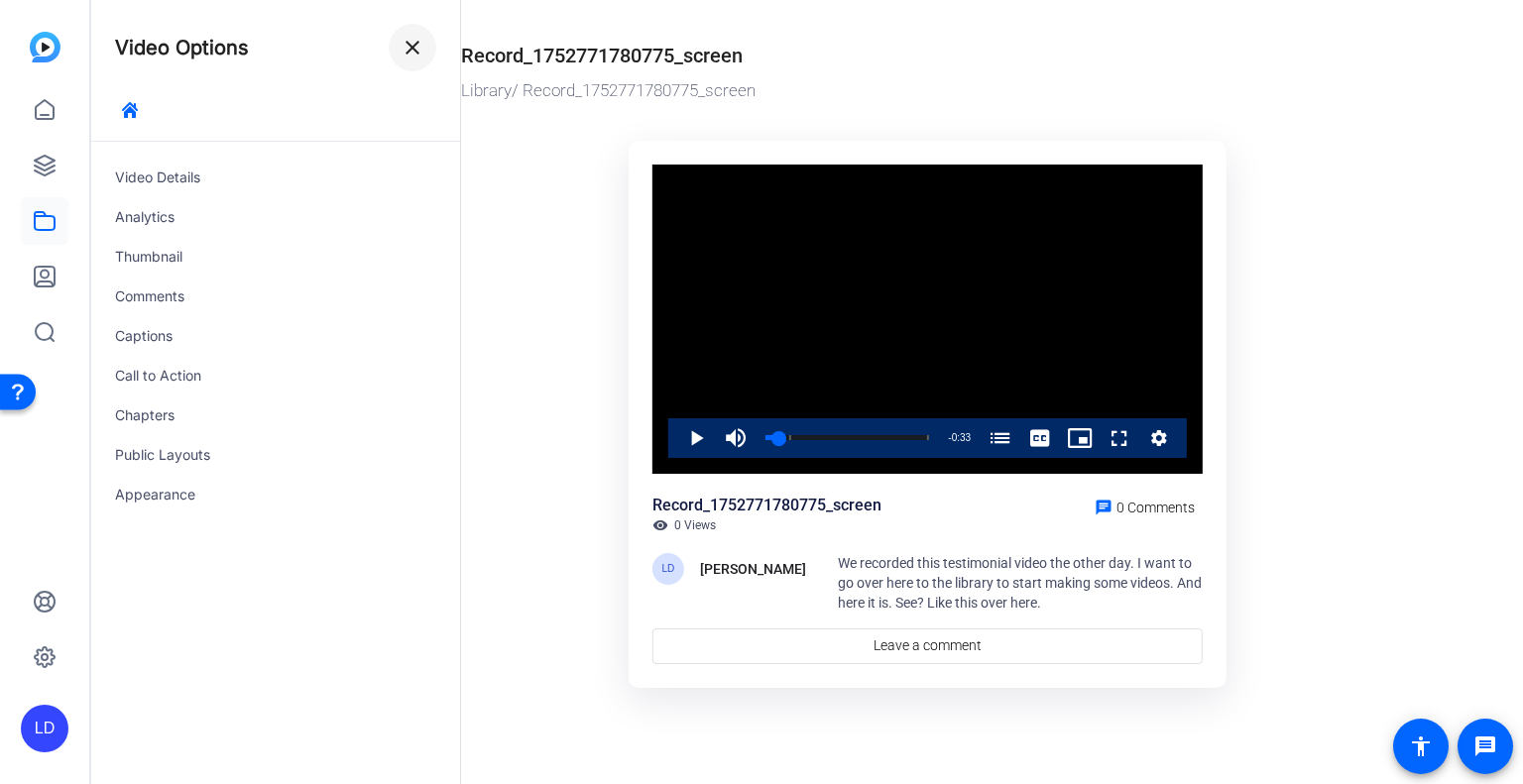 click 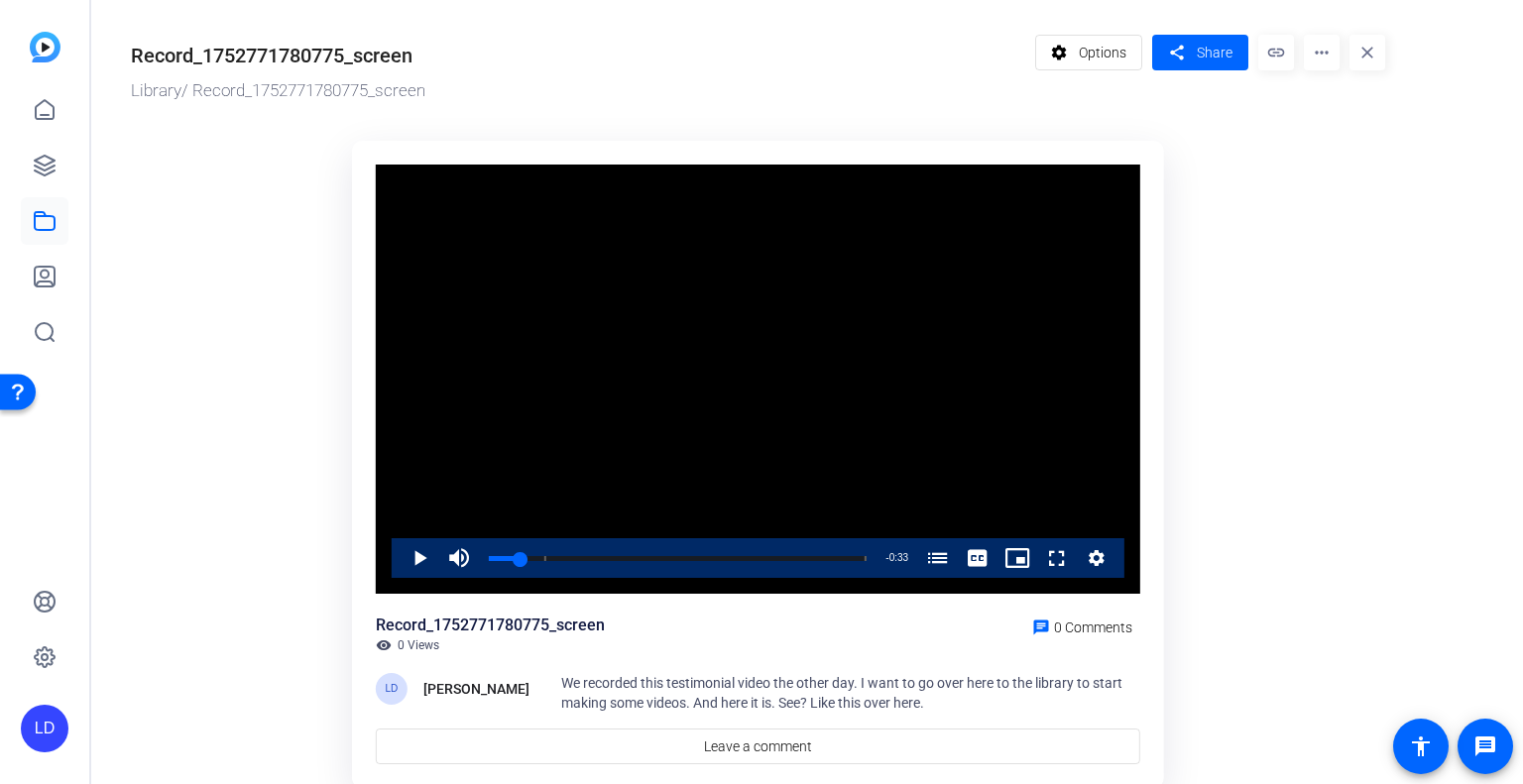 click on "more_horiz" 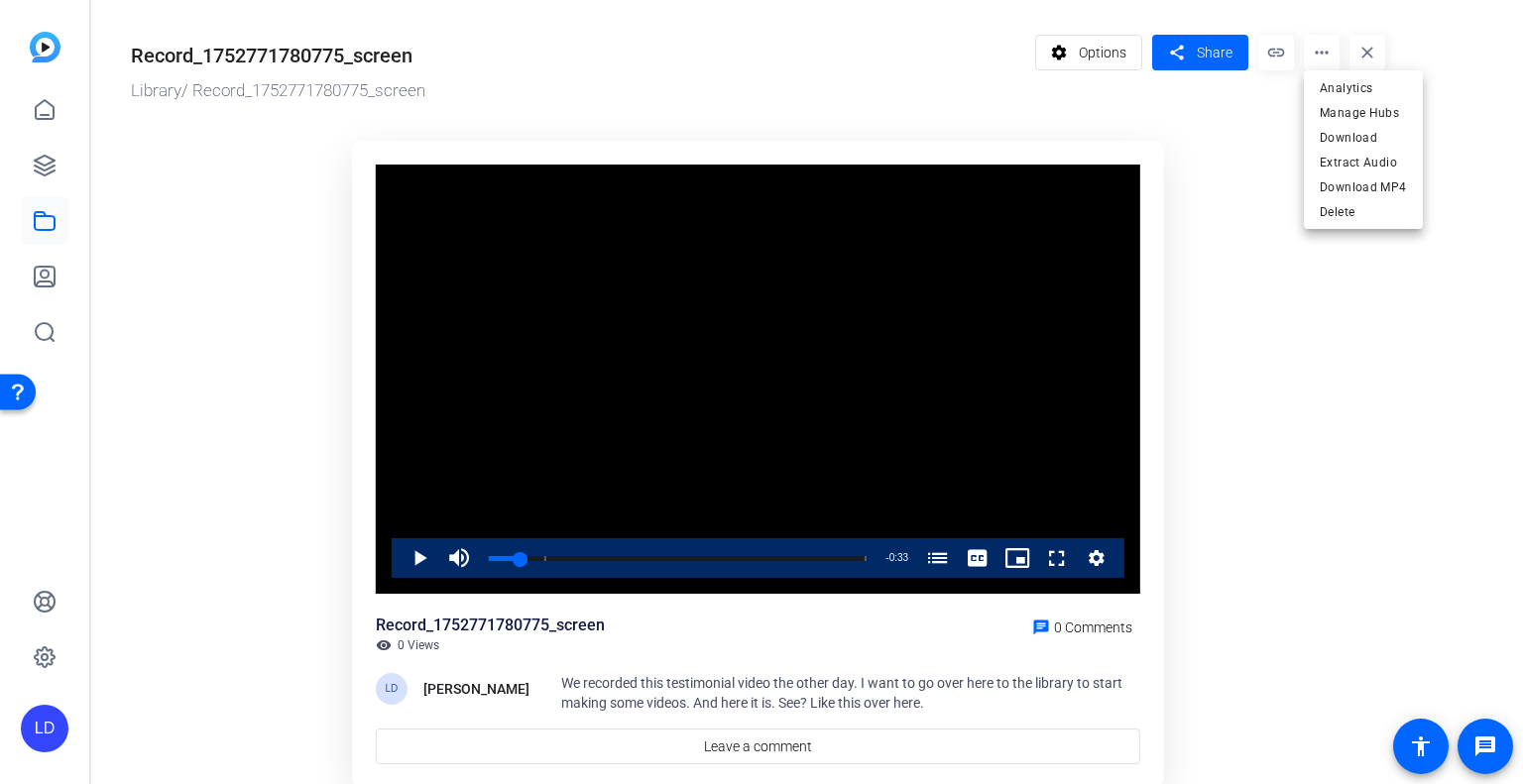 click at bounding box center (762, 392) 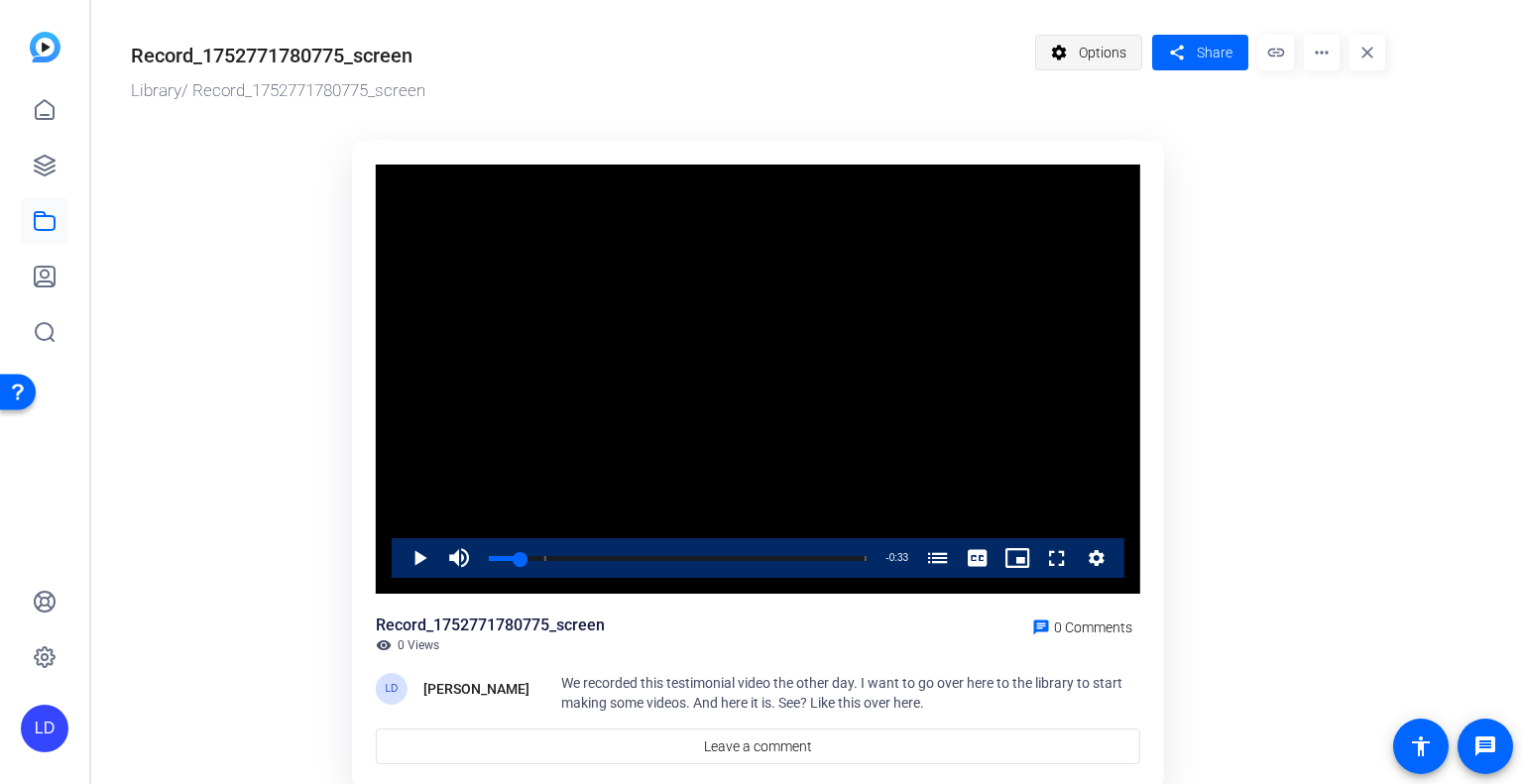 click on "Options" 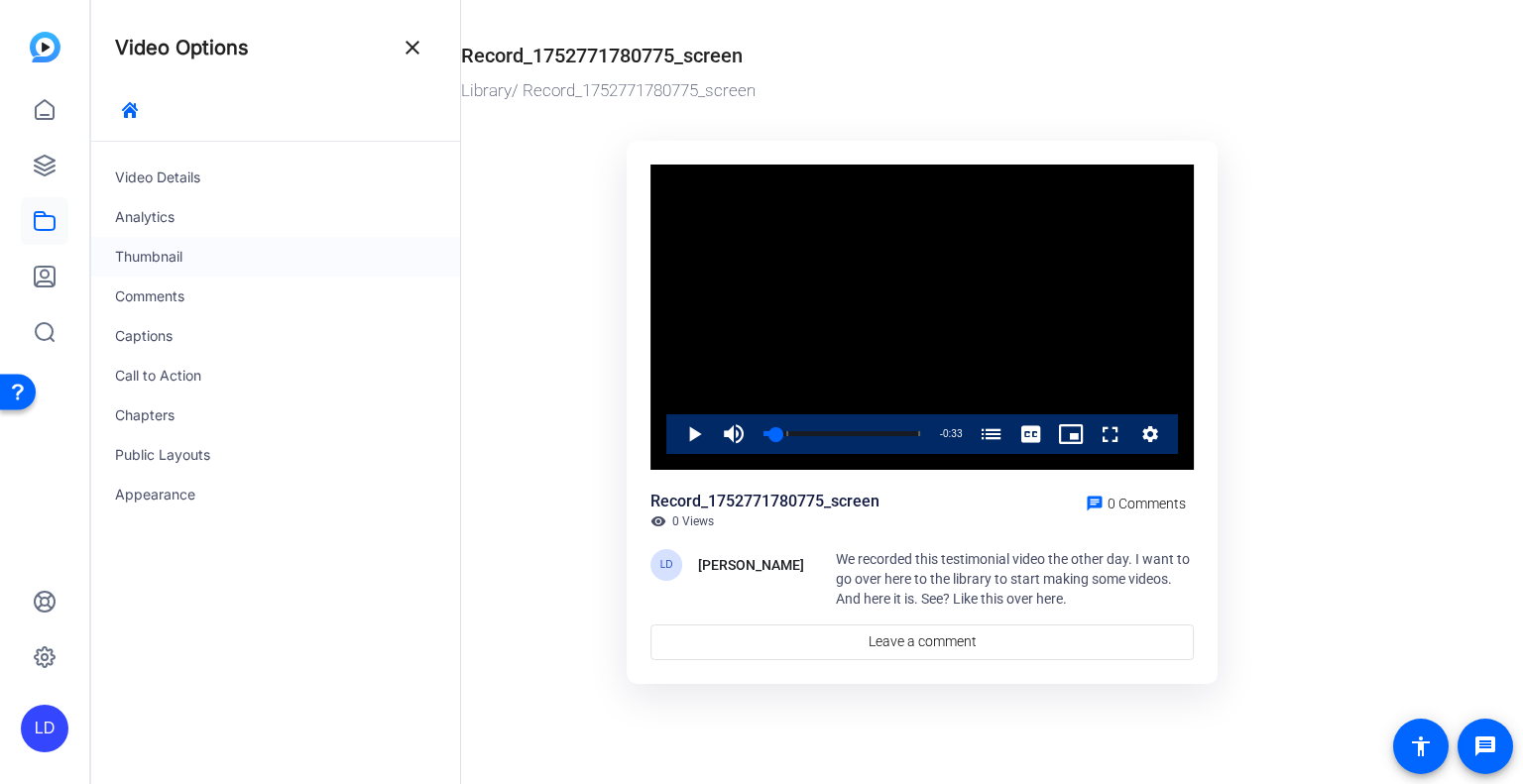click on "Thumbnail" 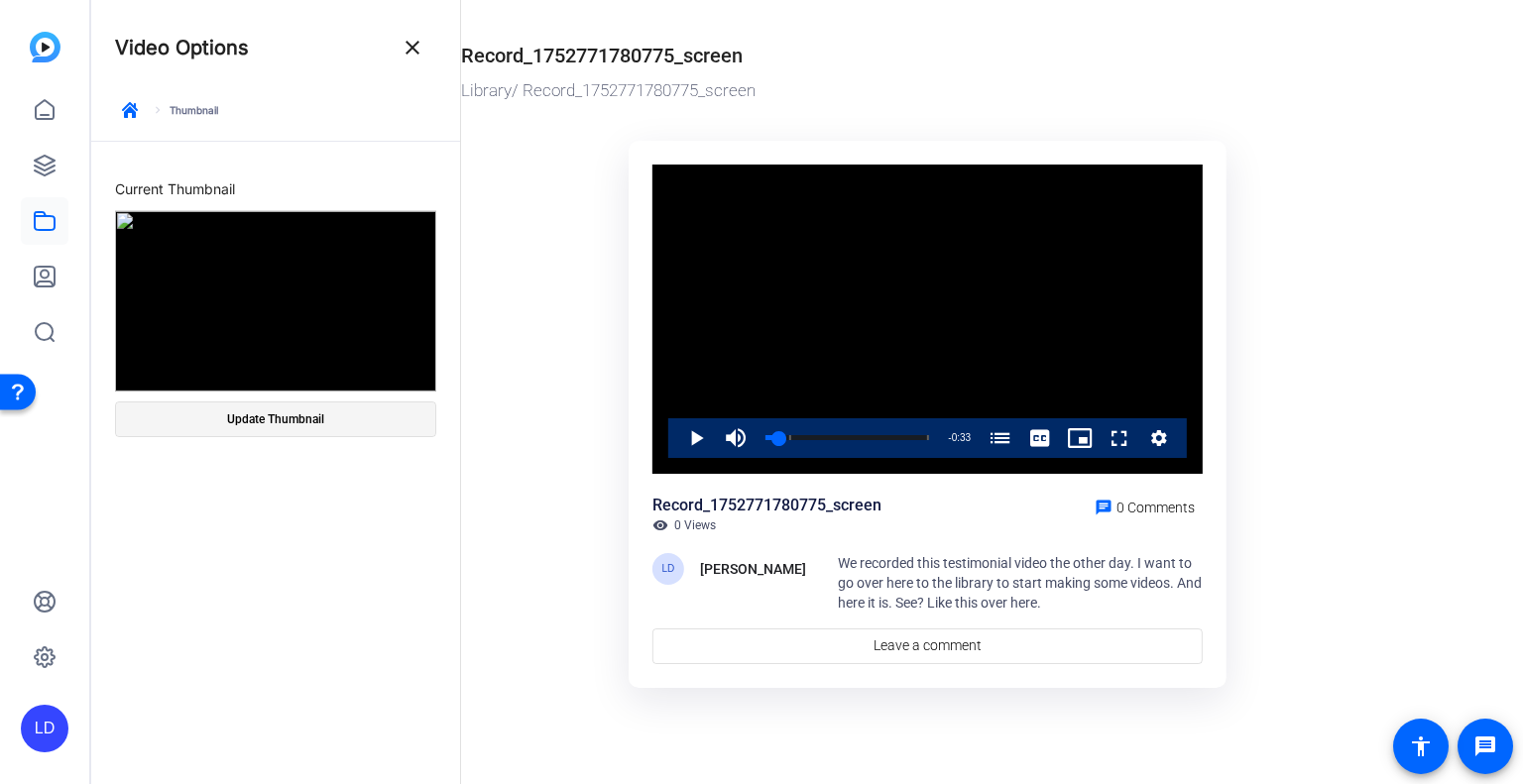 click on "Update Thumbnail" 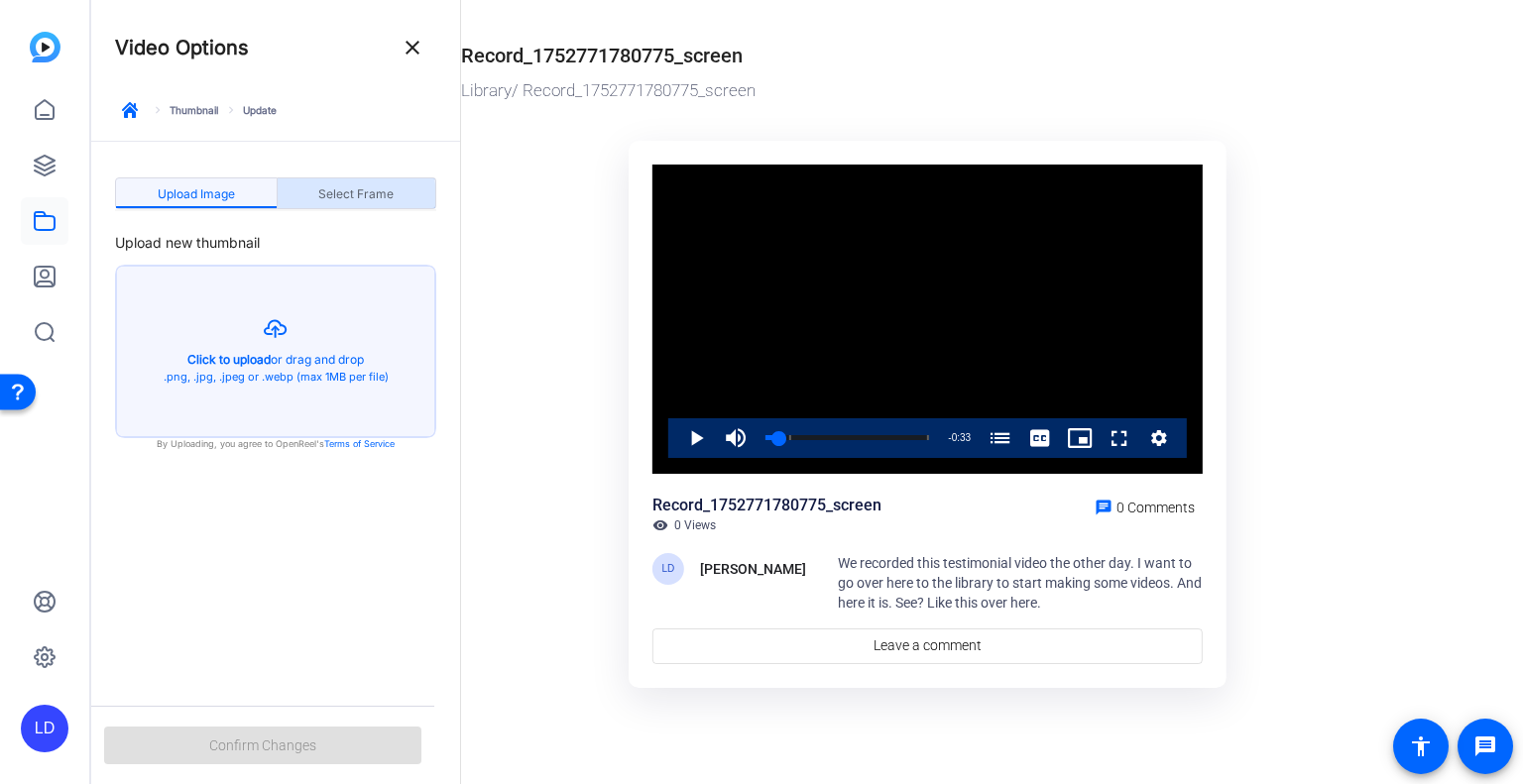 click on "Select Frame" at bounding box center (356, 194) 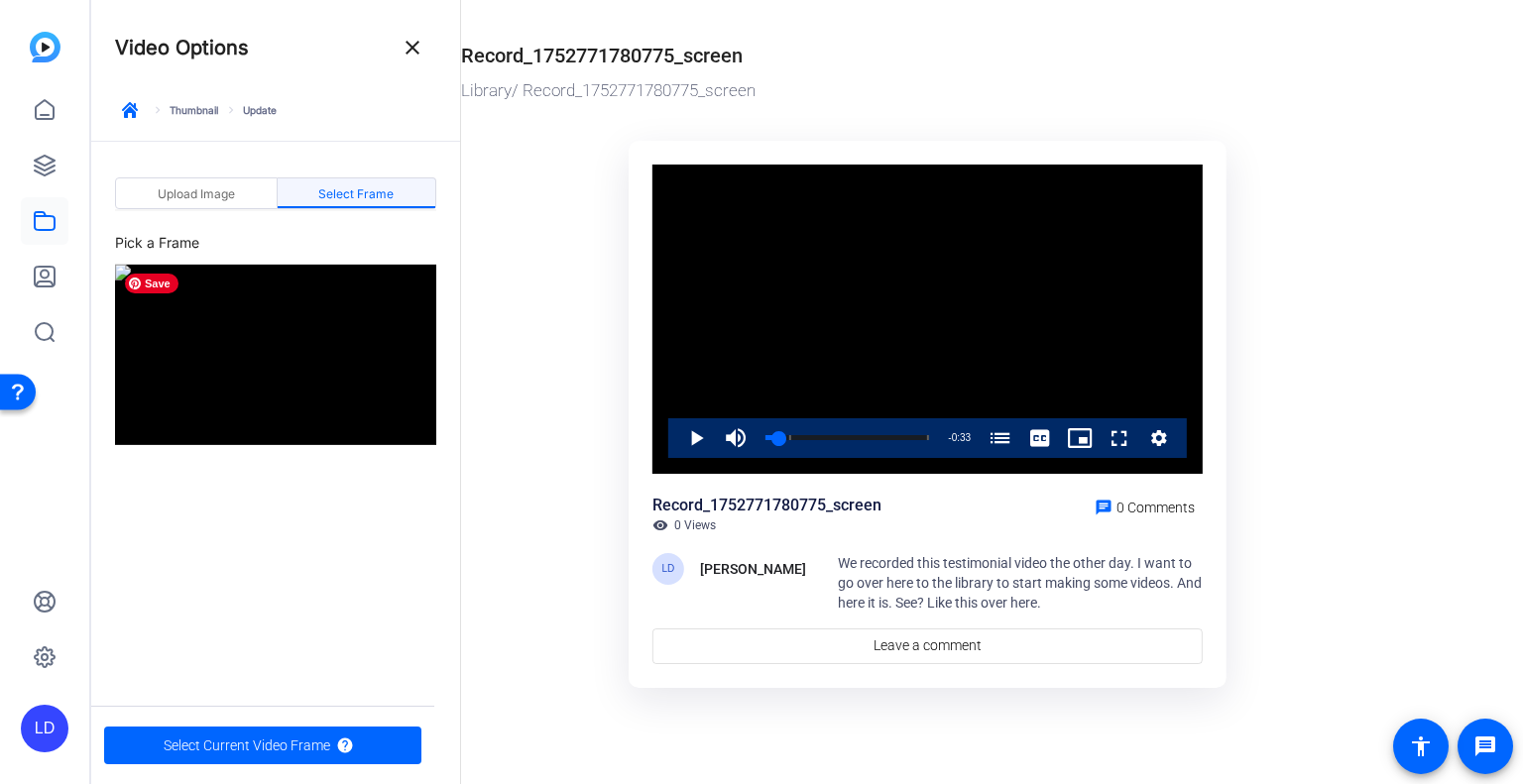 click at bounding box center (276, 355) 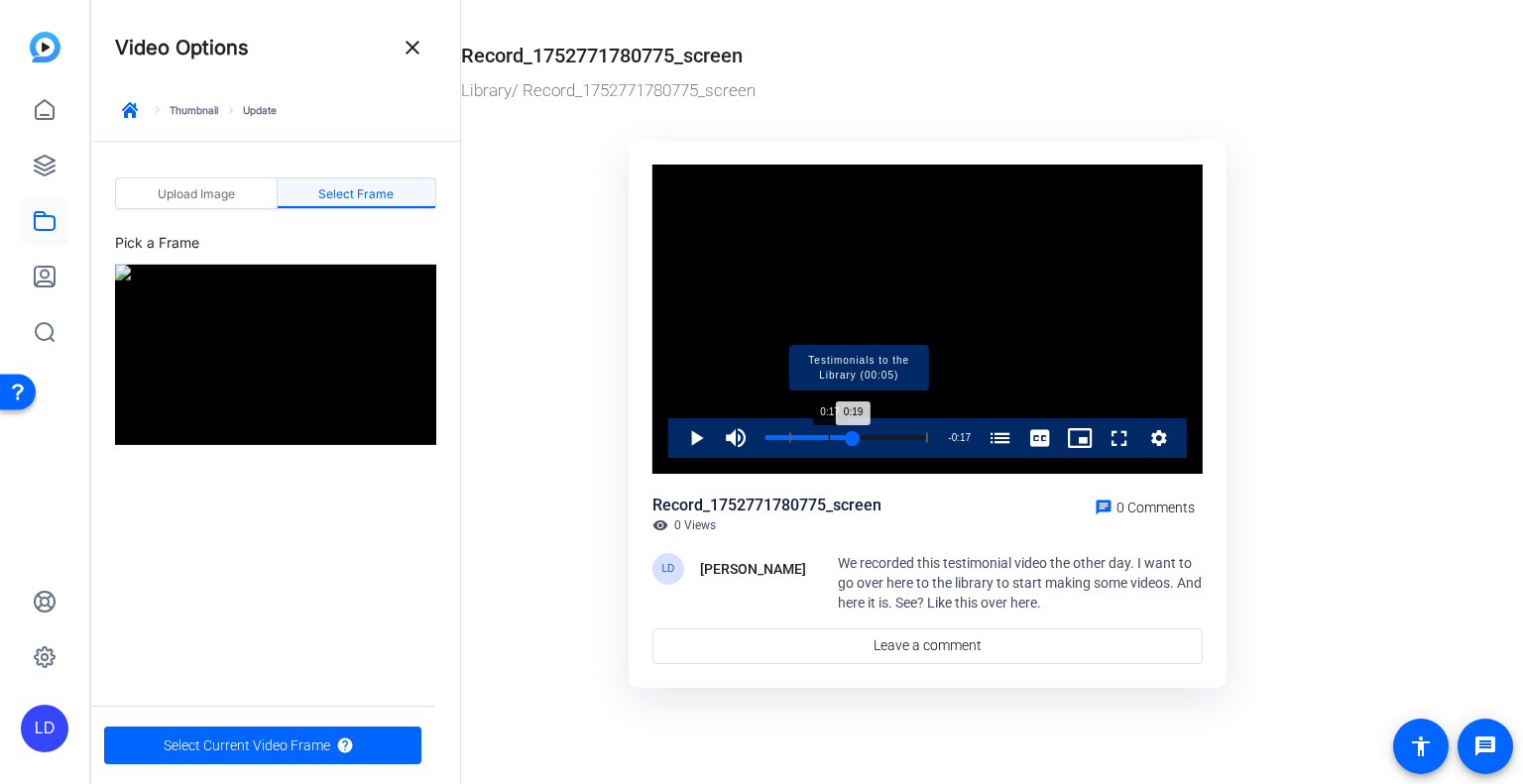 click on "Loaded :  100.00% 0:17 0:19 Testimonials to the Library (00:05)" at bounding box center (847, 437) 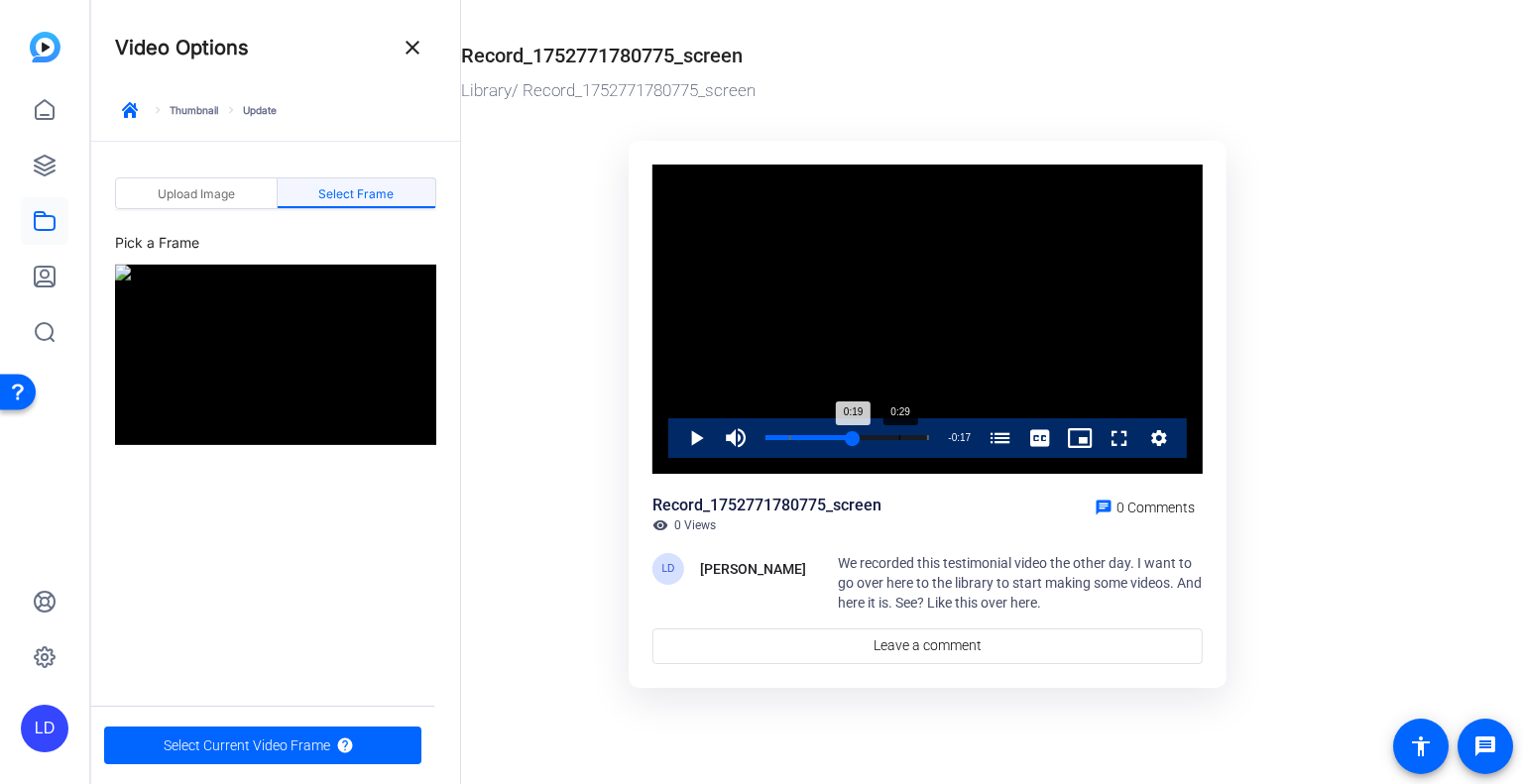 click on "Loaded :  100.00% 0:29 0:19 Testimonials to the Library (00:05)" at bounding box center (847, 437) 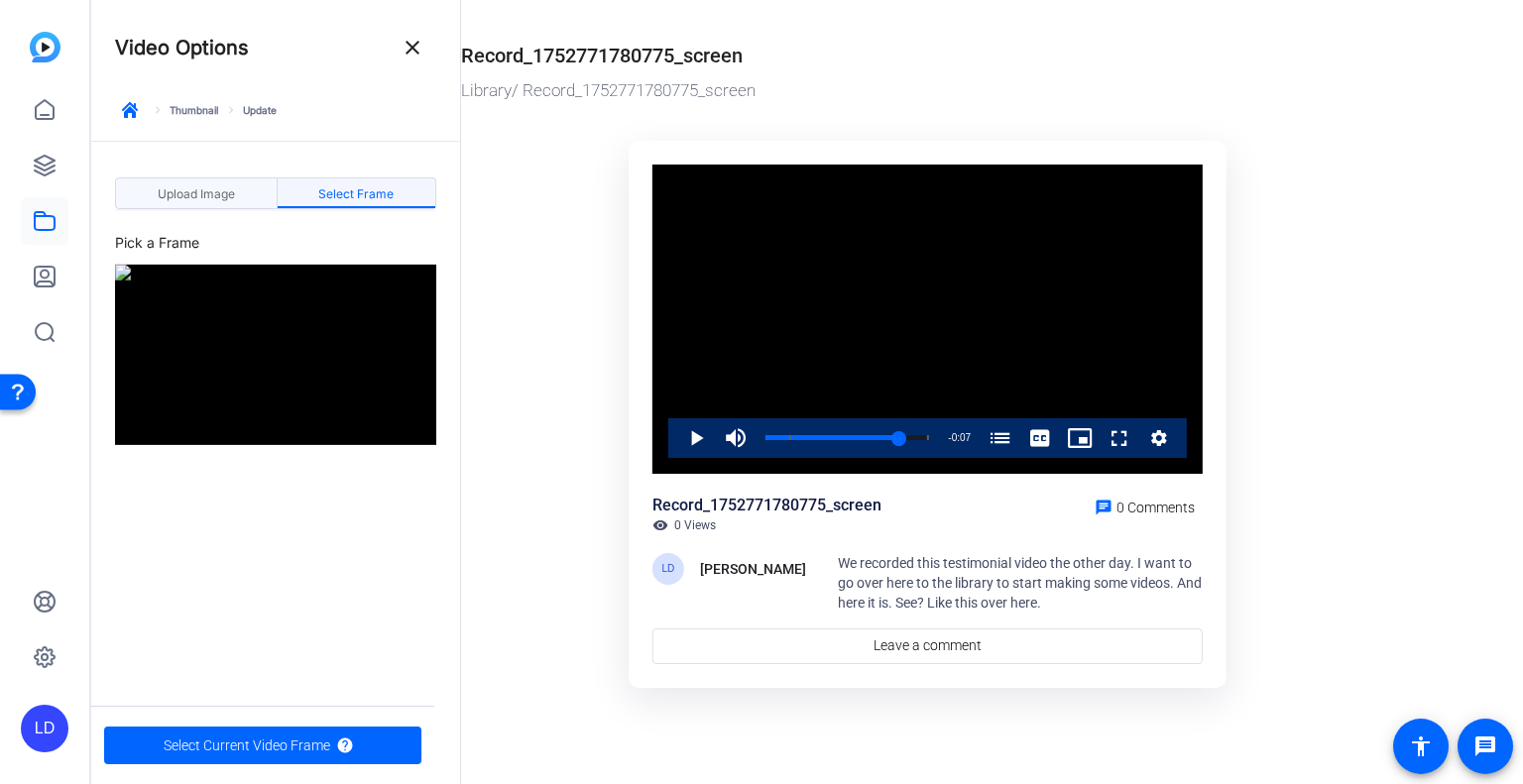 click on "Upload Image" at bounding box center [196, 194] 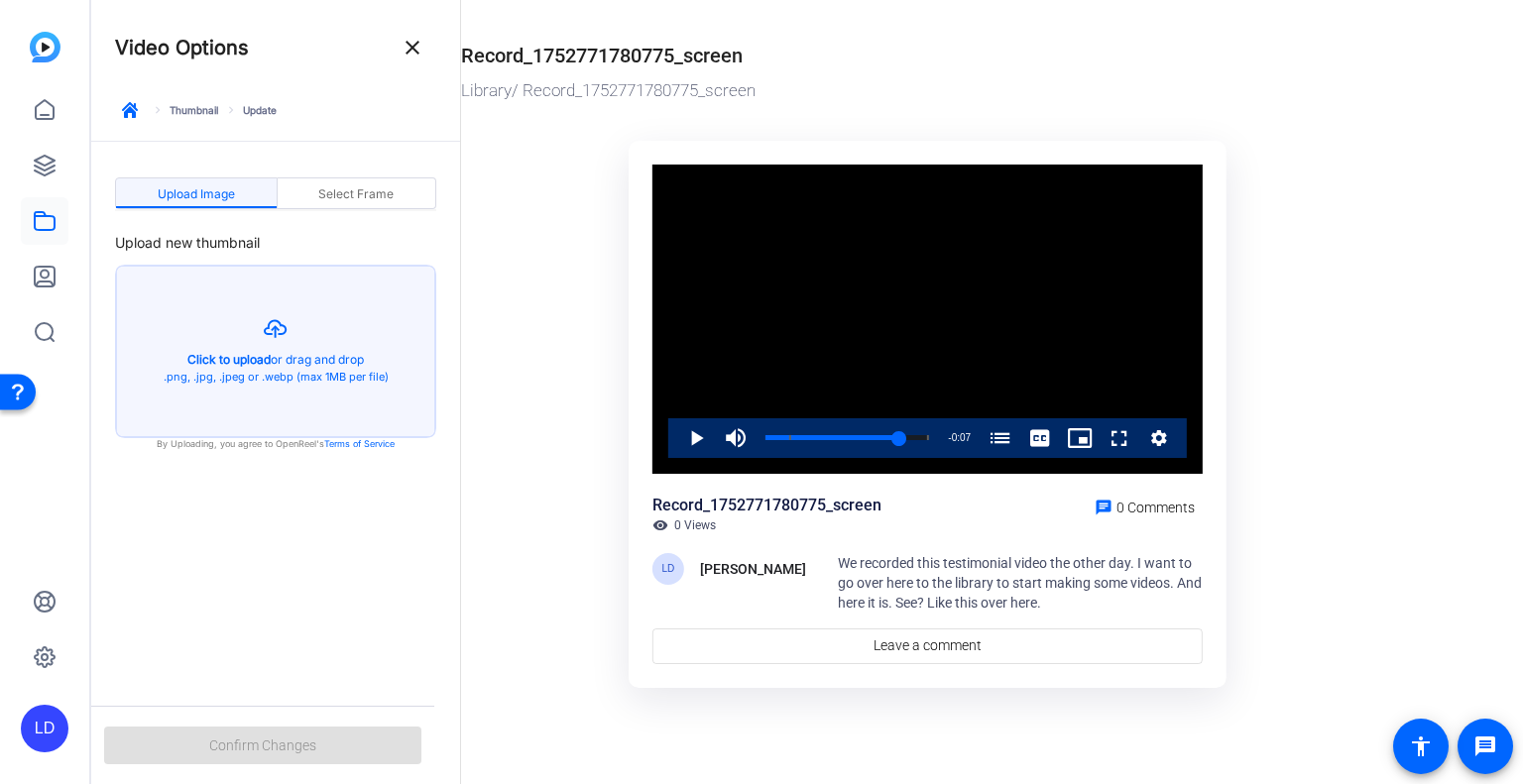 click on "keyboard_arrow_right  Thumbnail" 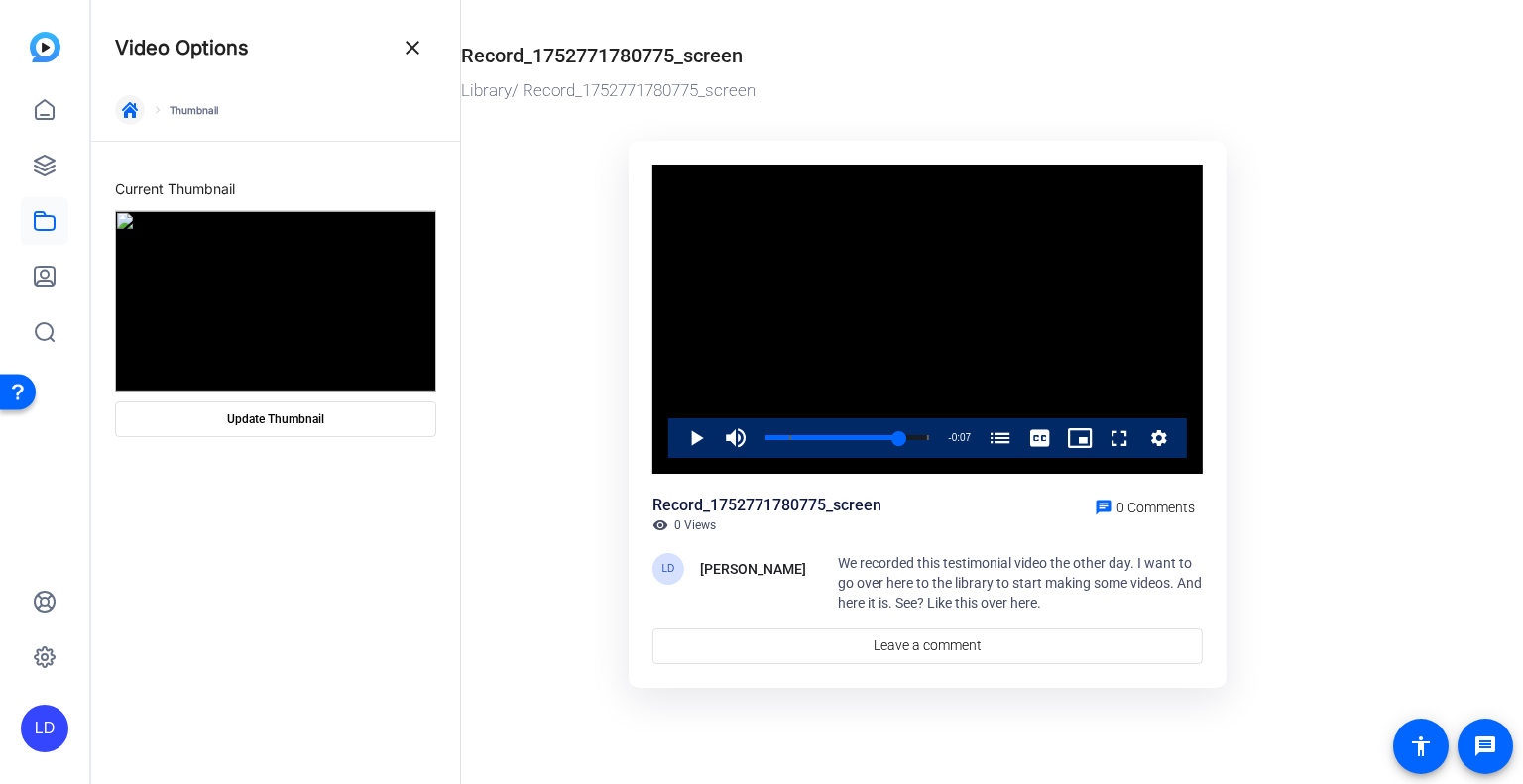 click 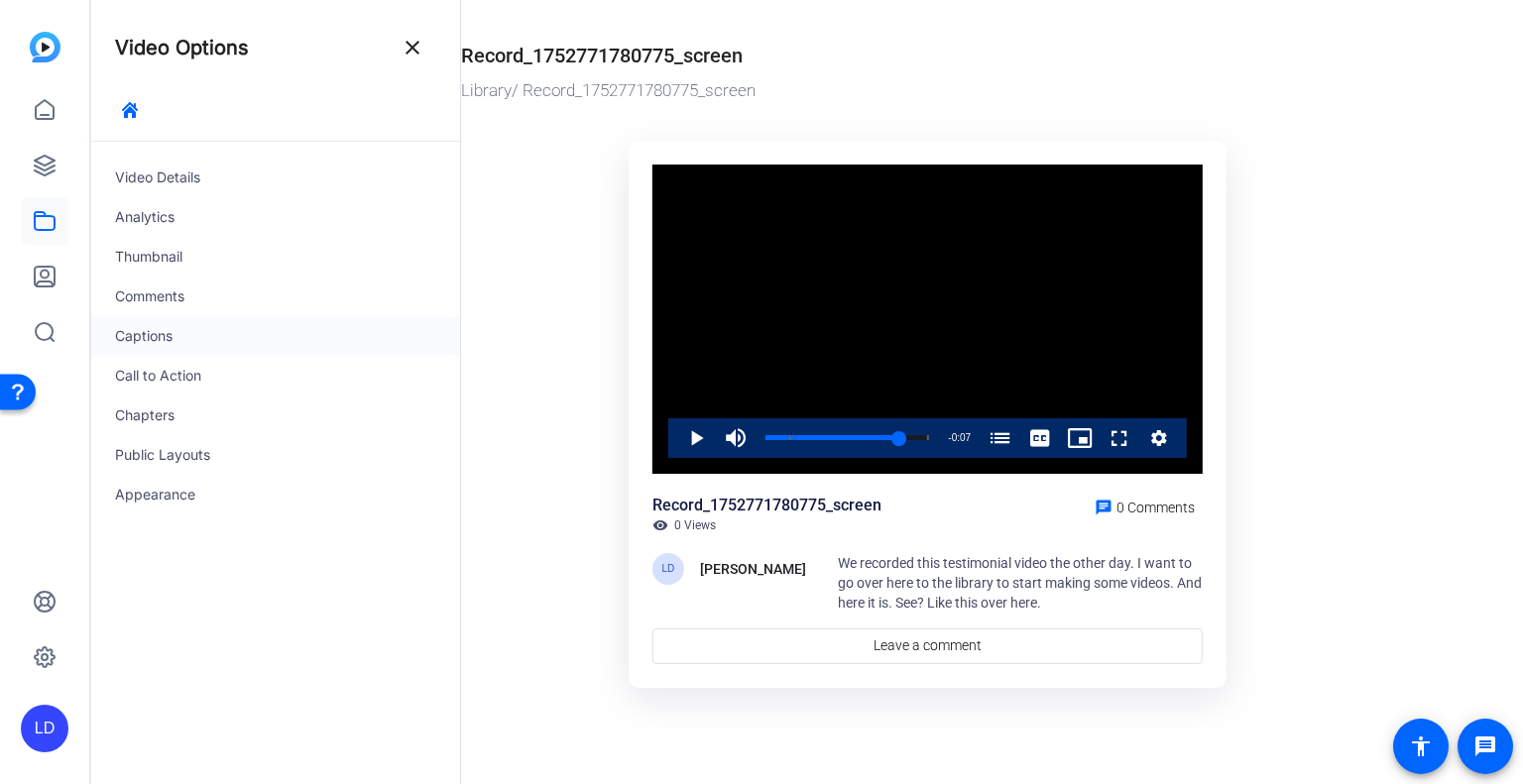 click on "Captions" 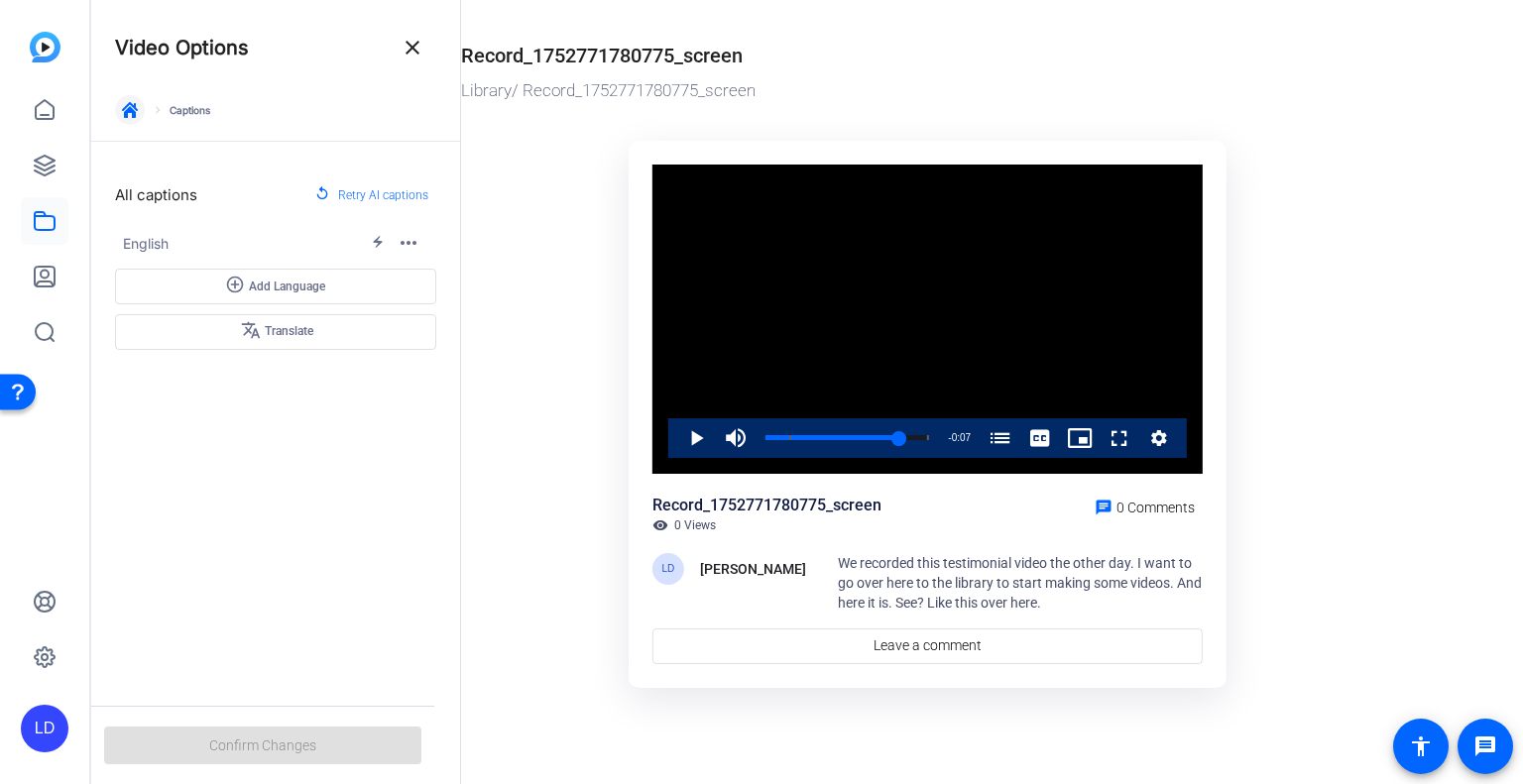 click 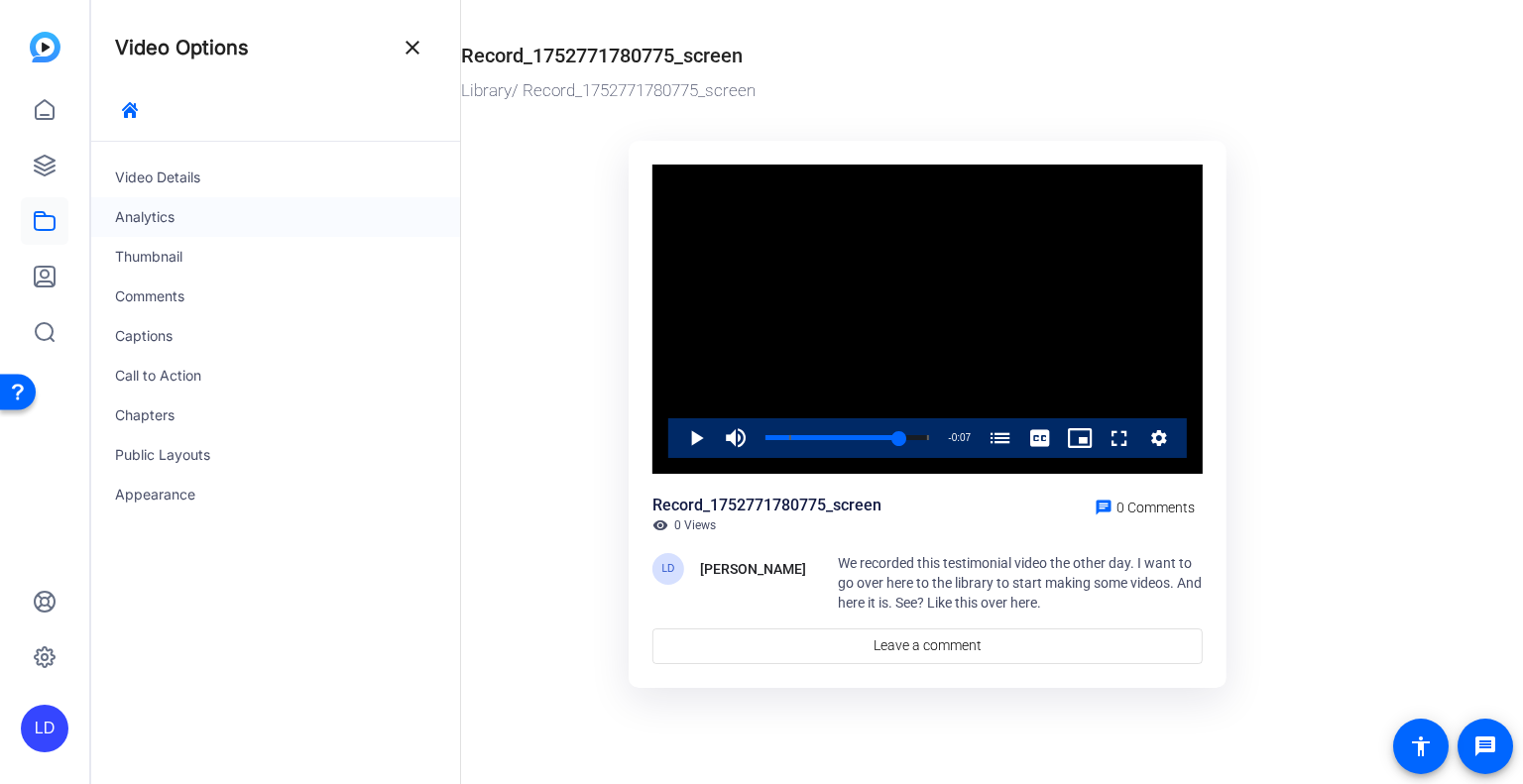 click on "Analytics" 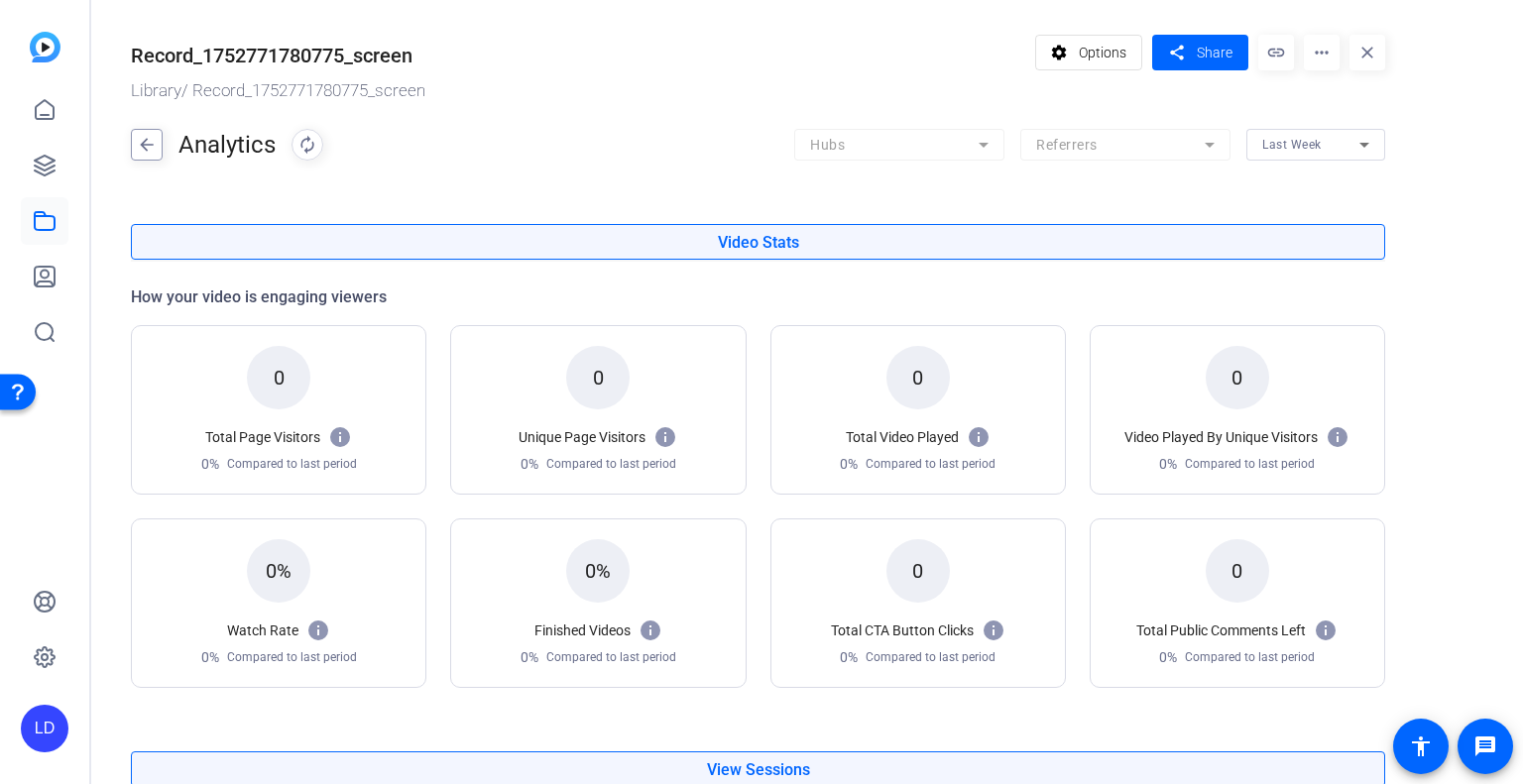 click on "arrow_back" 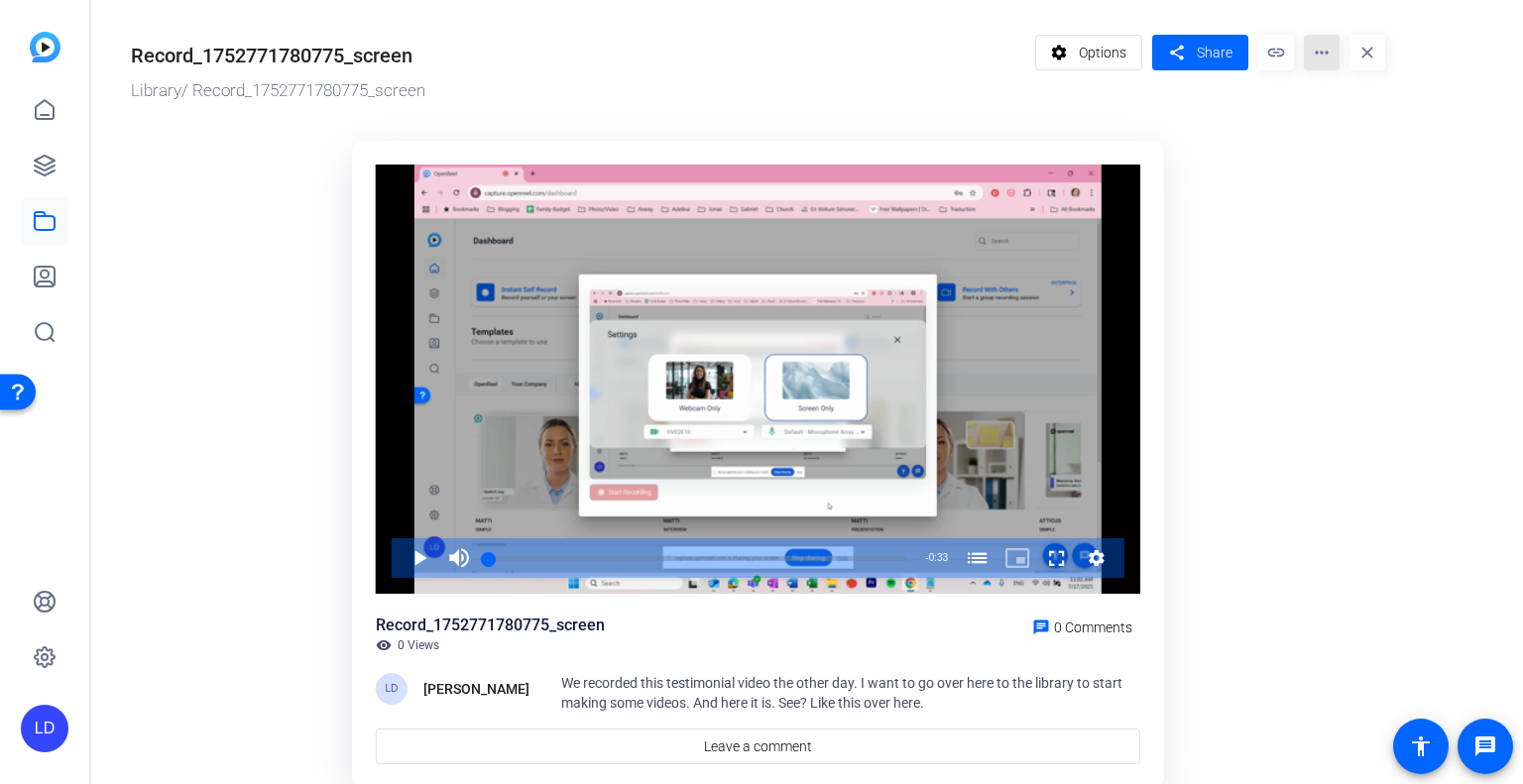 click on "more_horiz" 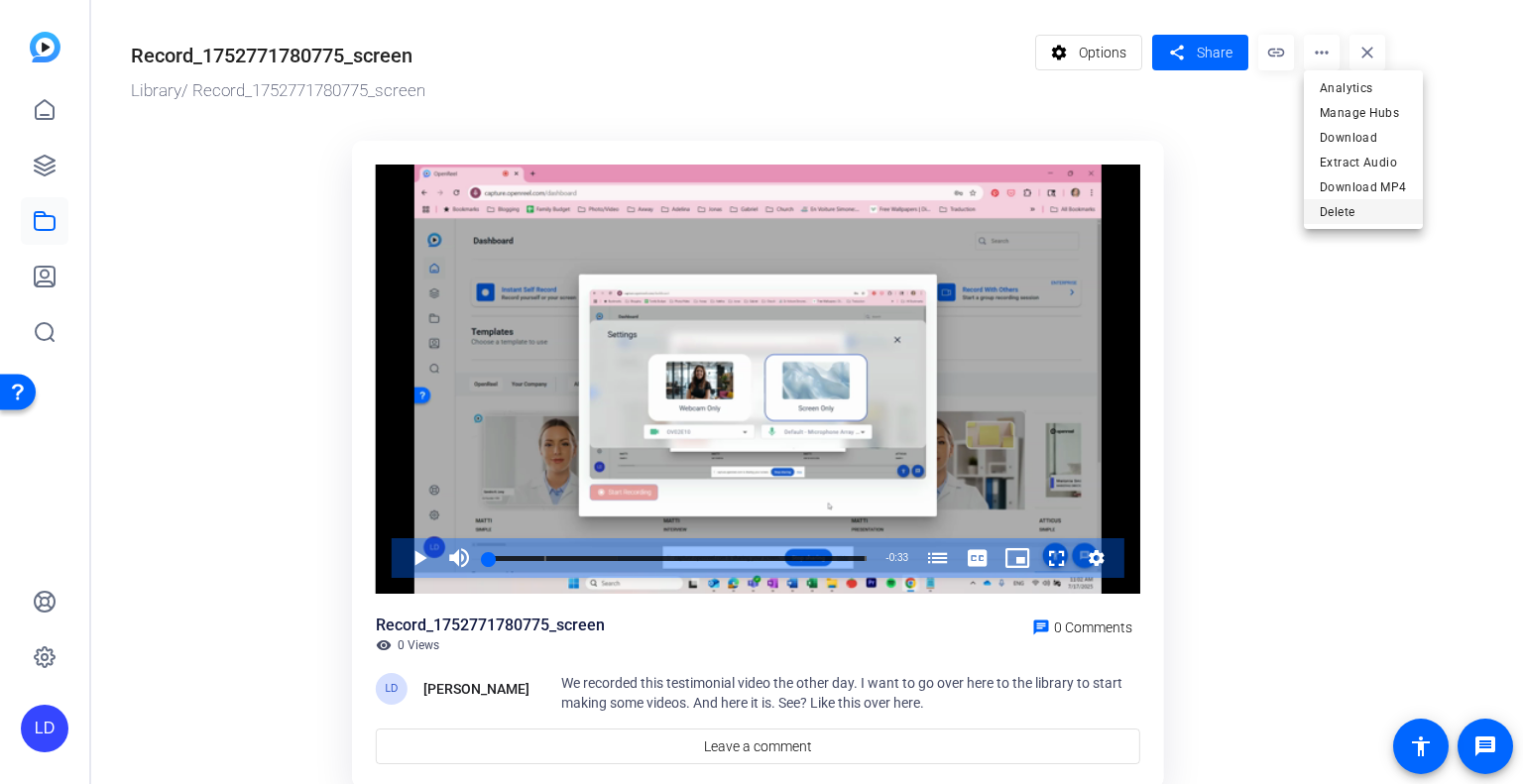 click on "Delete" at bounding box center (1363, 212) 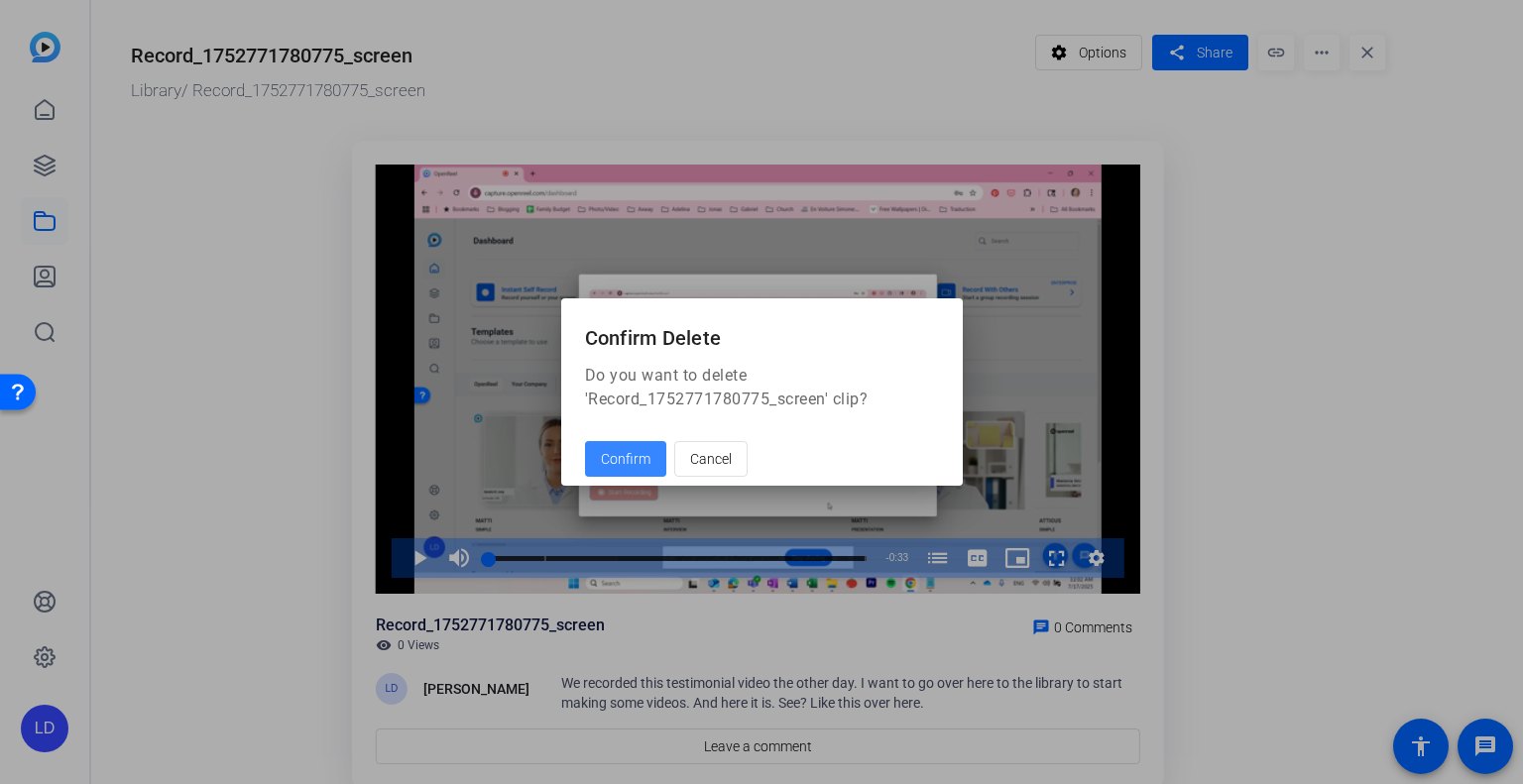 click on "Confirm" 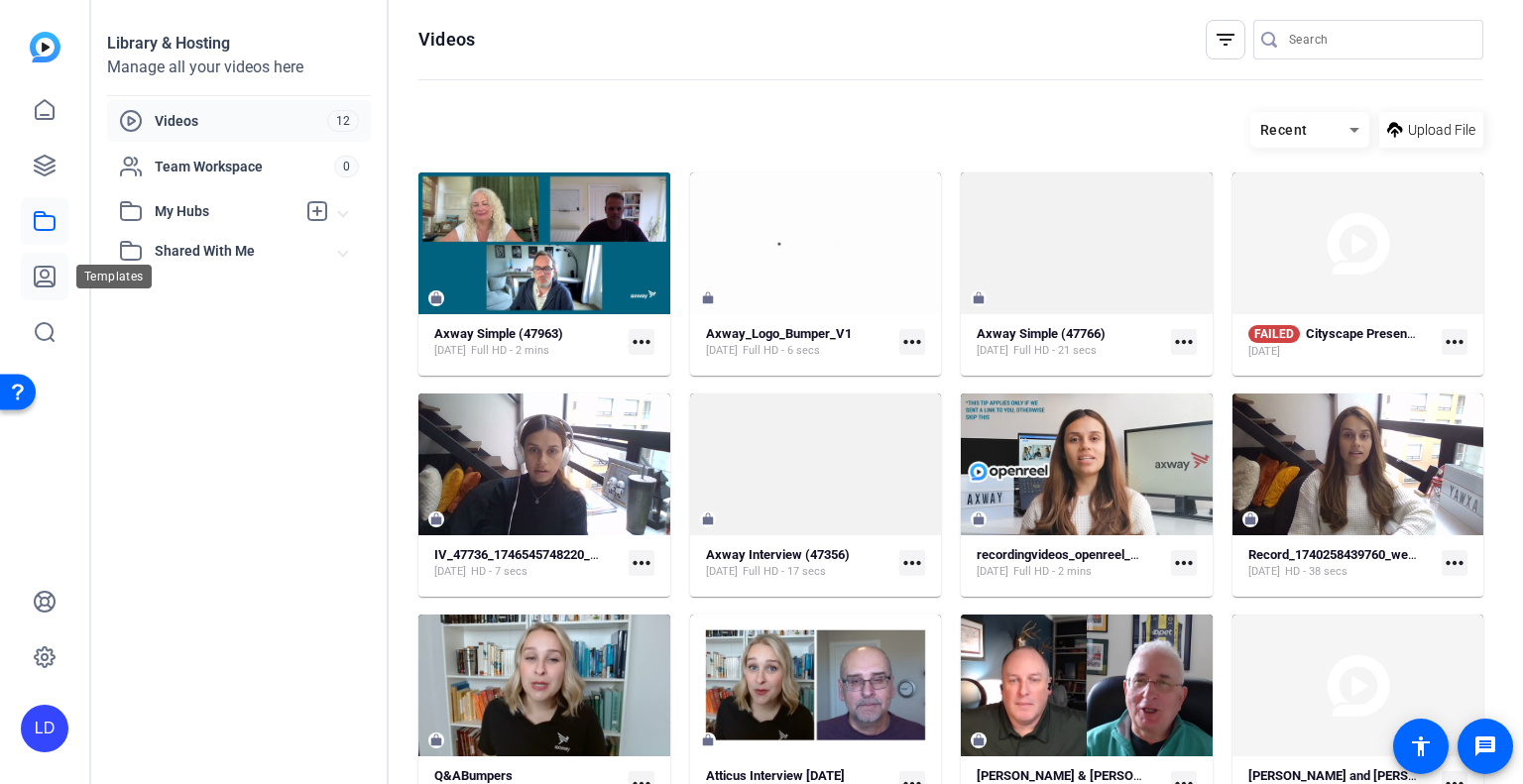 click 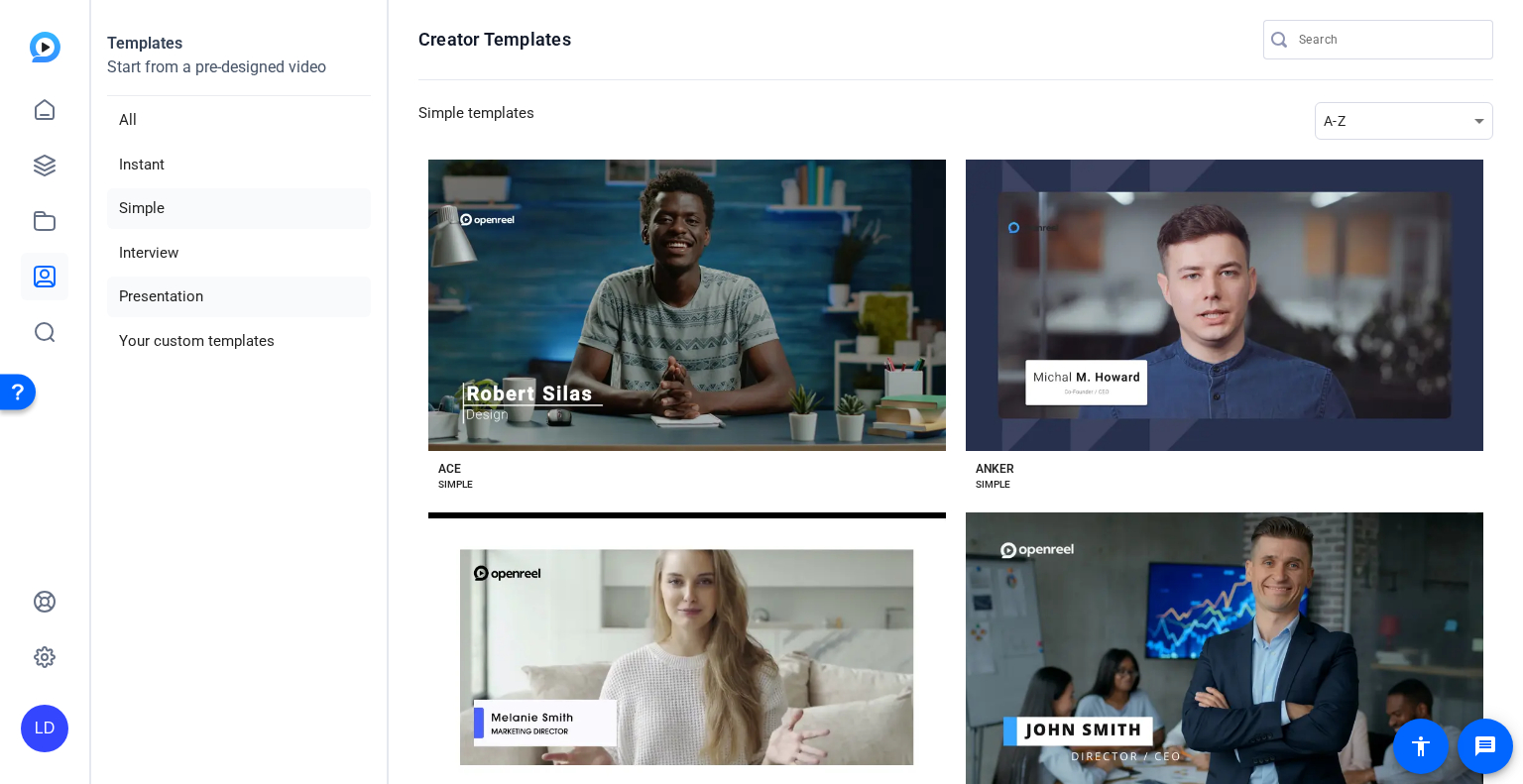click on "Presentation" 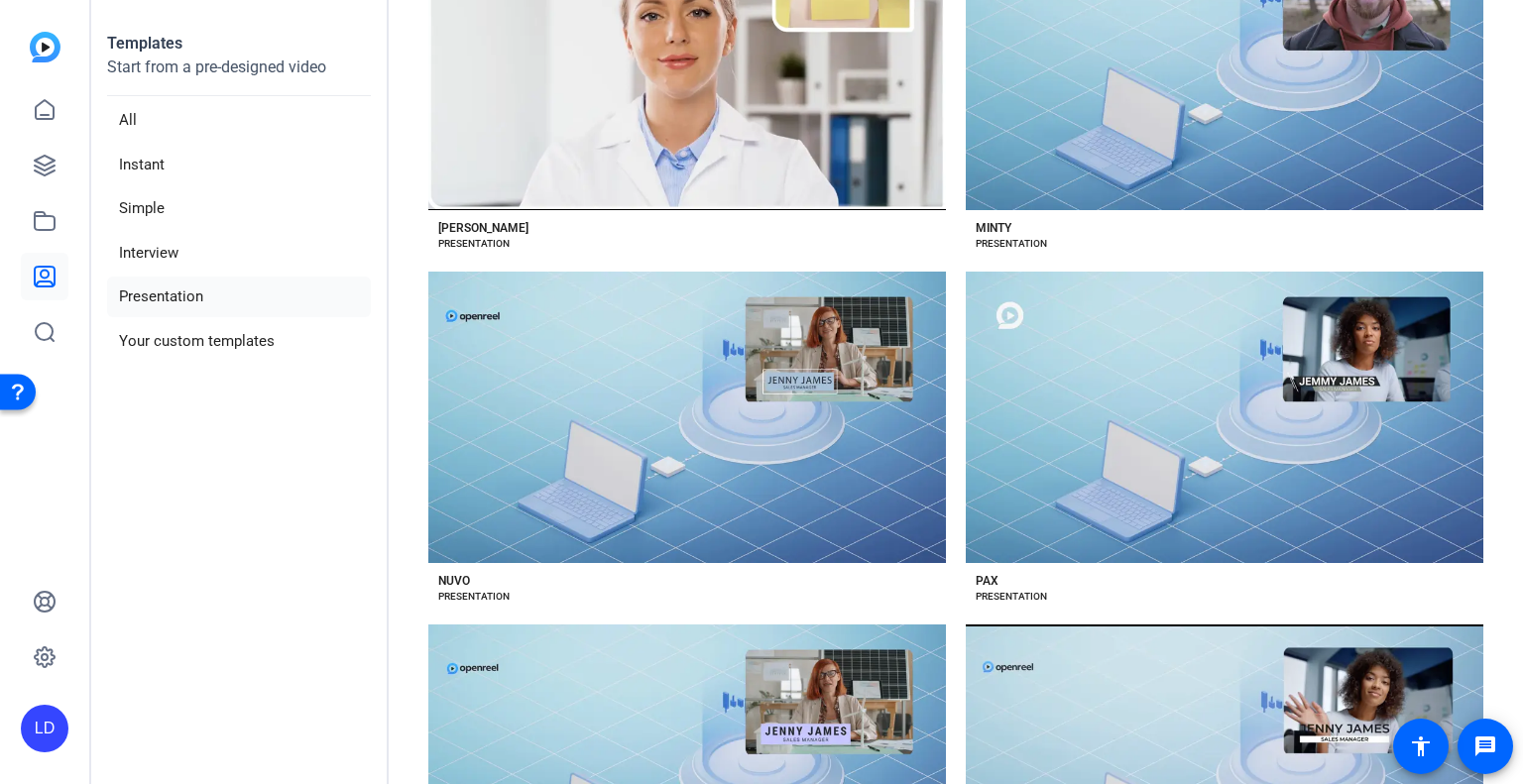 scroll, scrollTop: 2676, scrollLeft: 0, axis: vertical 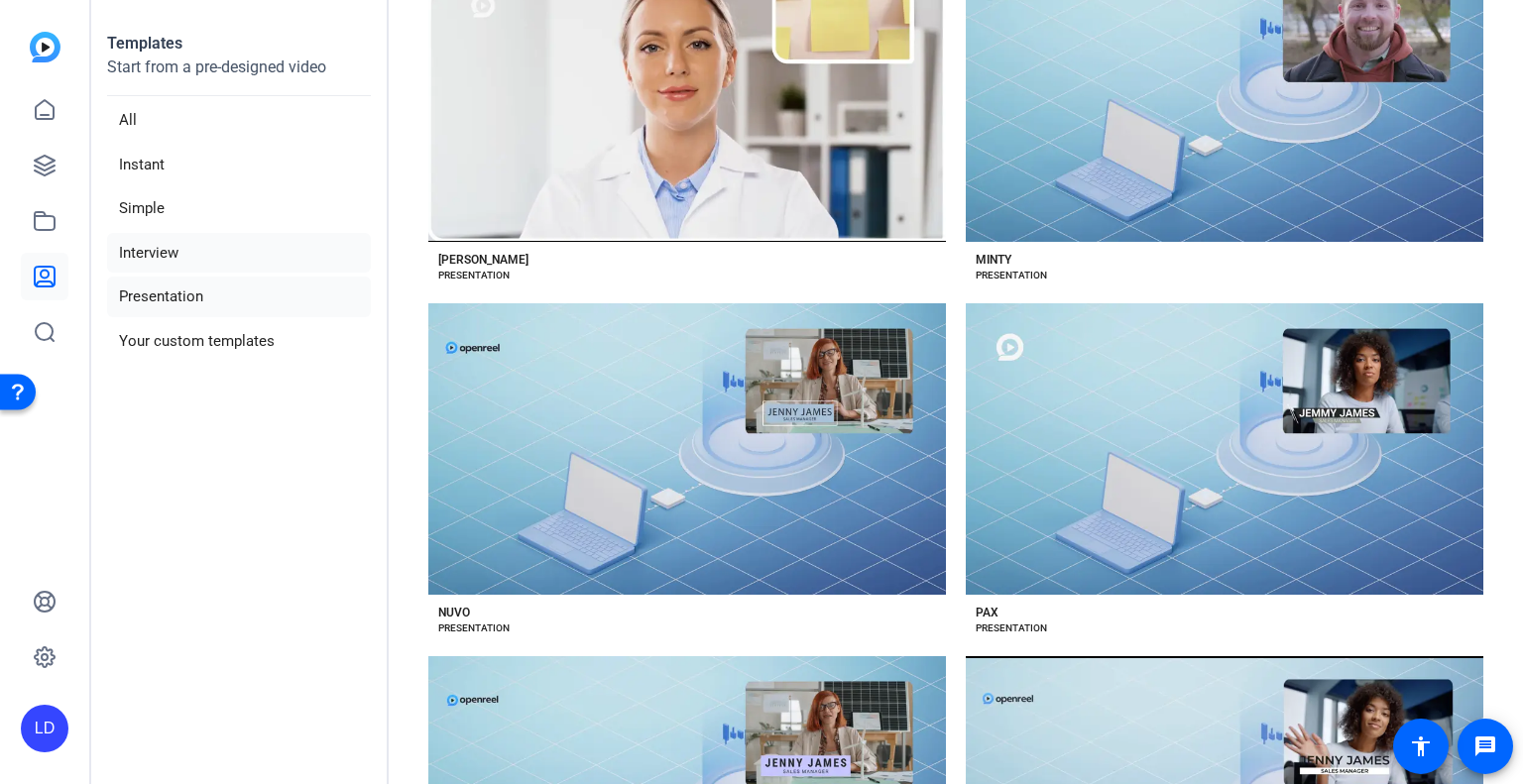 click on "Interview" 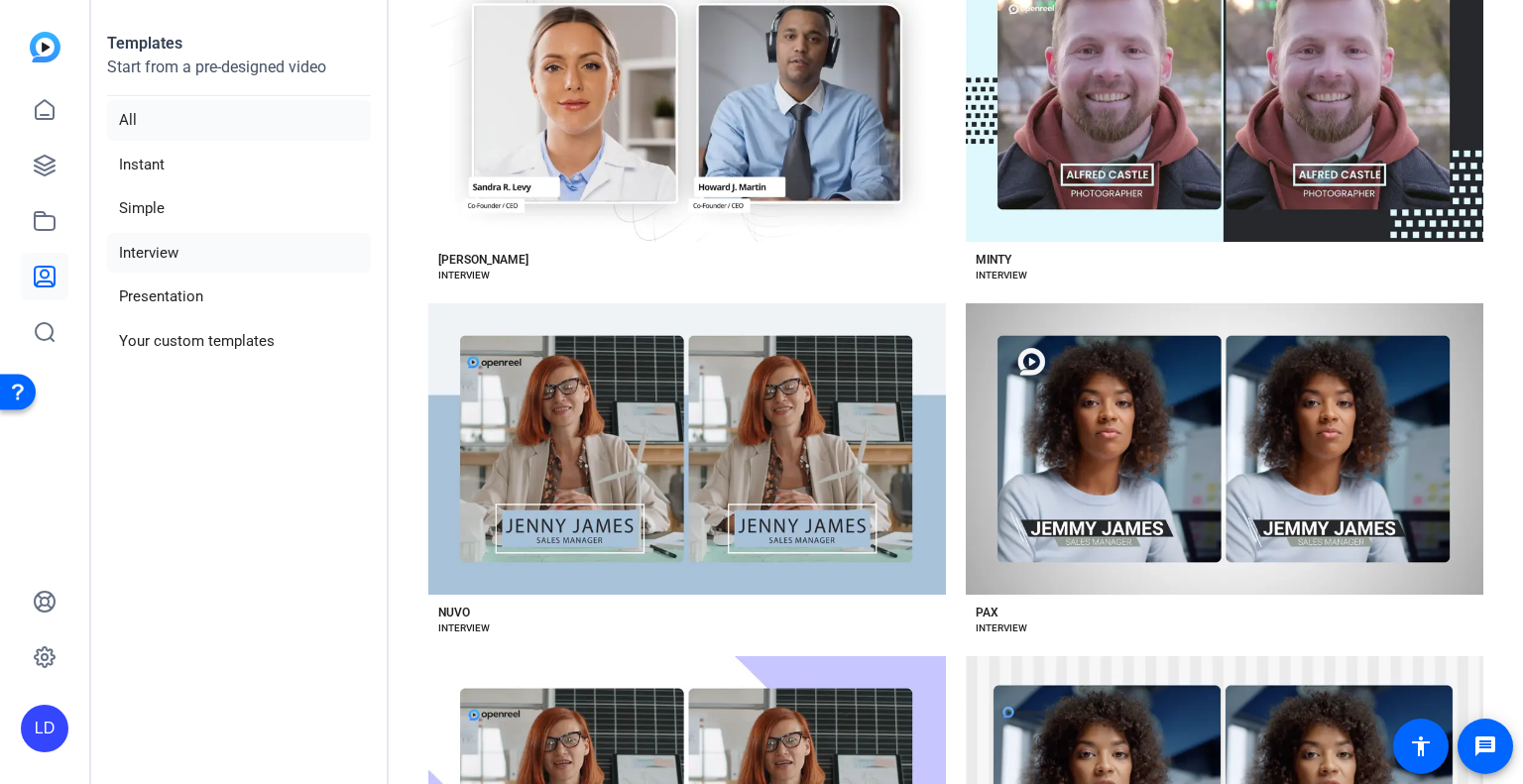 click on "All" 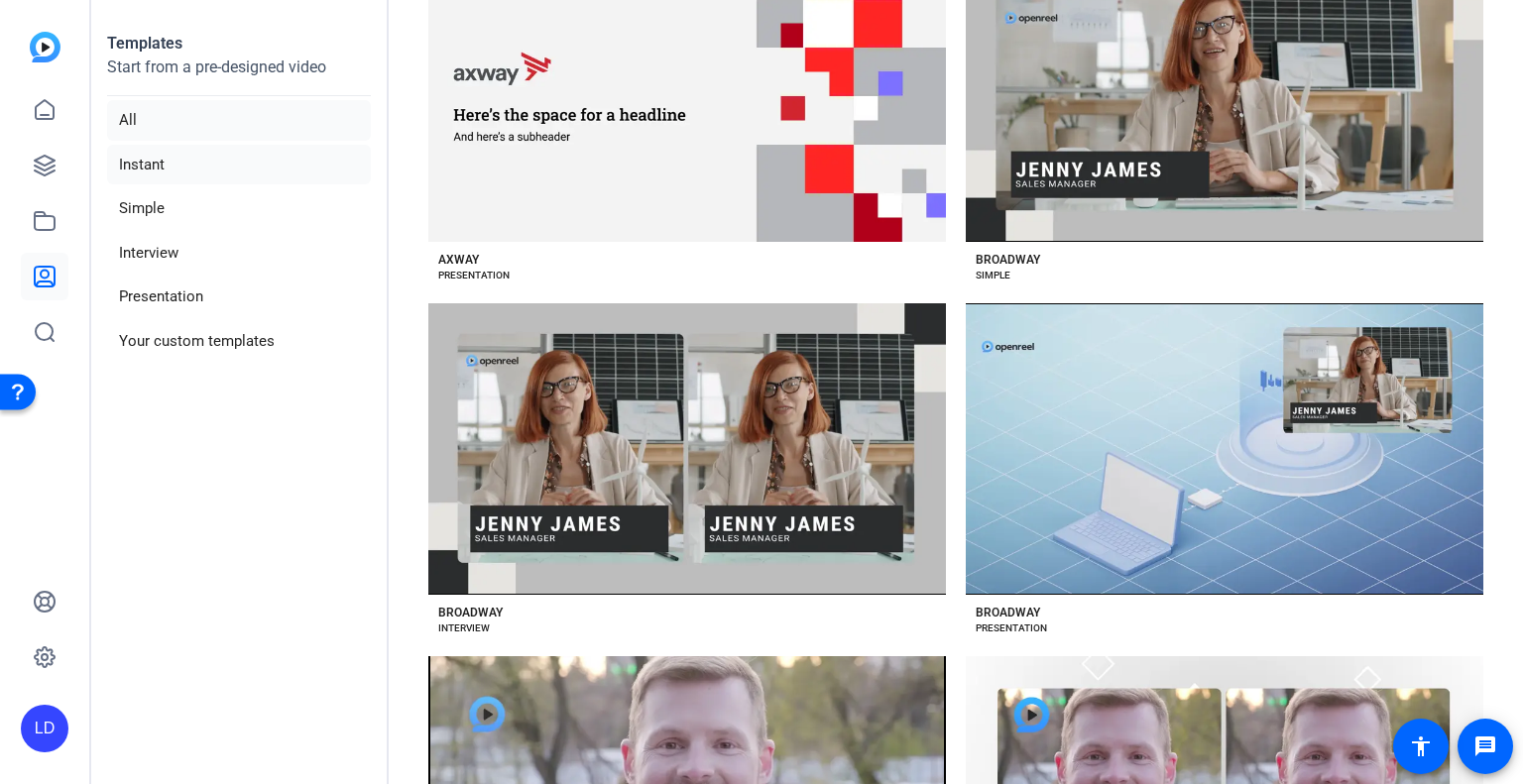 click on "Instant" 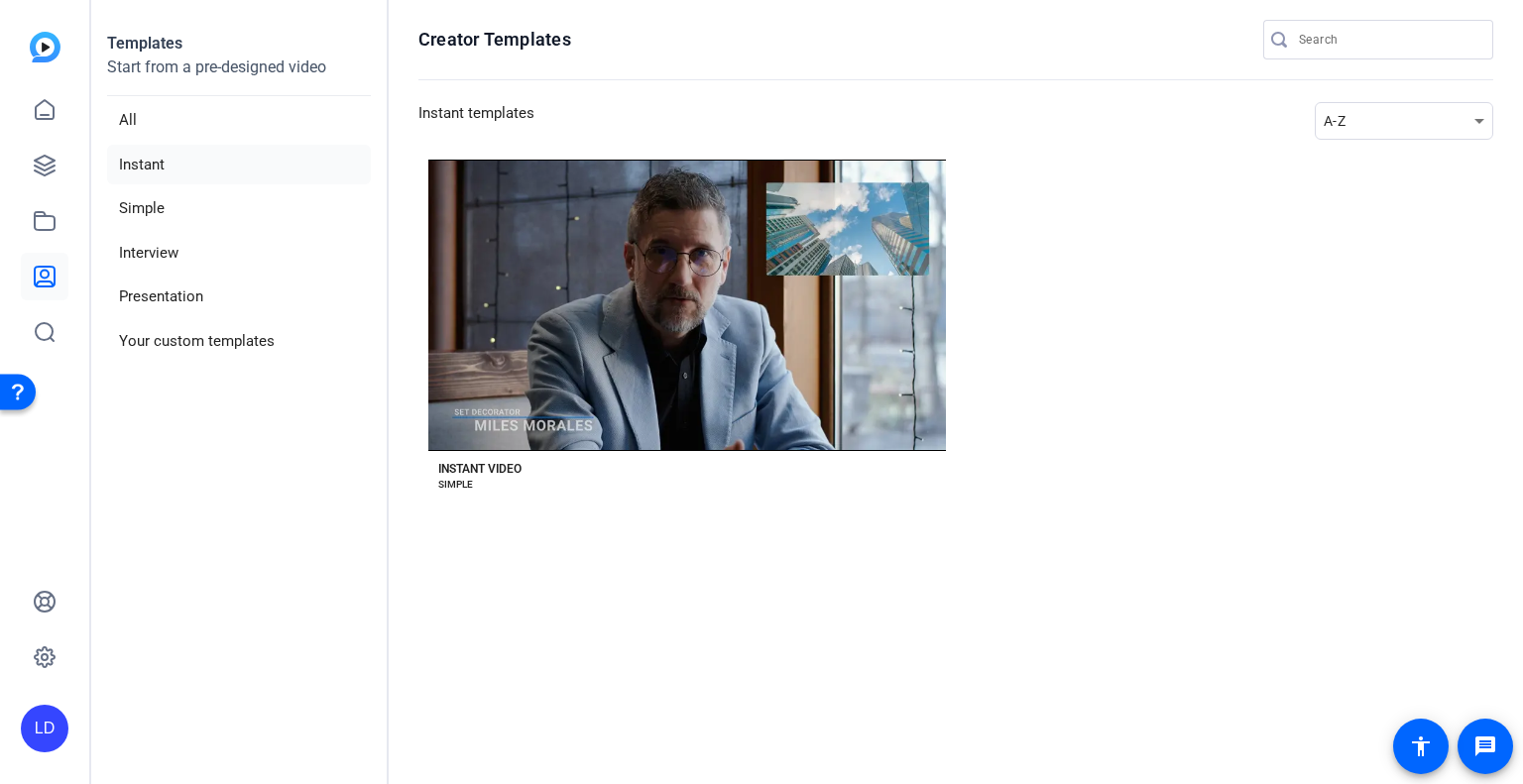 scroll, scrollTop: 0, scrollLeft: 0, axis: both 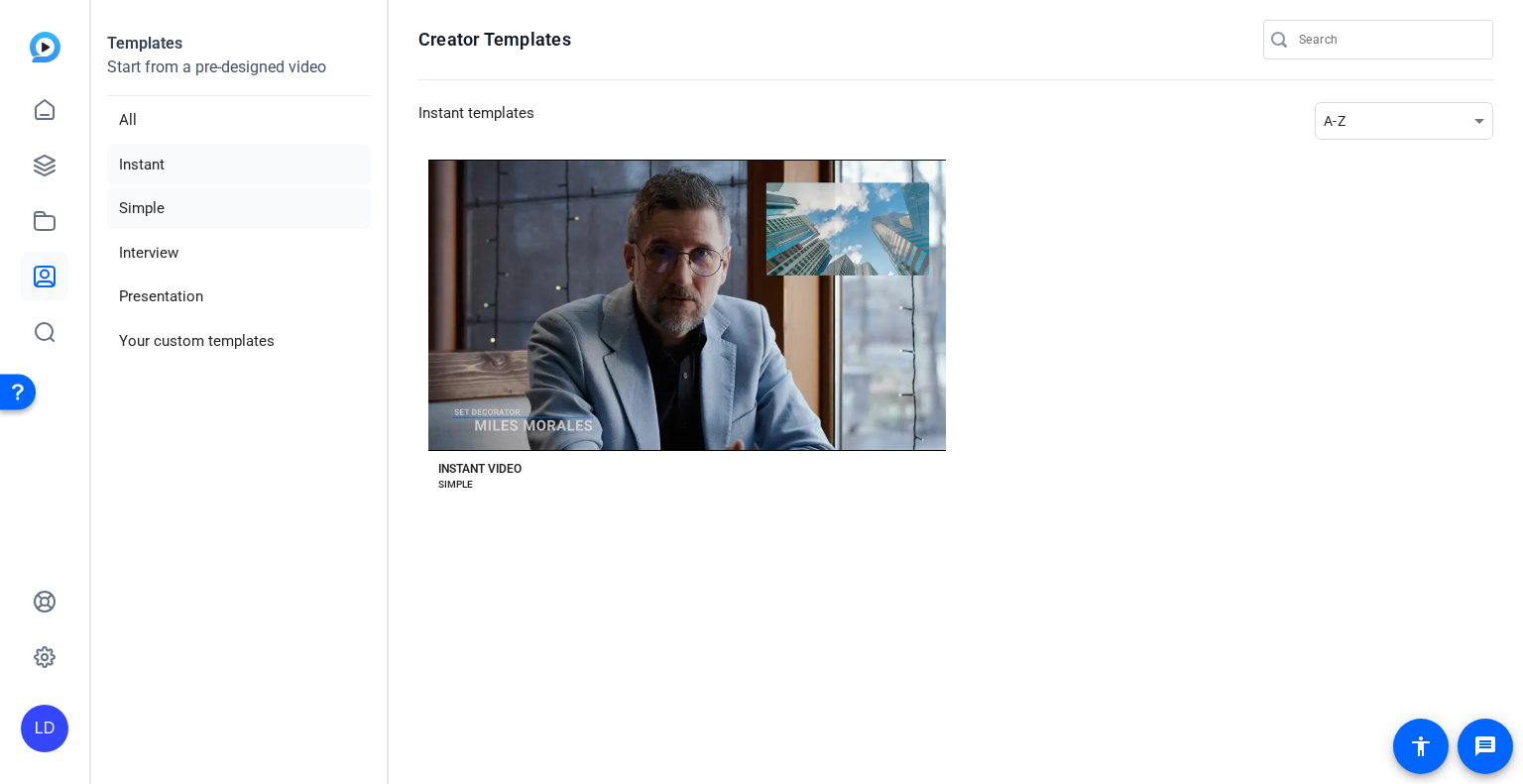 click on "Simple" 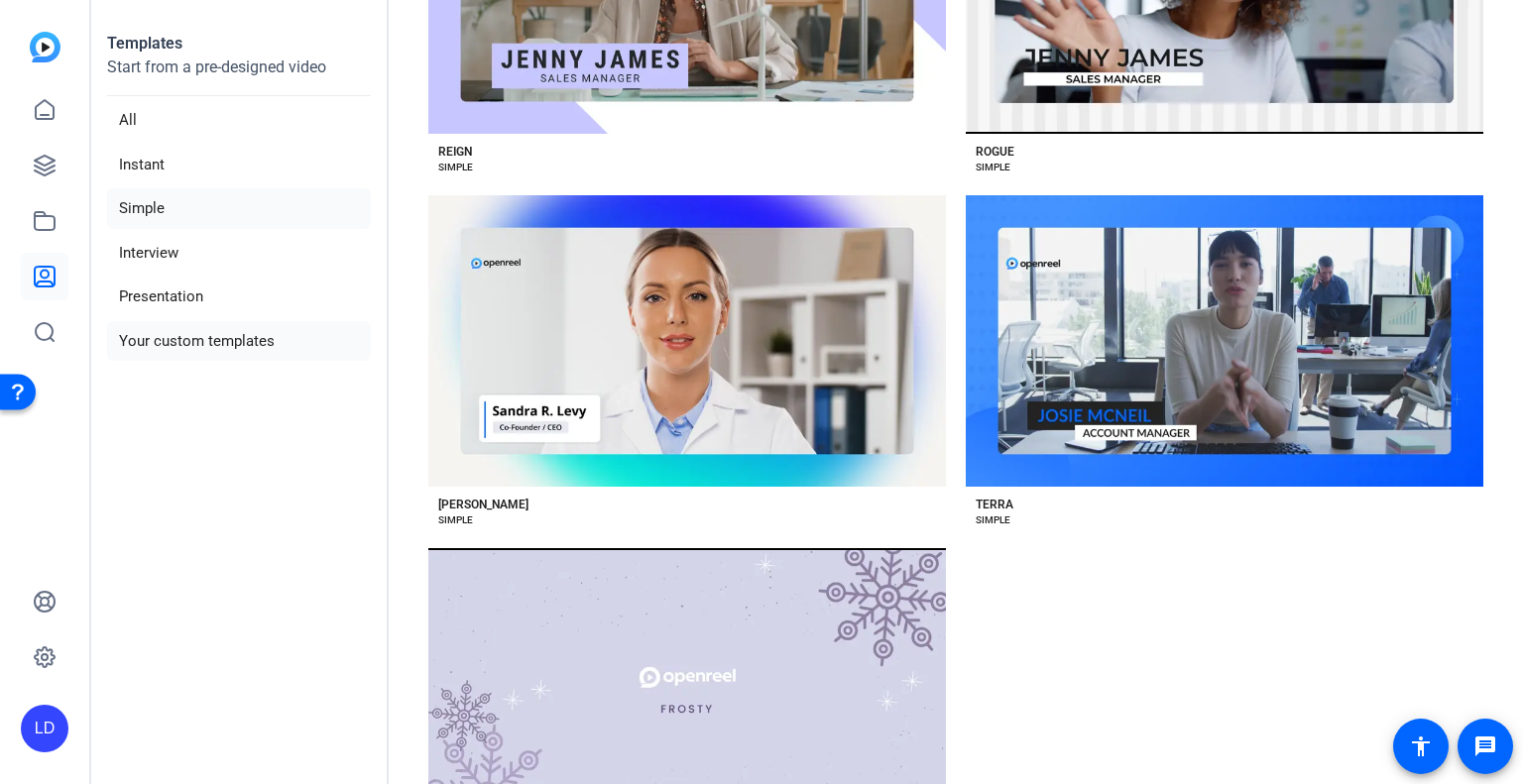 scroll, scrollTop: 3604, scrollLeft: 0, axis: vertical 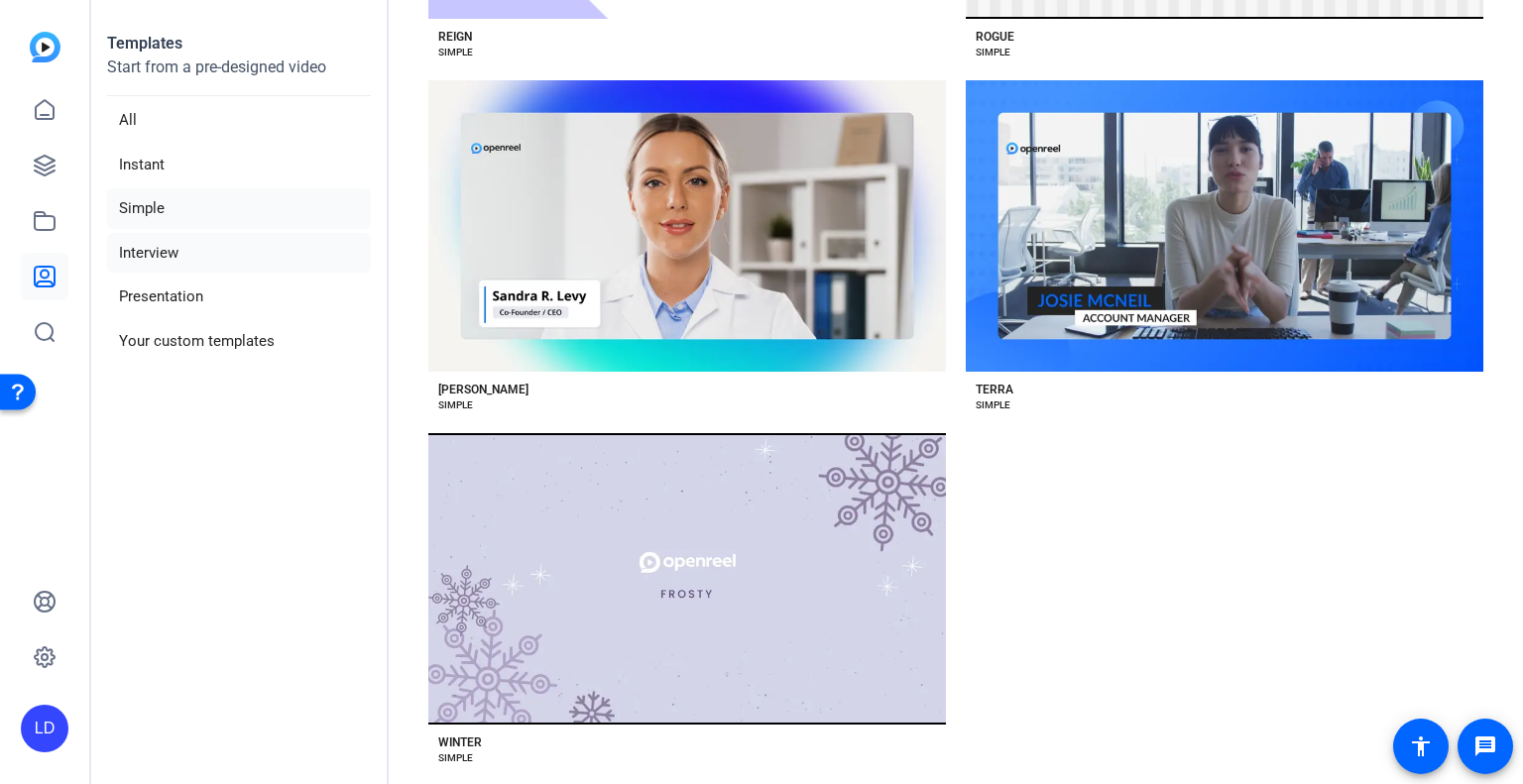 click on "Interview" 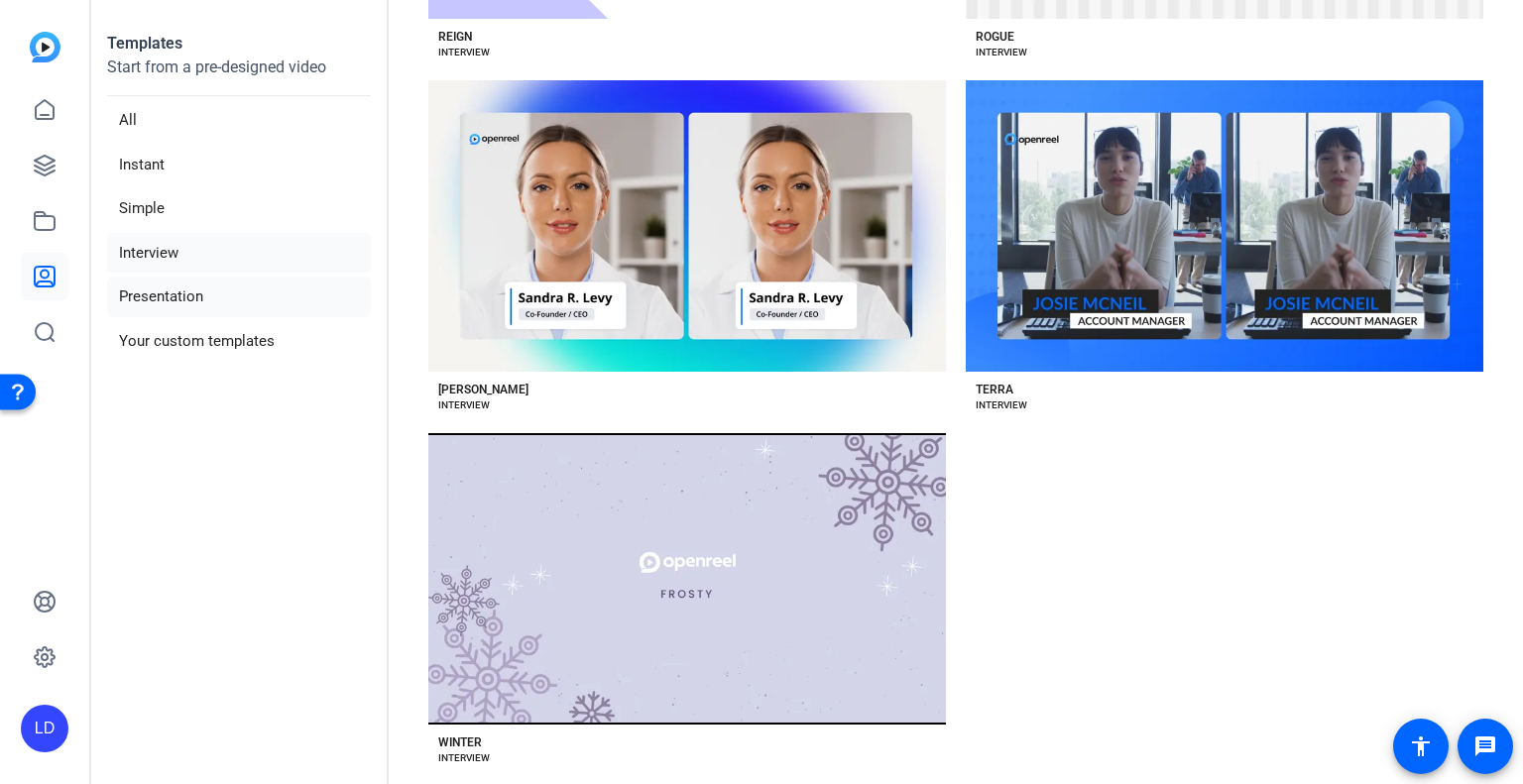 click on "Presentation" 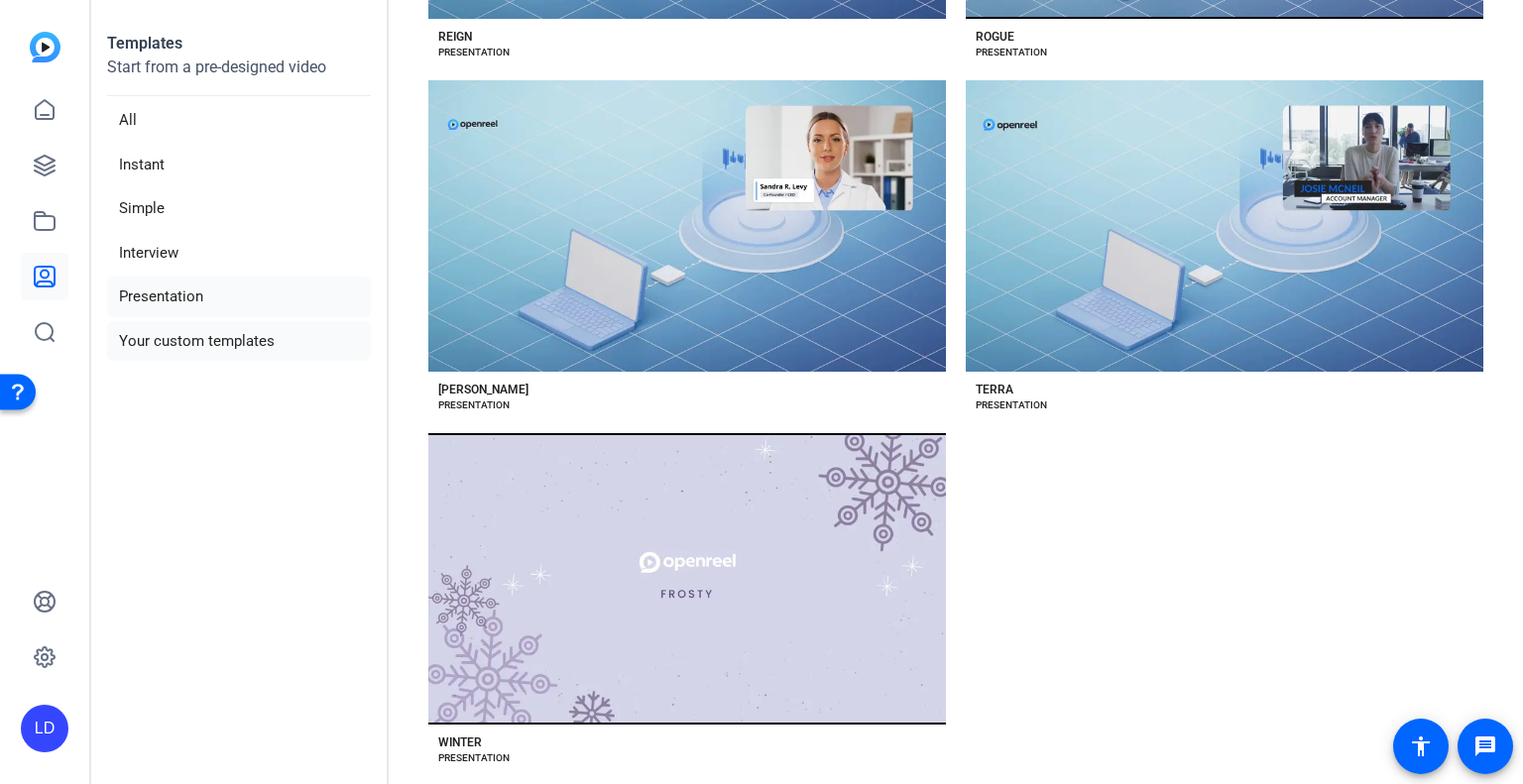 click on "Your custom templates" 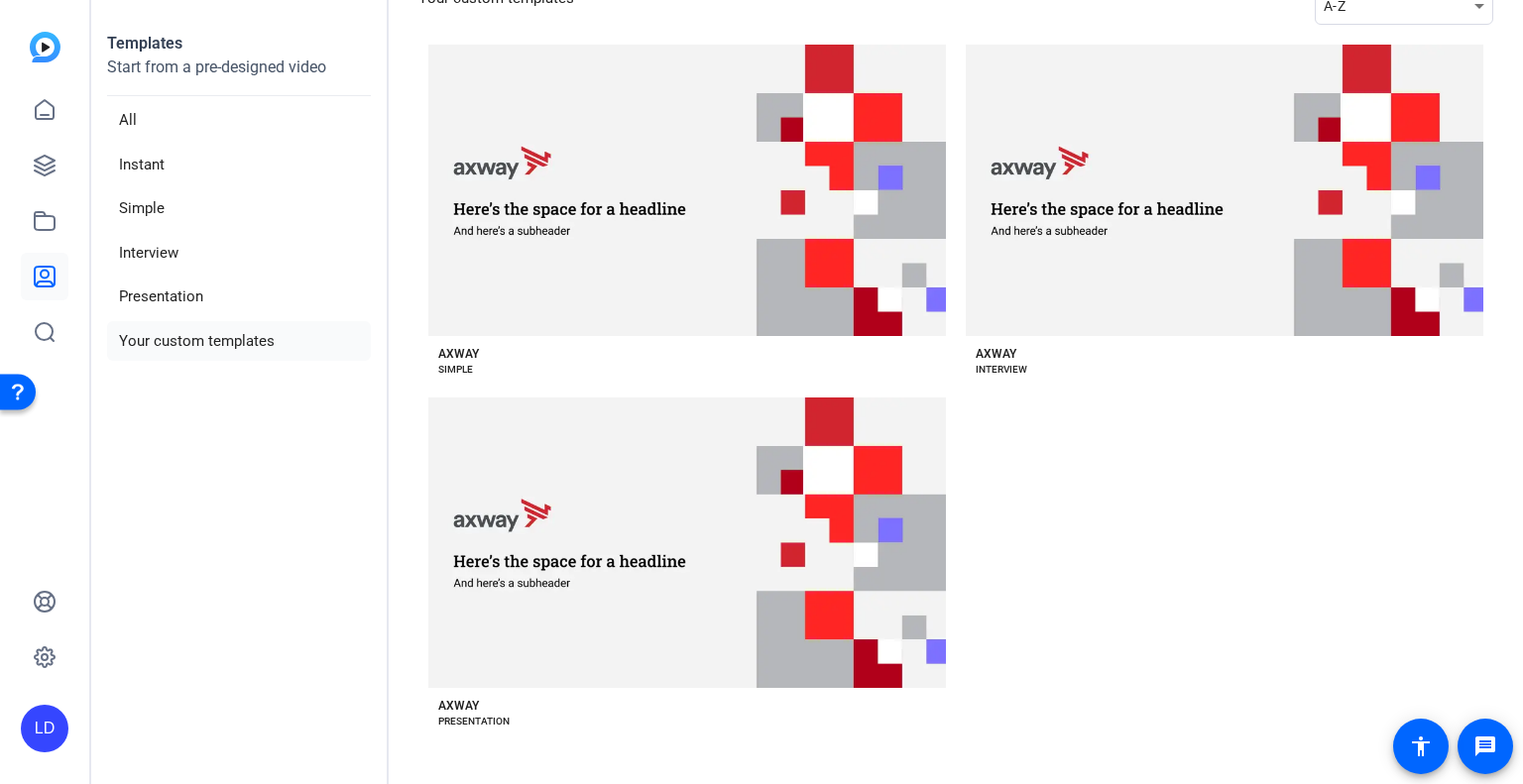 scroll, scrollTop: 108, scrollLeft: 0, axis: vertical 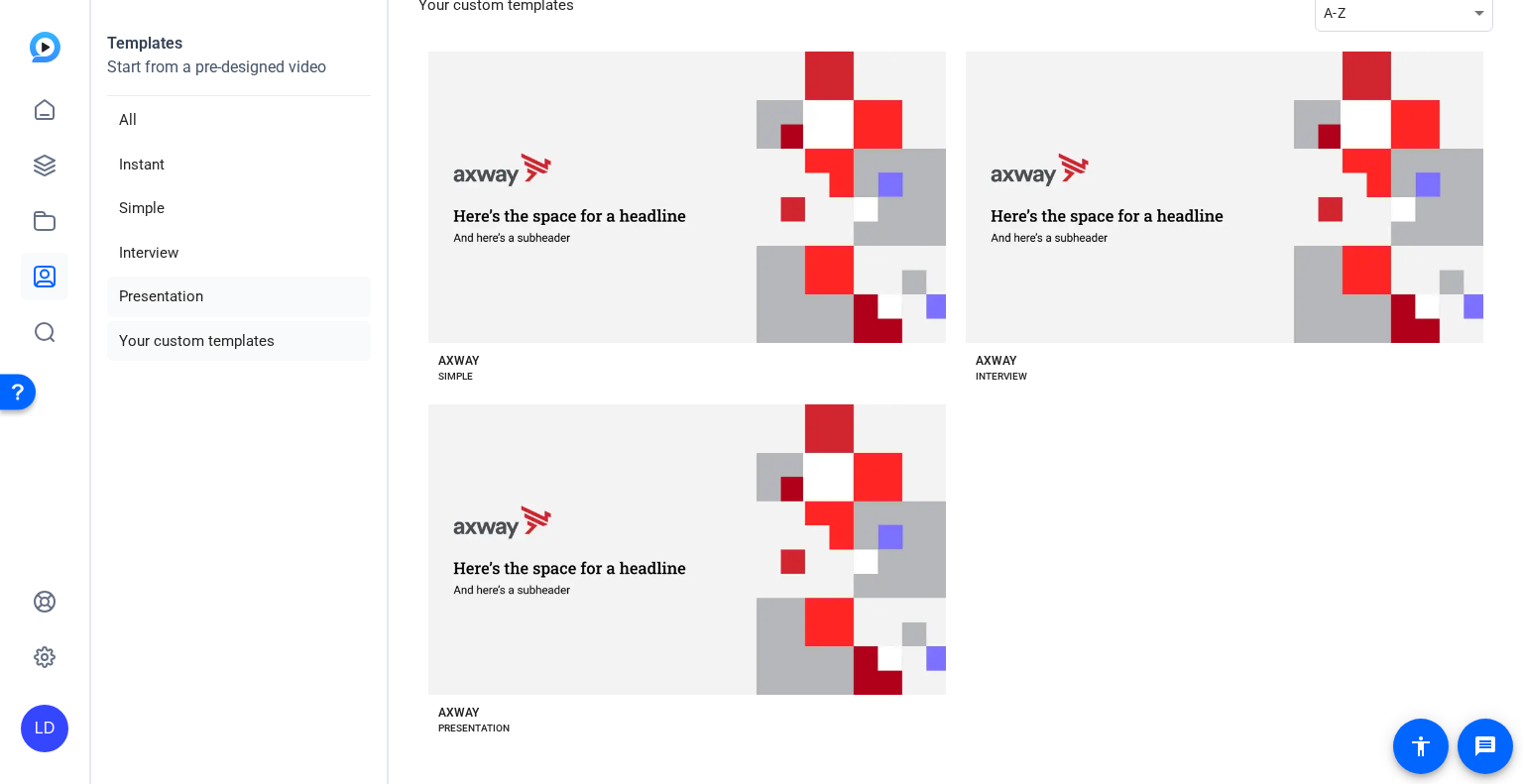 click on "Presentation" 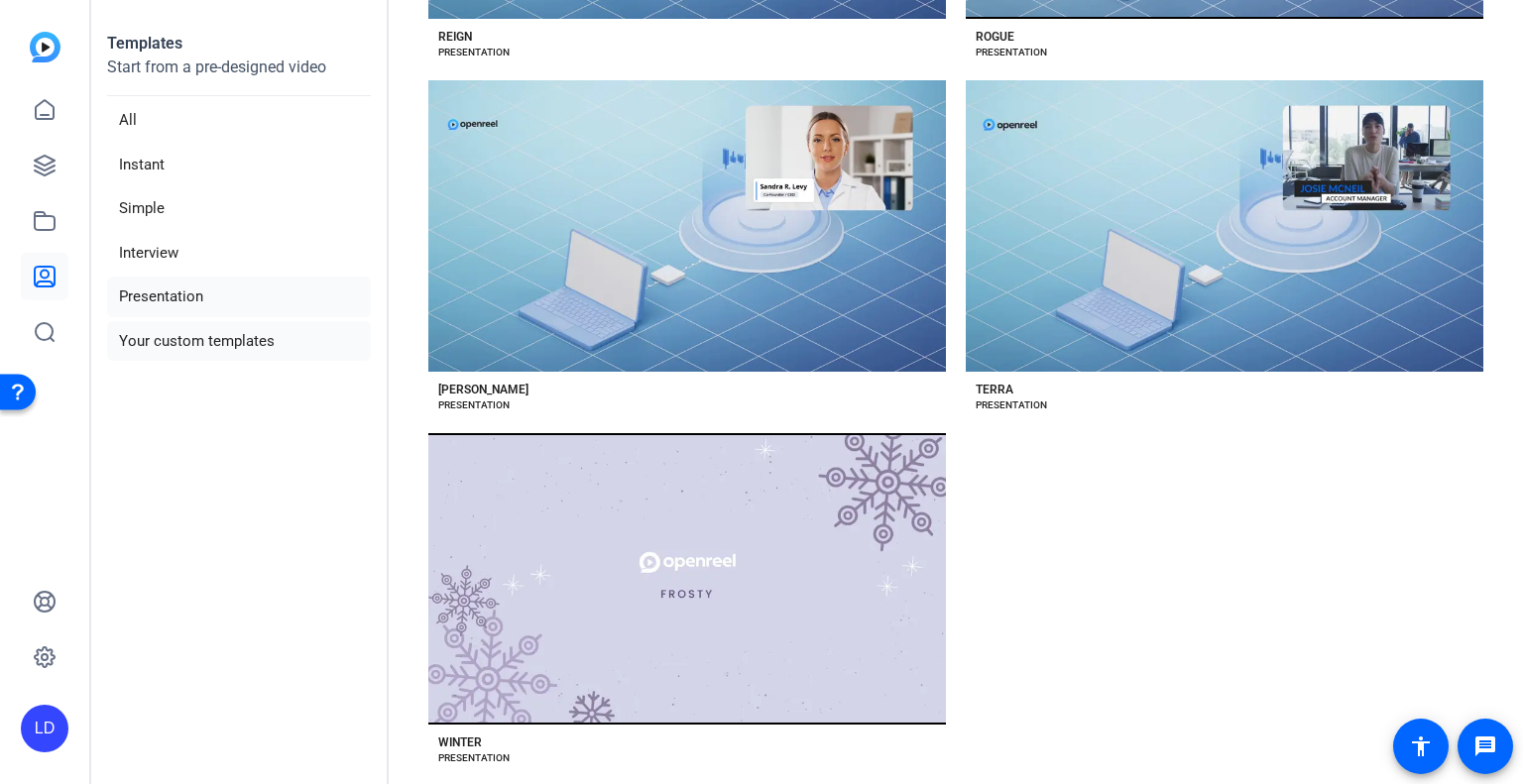 click on "Your custom templates" 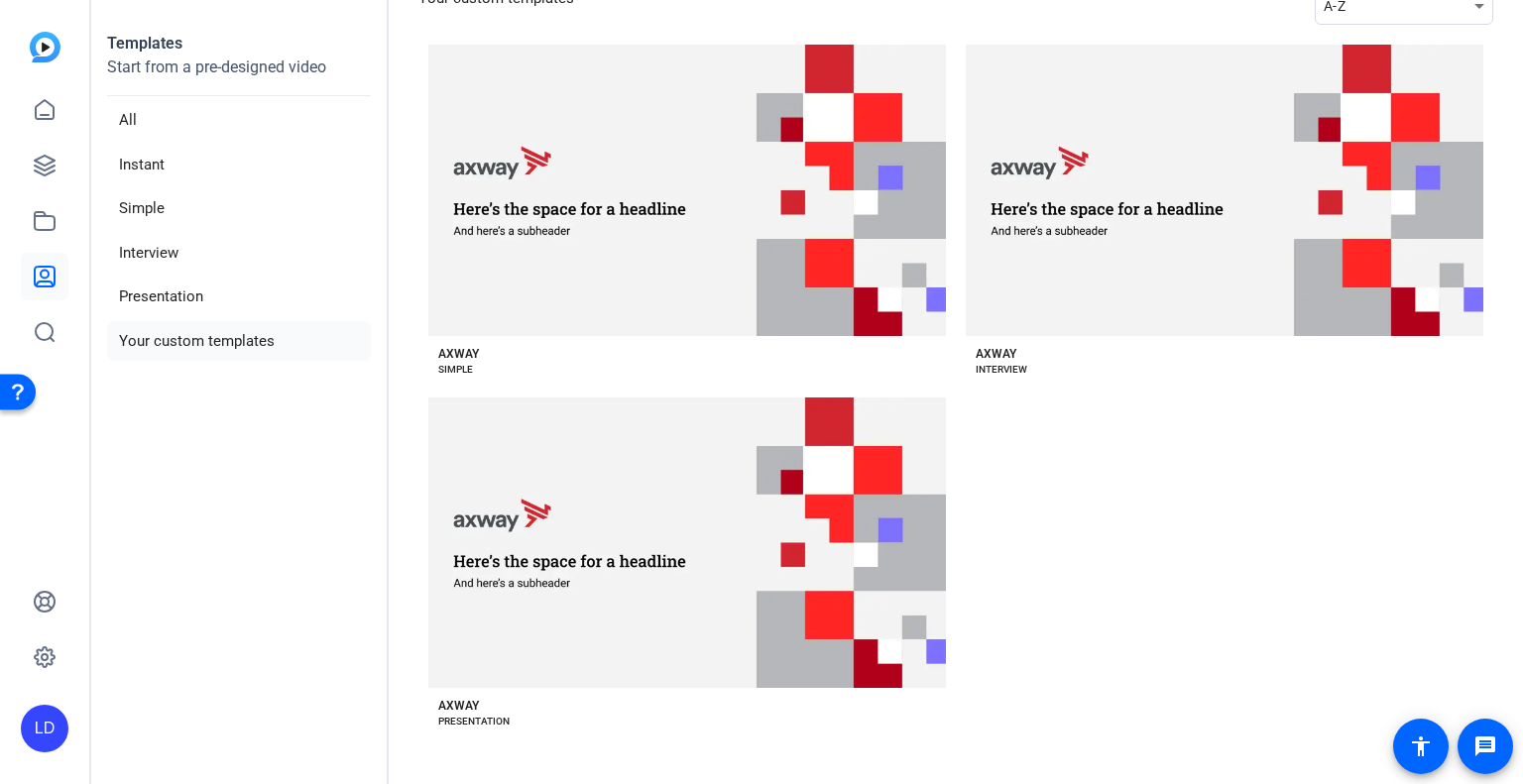 scroll, scrollTop: 108, scrollLeft: 0, axis: vertical 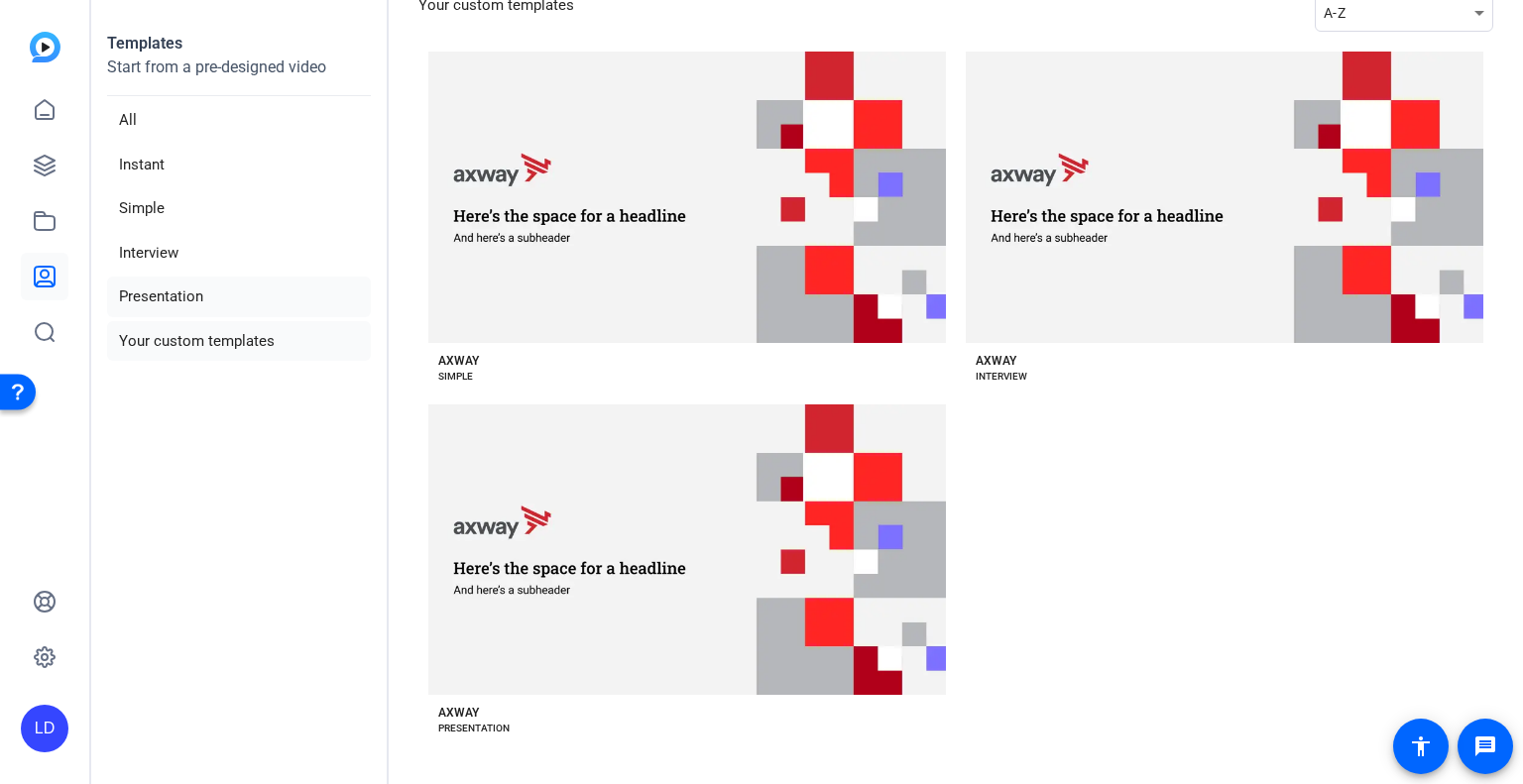 click on "Presentation" 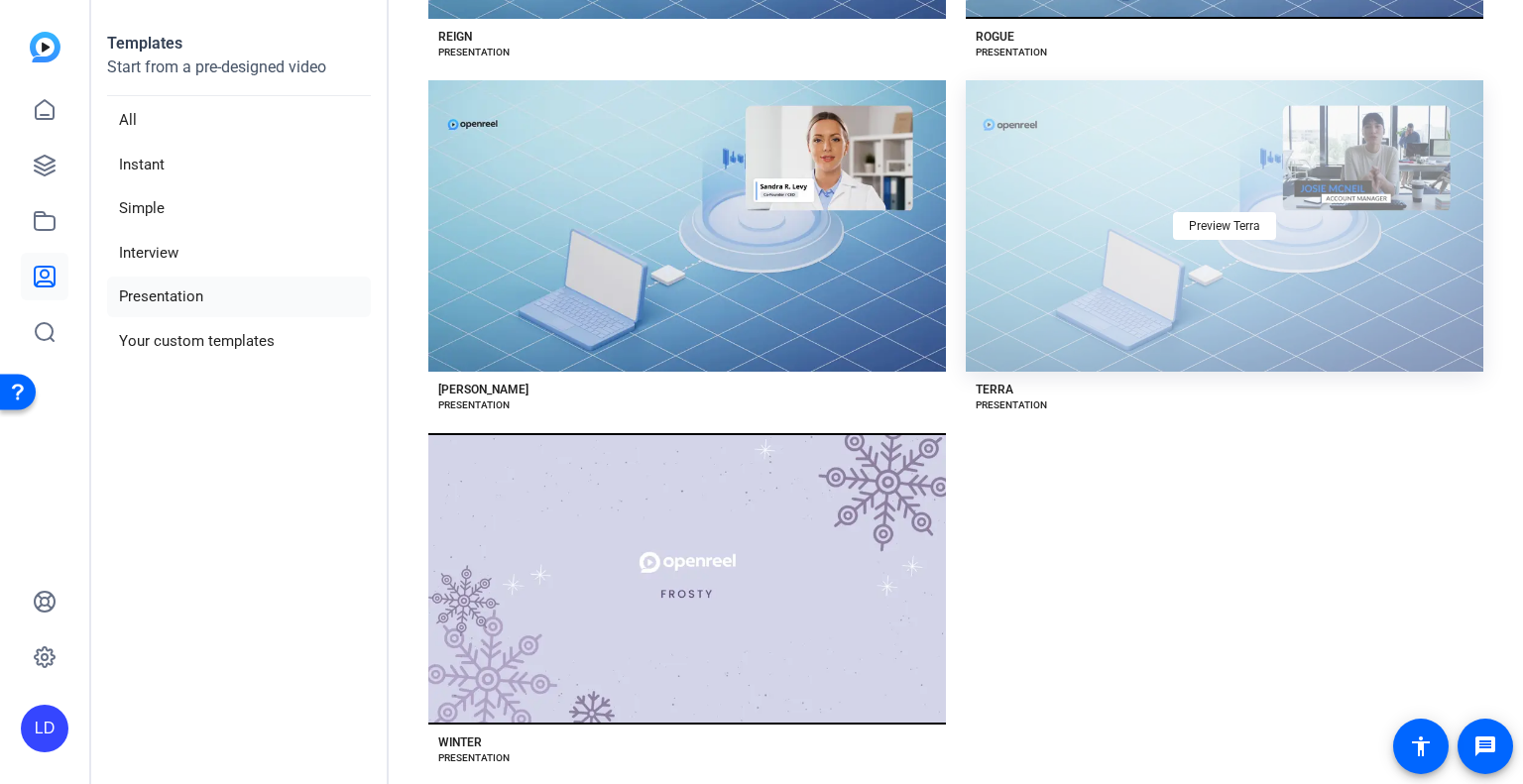 click on "Preview Terra" 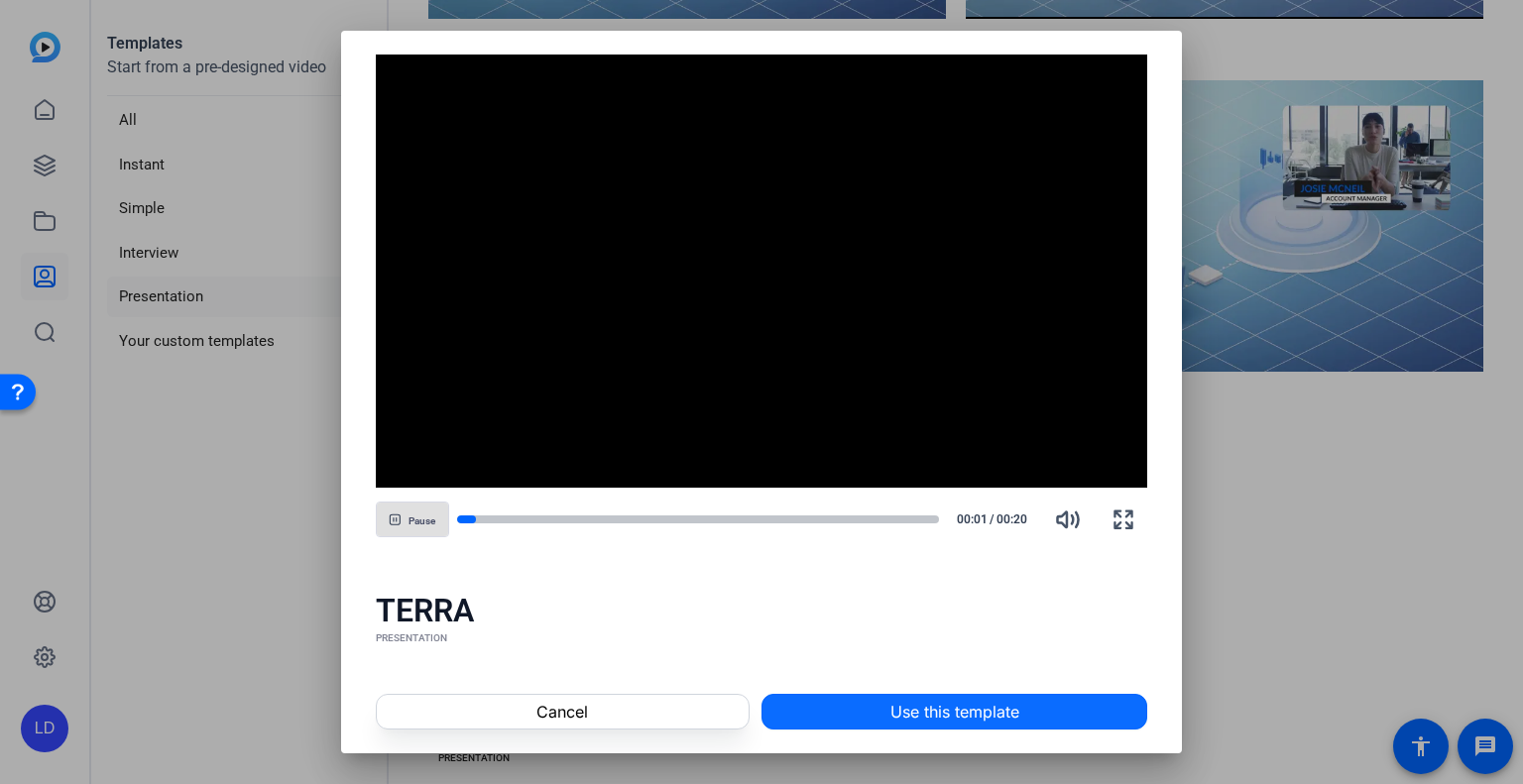 click at bounding box center (954, 712) 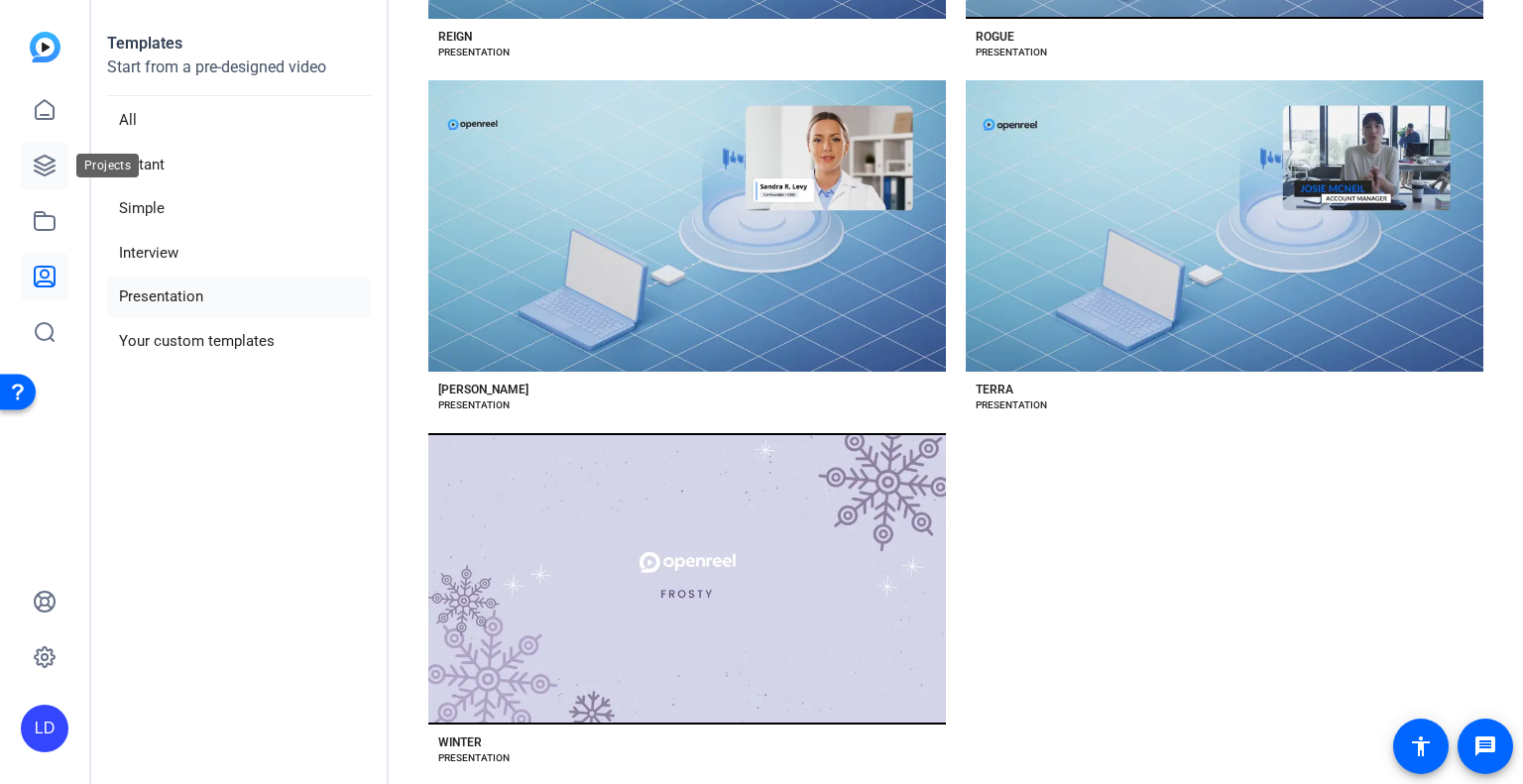 click 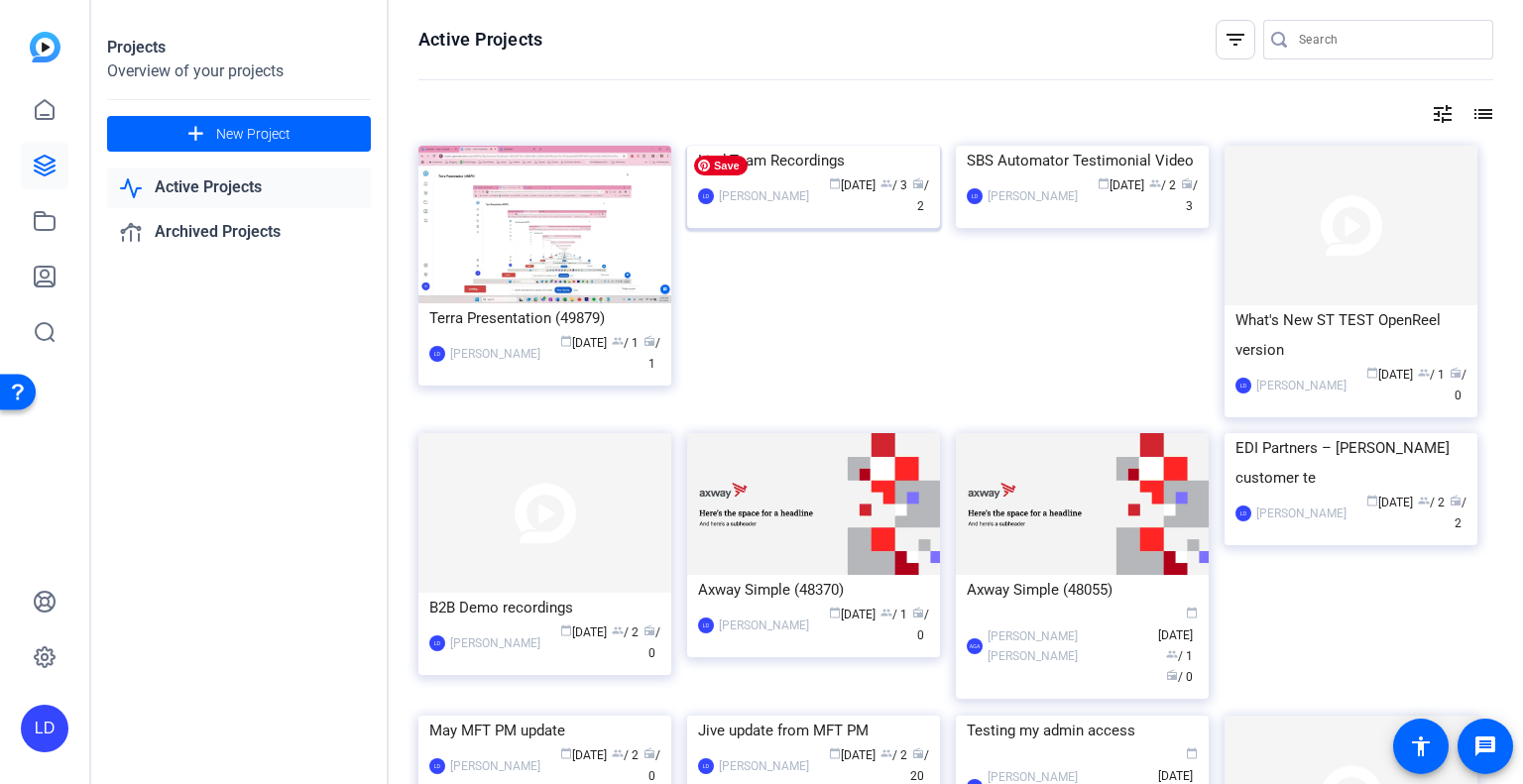 click 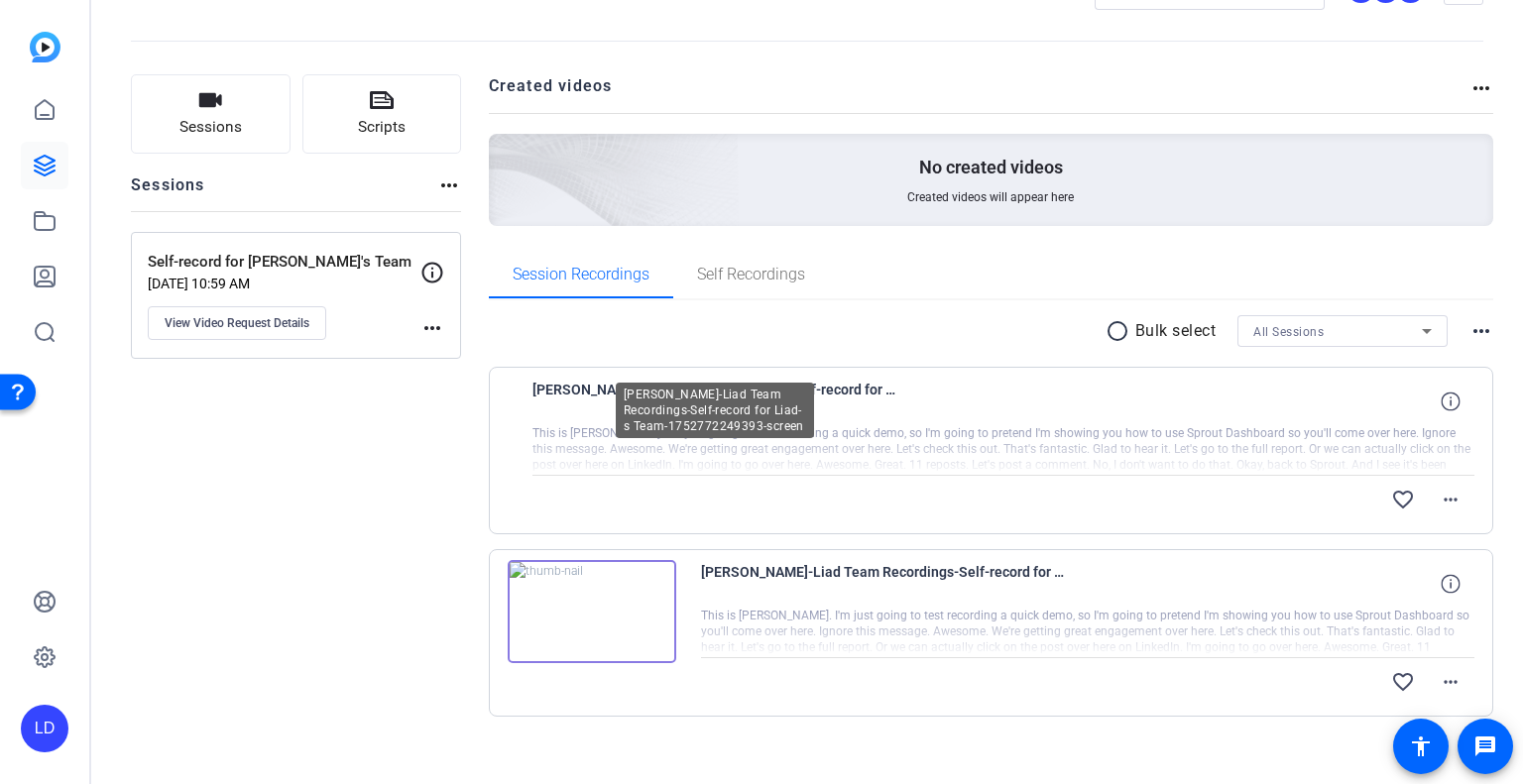 scroll, scrollTop: 87, scrollLeft: 0, axis: vertical 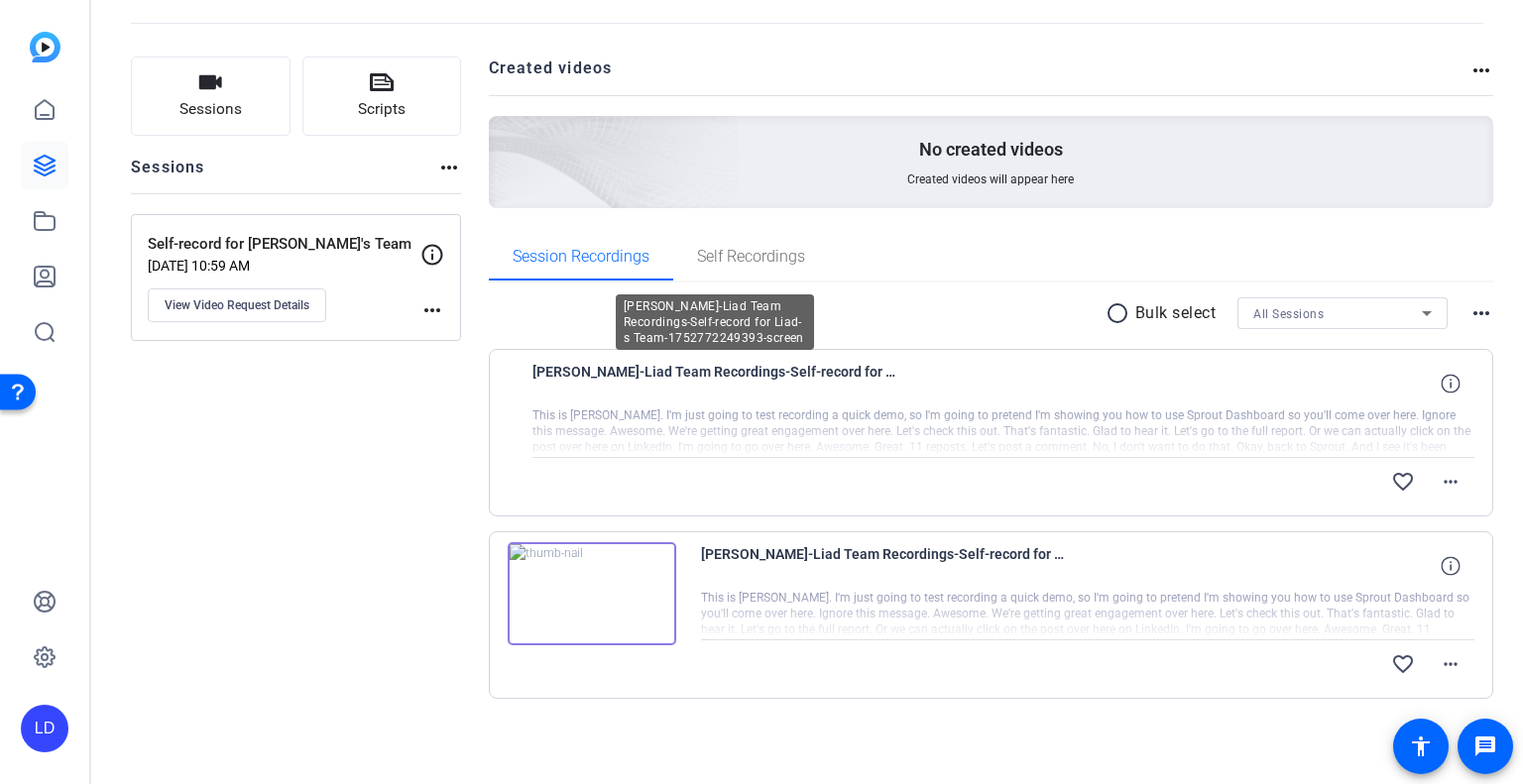 click on "Lydia Defranchi-Liad Team Recordings-Self-record for Liad-s Team-1752772249393-screen" at bounding box center (716, 384) 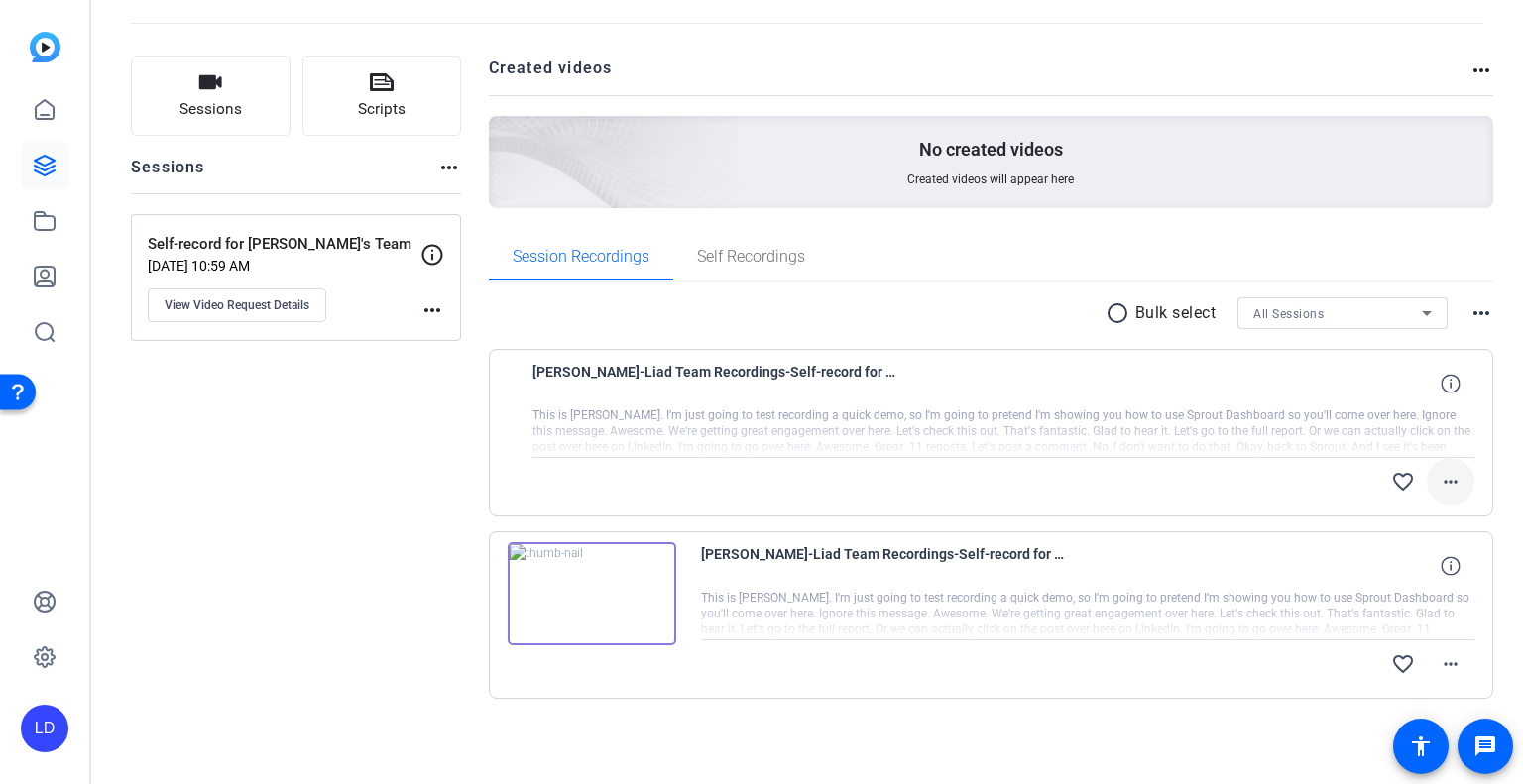click on "more_horiz" at bounding box center [1451, 482] 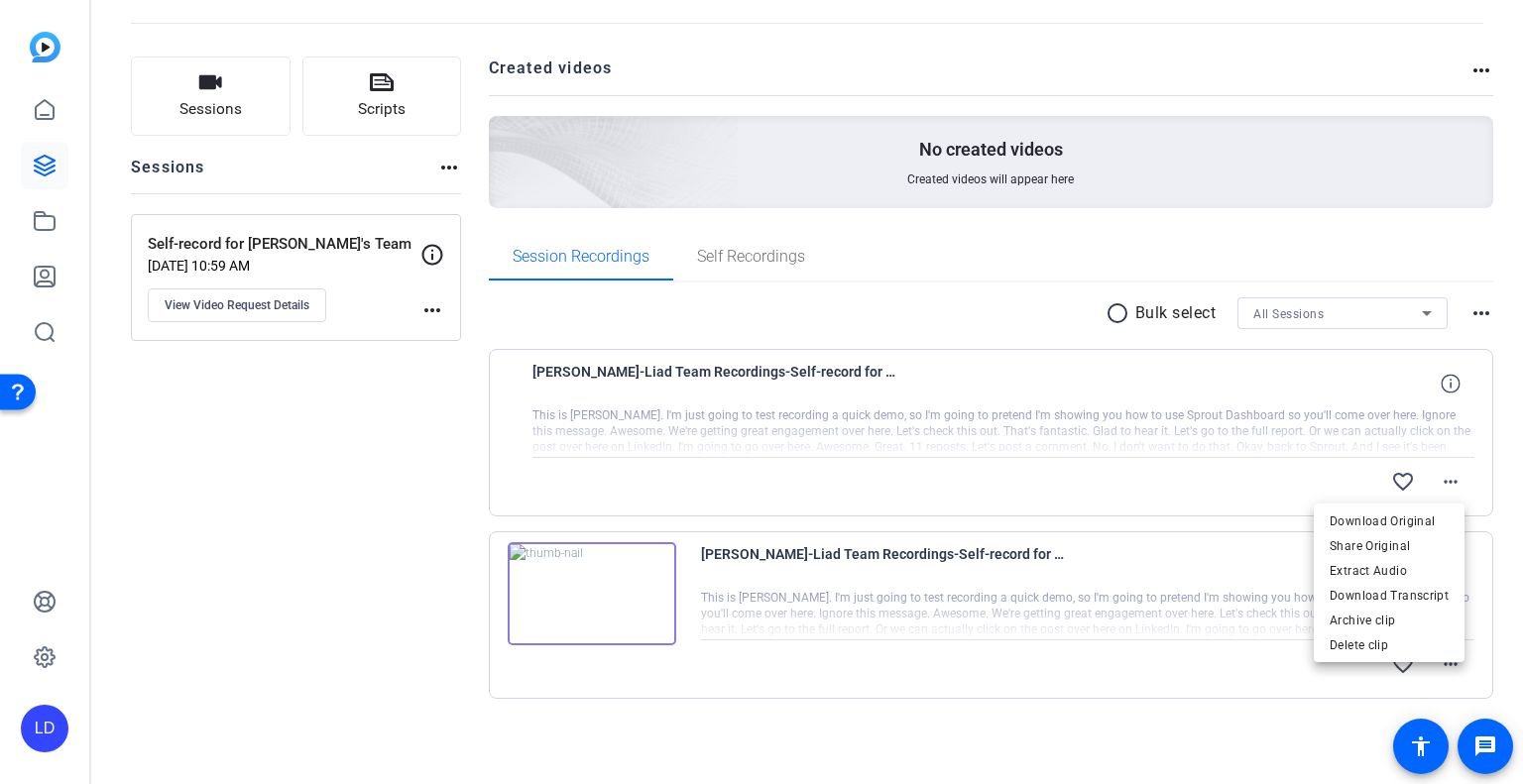 click at bounding box center [762, 392] 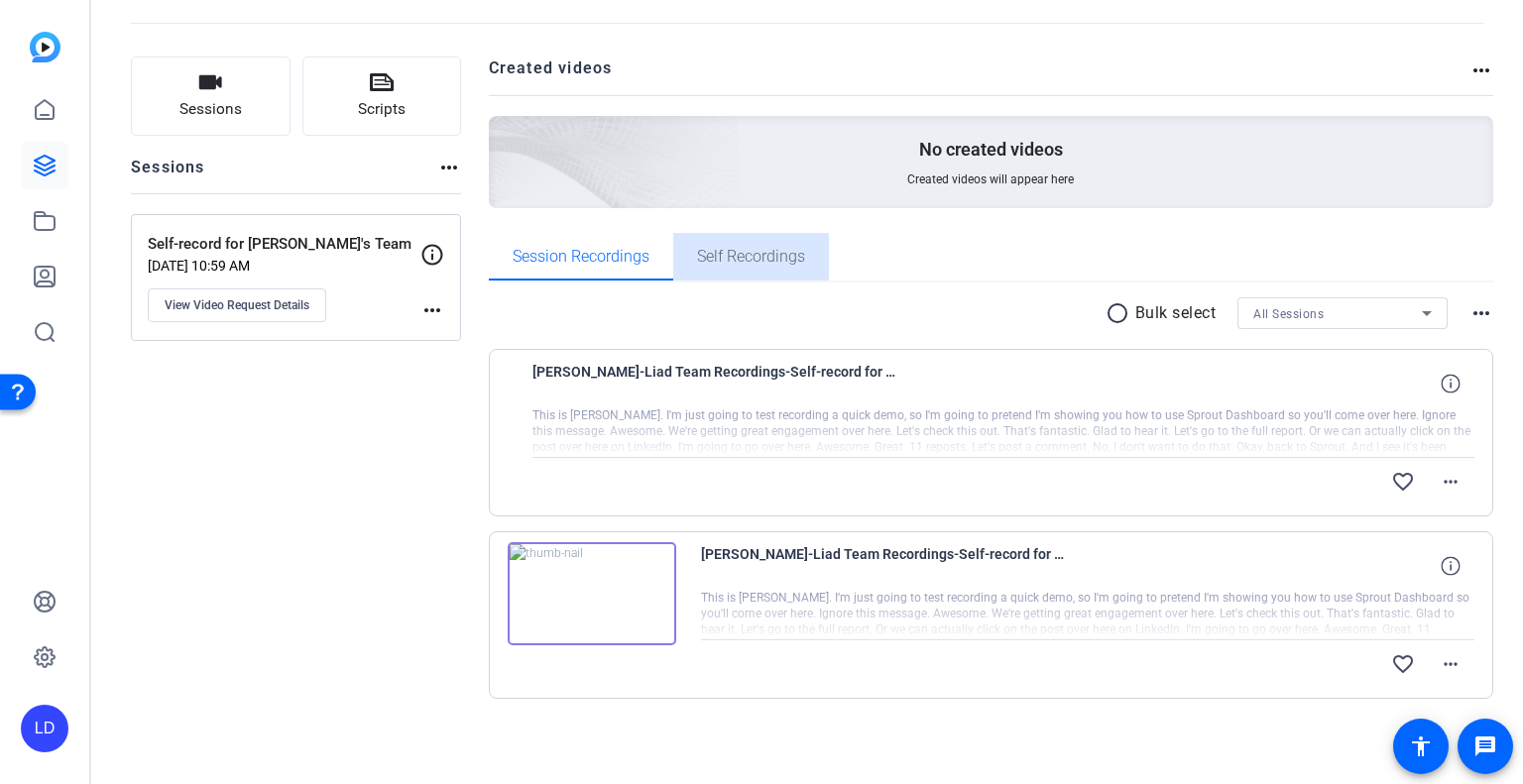 click on "Self Recordings" at bounding box center (751, 257) 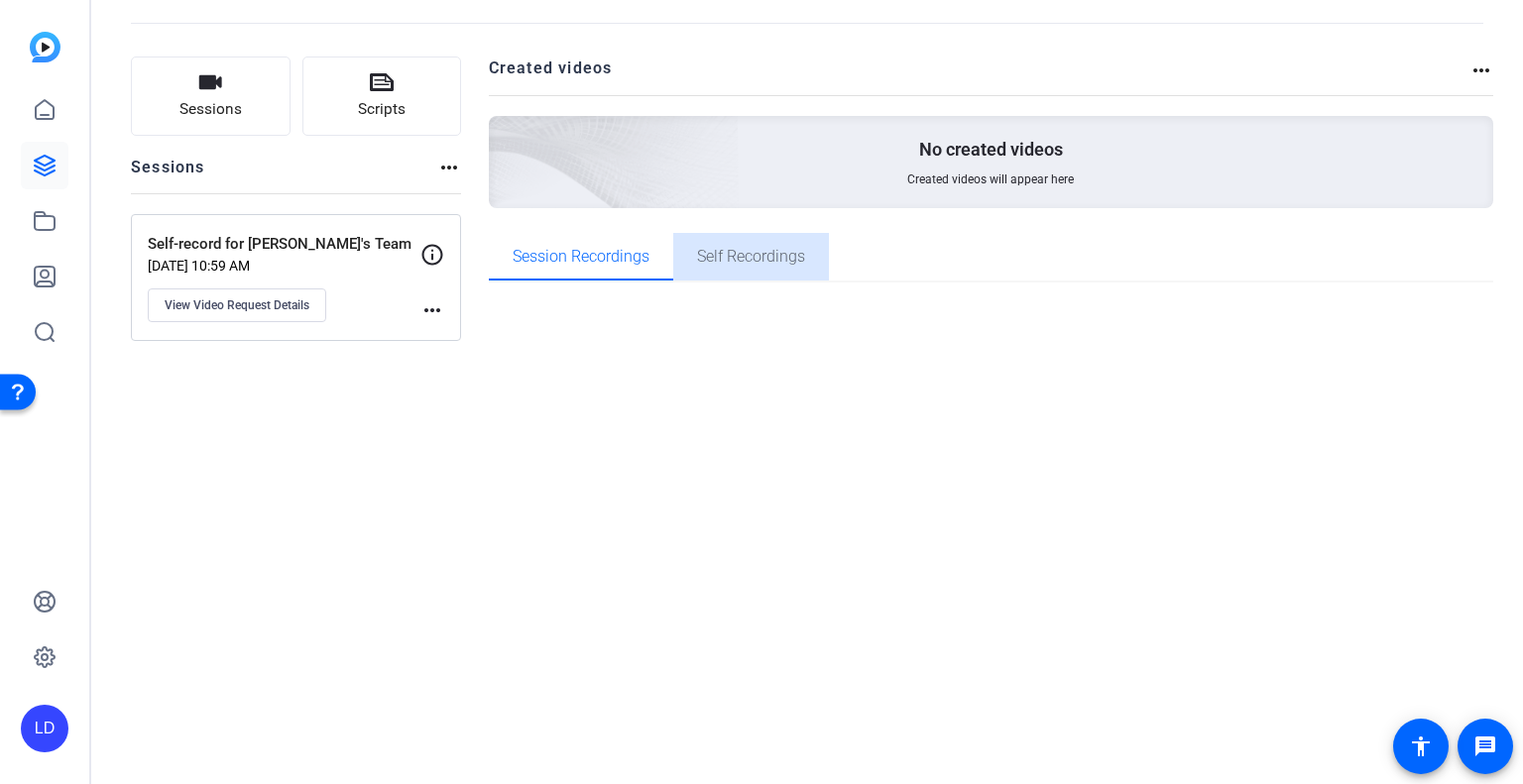 scroll, scrollTop: 0, scrollLeft: 0, axis: both 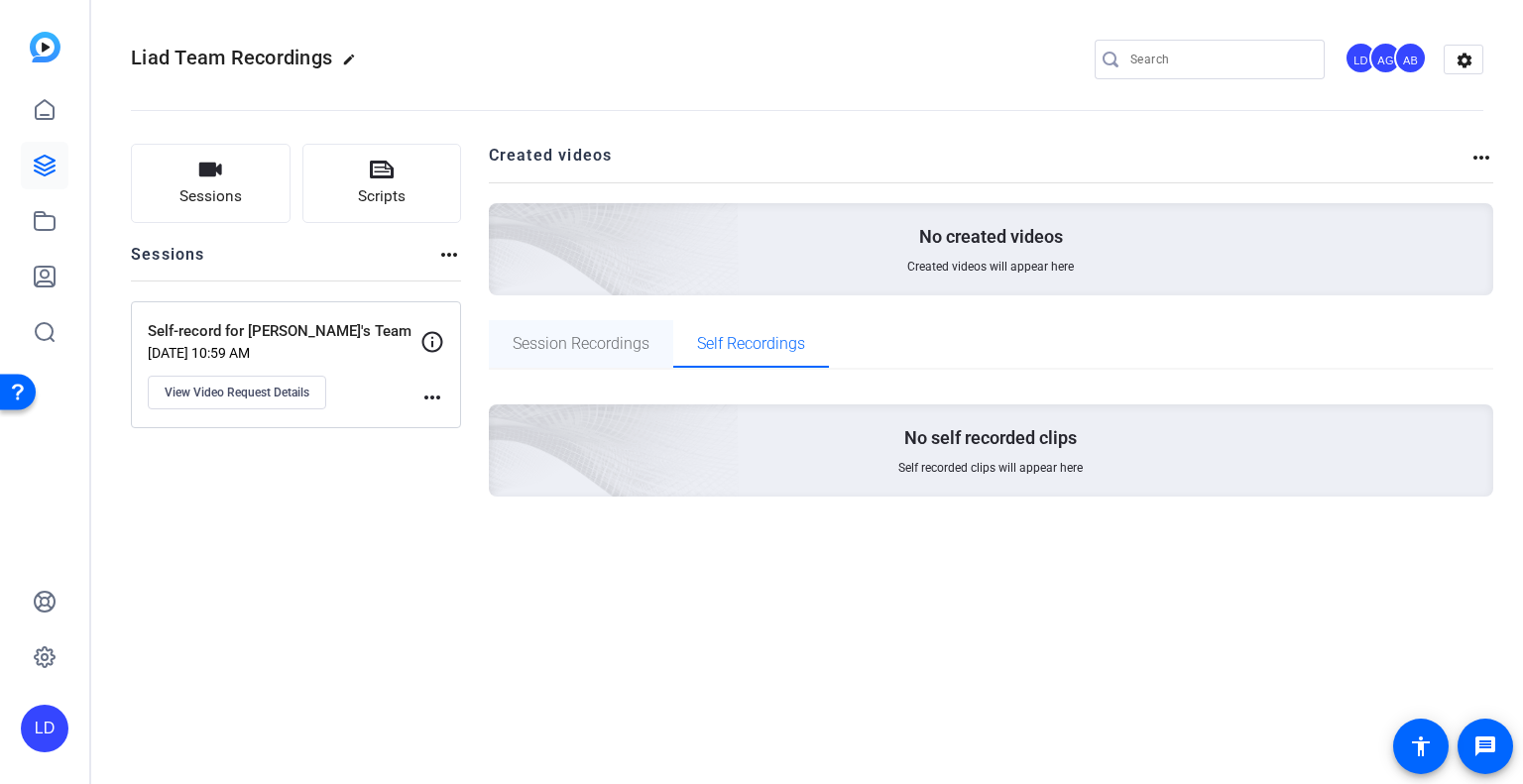 click on "Session Recordings" at bounding box center [581, 344] 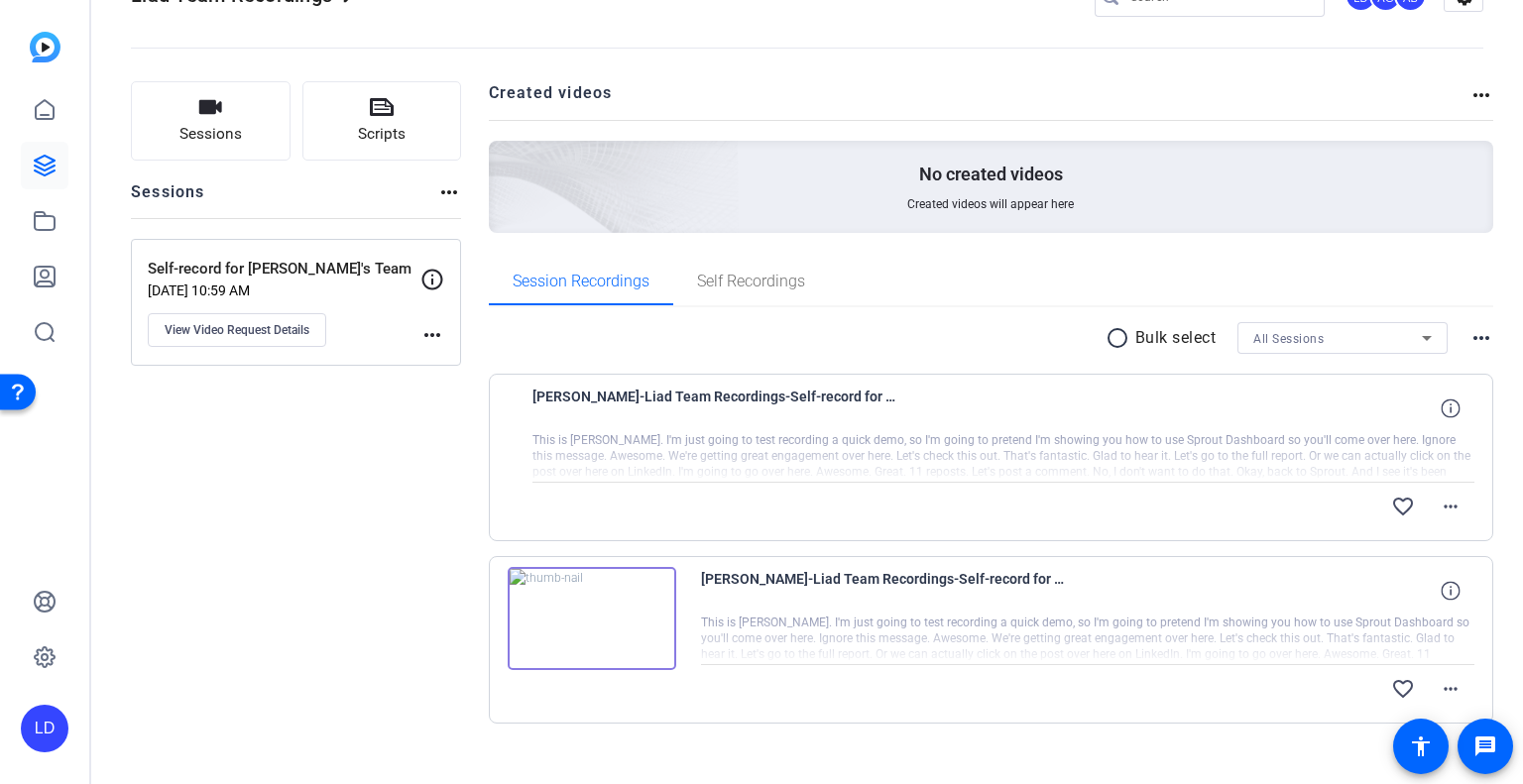 scroll, scrollTop: 87, scrollLeft: 0, axis: vertical 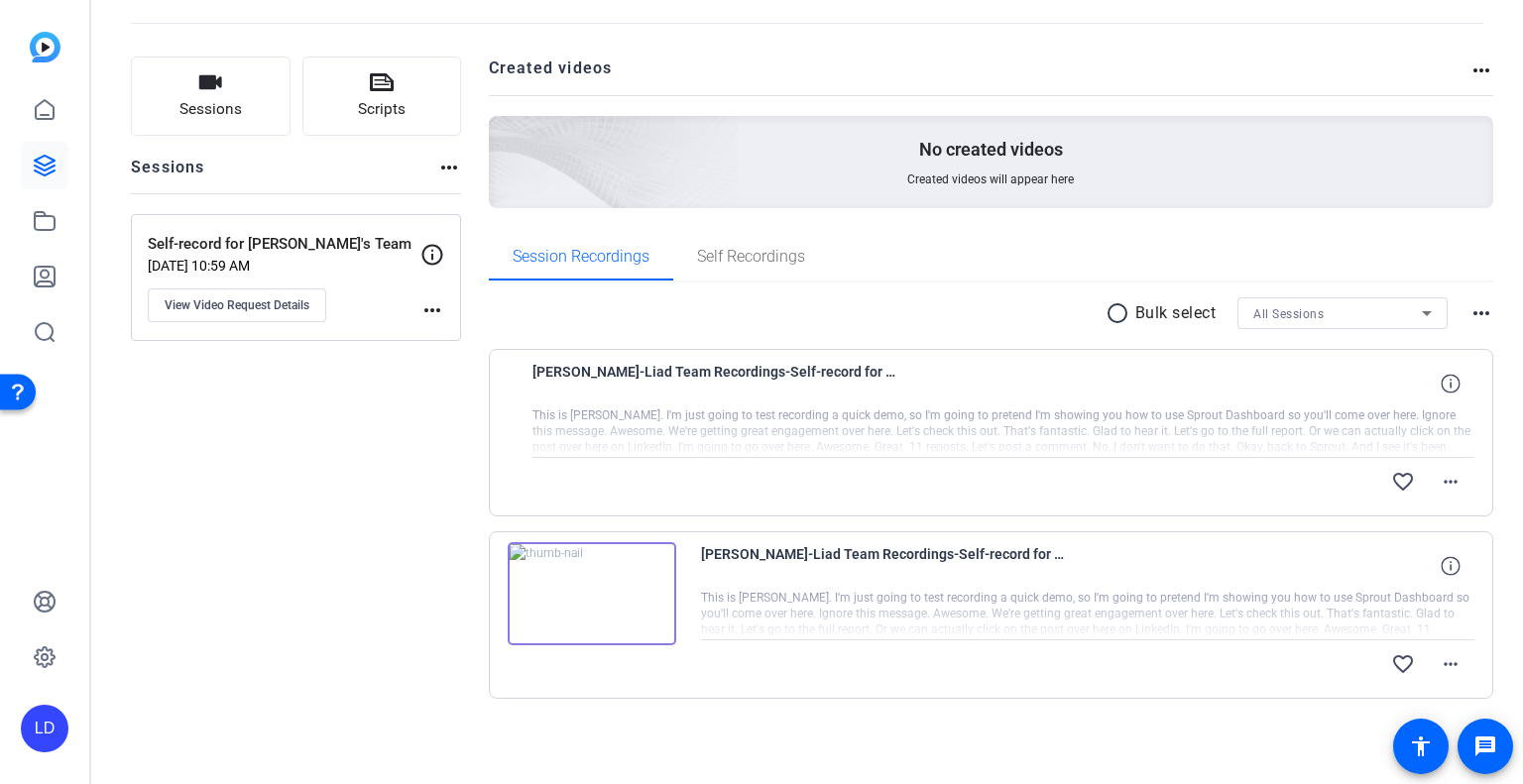 click on "radio_button_unchecked" at bounding box center (1120, 313) 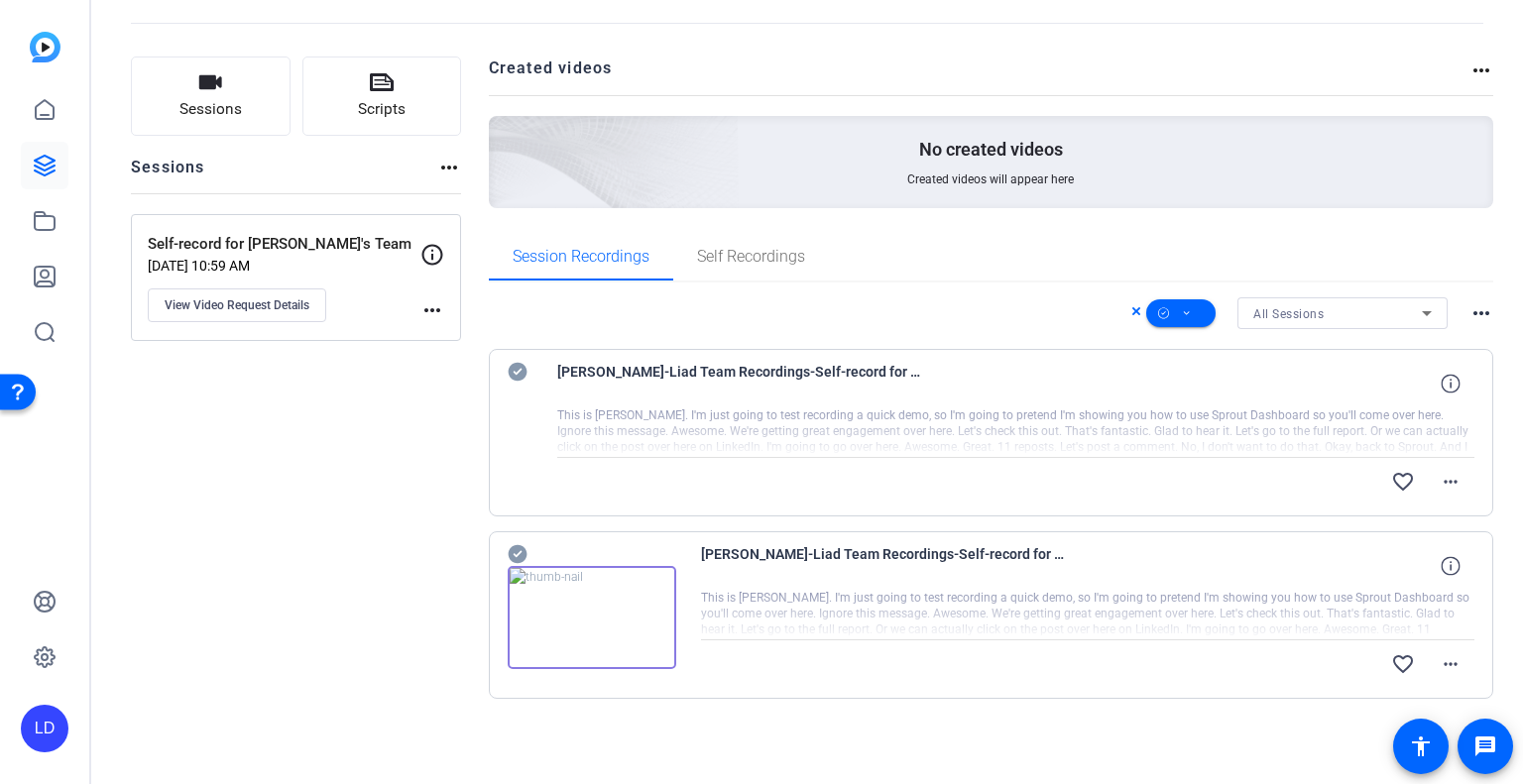 click on "more_horiz" at bounding box center [1481, 313] 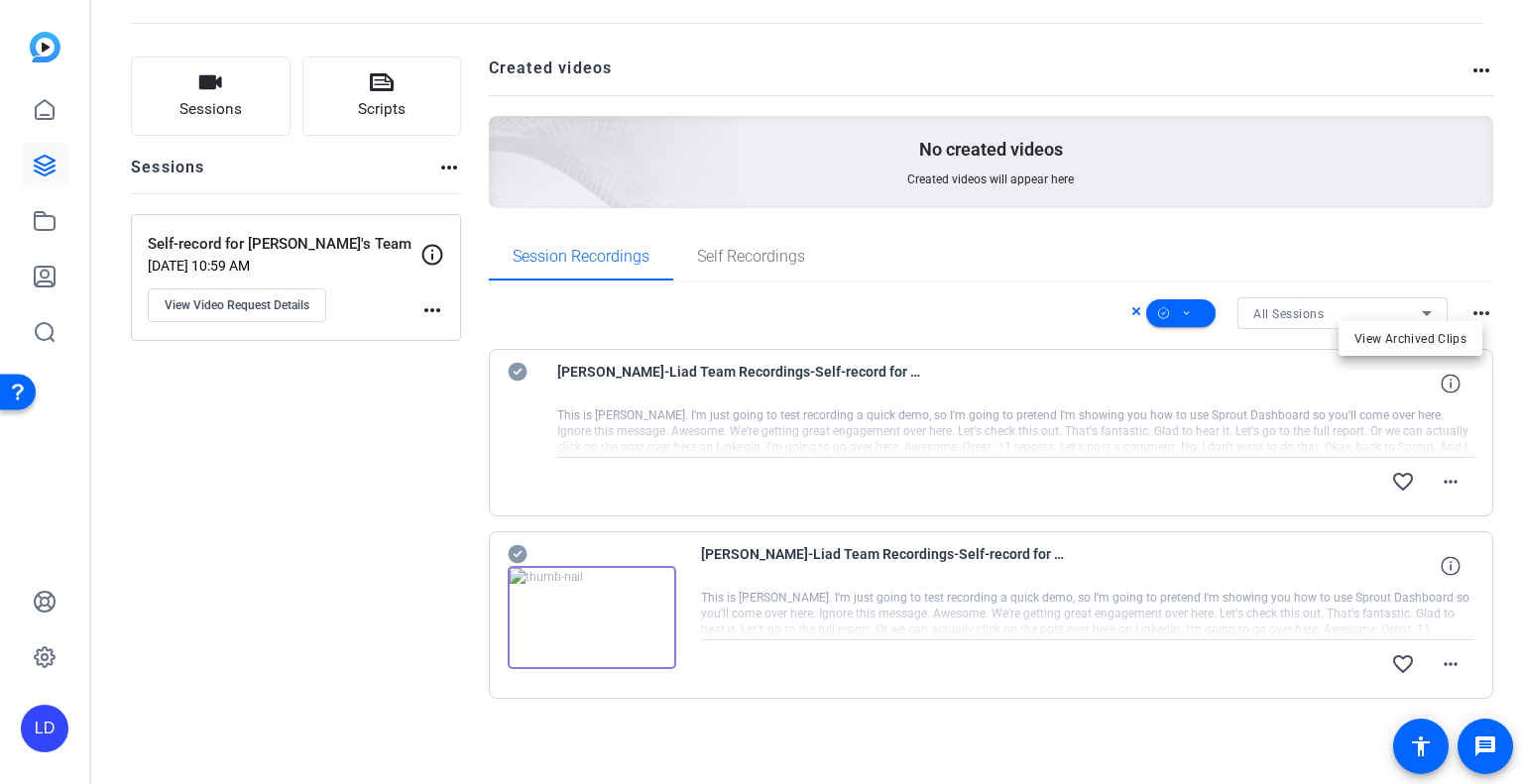 click at bounding box center [762, 392] 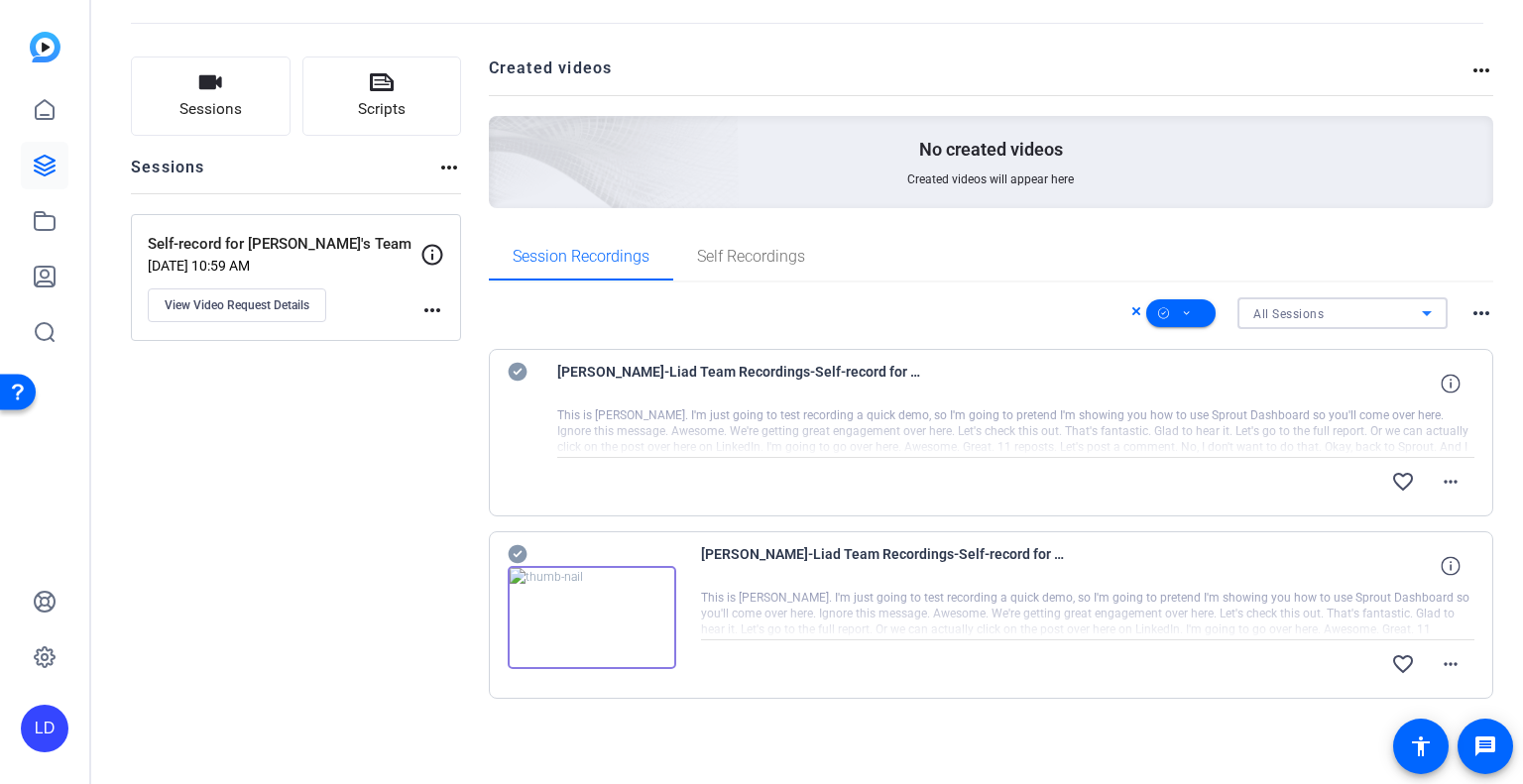 click 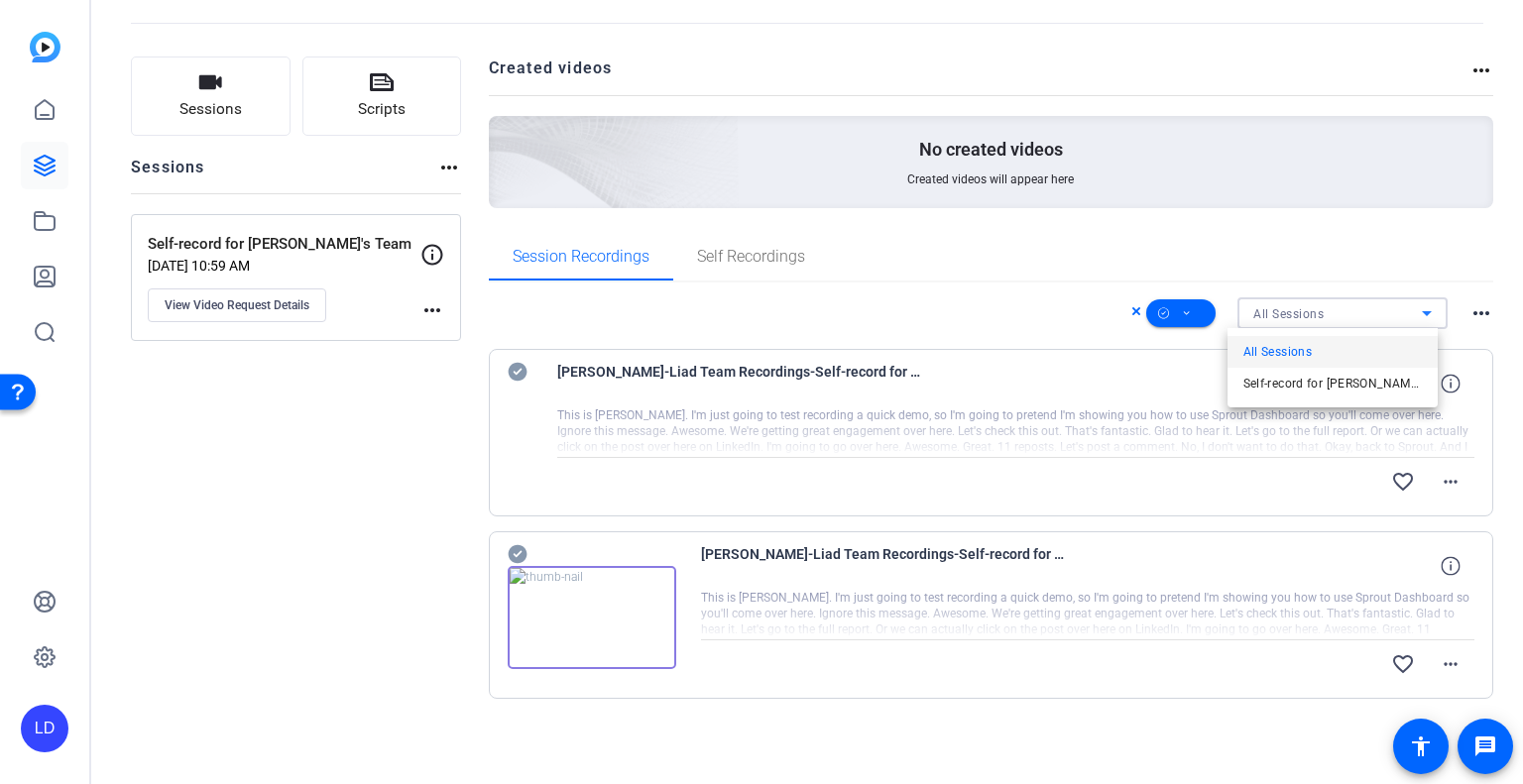 click at bounding box center (762, 392) 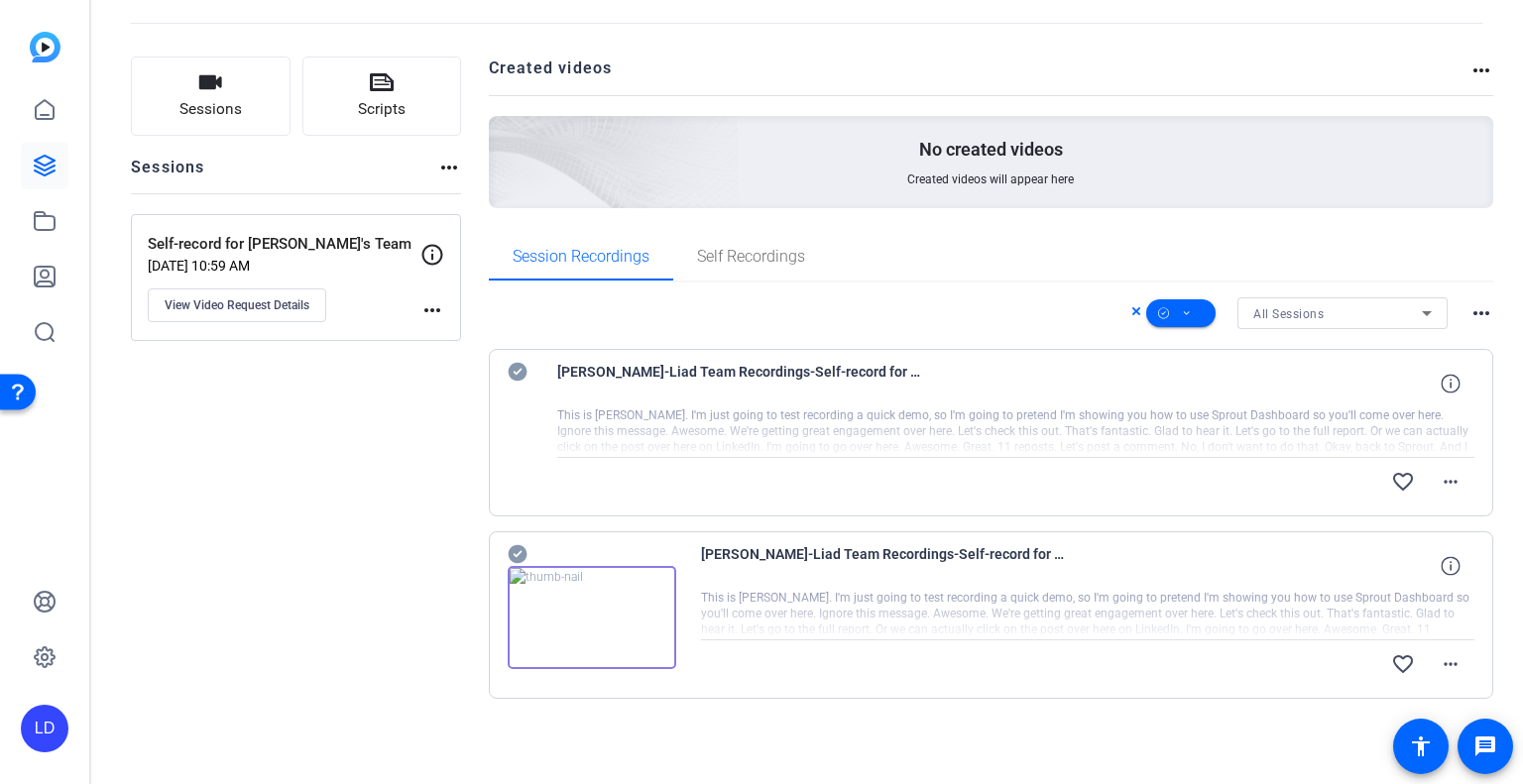 click on "All Sessions more_horiz" at bounding box center (992, 313) 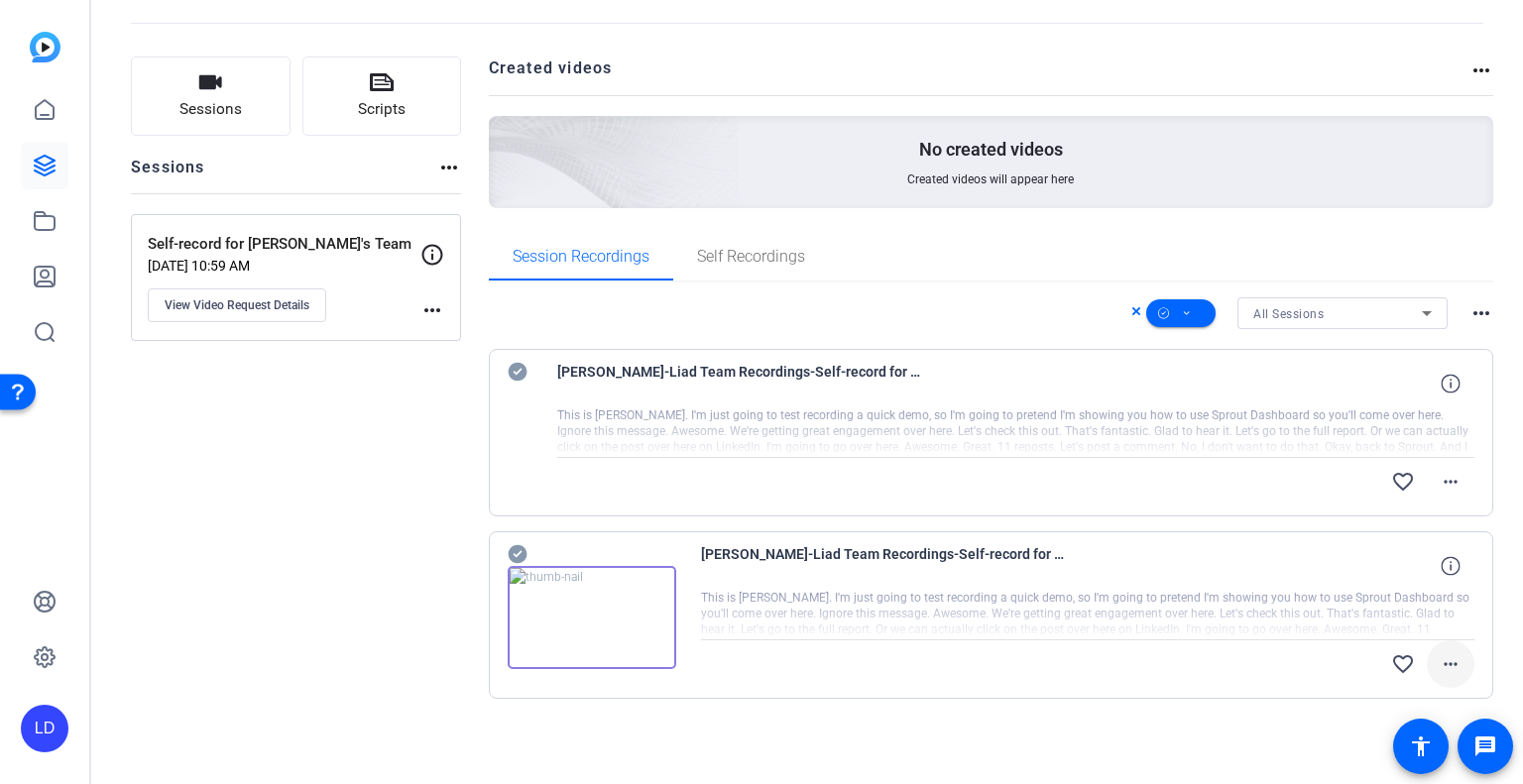 click on "more_horiz" at bounding box center (1451, 664) 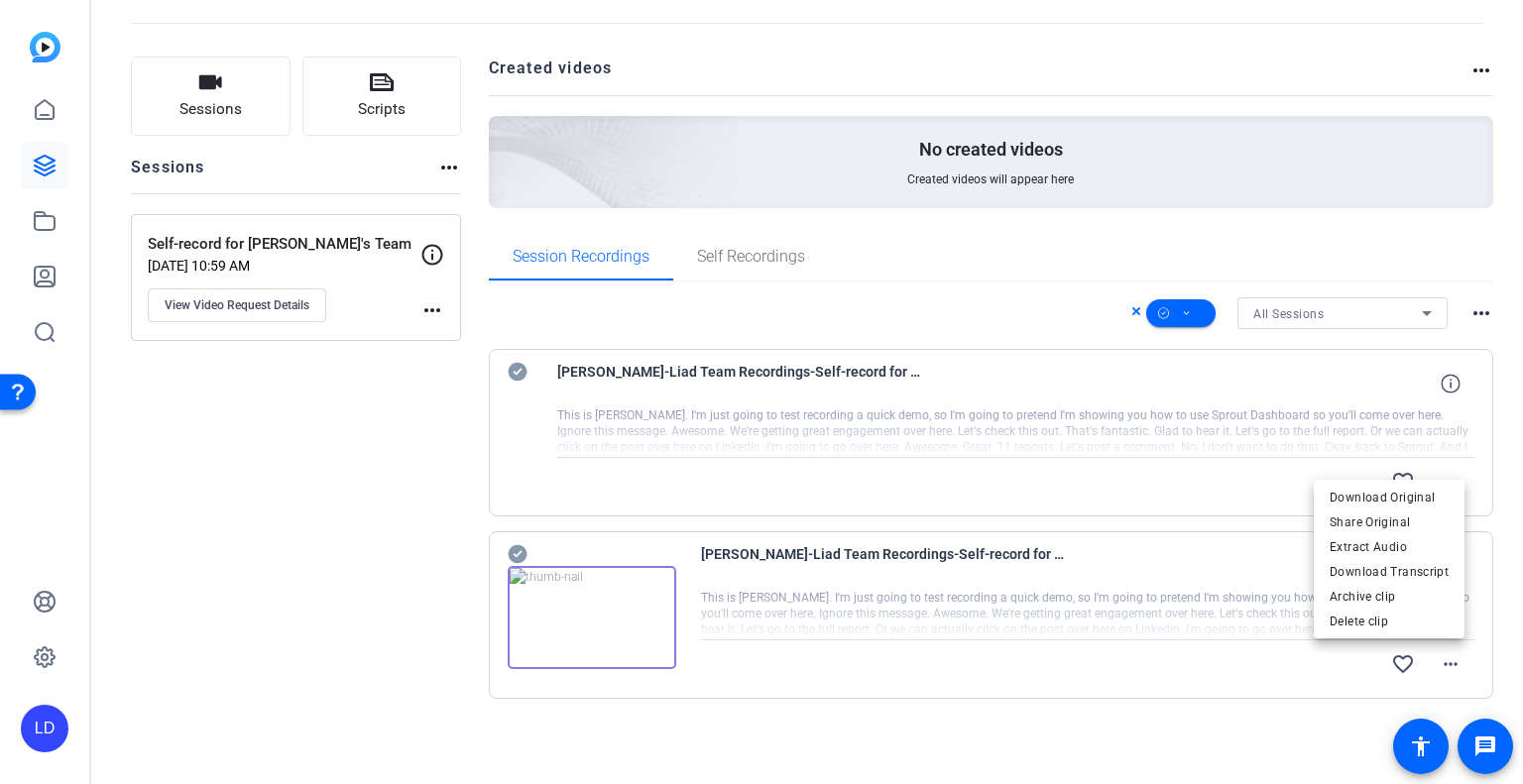 click at bounding box center [762, 392] 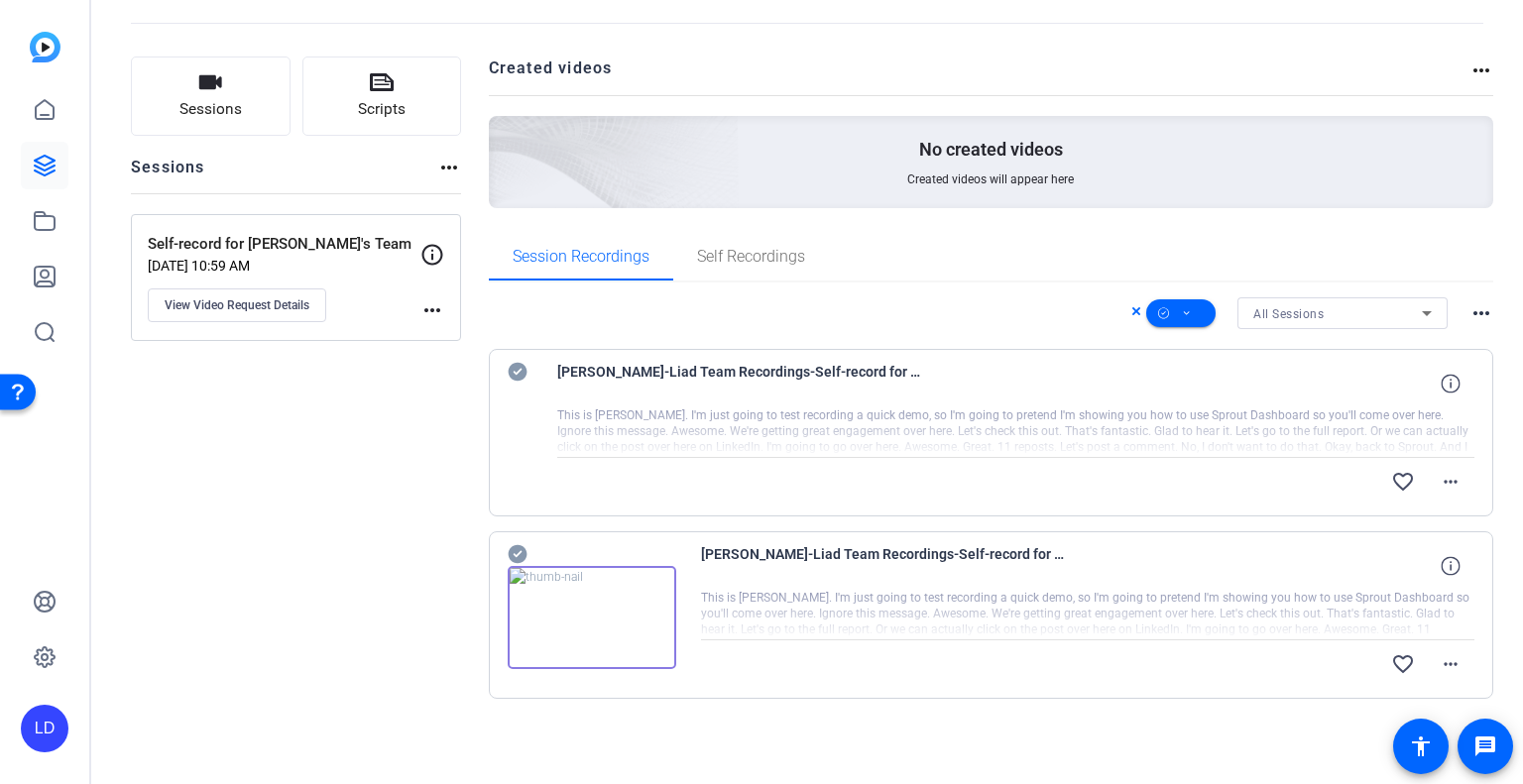 click at bounding box center [520, 372] 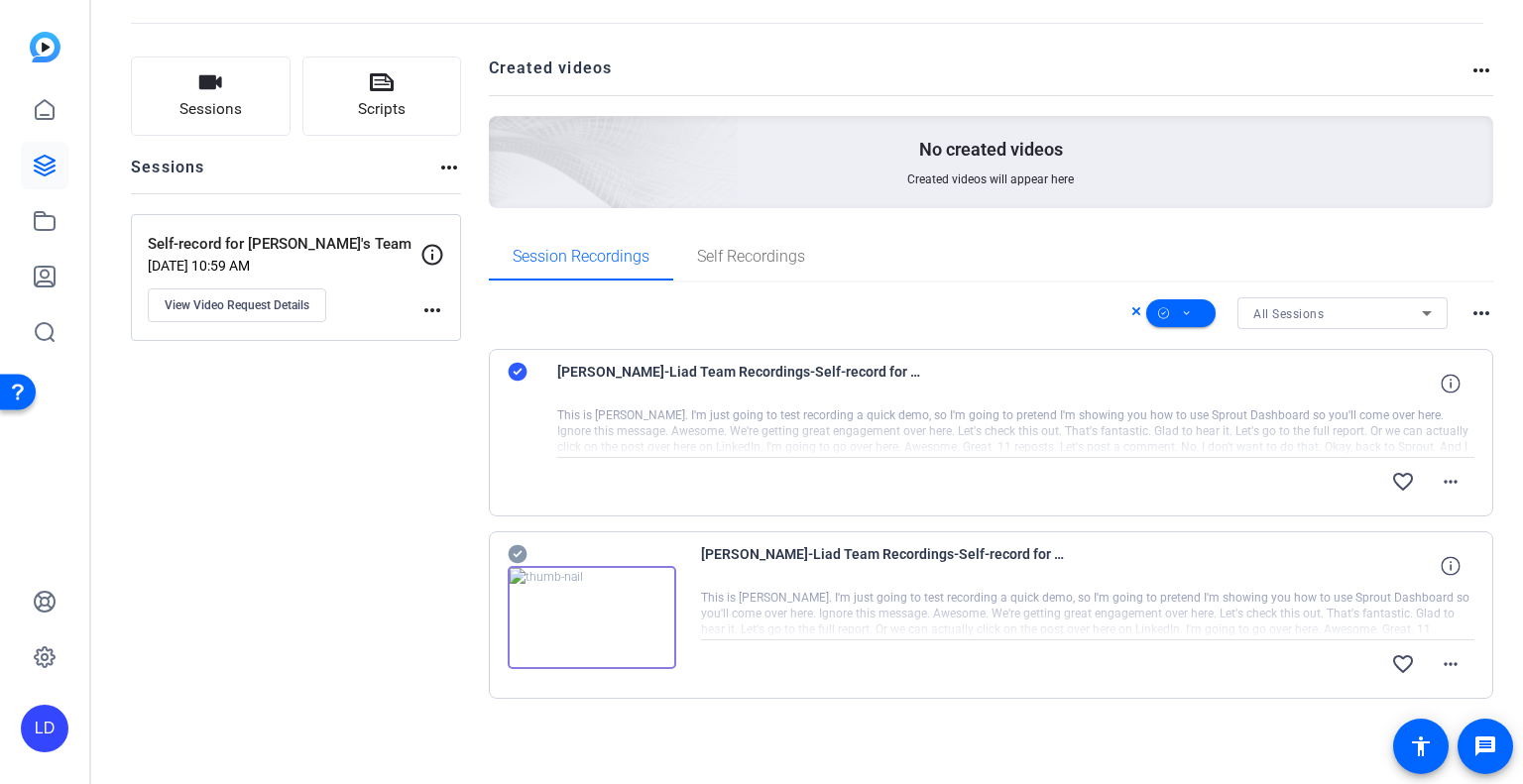 click 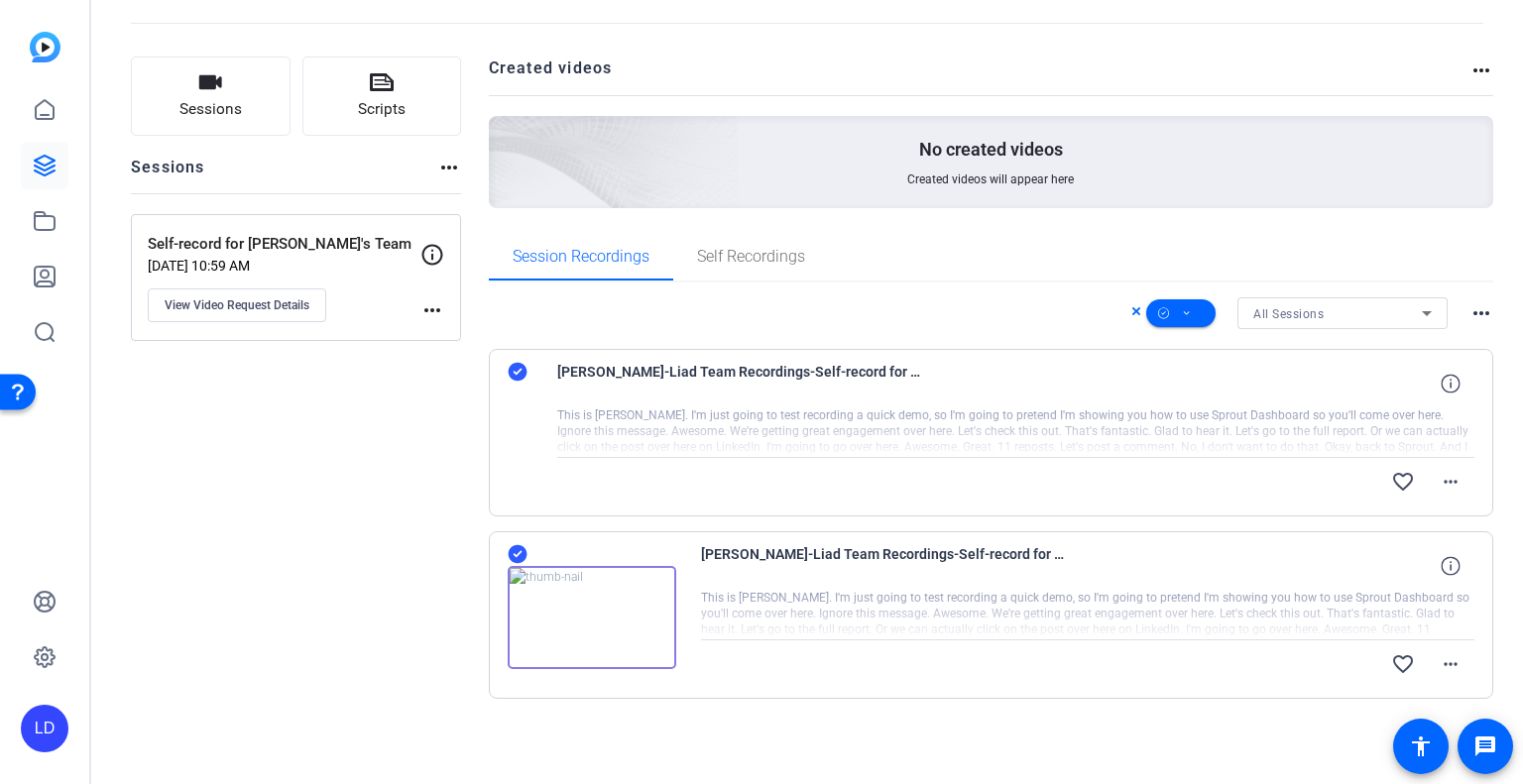 click on "LD" 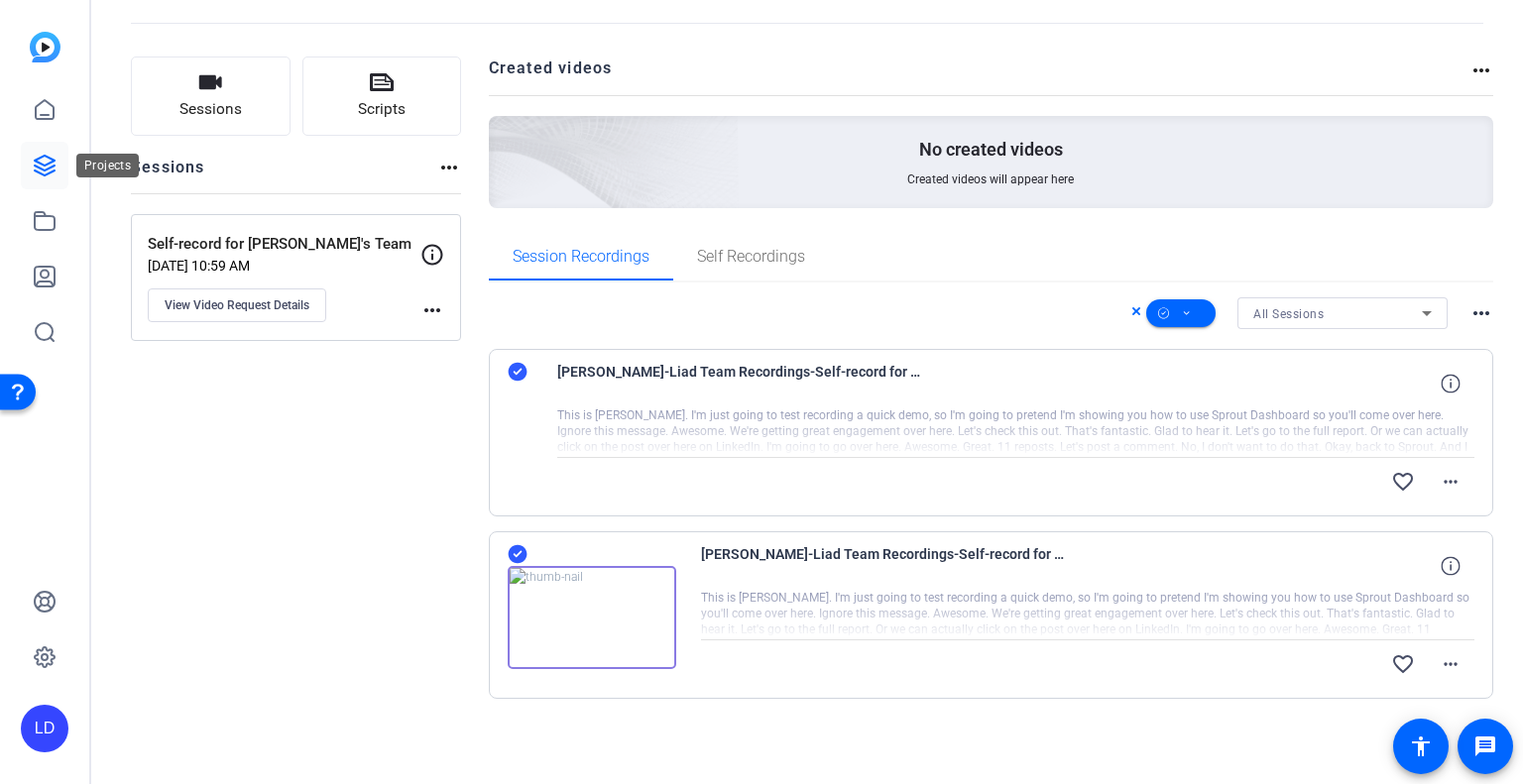 click 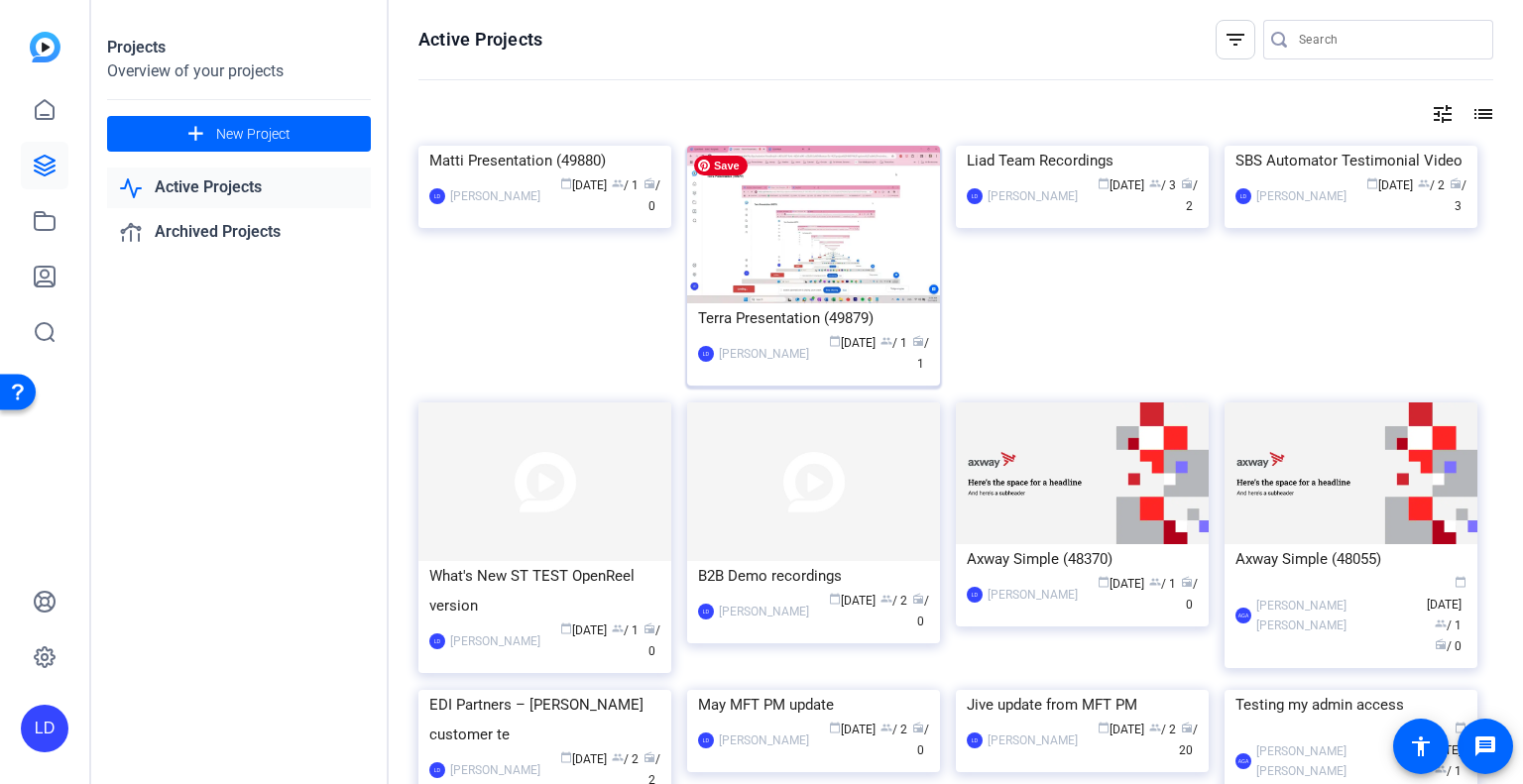 click 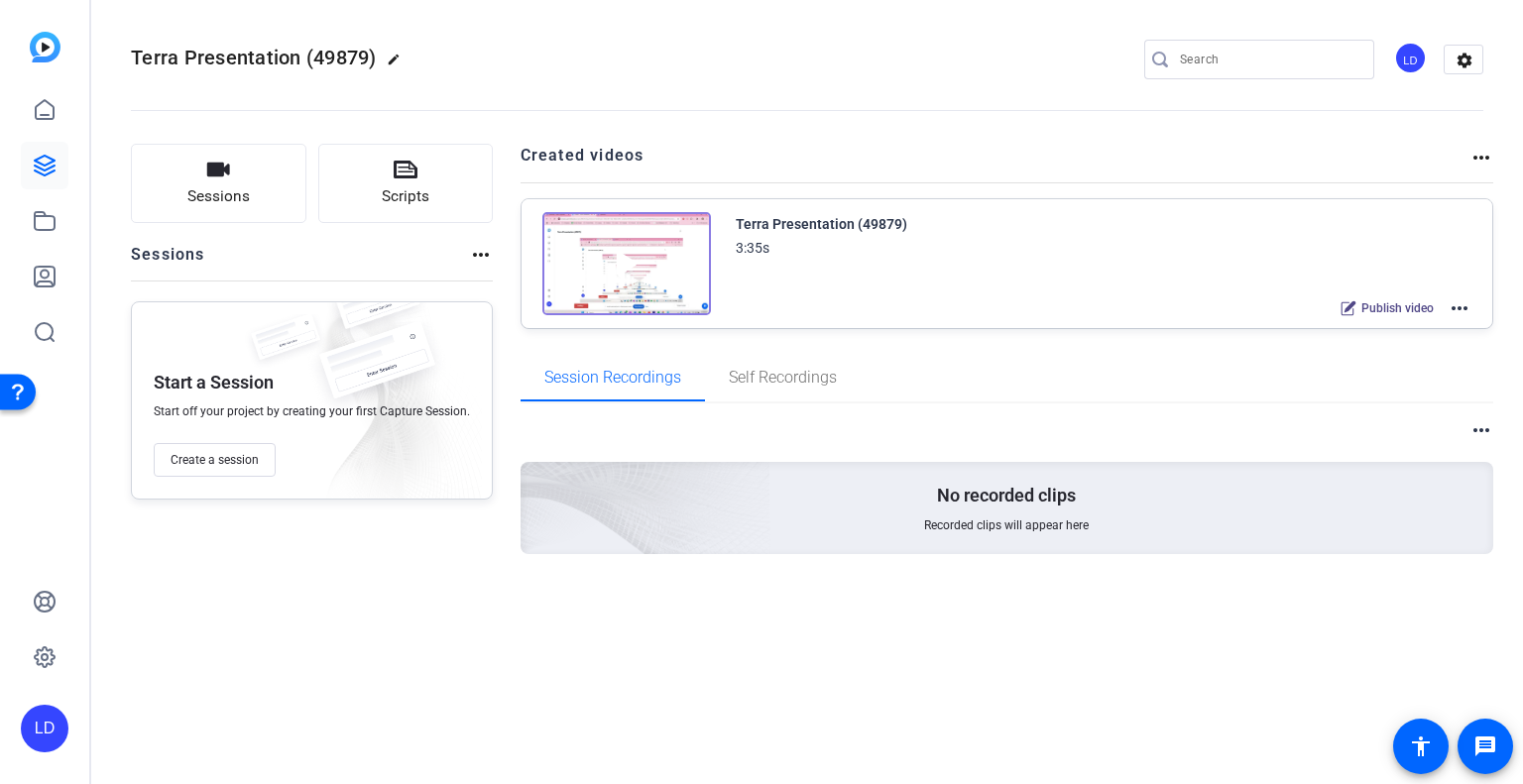 click 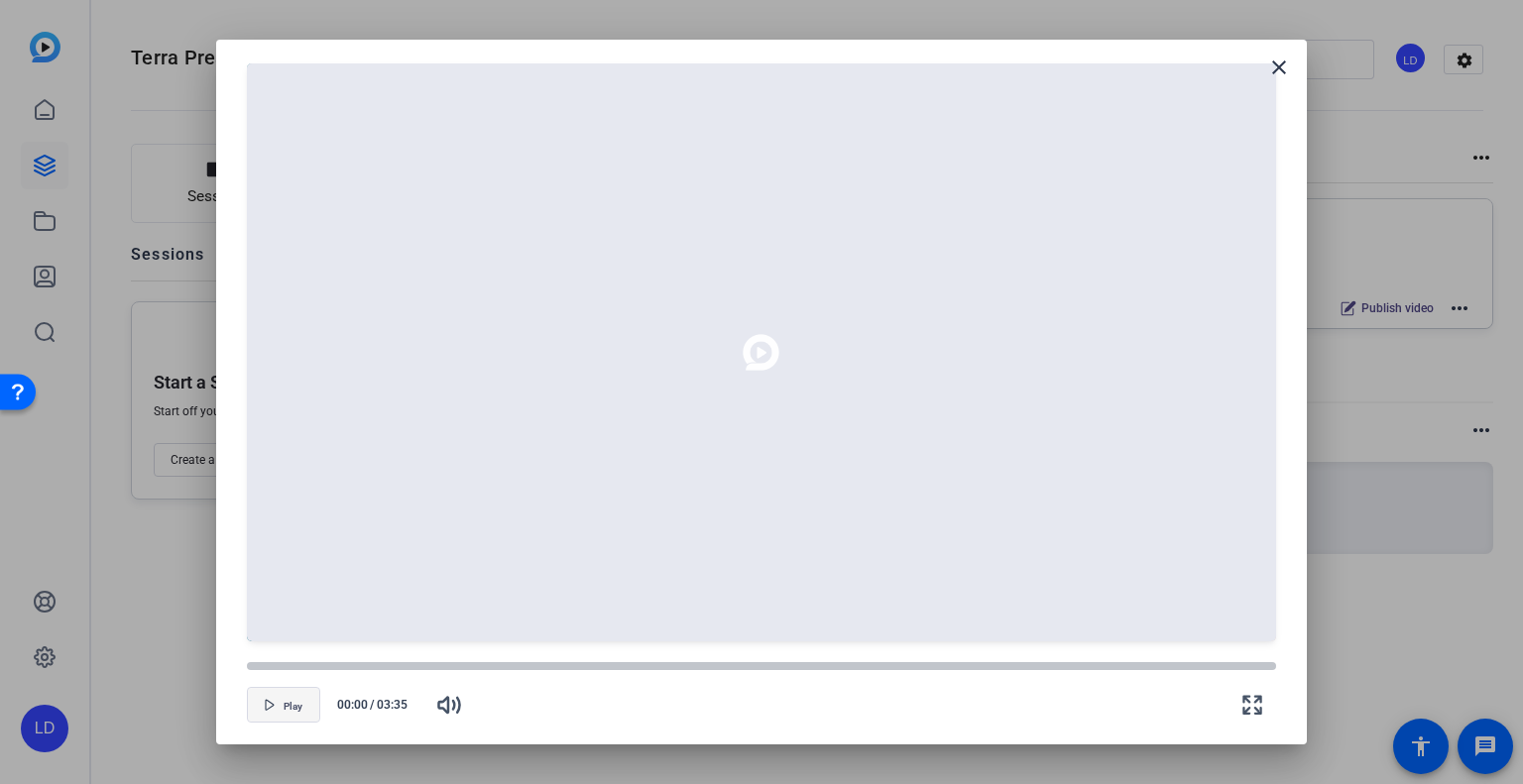 click on "Play" at bounding box center (293, 707) 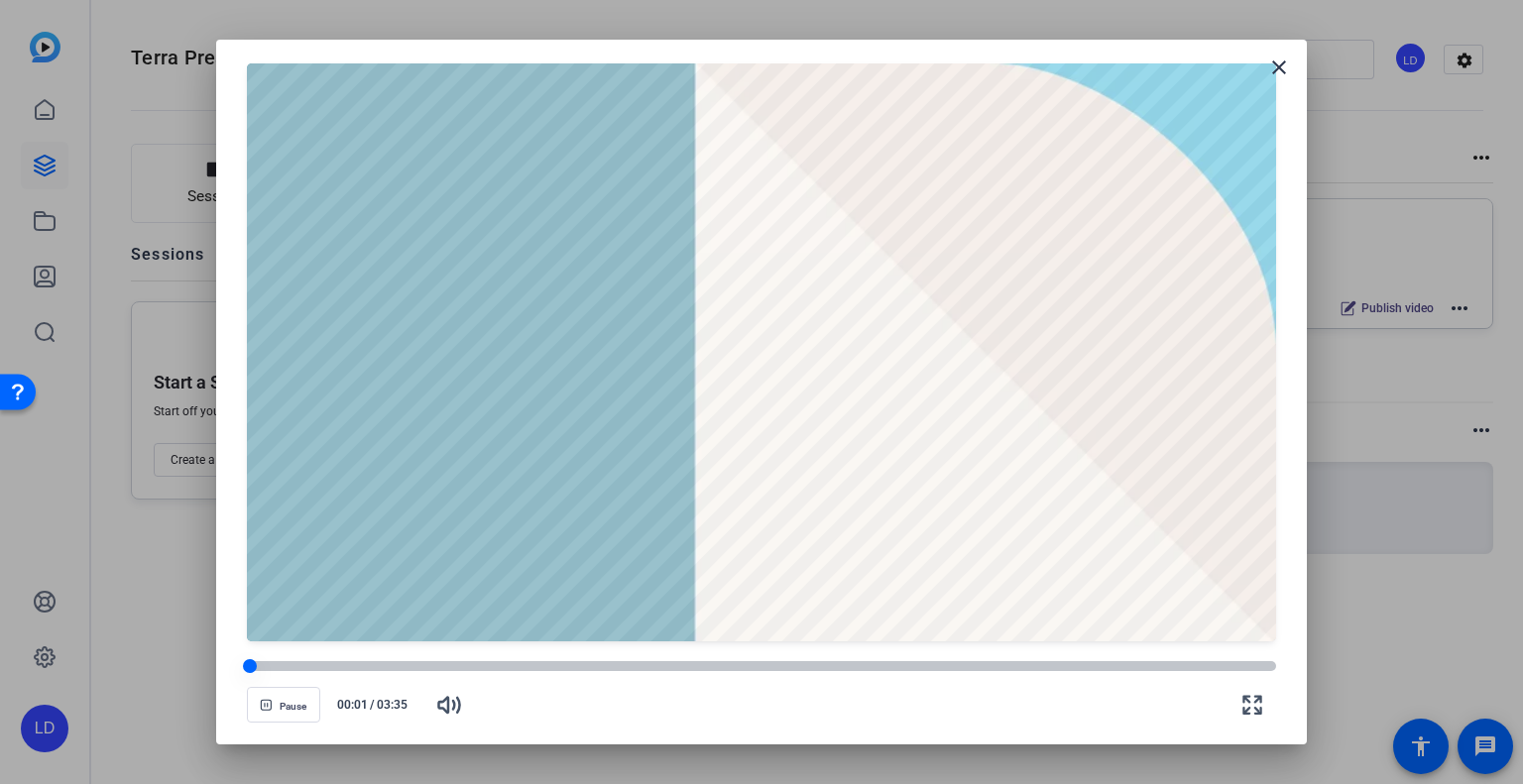 click at bounding box center [762, 666] 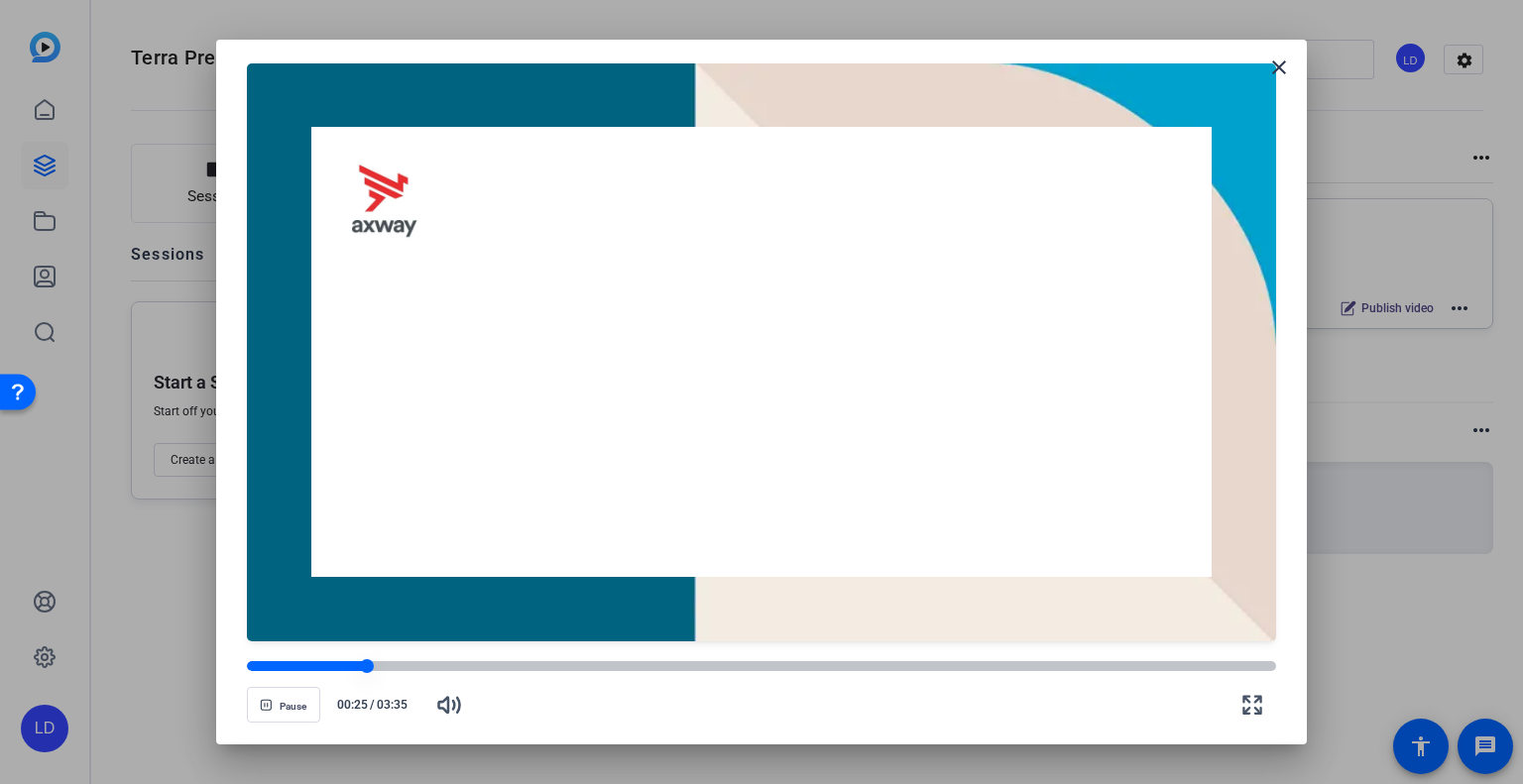 click at bounding box center (762, 666) 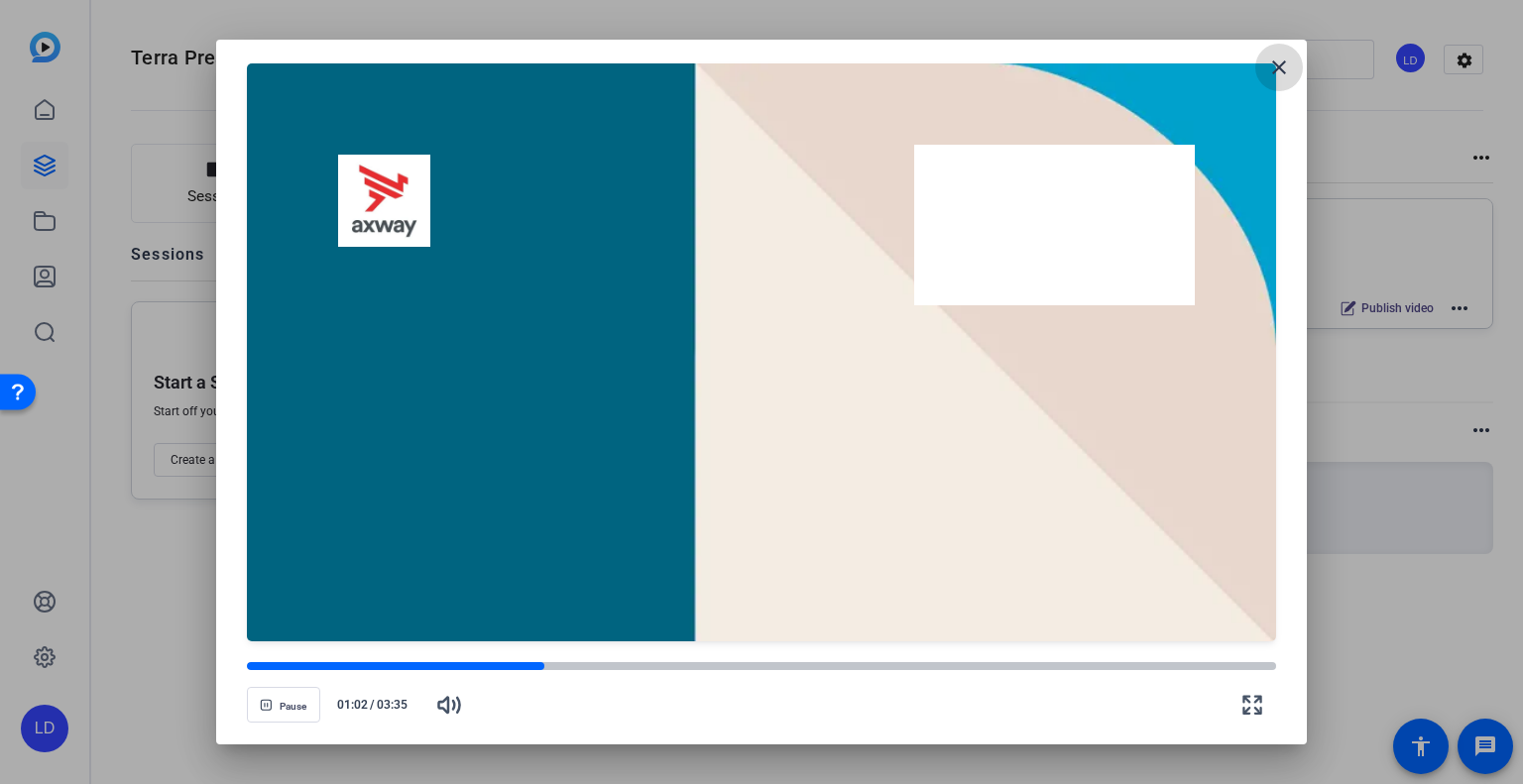 click on "close" at bounding box center [1279, 67] 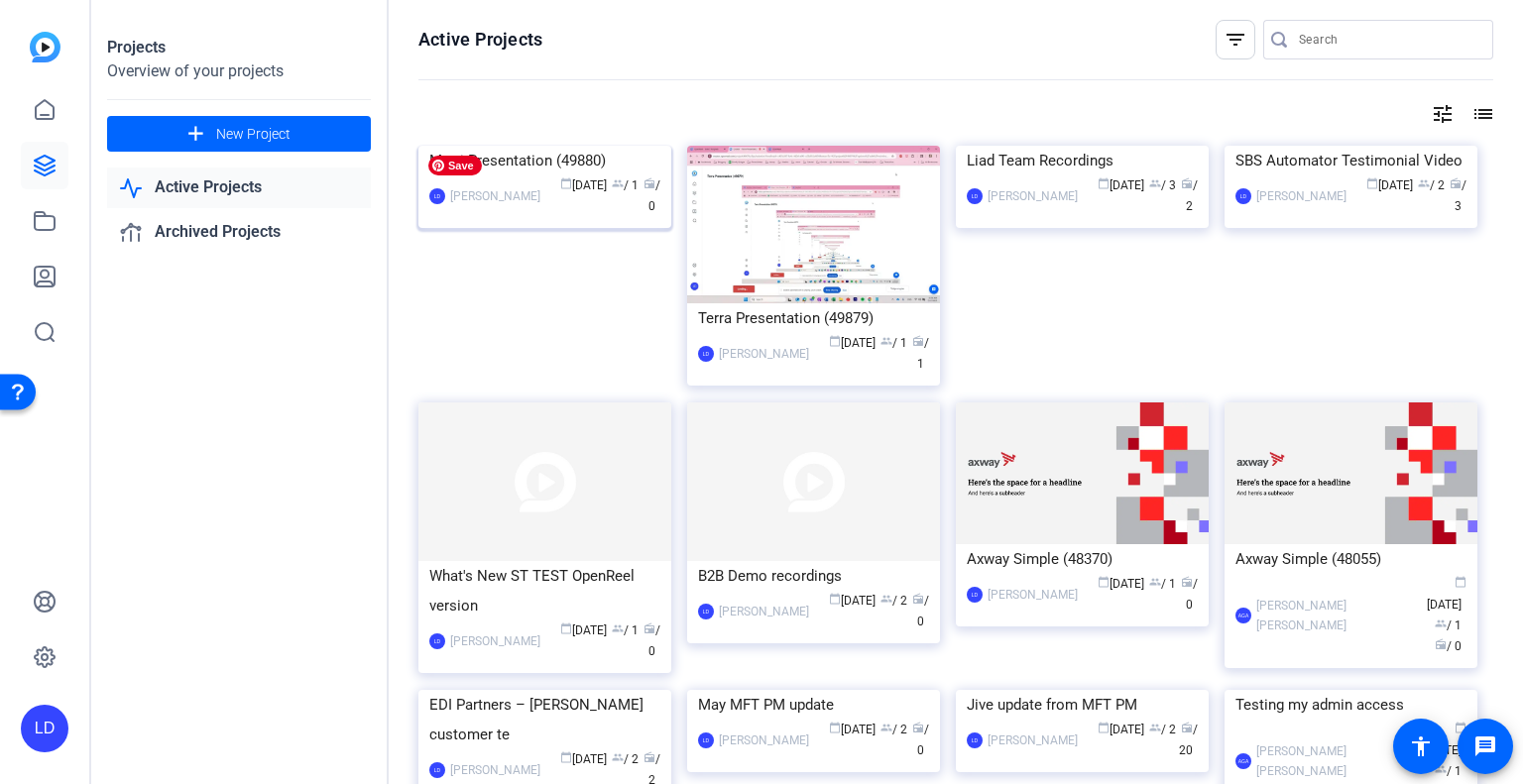 click 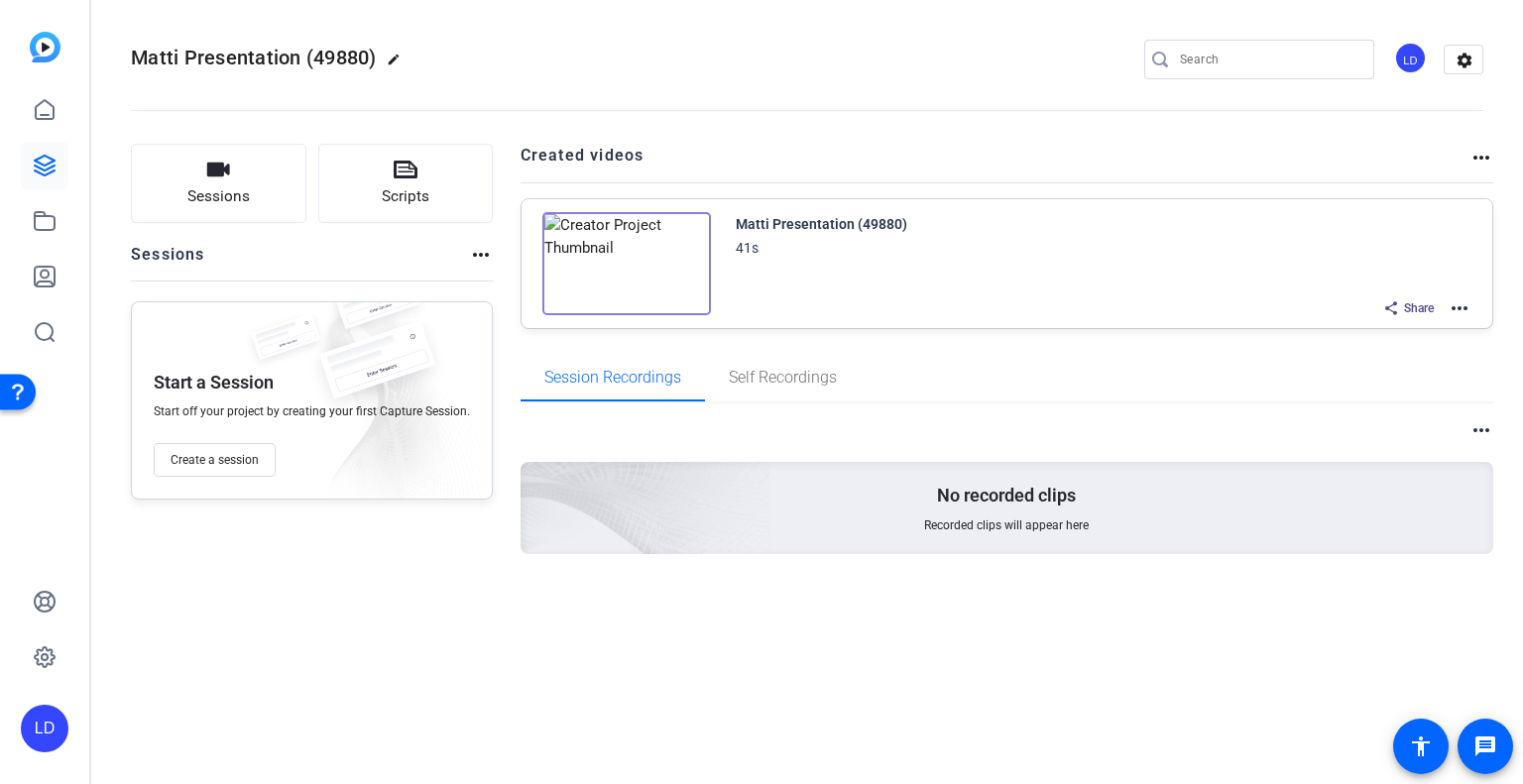 click 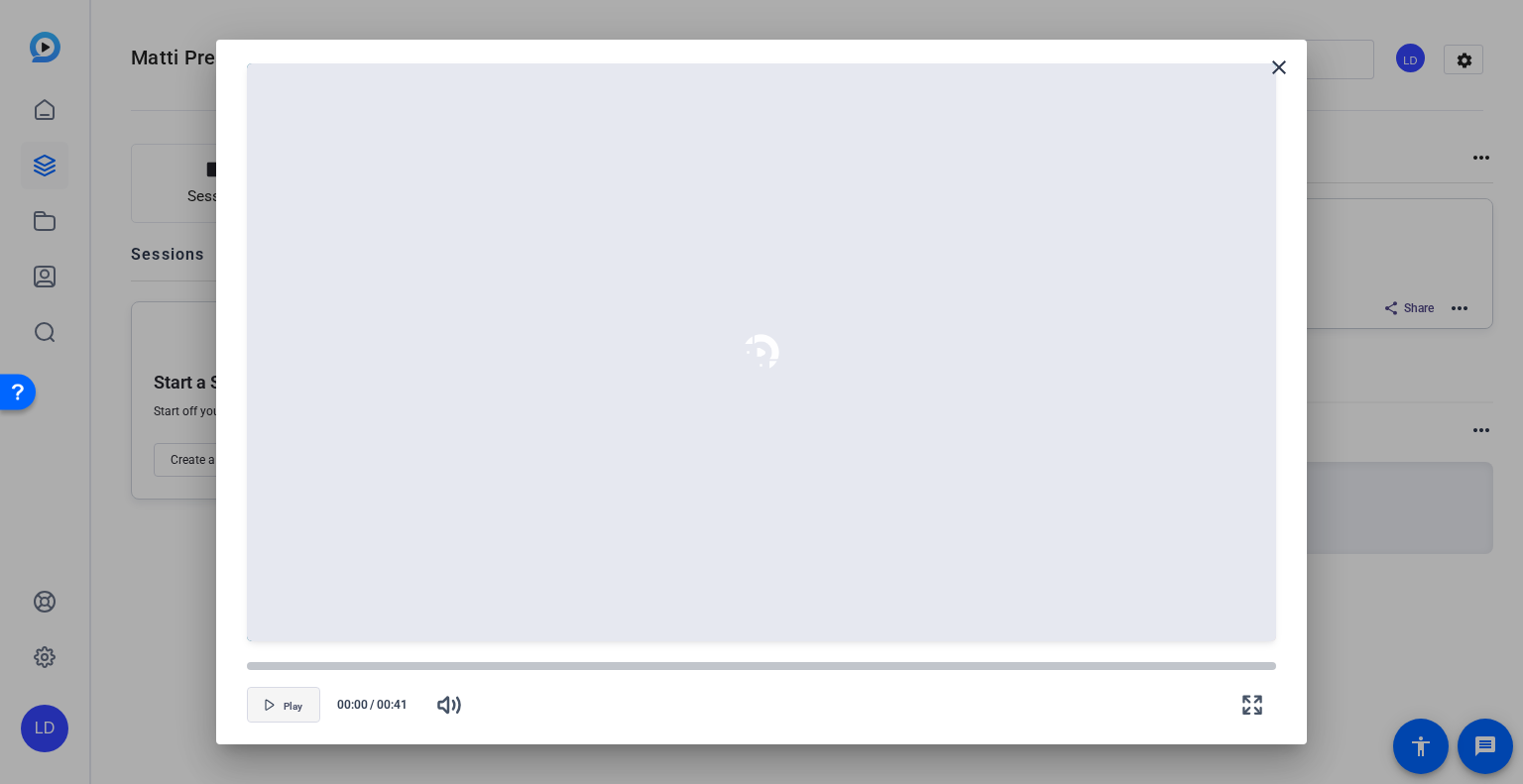 click on "Play" at bounding box center (293, 707) 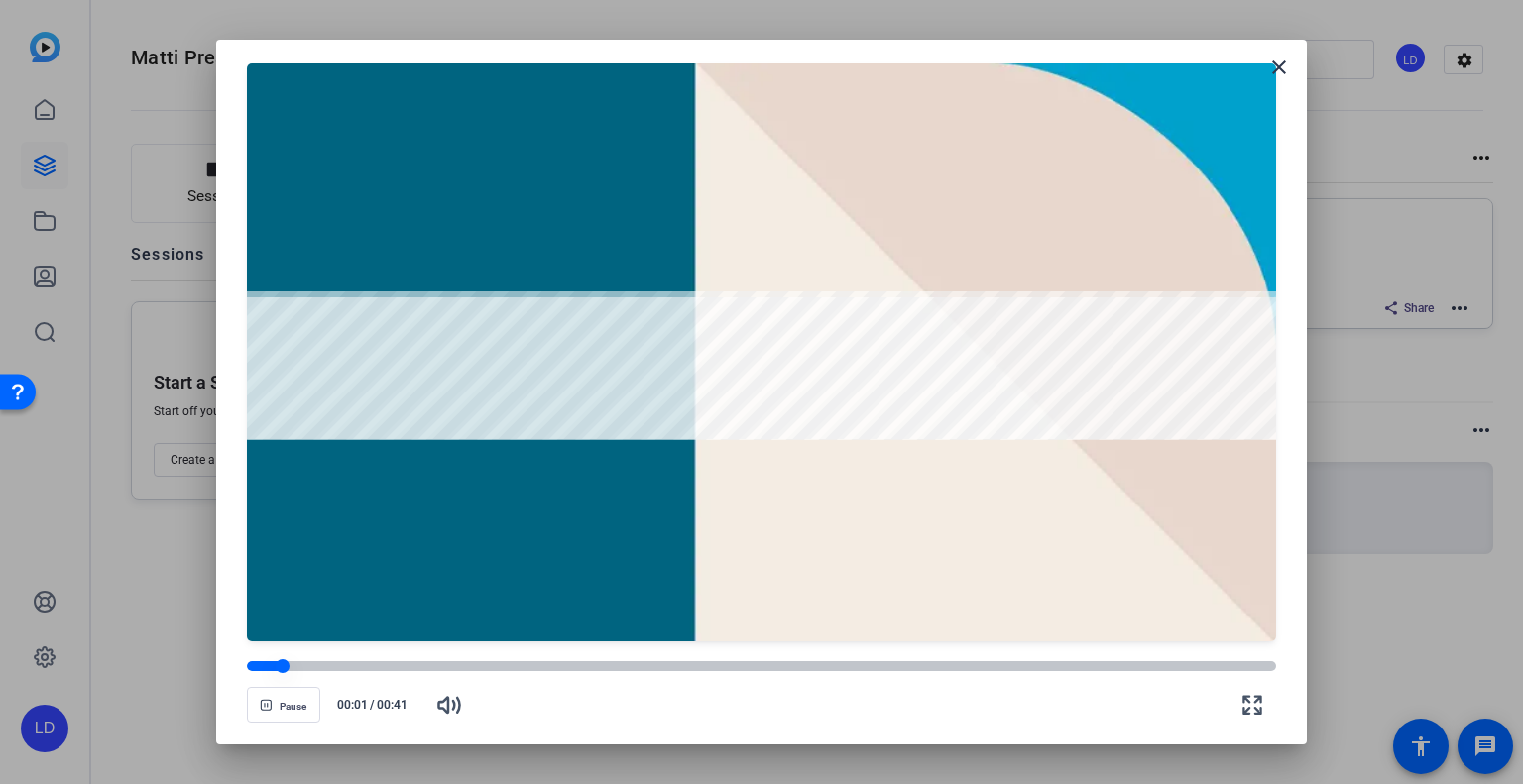 click at bounding box center (762, 666) 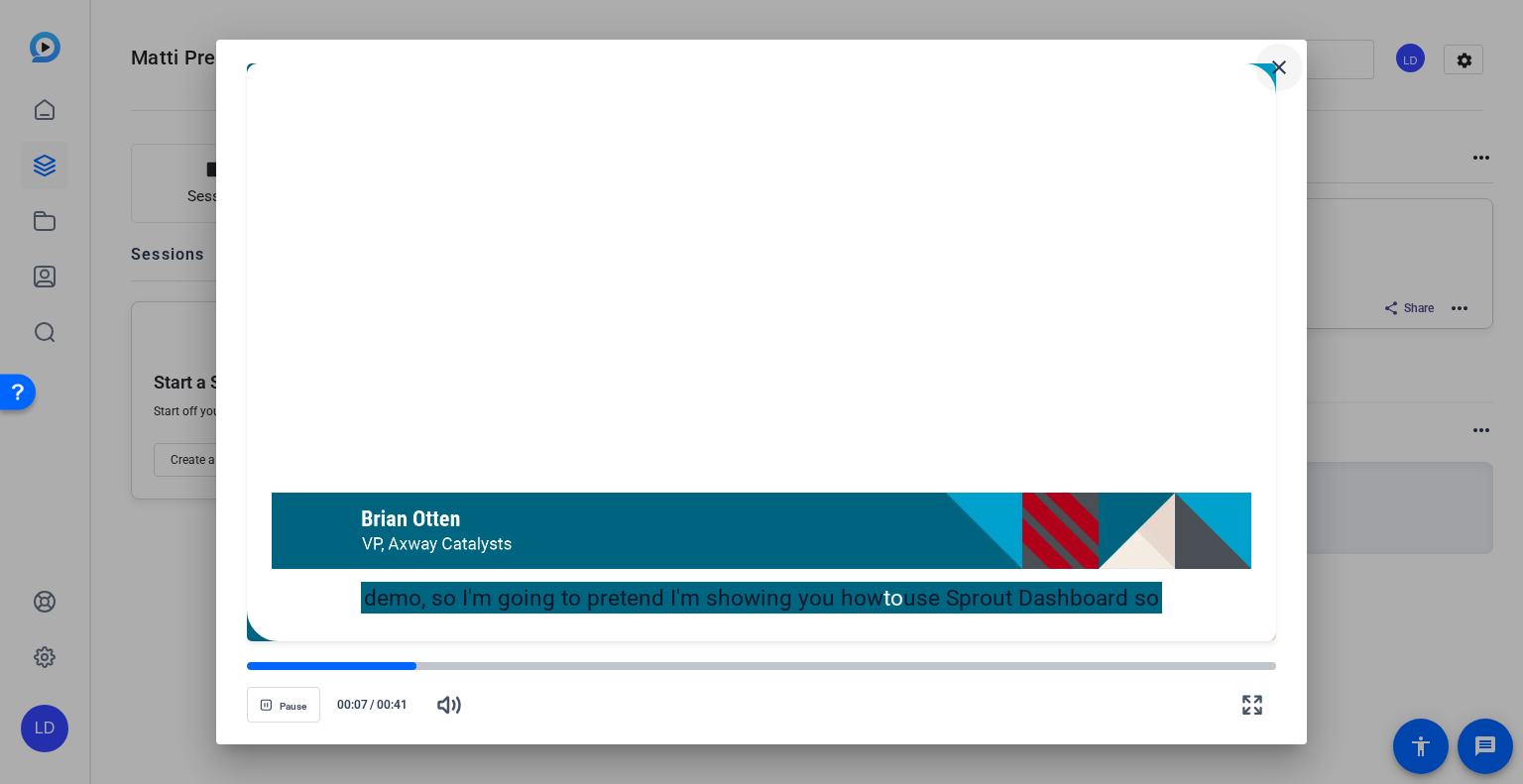 click on "close" at bounding box center (1279, 67) 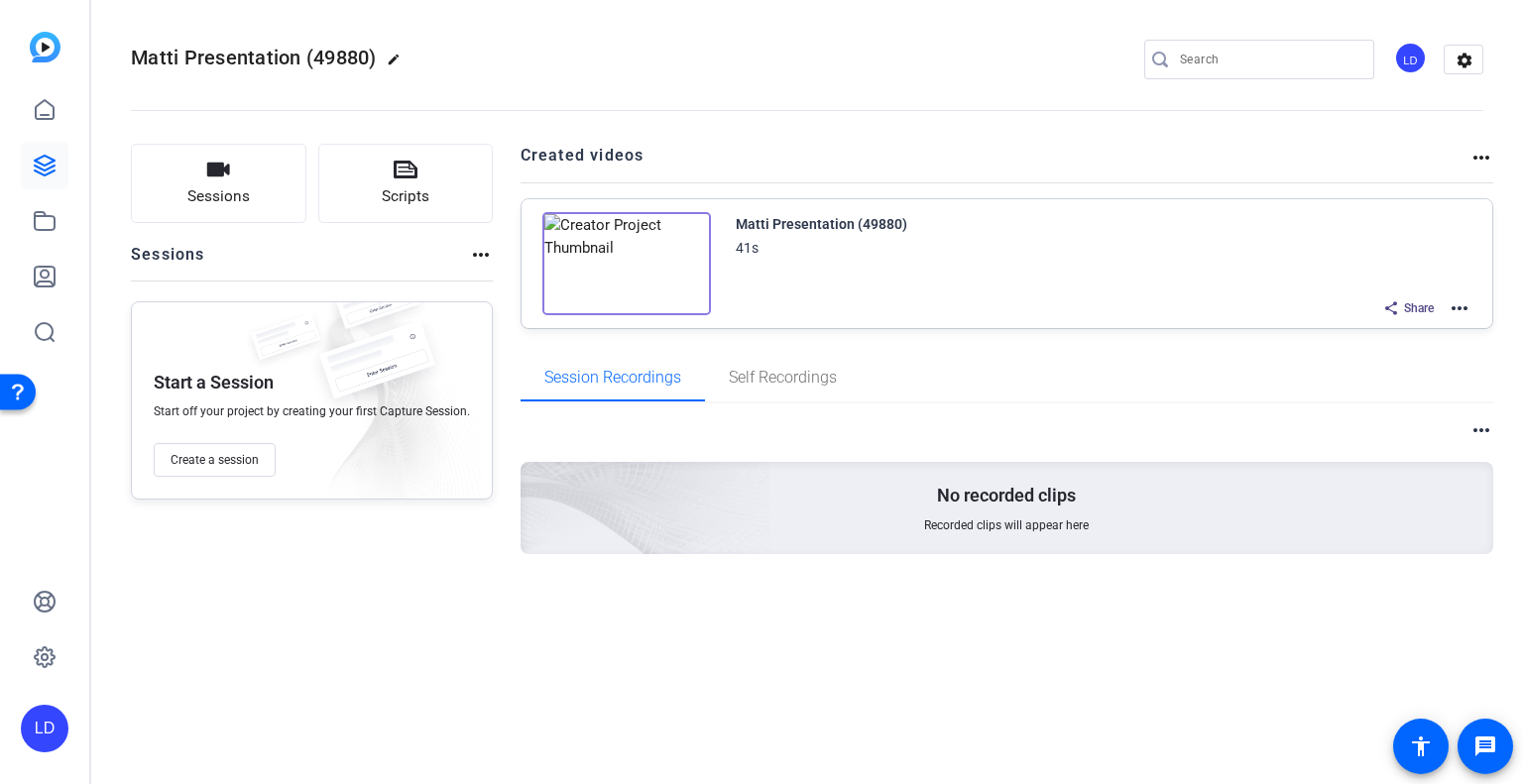 click on "more_horiz" 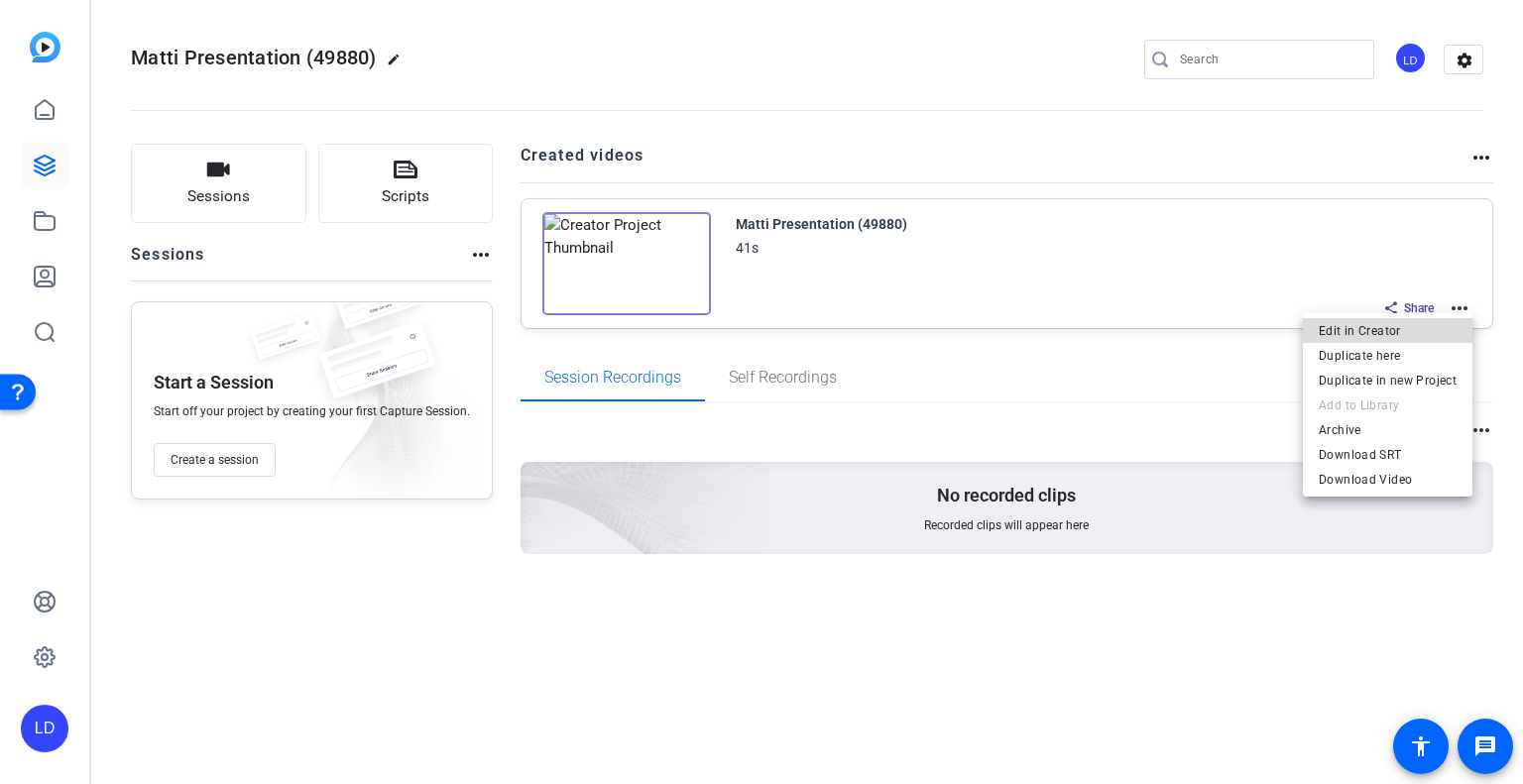 click on "Edit in Creator" at bounding box center [1387, 331] 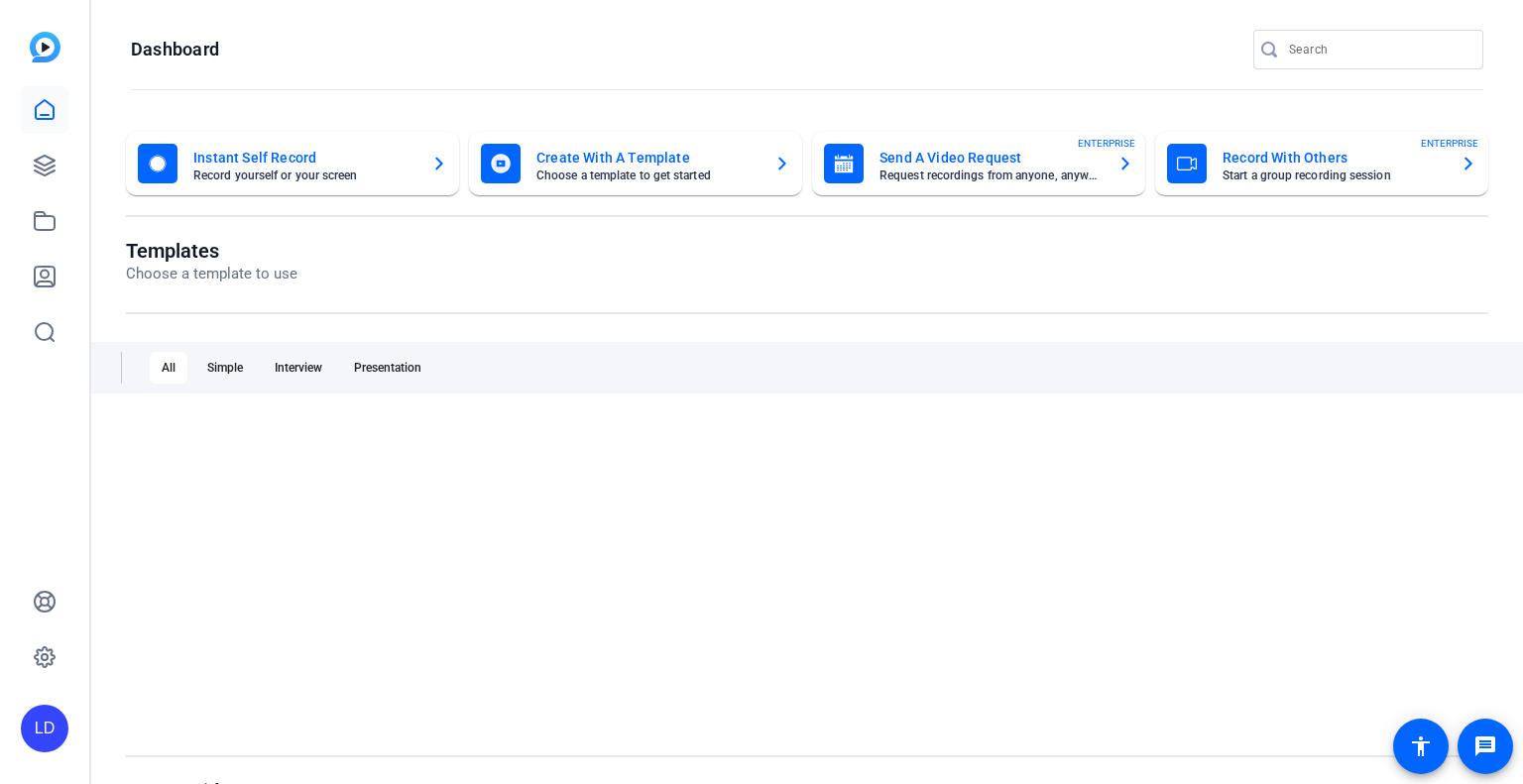 scroll, scrollTop: 0, scrollLeft: 0, axis: both 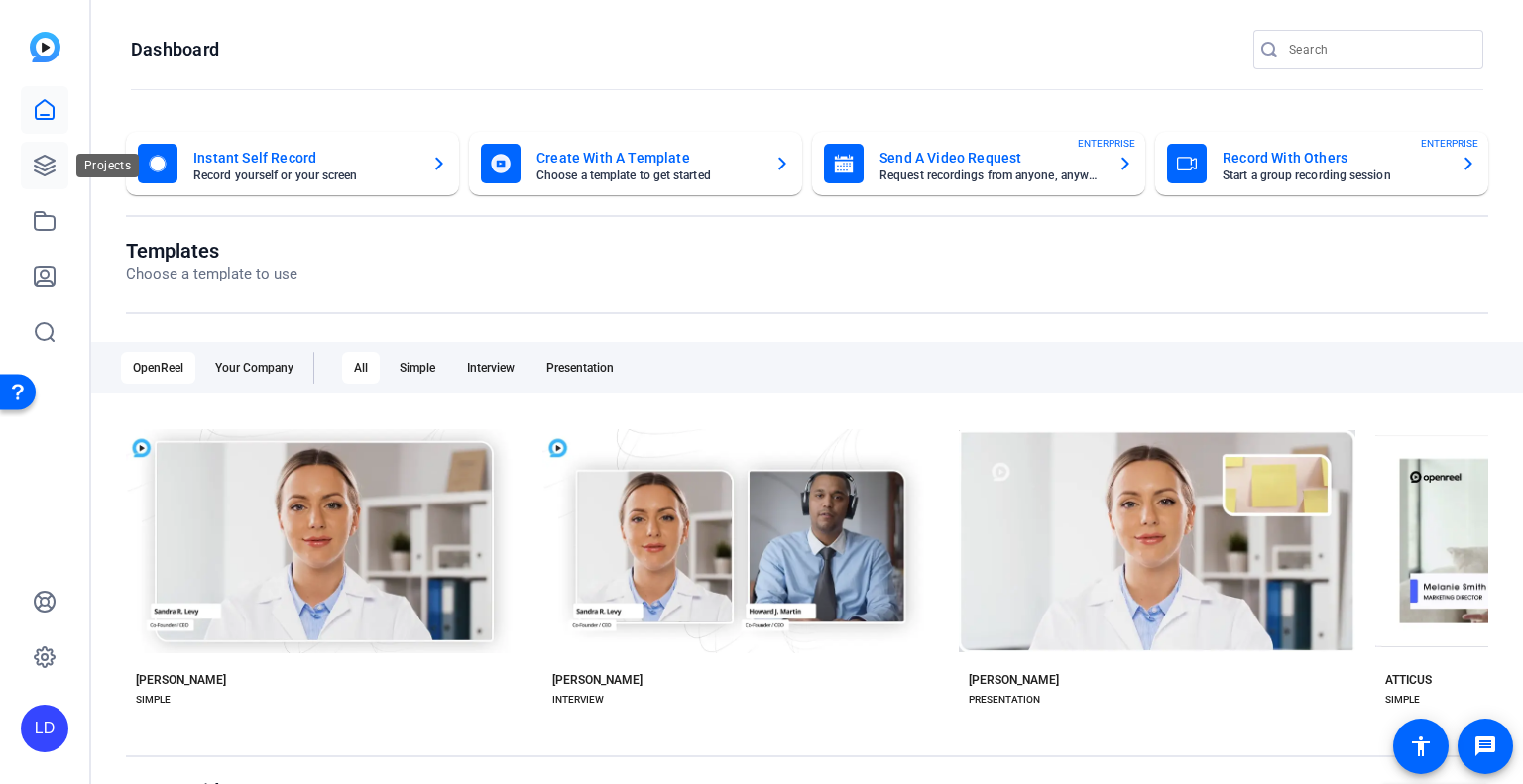 click 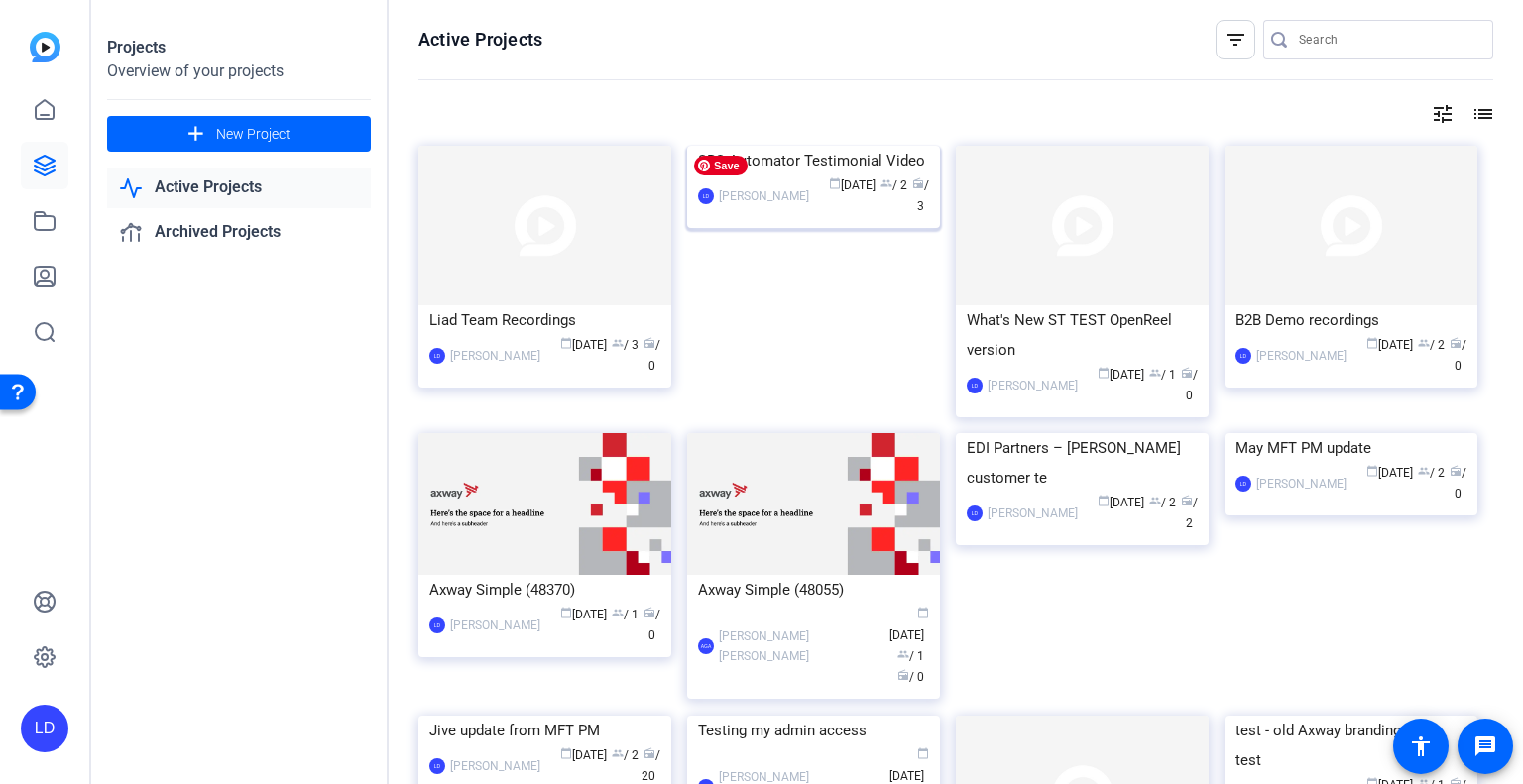 click 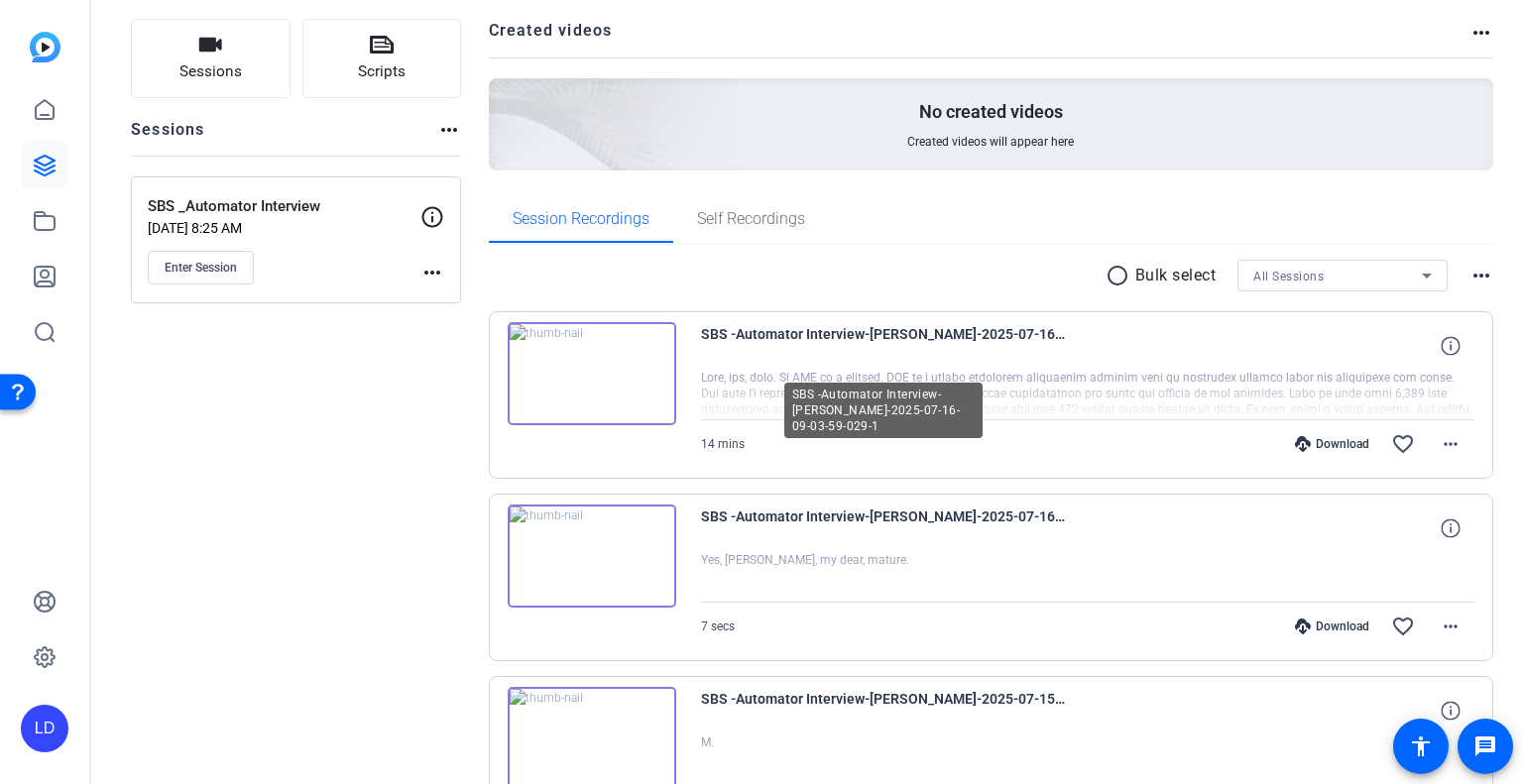 scroll, scrollTop: 198, scrollLeft: 0, axis: vertical 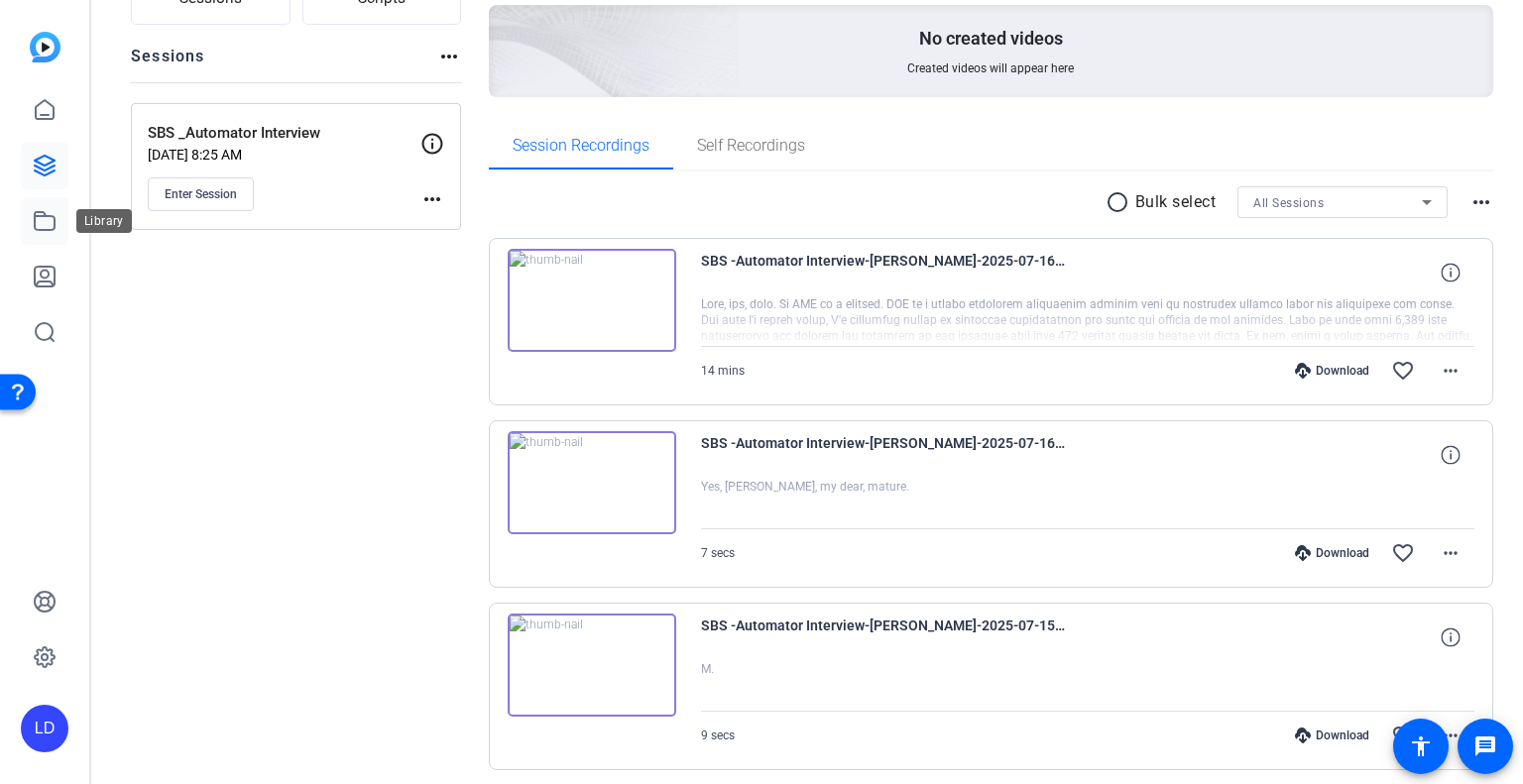 click 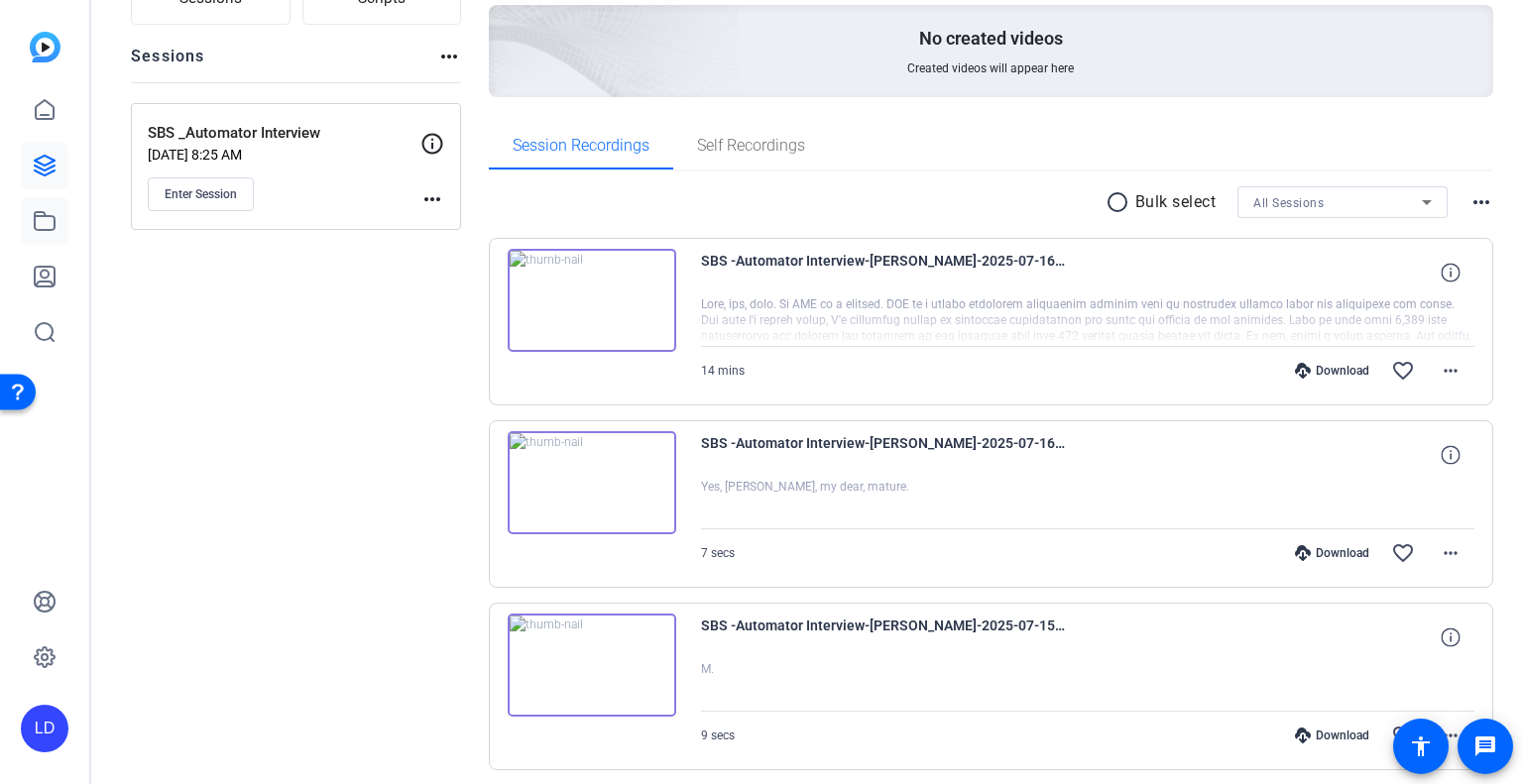 scroll, scrollTop: 0, scrollLeft: 0, axis: both 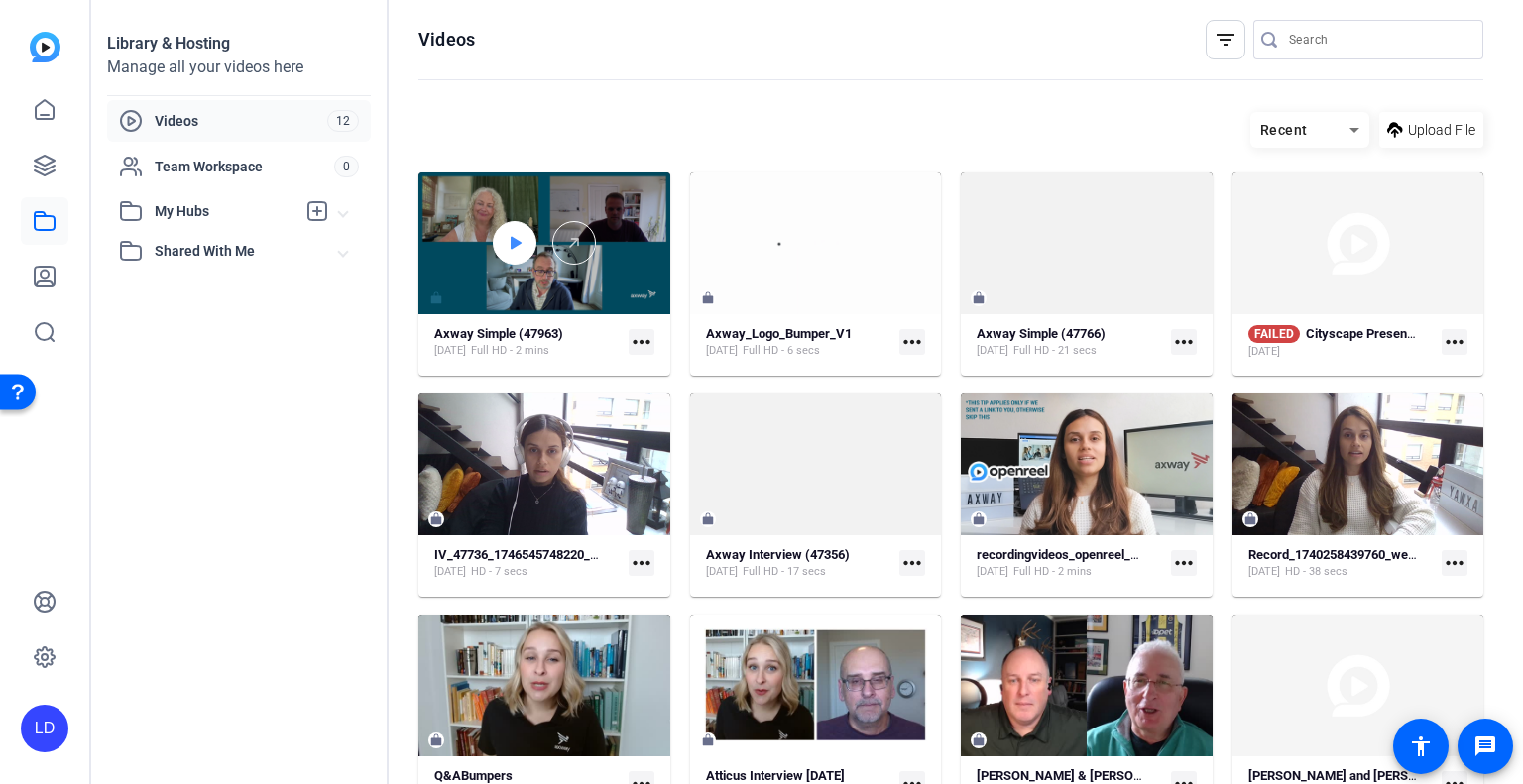 click 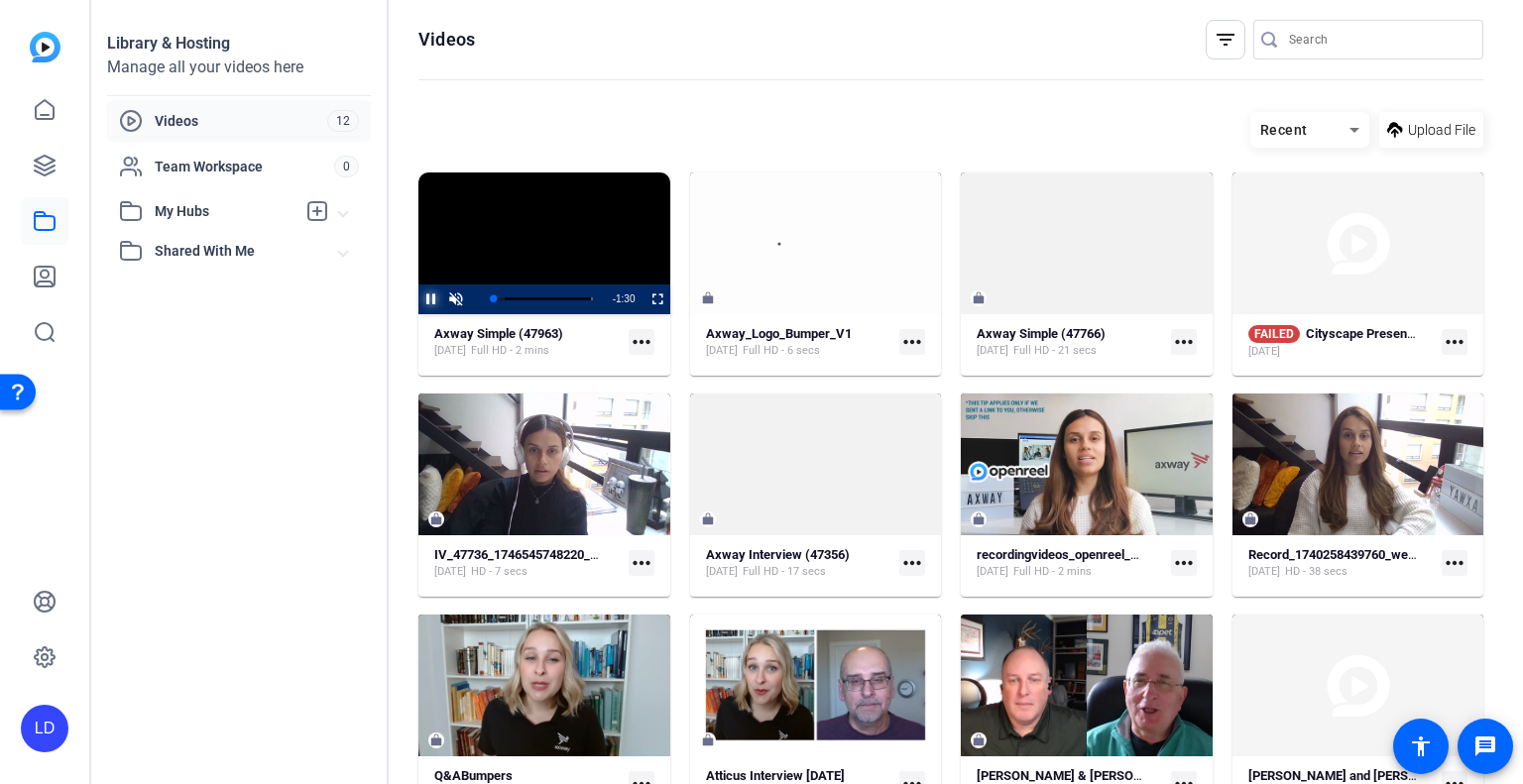 click at bounding box center (418, 299) 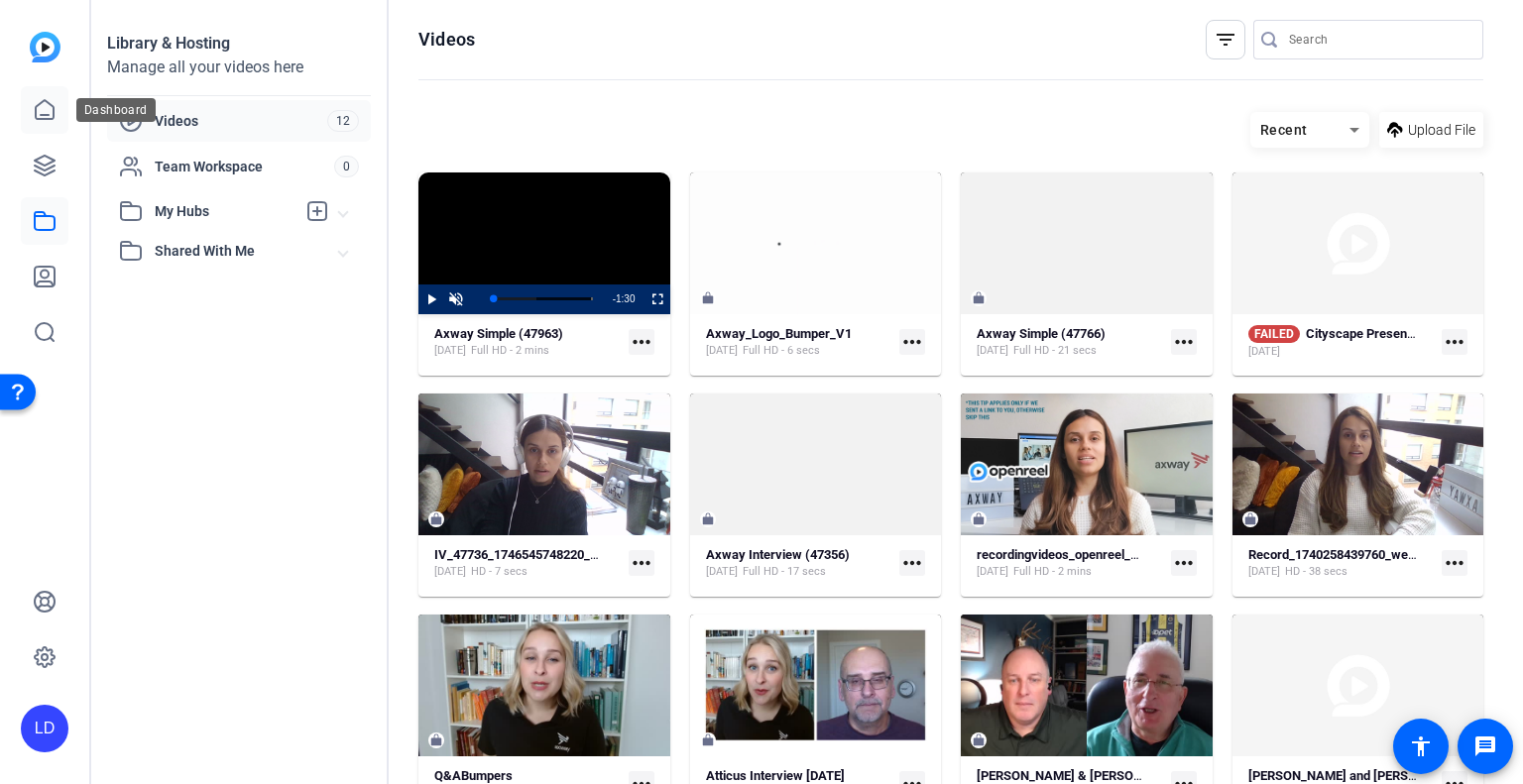 click 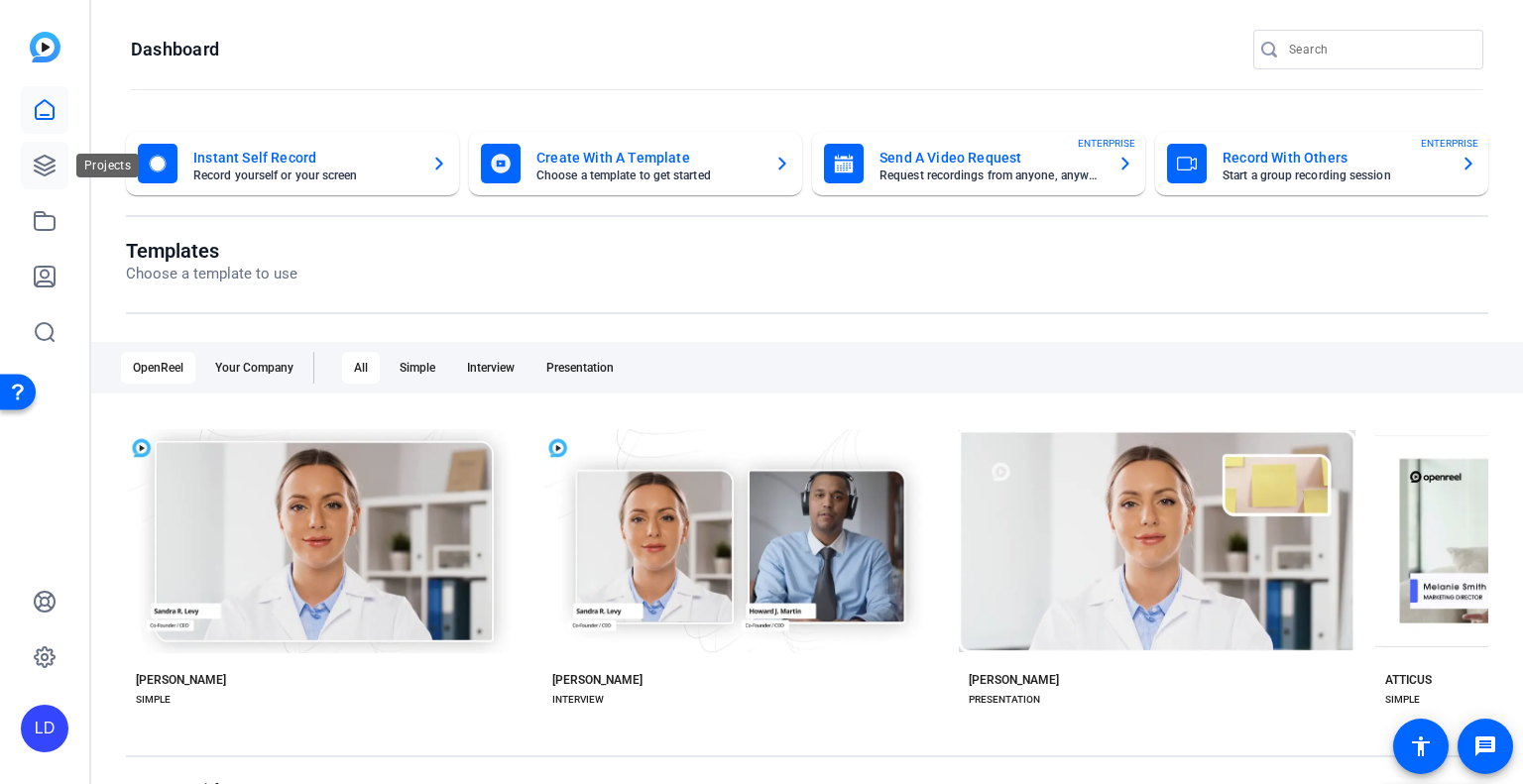 click 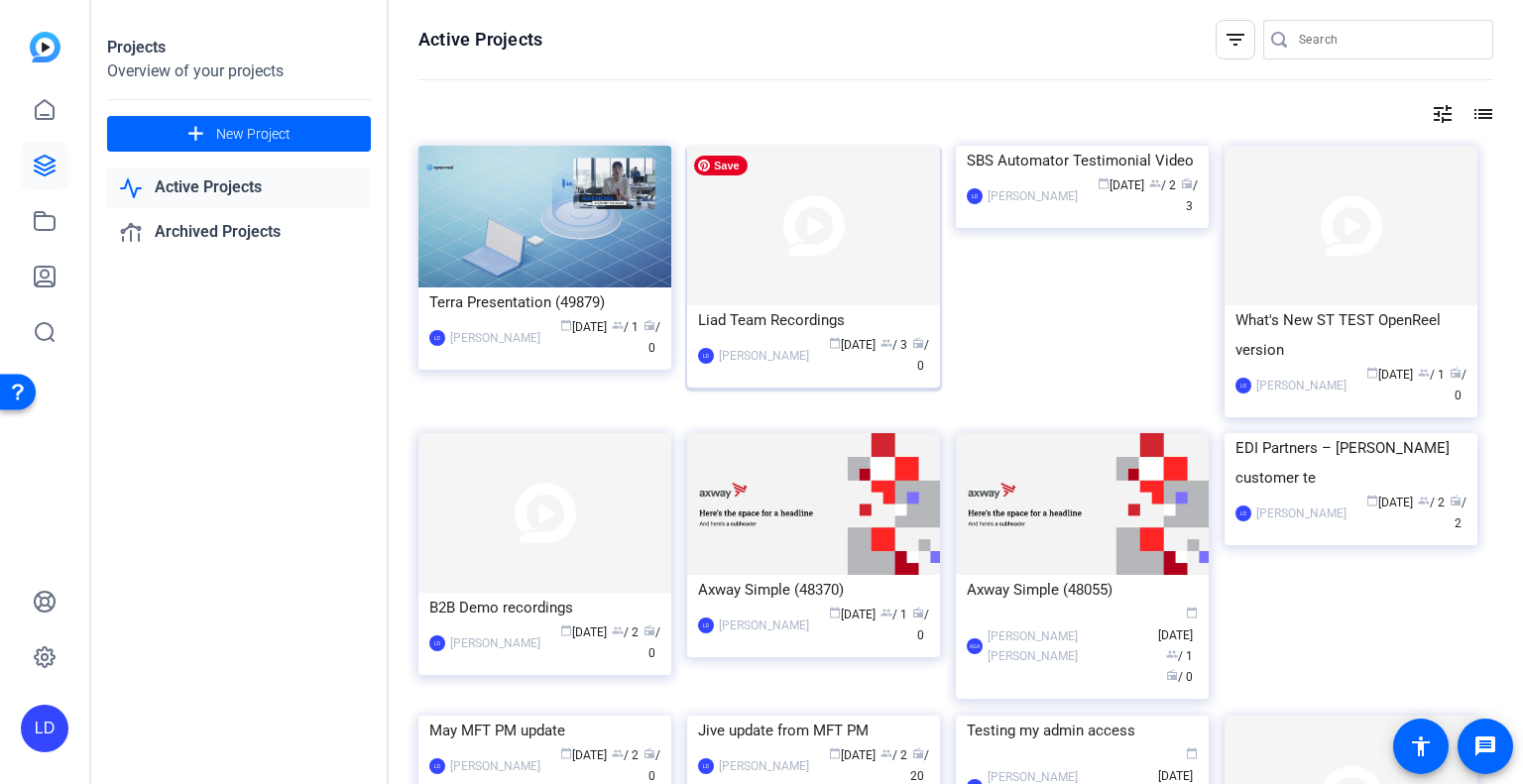 click 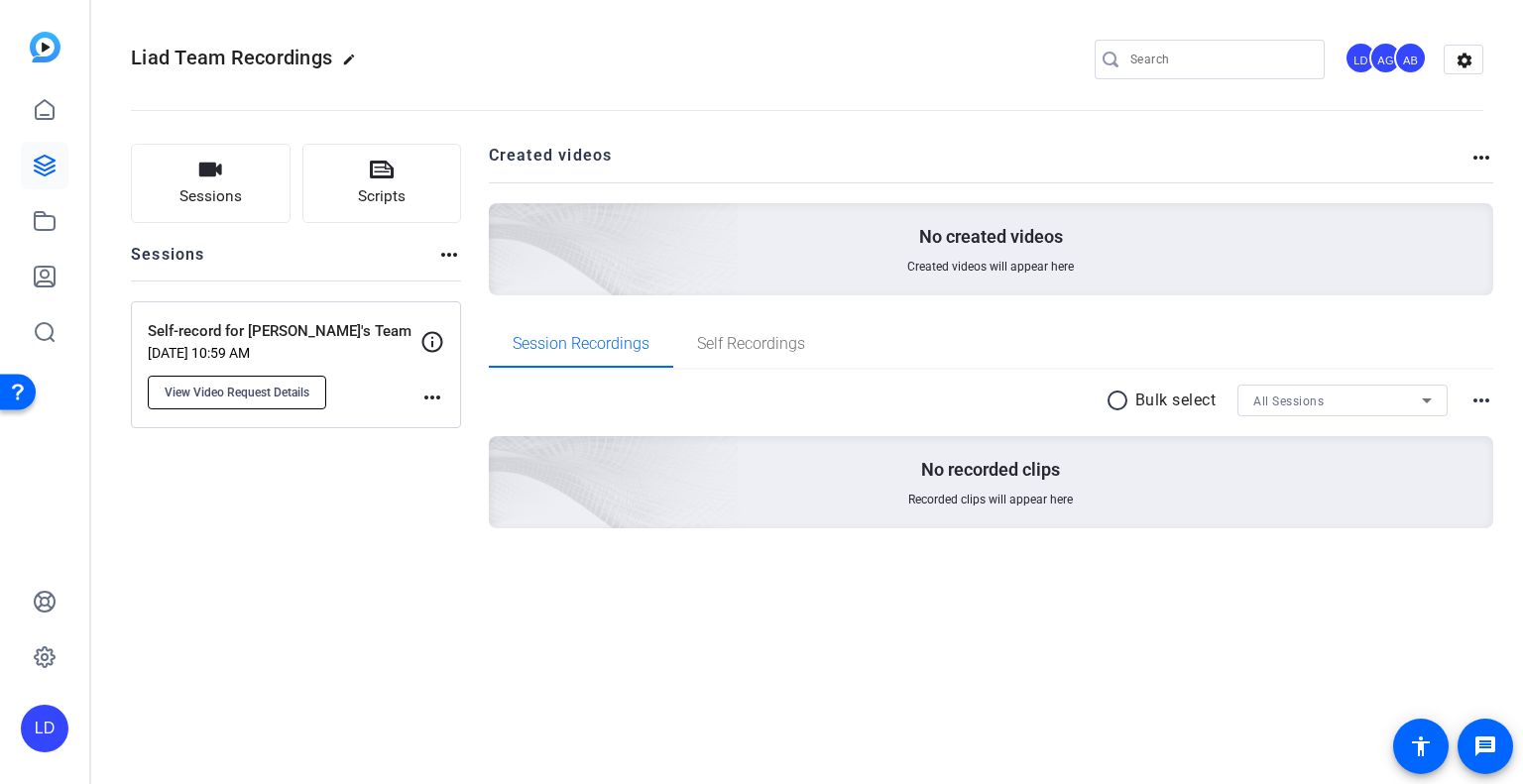 click on "View Video Request Details" 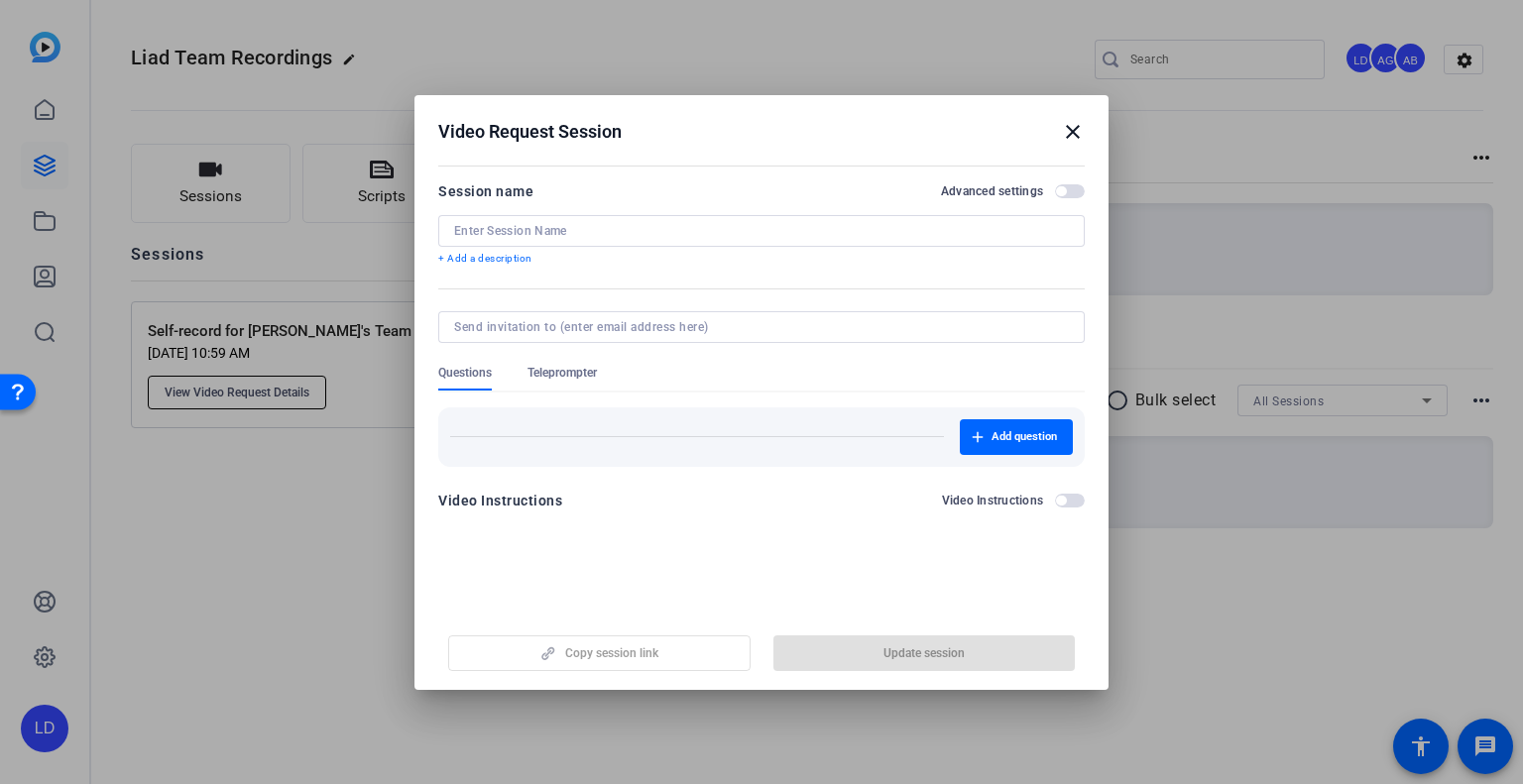 type on "Self-record for Liad's Team" 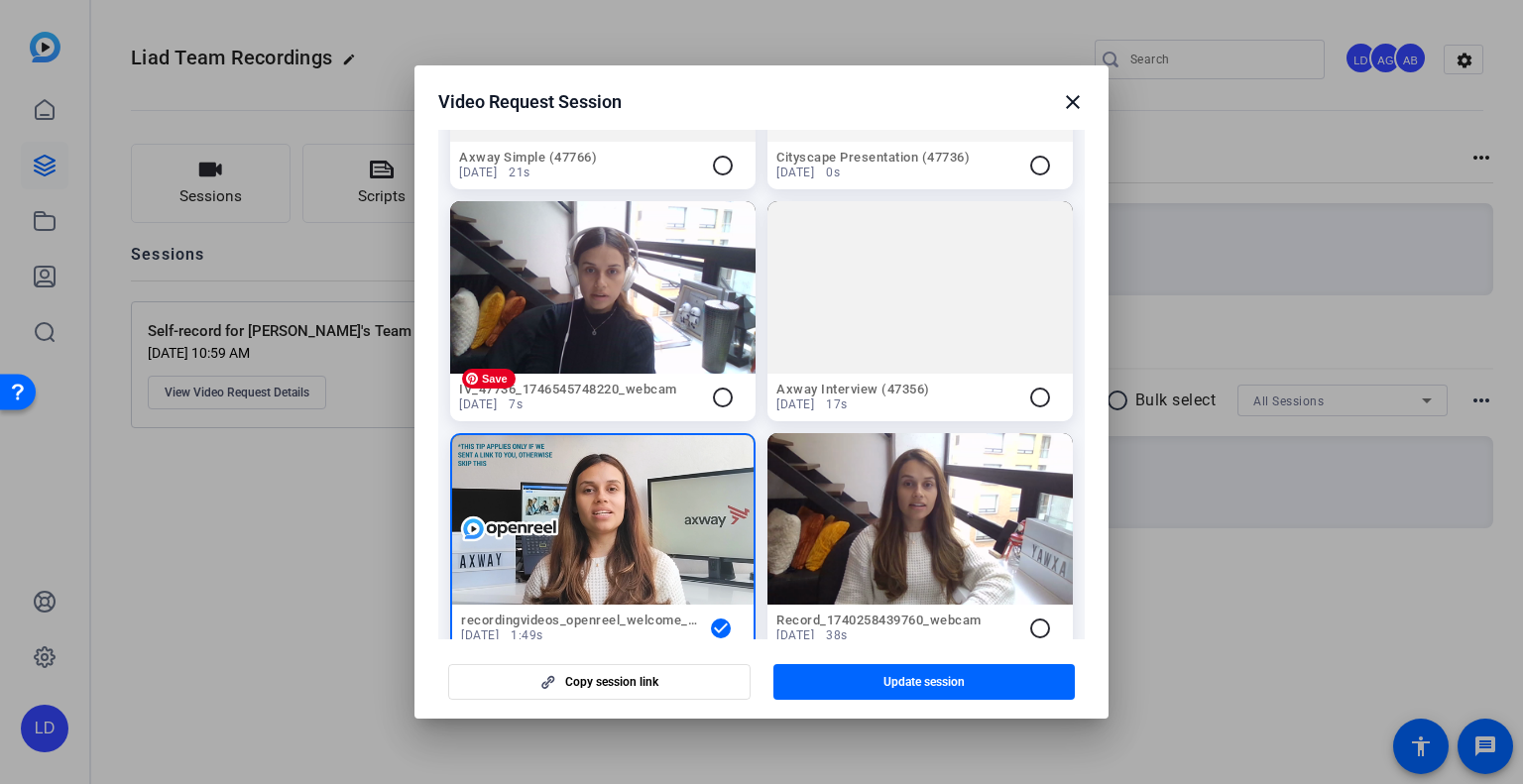 scroll, scrollTop: 1090, scrollLeft: 0, axis: vertical 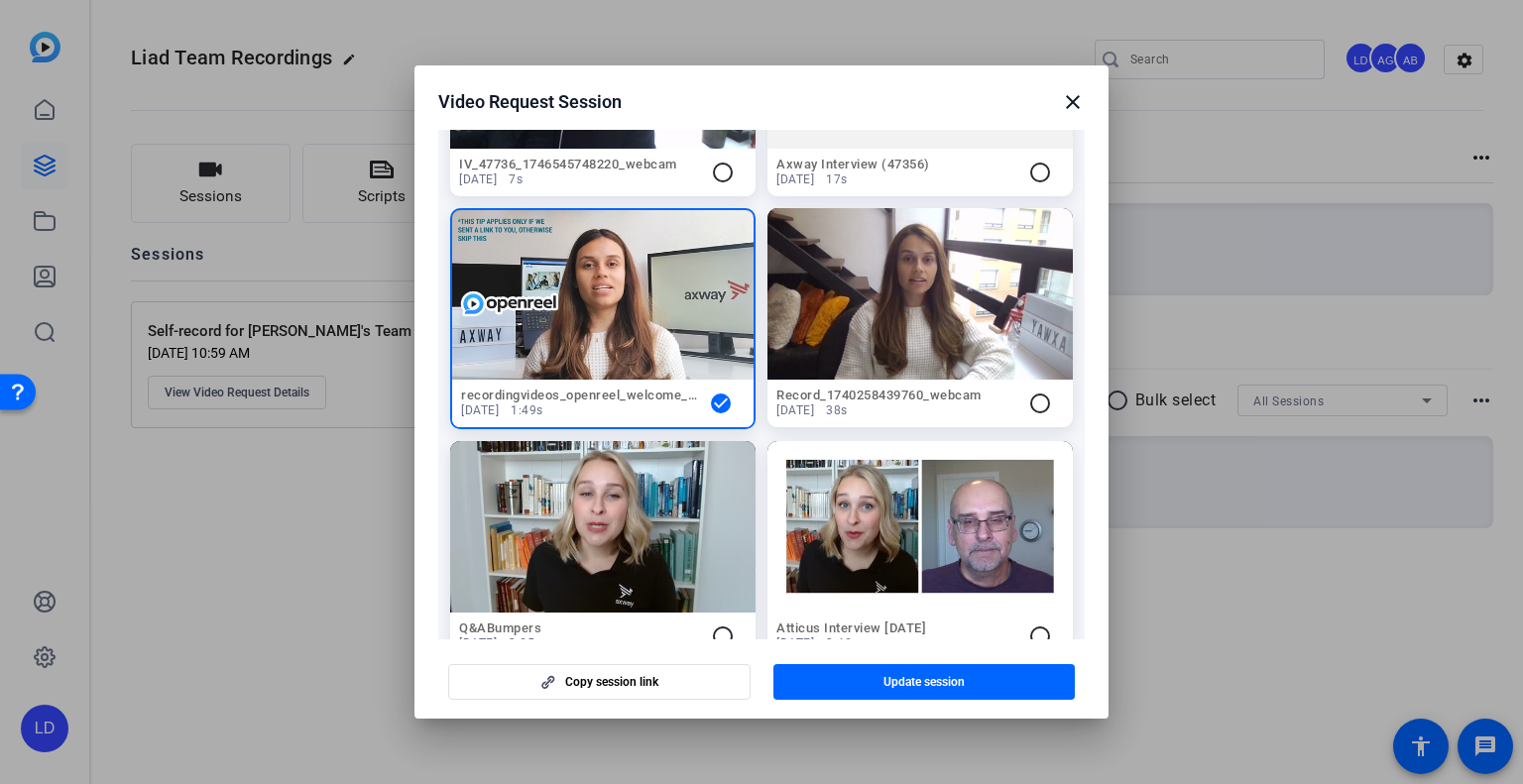 click on "close" at bounding box center (1073, 102) 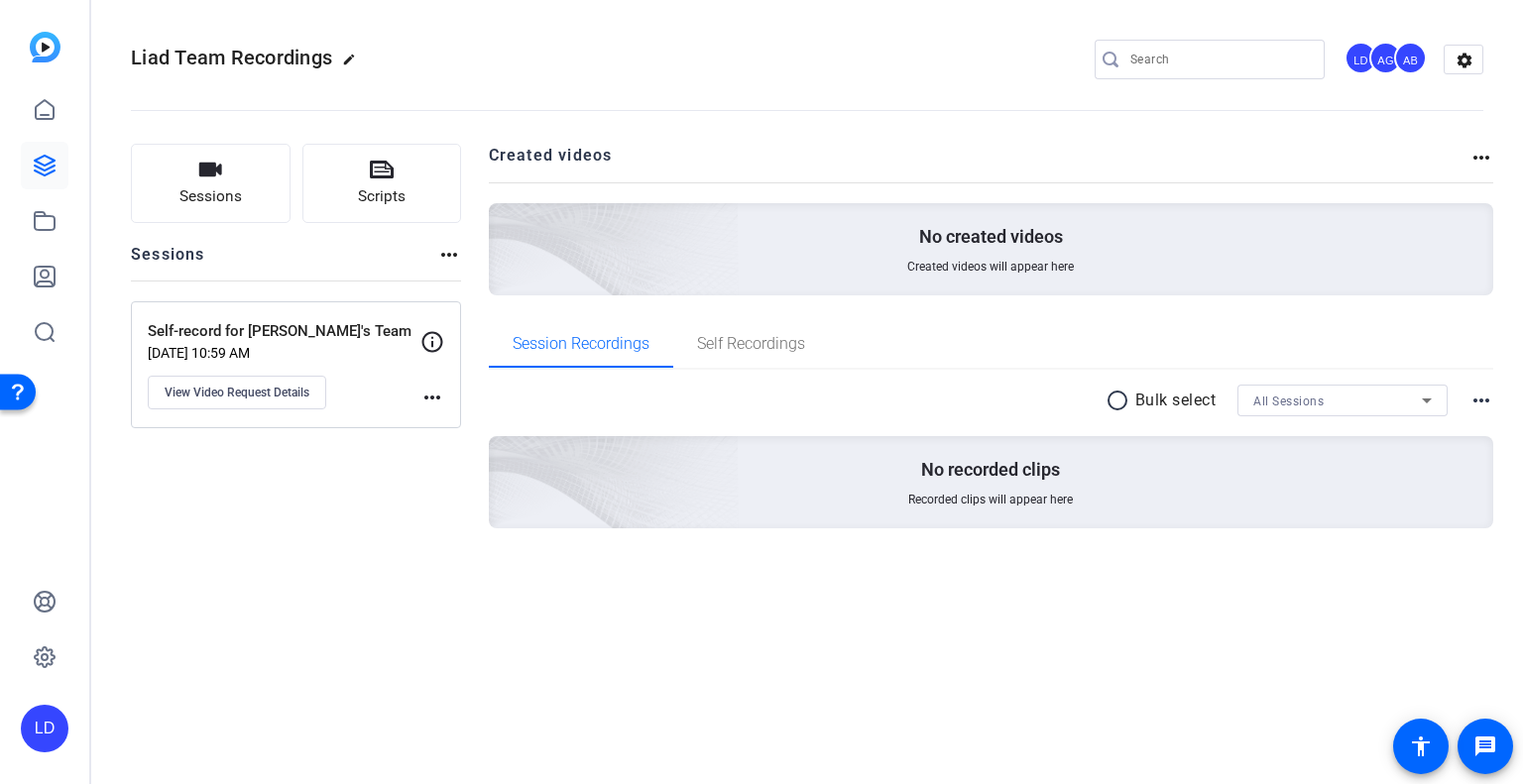 click on "radio_button_unchecked" at bounding box center [1120, 400] 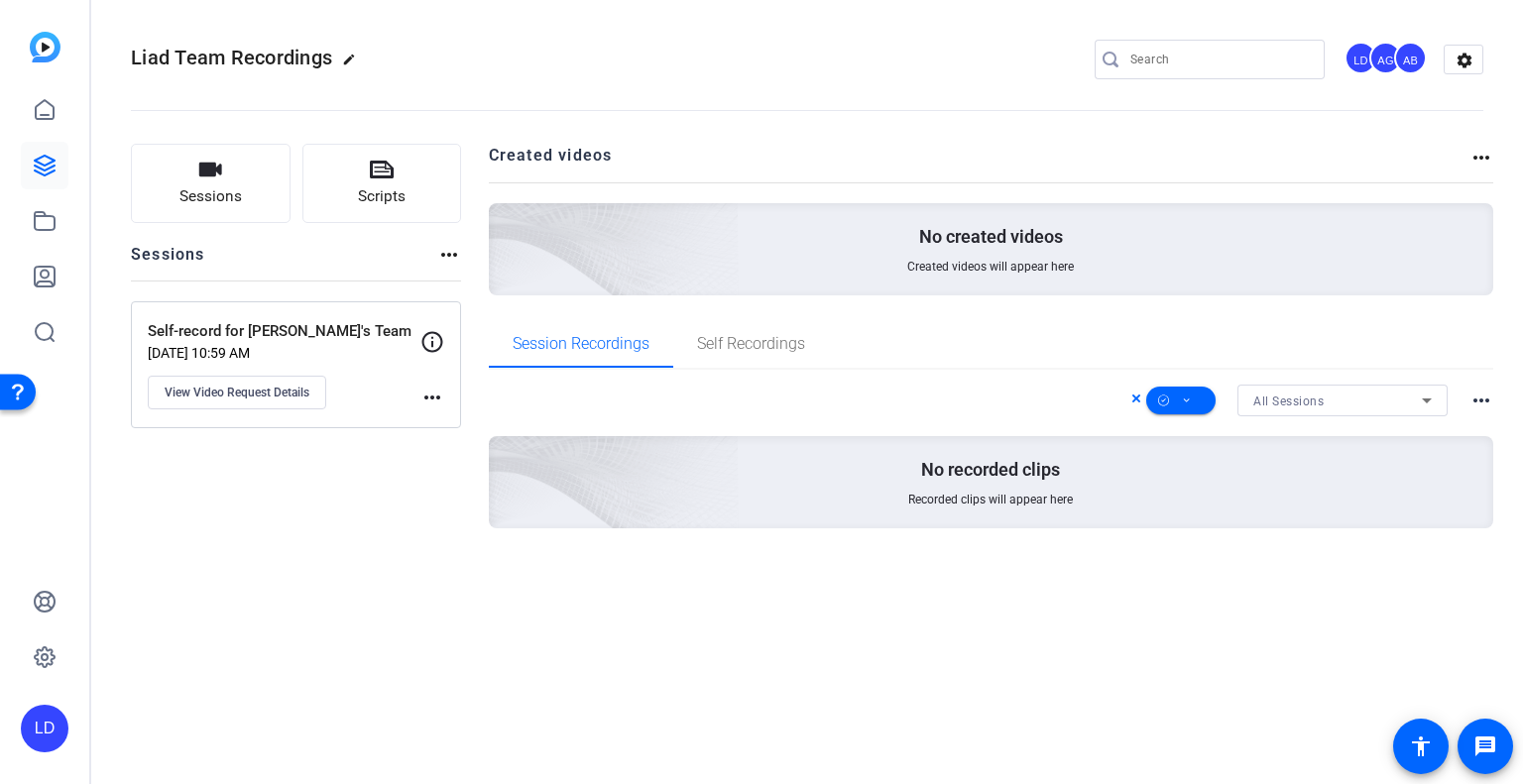 click 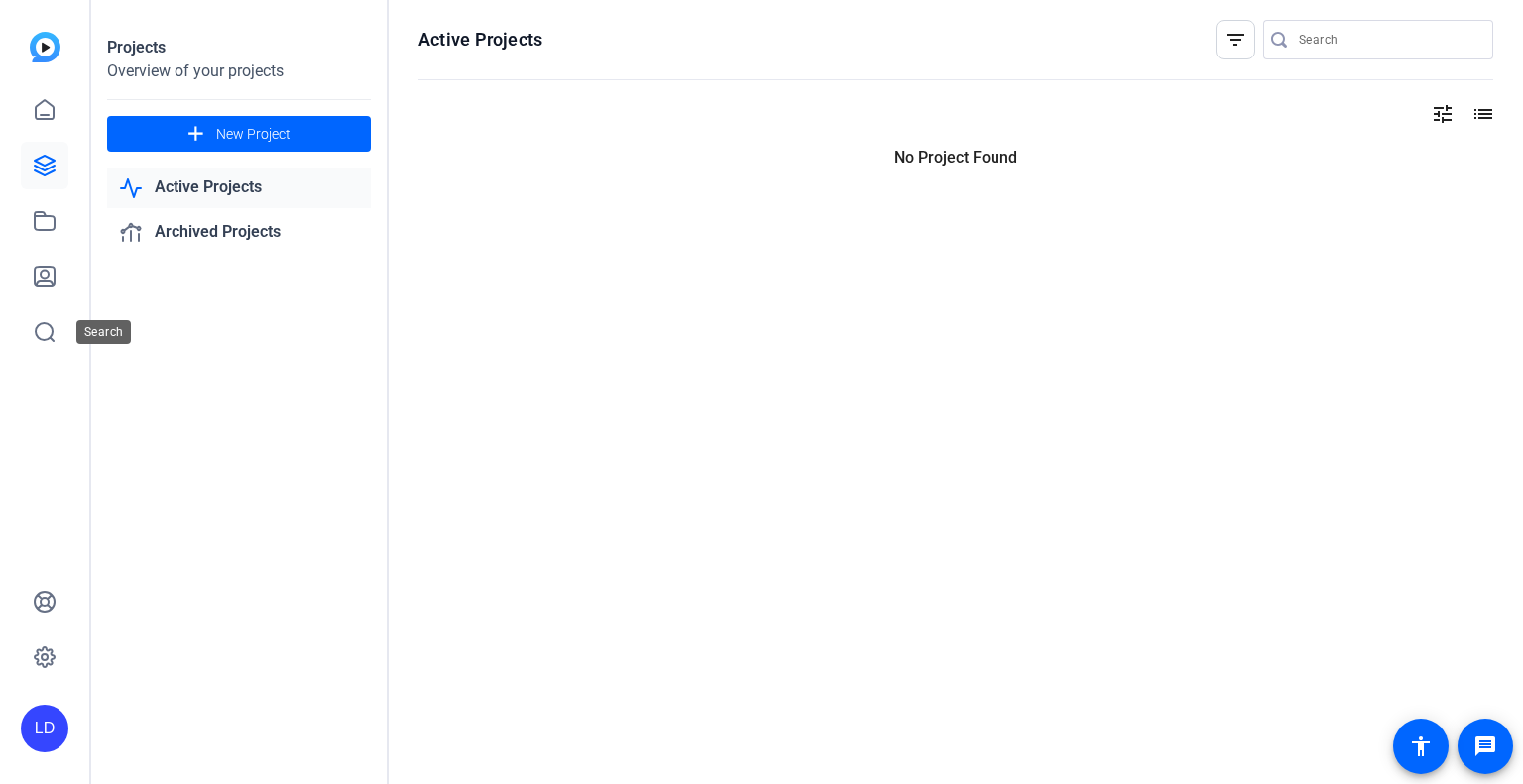 scroll, scrollTop: 0, scrollLeft: 0, axis: both 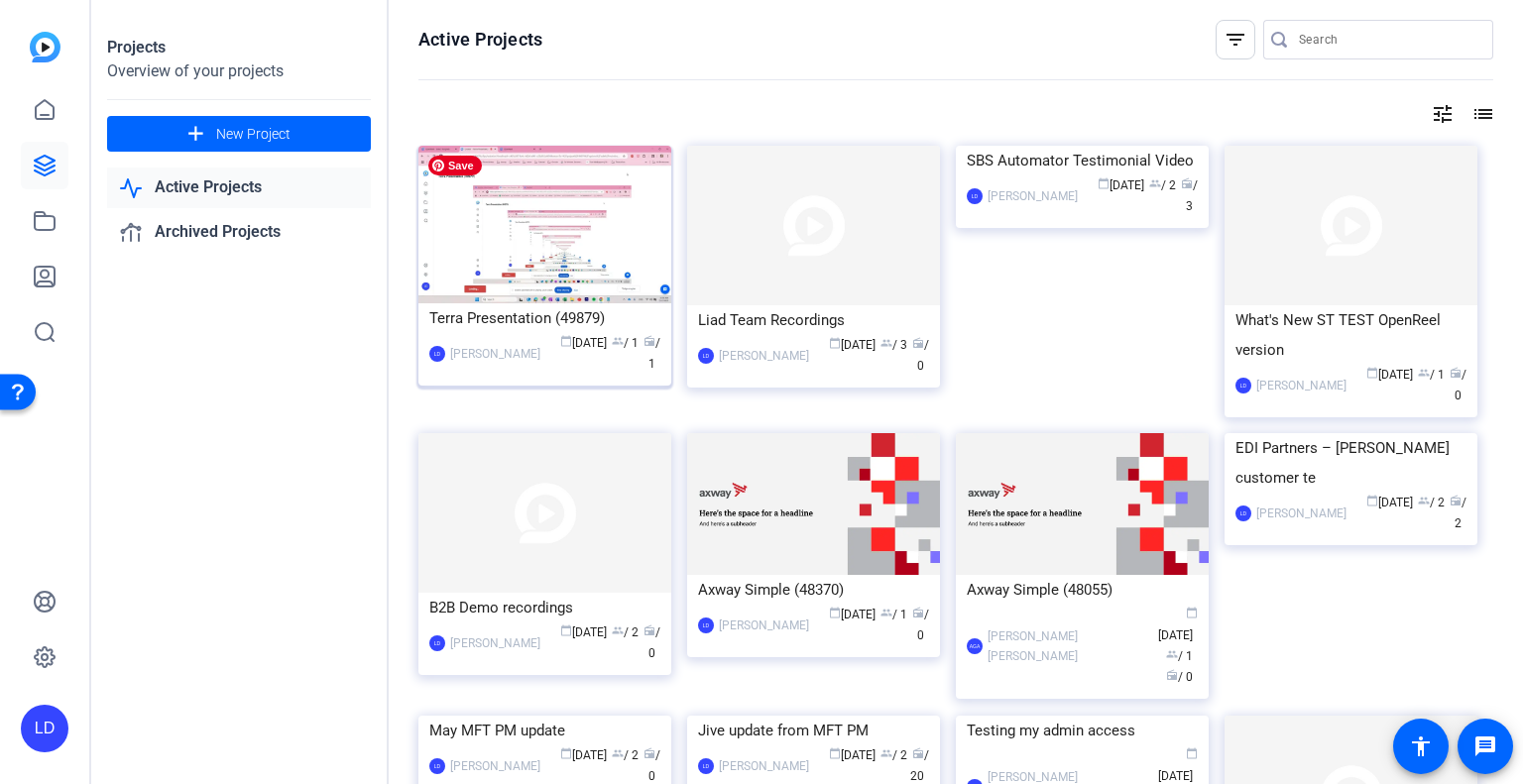 click 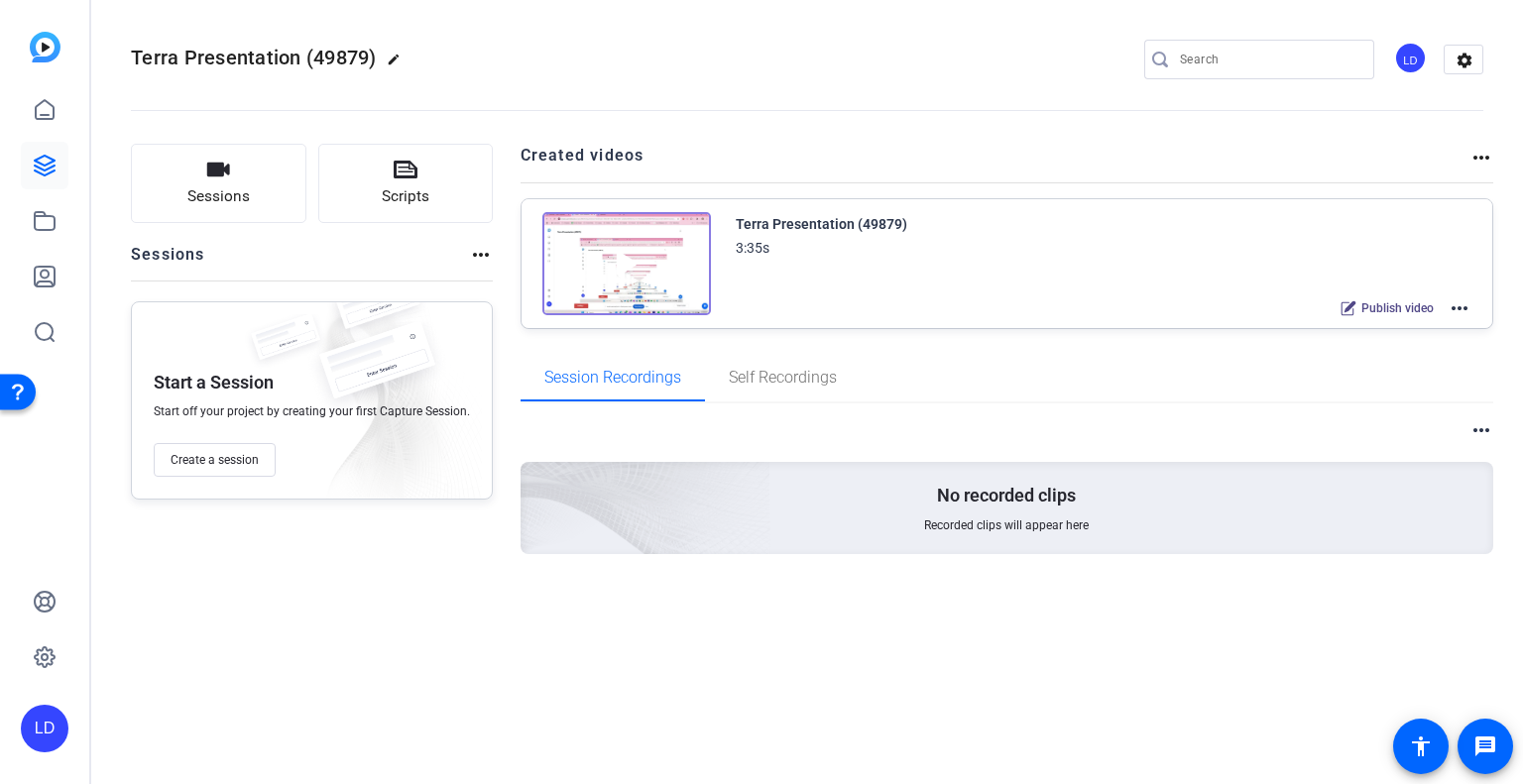 click on "more_horiz" 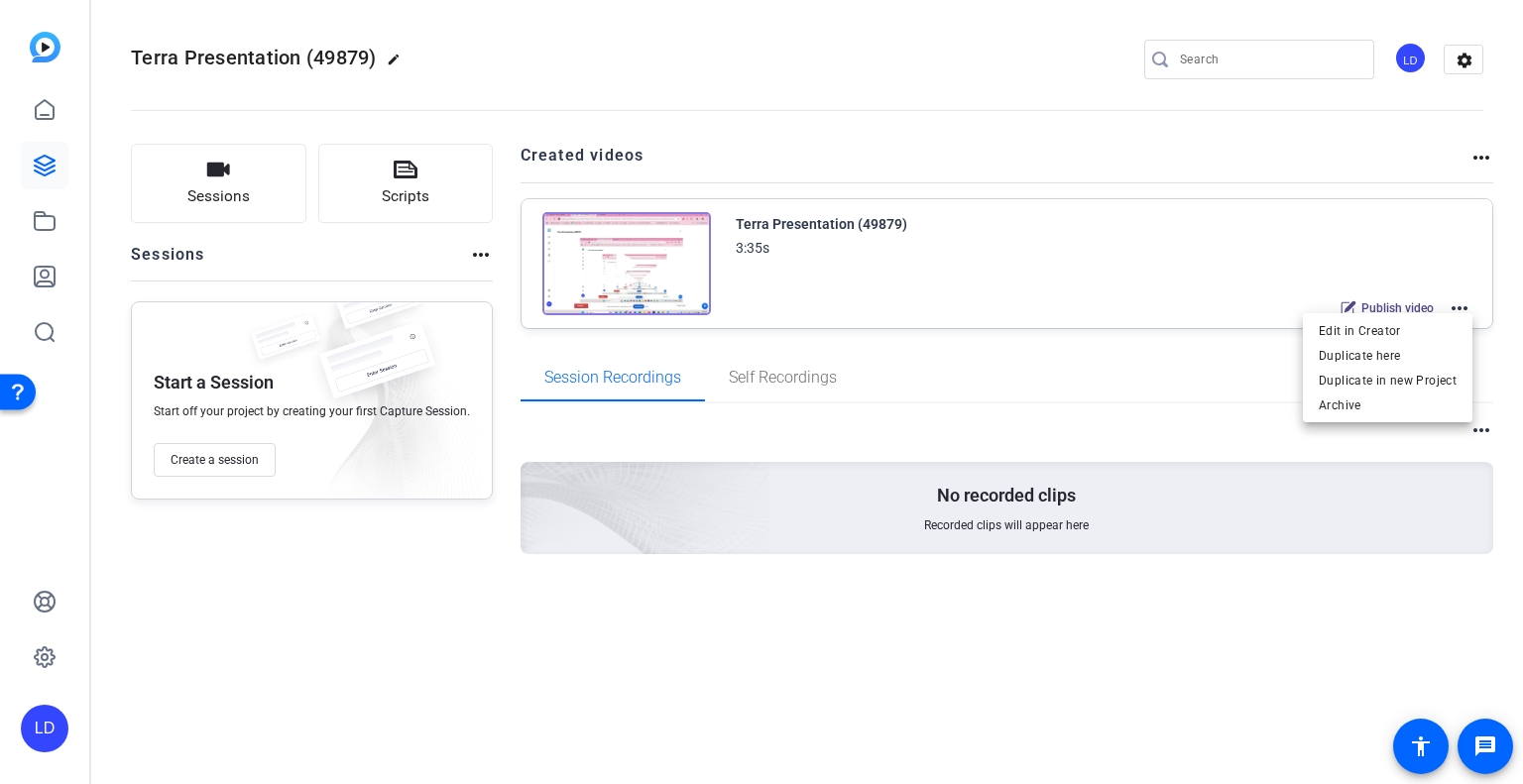 click at bounding box center (762, 392) 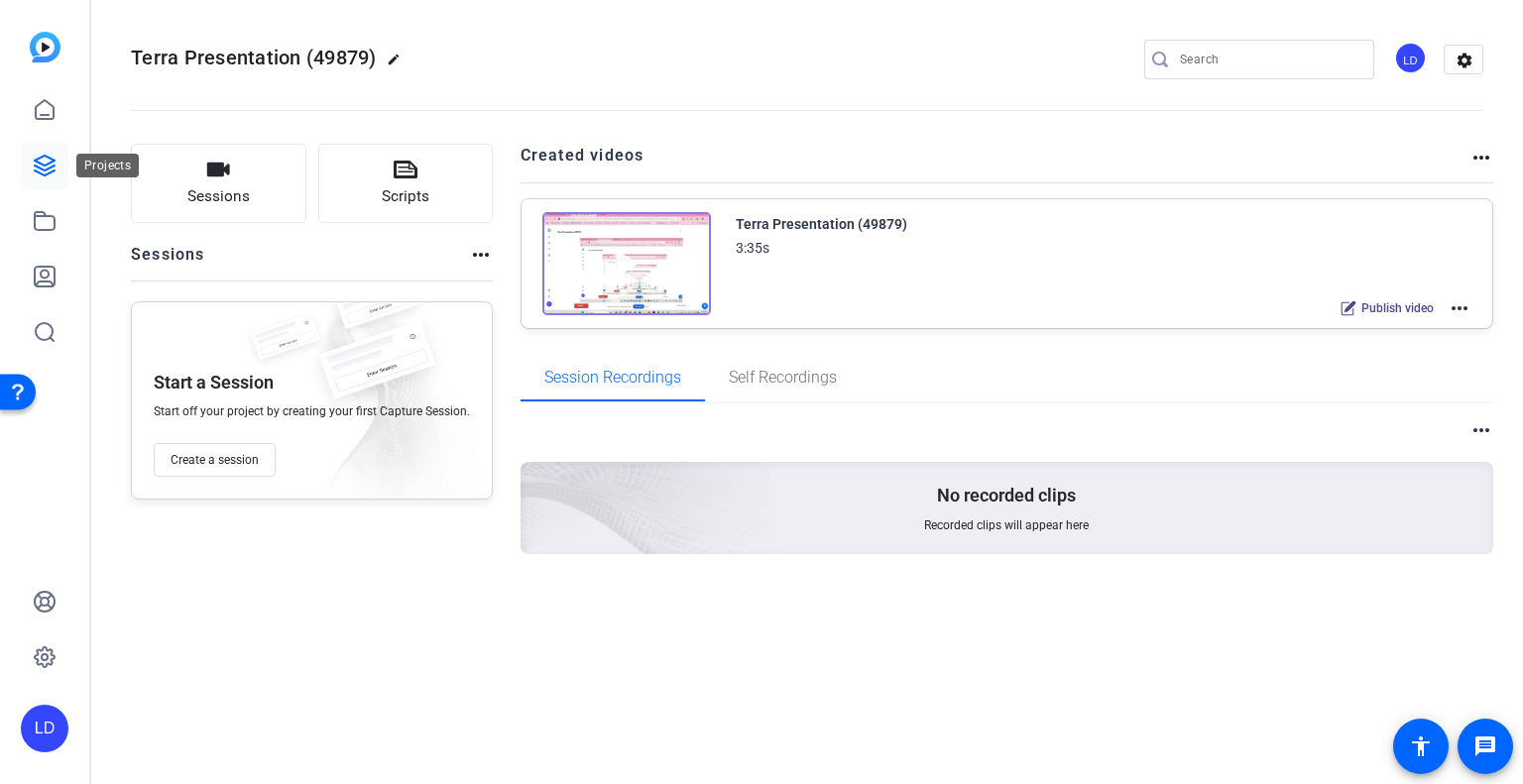 click 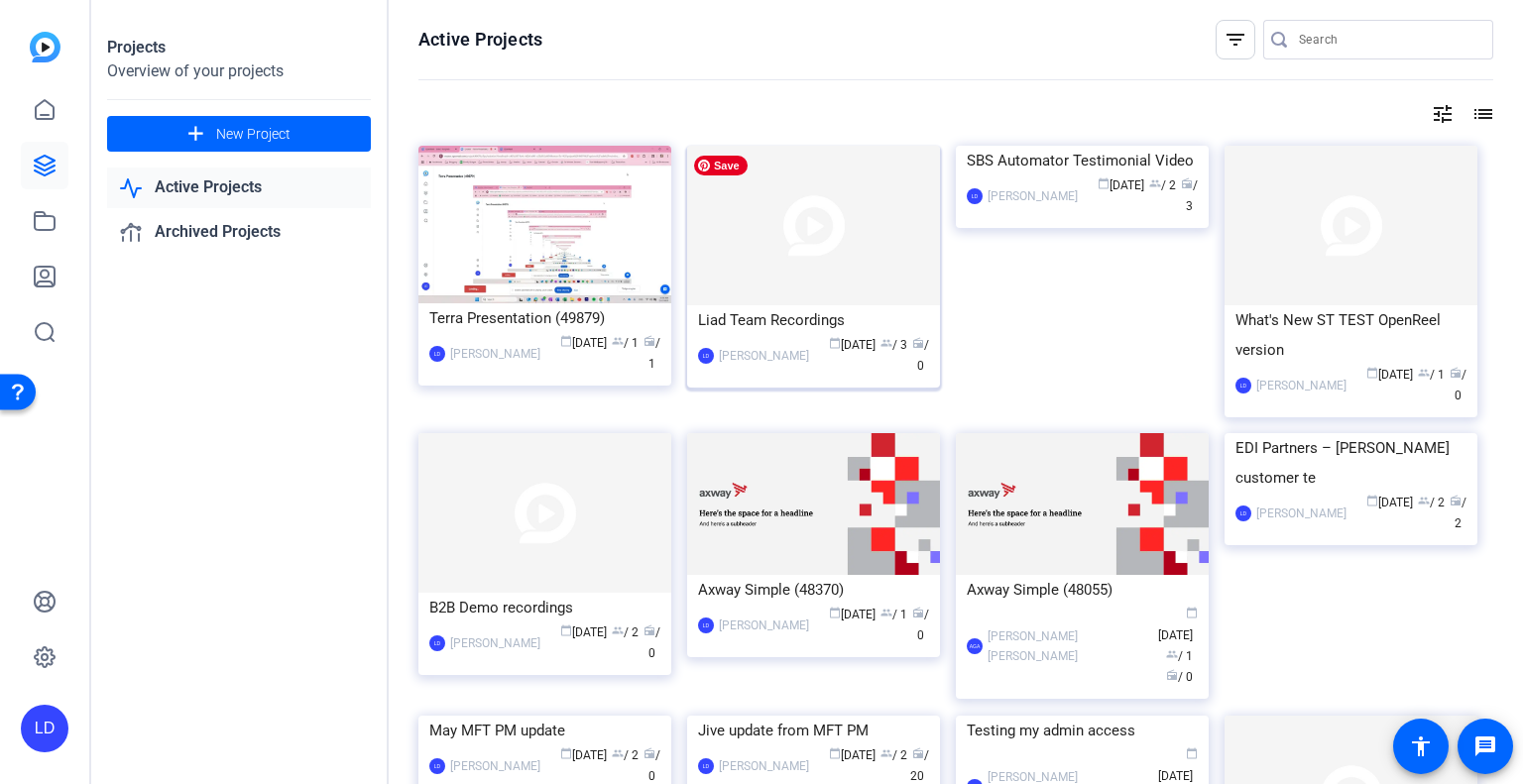 click 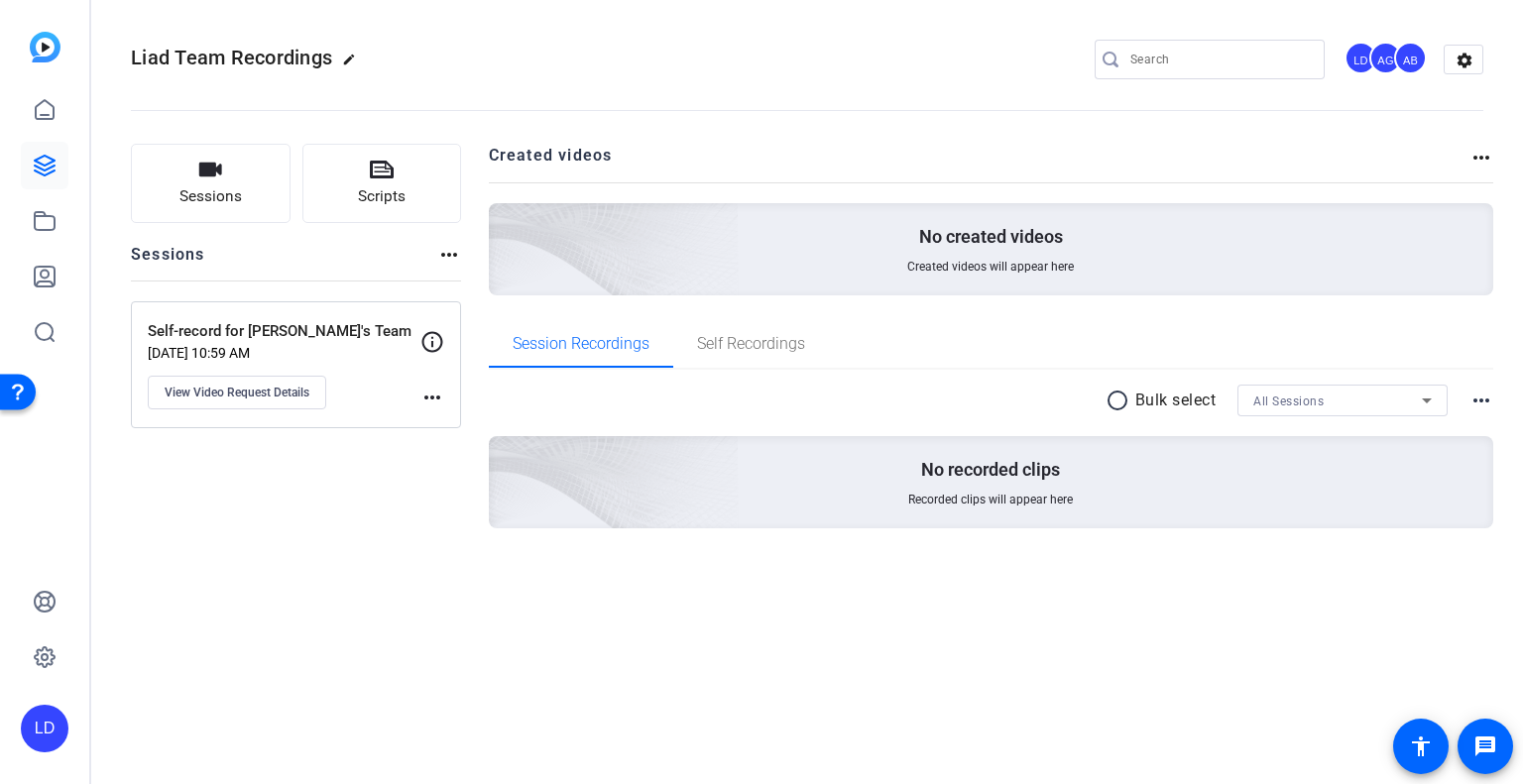 click on "more_horiz" 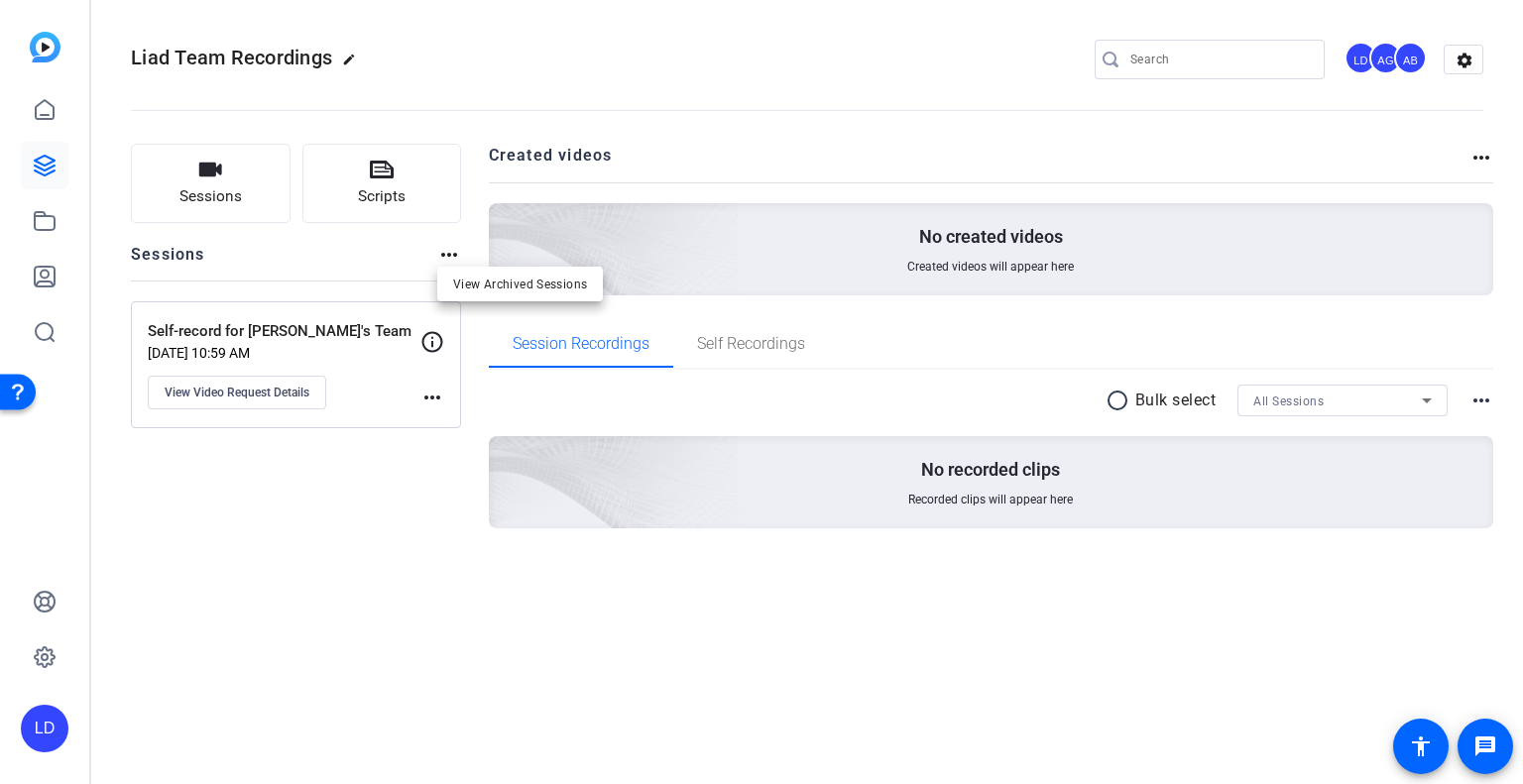 click at bounding box center [762, 392] 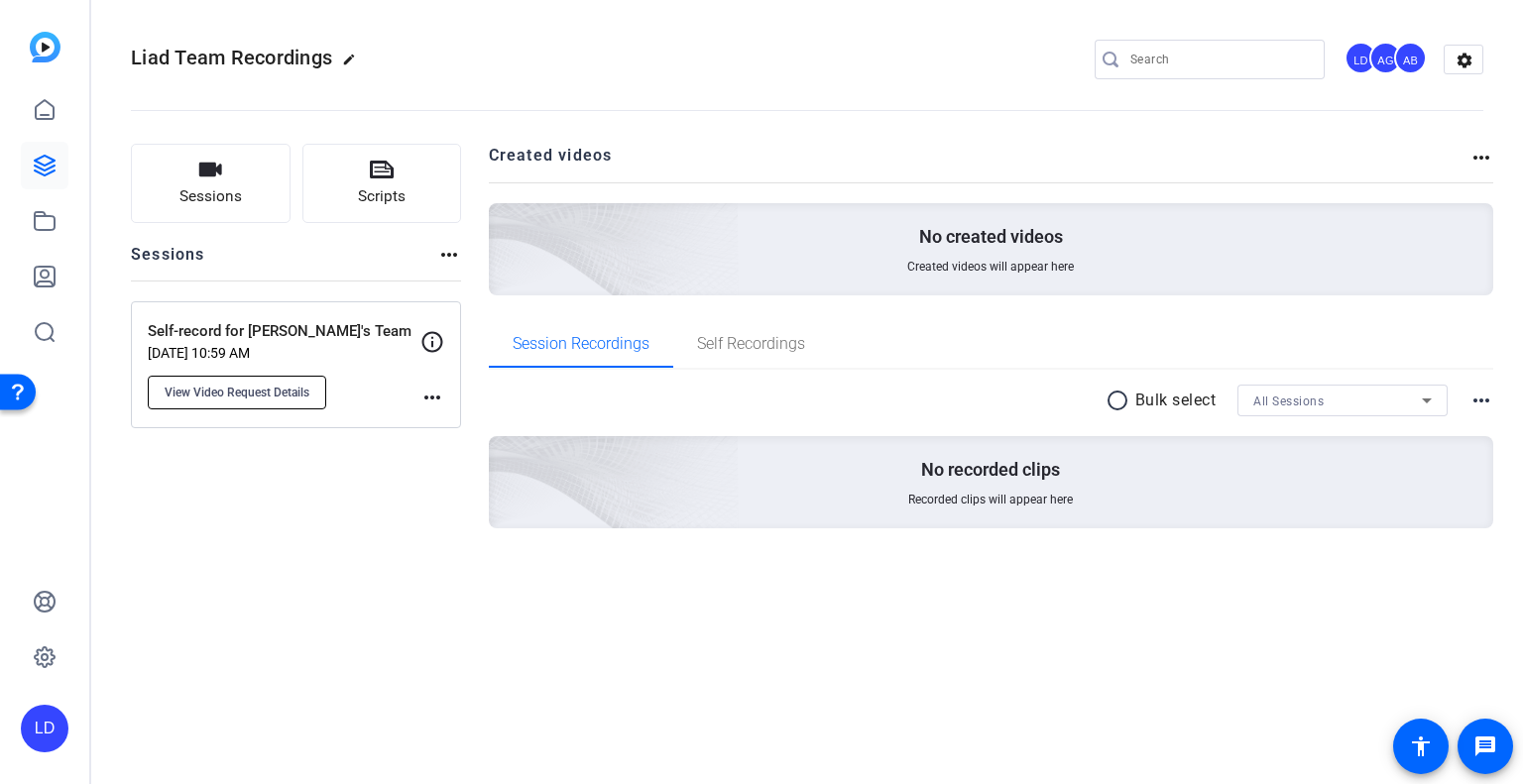 click on "View Video Request Details" 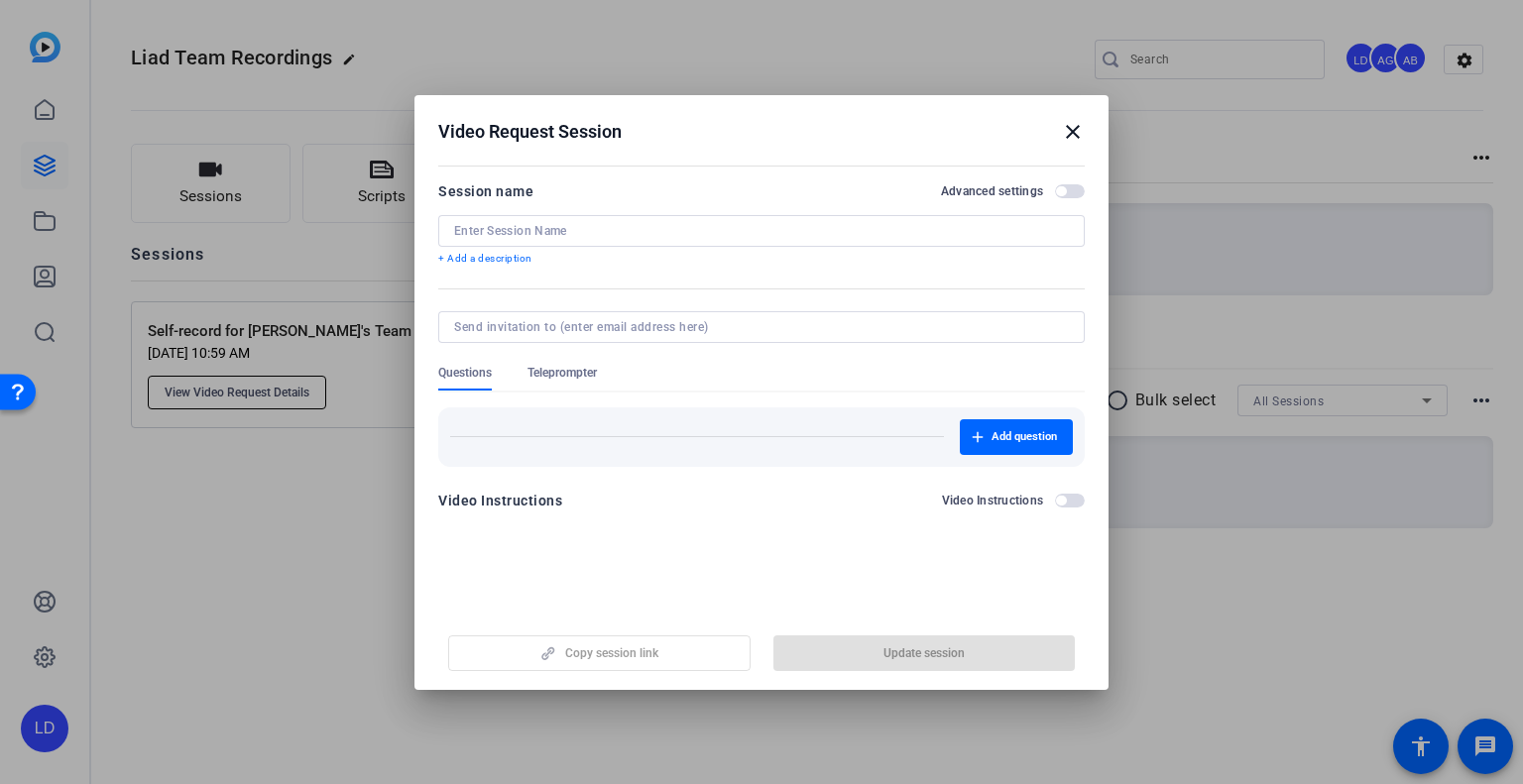 type on "Self-record for [PERSON_NAME]'s Team" 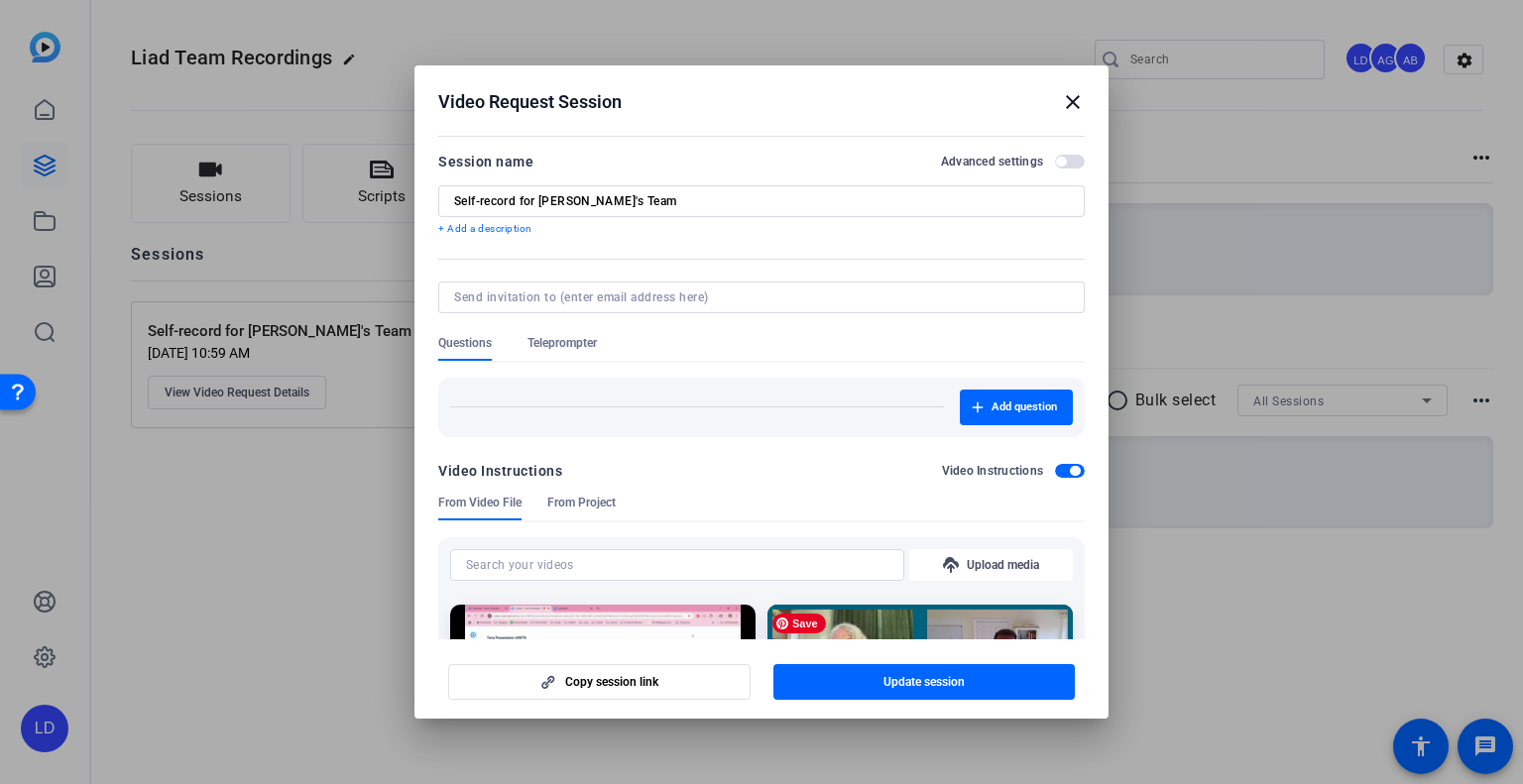 scroll, scrollTop: 694, scrollLeft: 0, axis: vertical 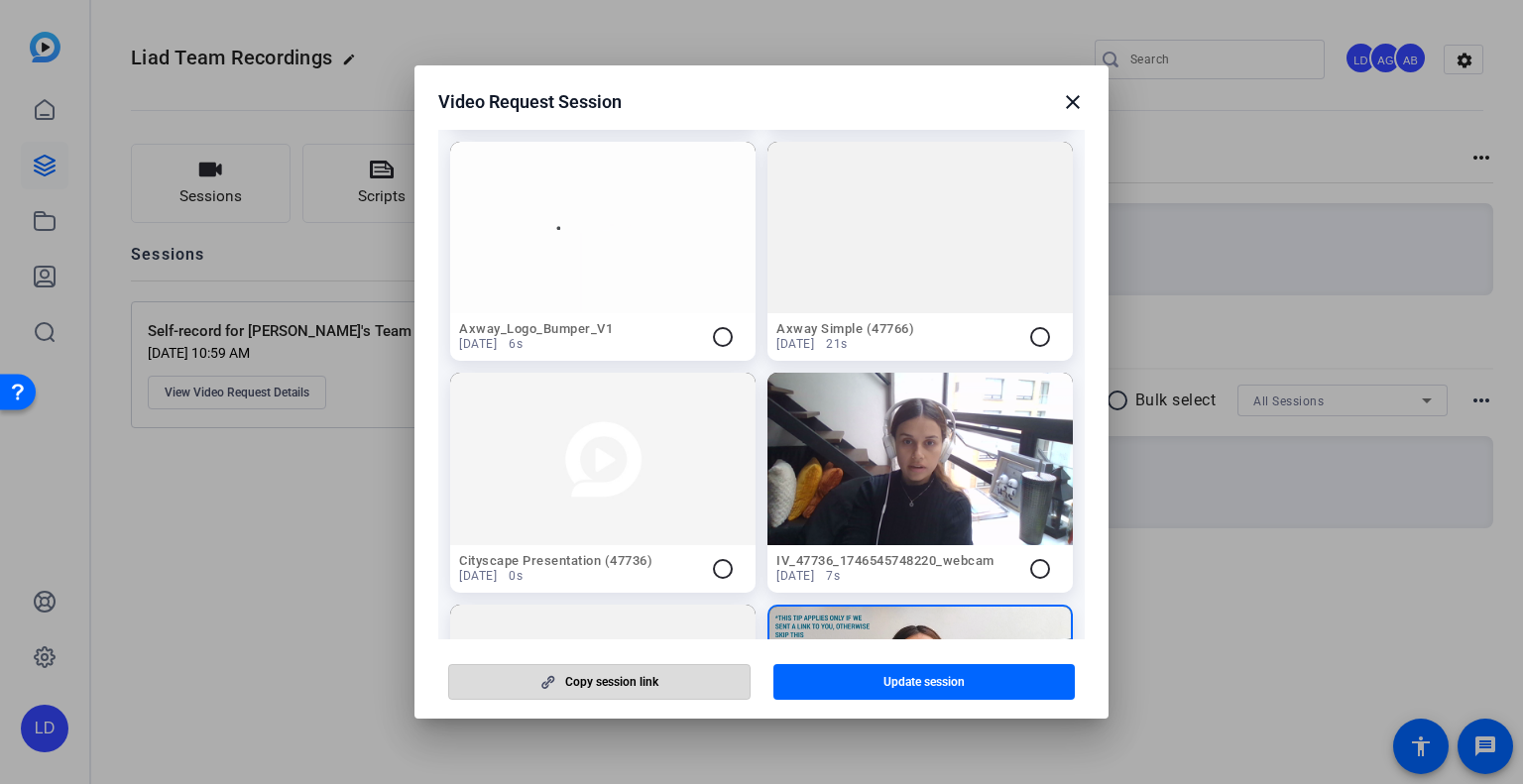 click on "Copy session link" at bounding box center [612, 682] 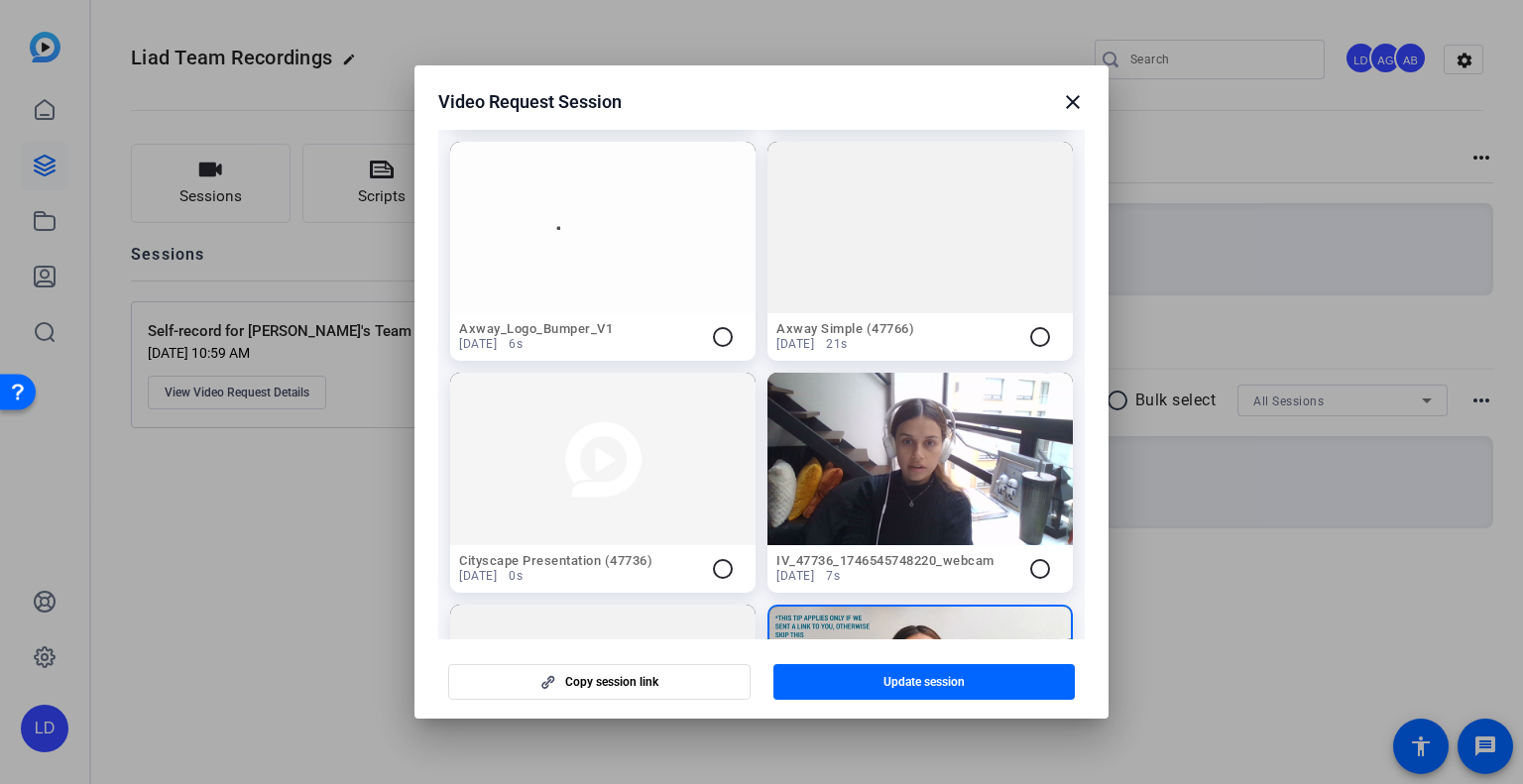 click on "close" at bounding box center (1073, 102) 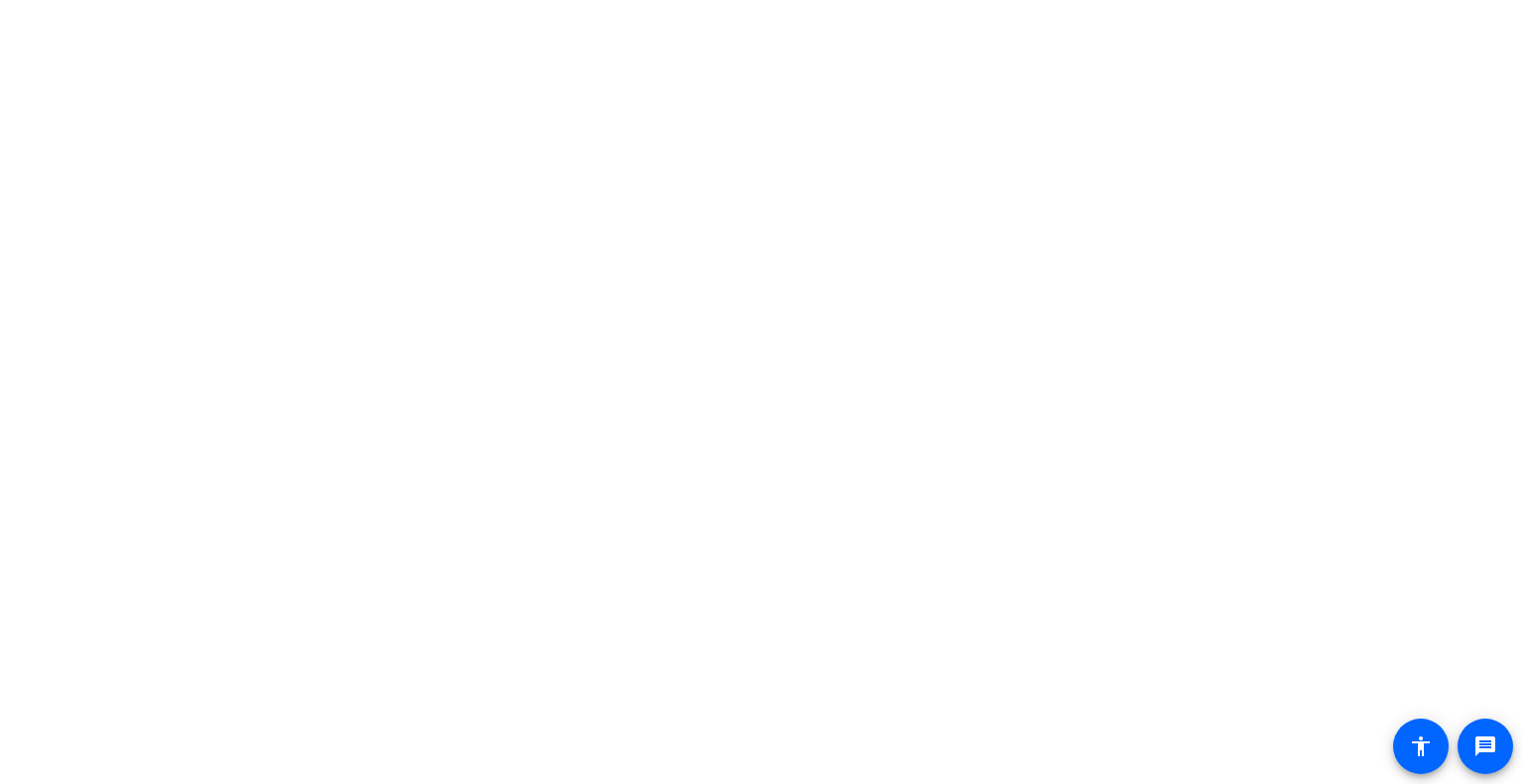 scroll, scrollTop: 0, scrollLeft: 0, axis: both 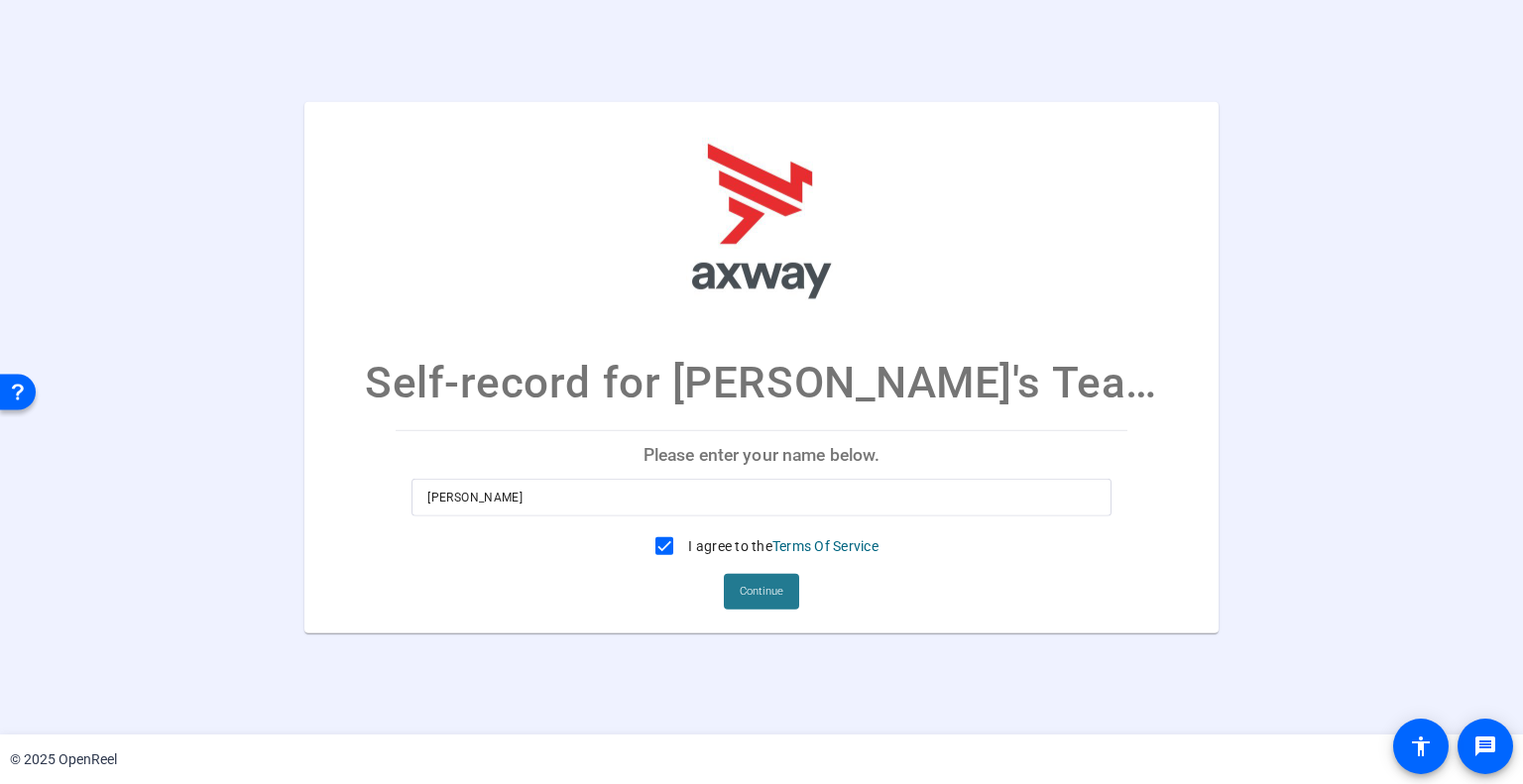 click on "Continue" 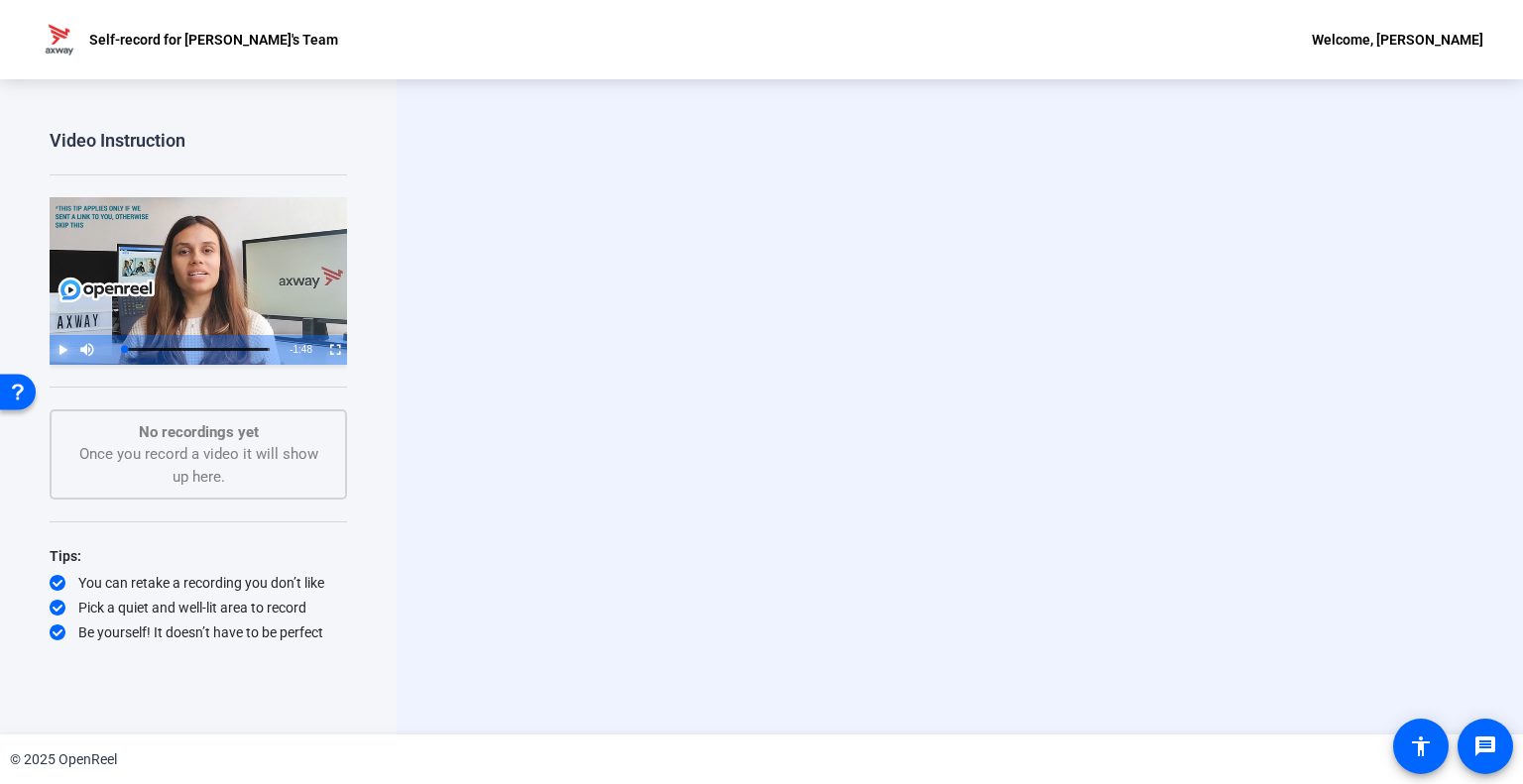 click at bounding box center [50, 350] 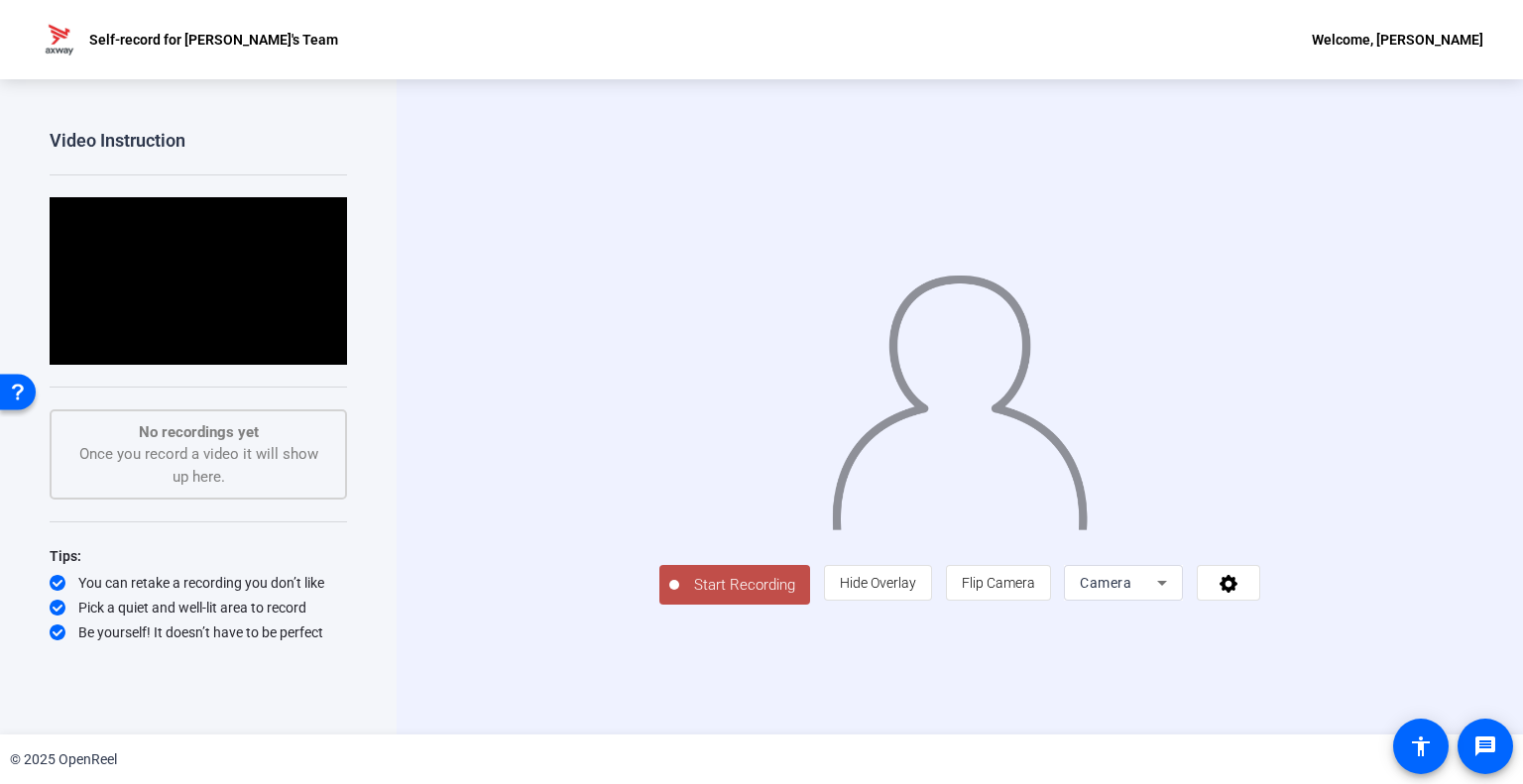 click at bounding box center (198, 280) 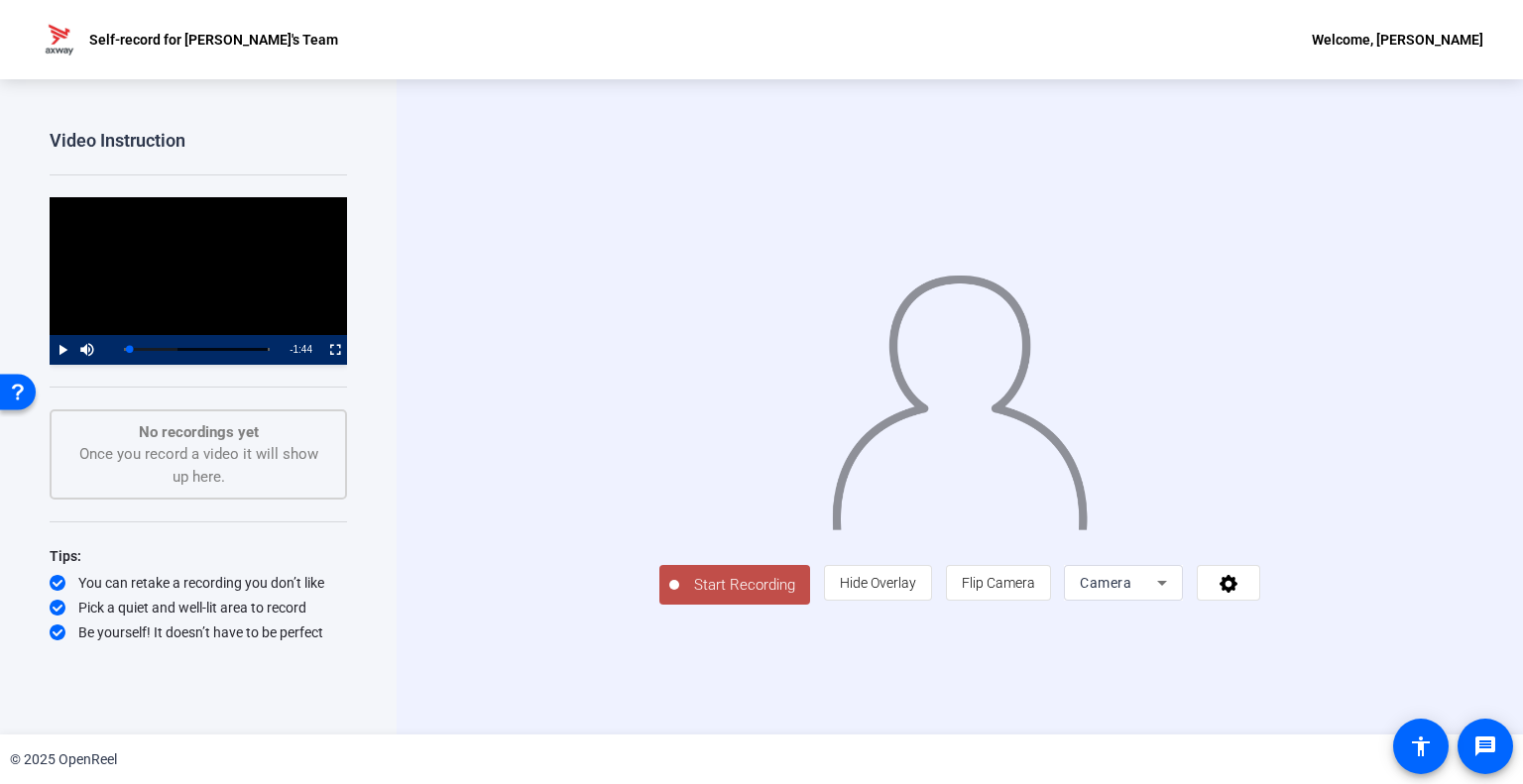 click on "Camera" at bounding box center (1106, 583) 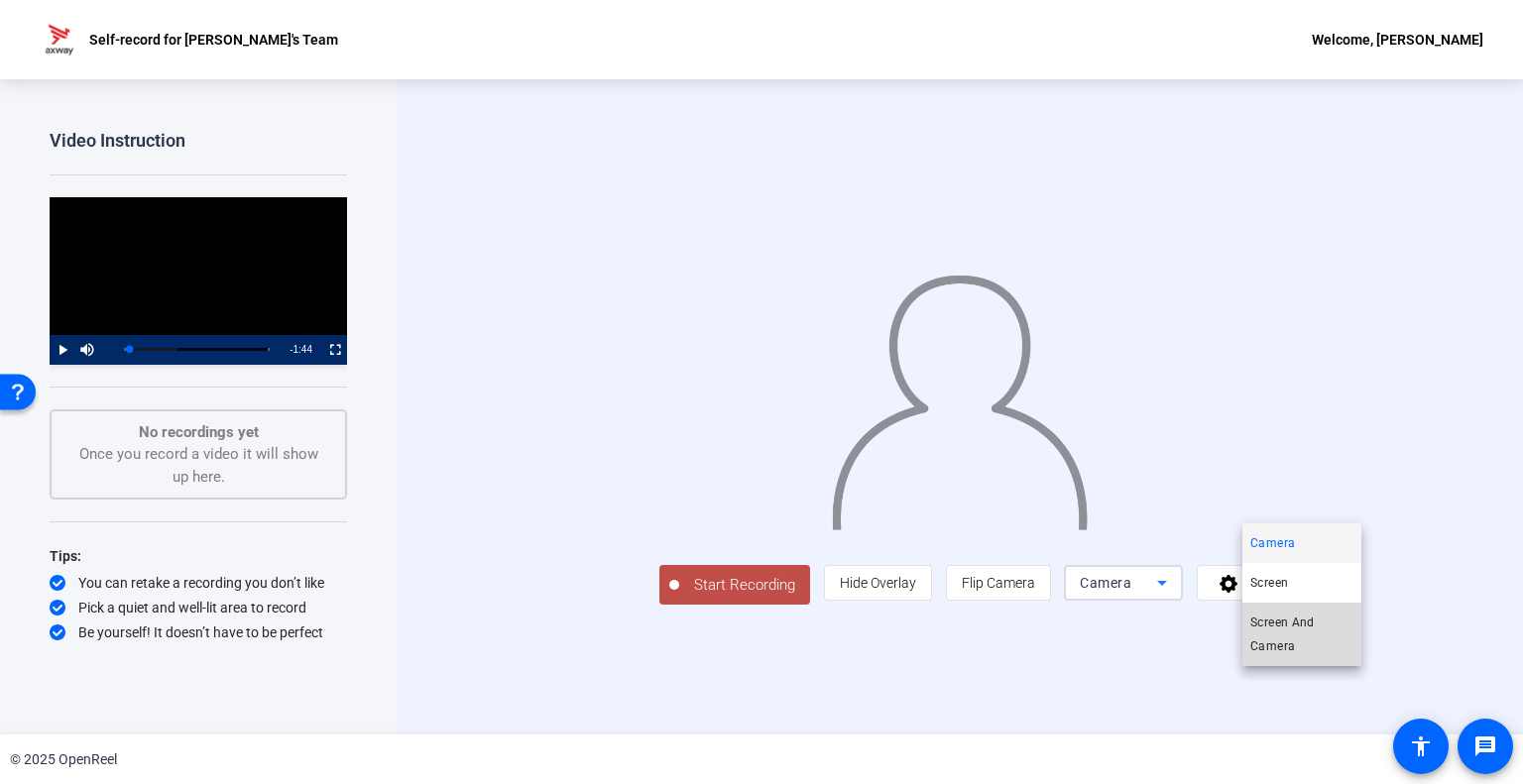 click on "Screen And Camera" at bounding box center [1302, 634] 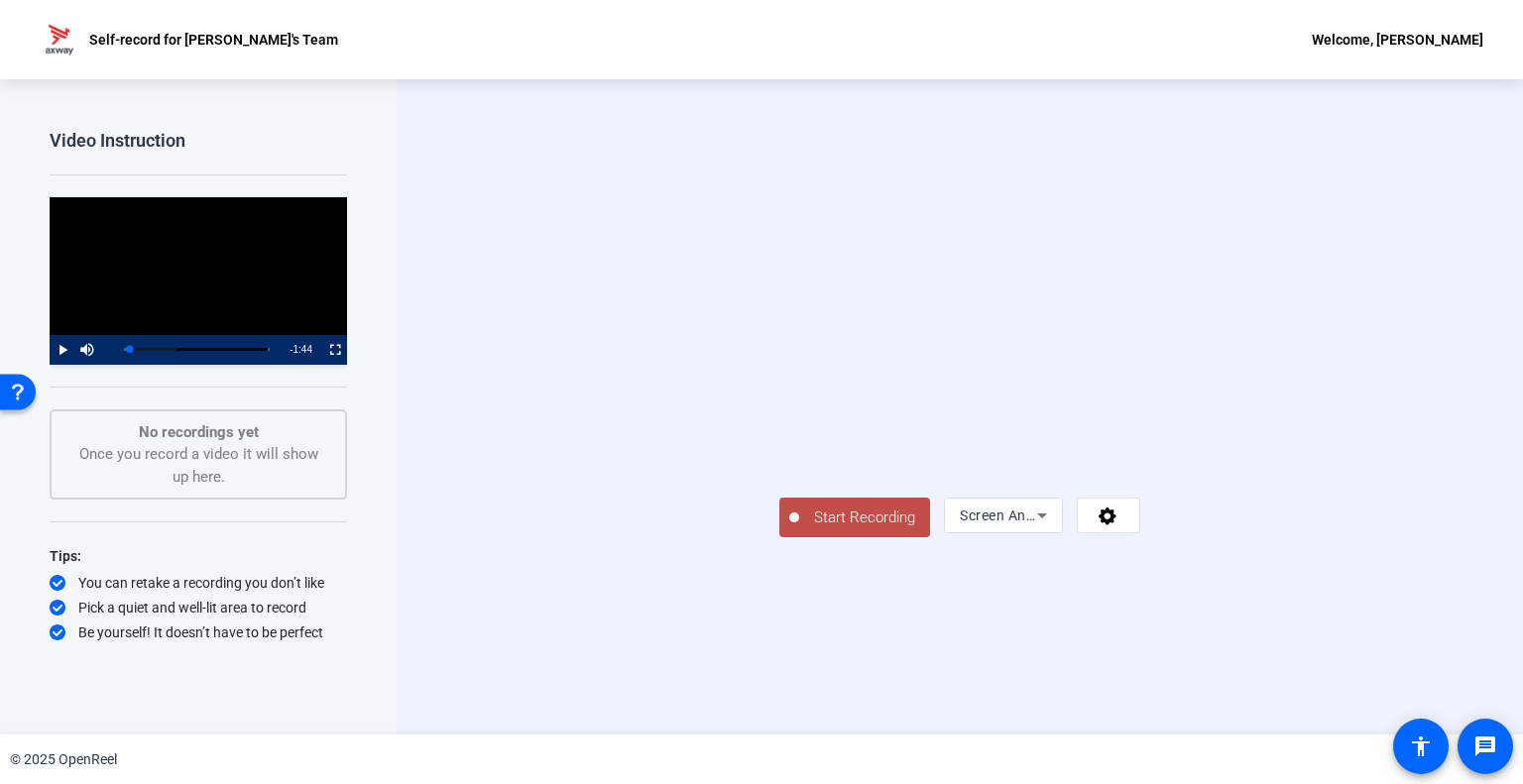 click on "Start Recording" 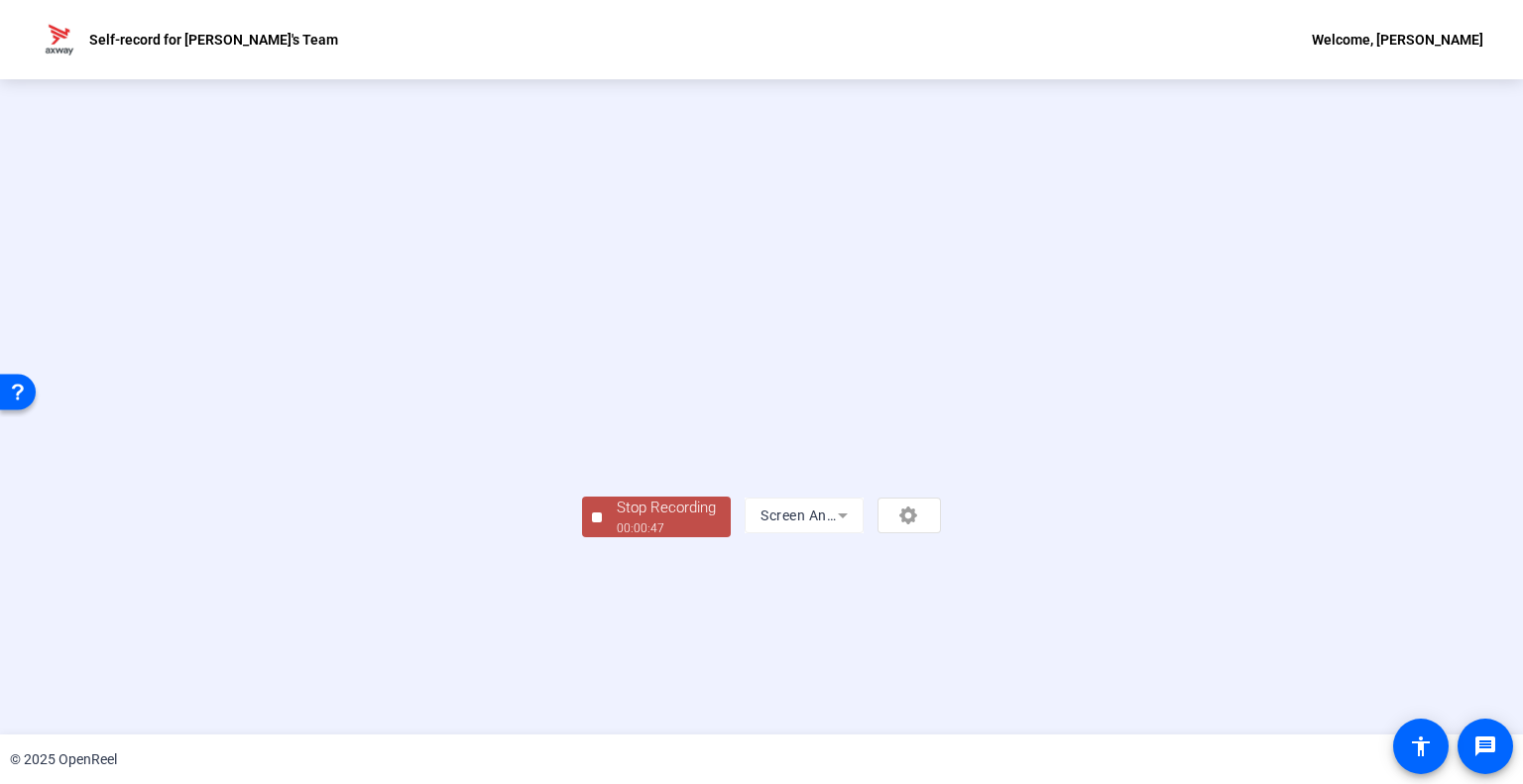 click on "Stop Recording" 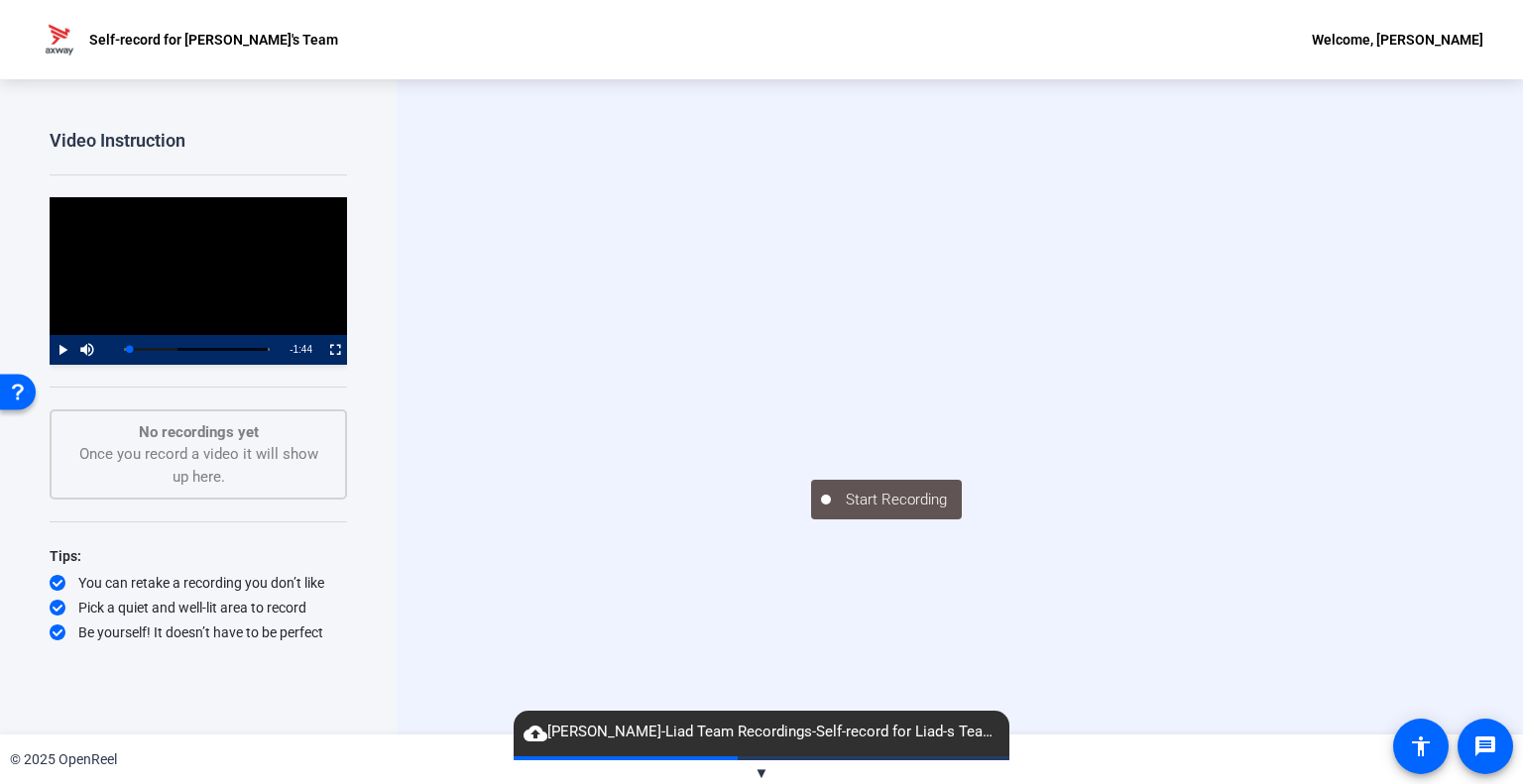 click on "▼" 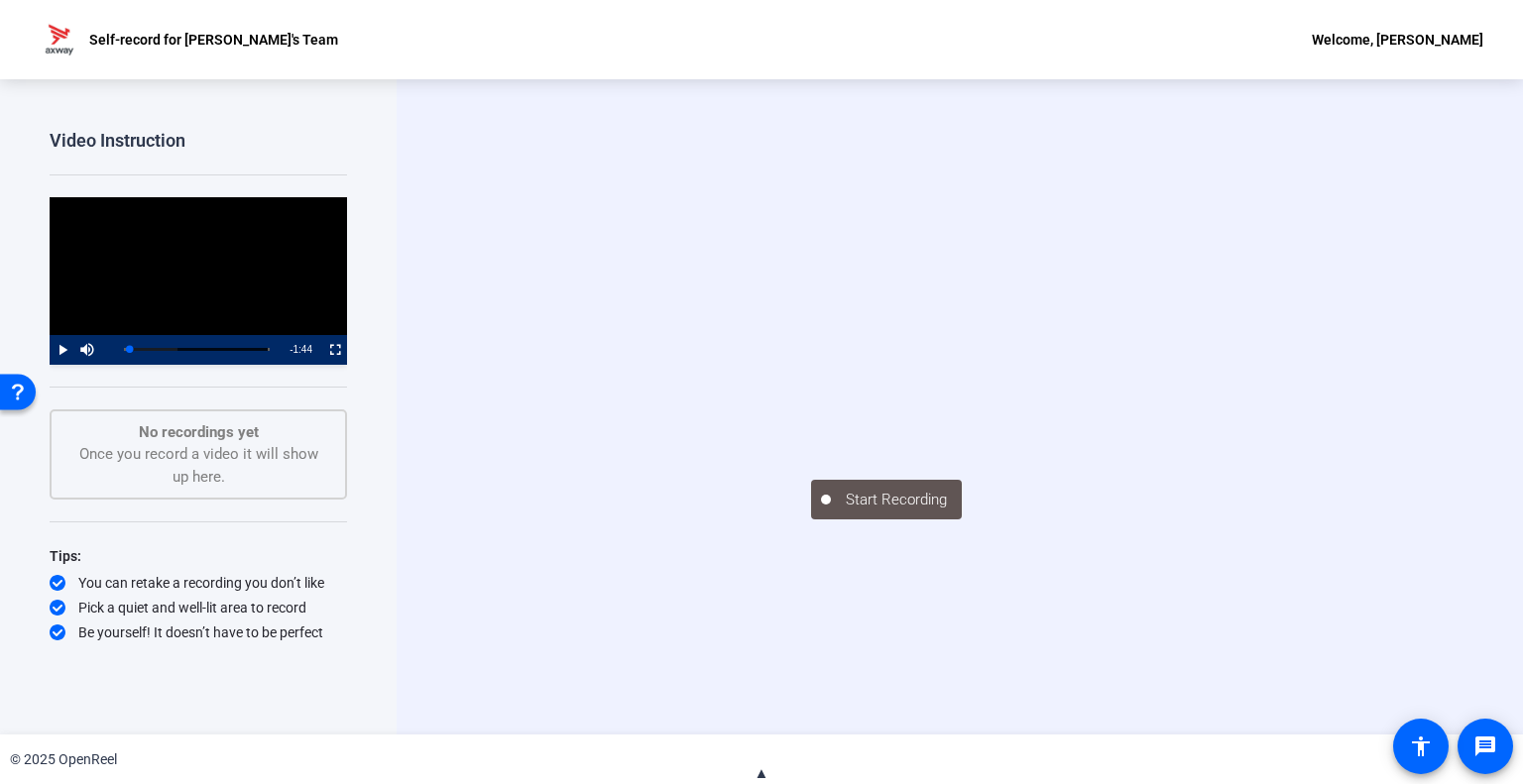 click on "▲" 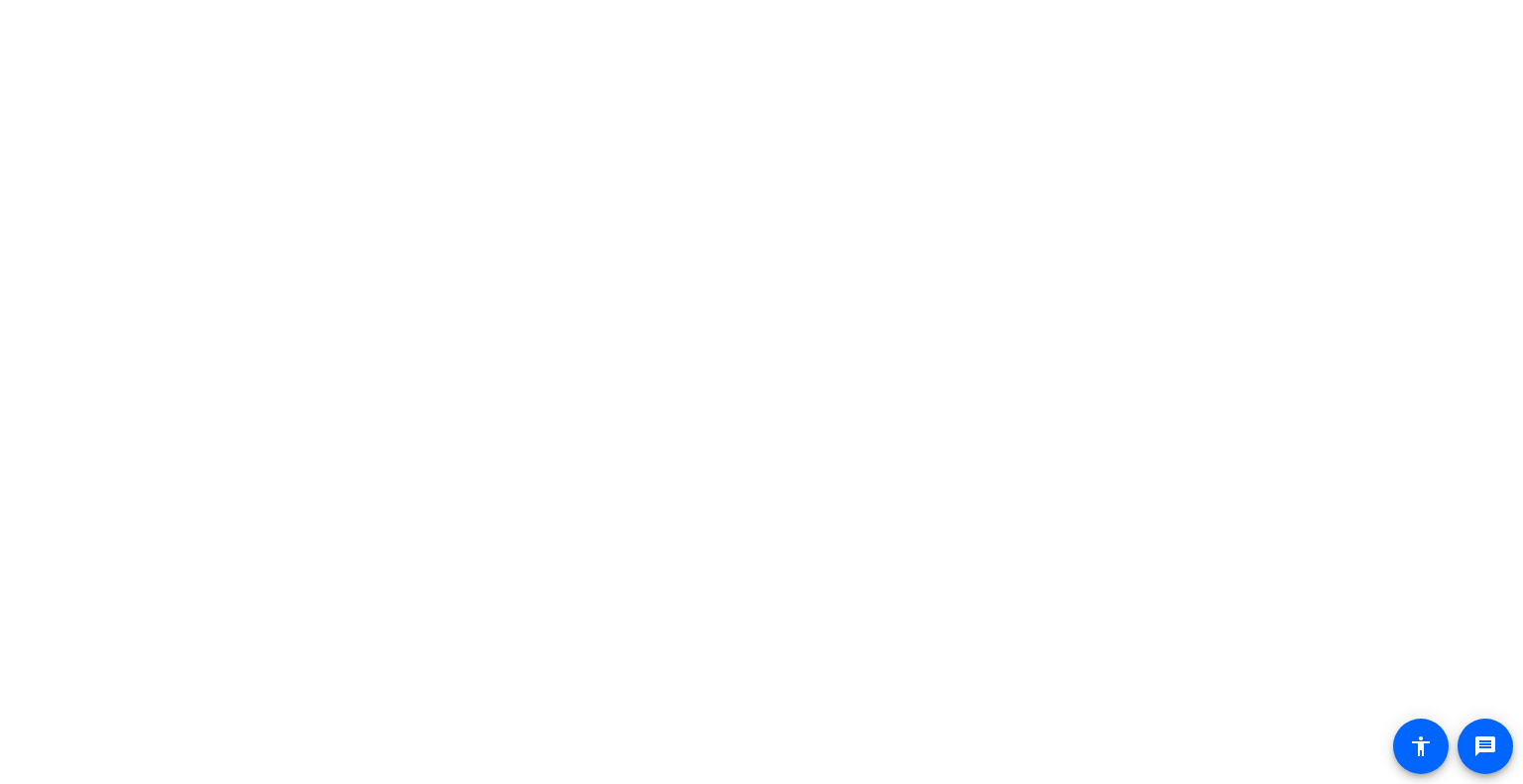 scroll, scrollTop: 0, scrollLeft: 0, axis: both 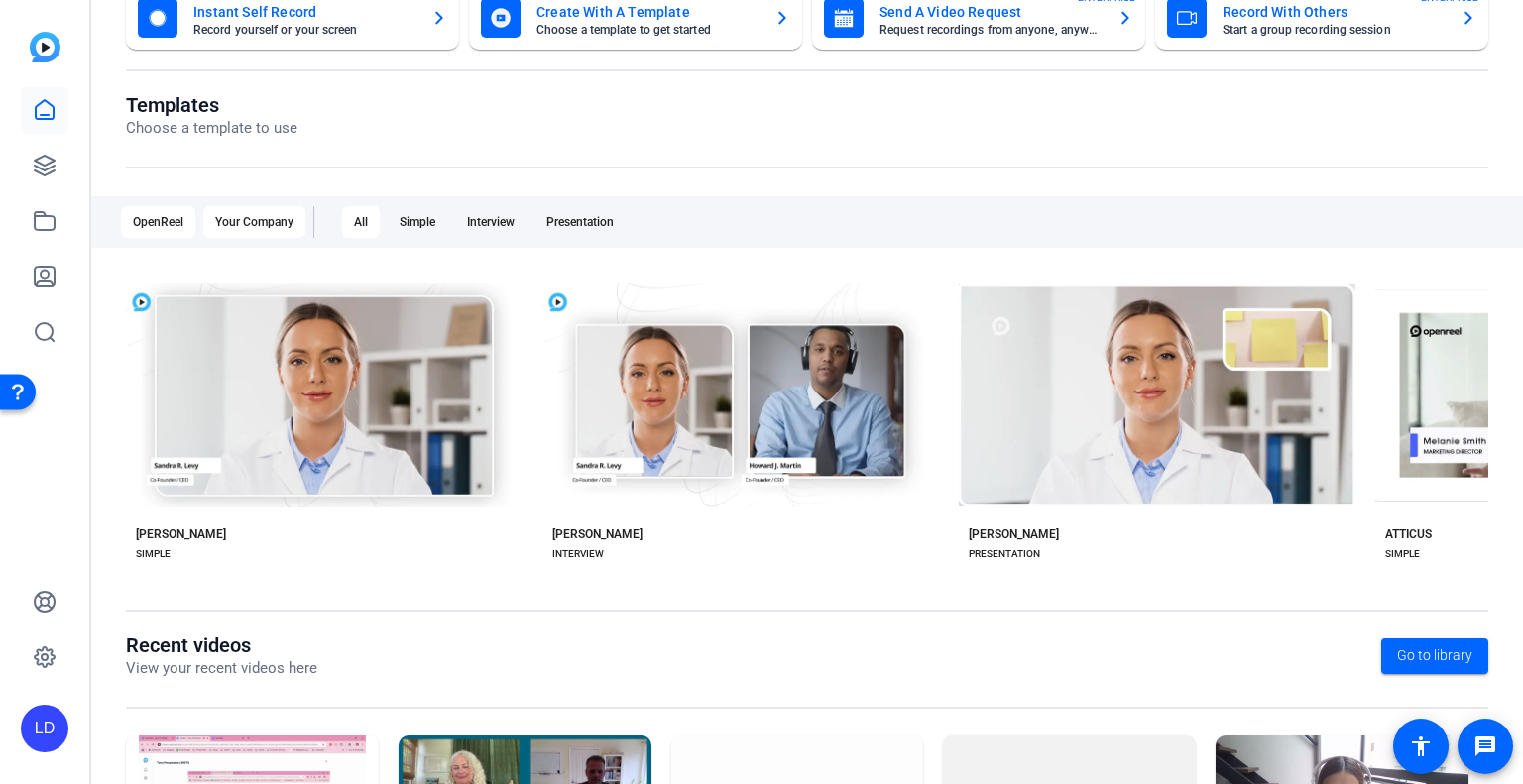 click on "Your Company" 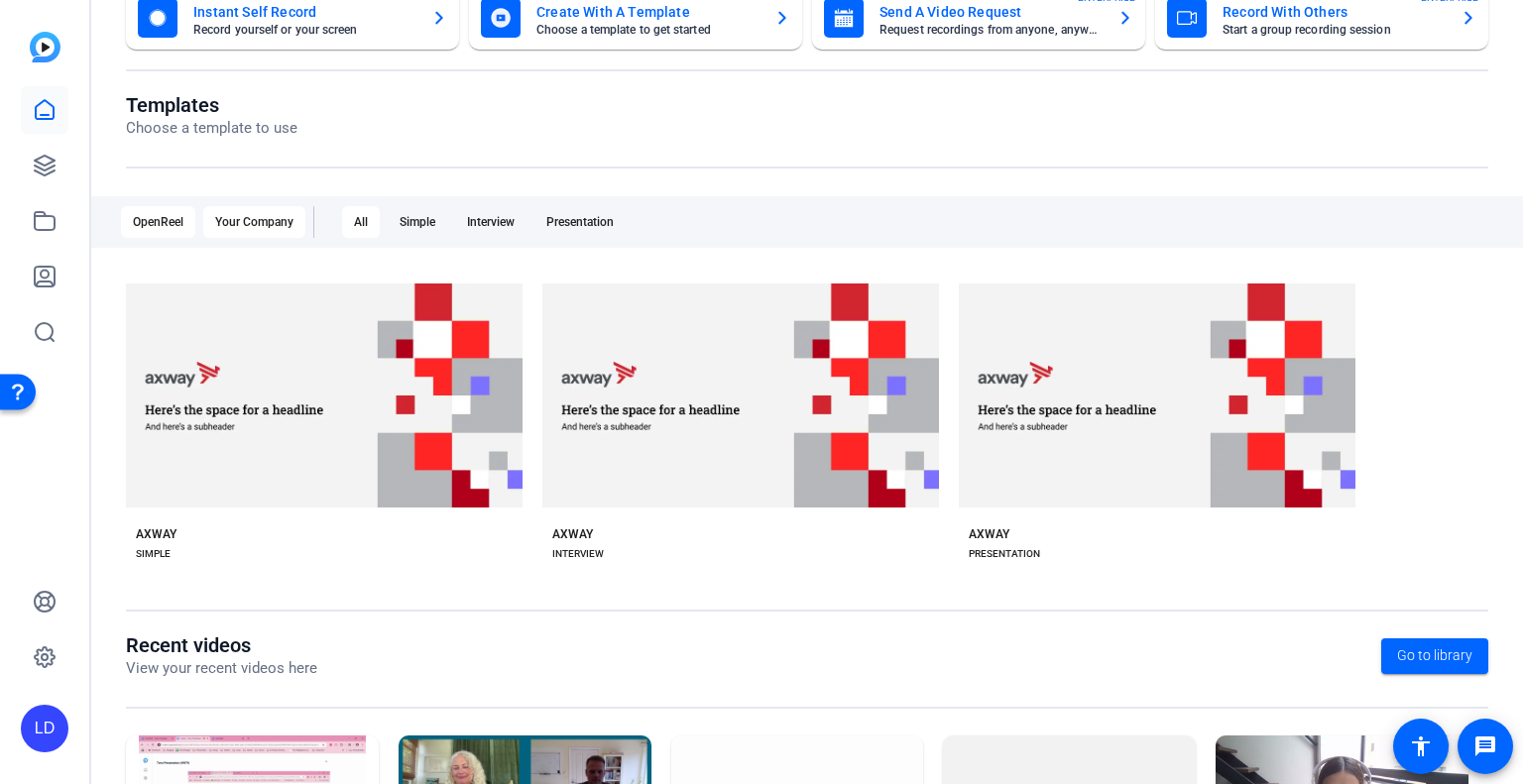 click on "OpenReel" 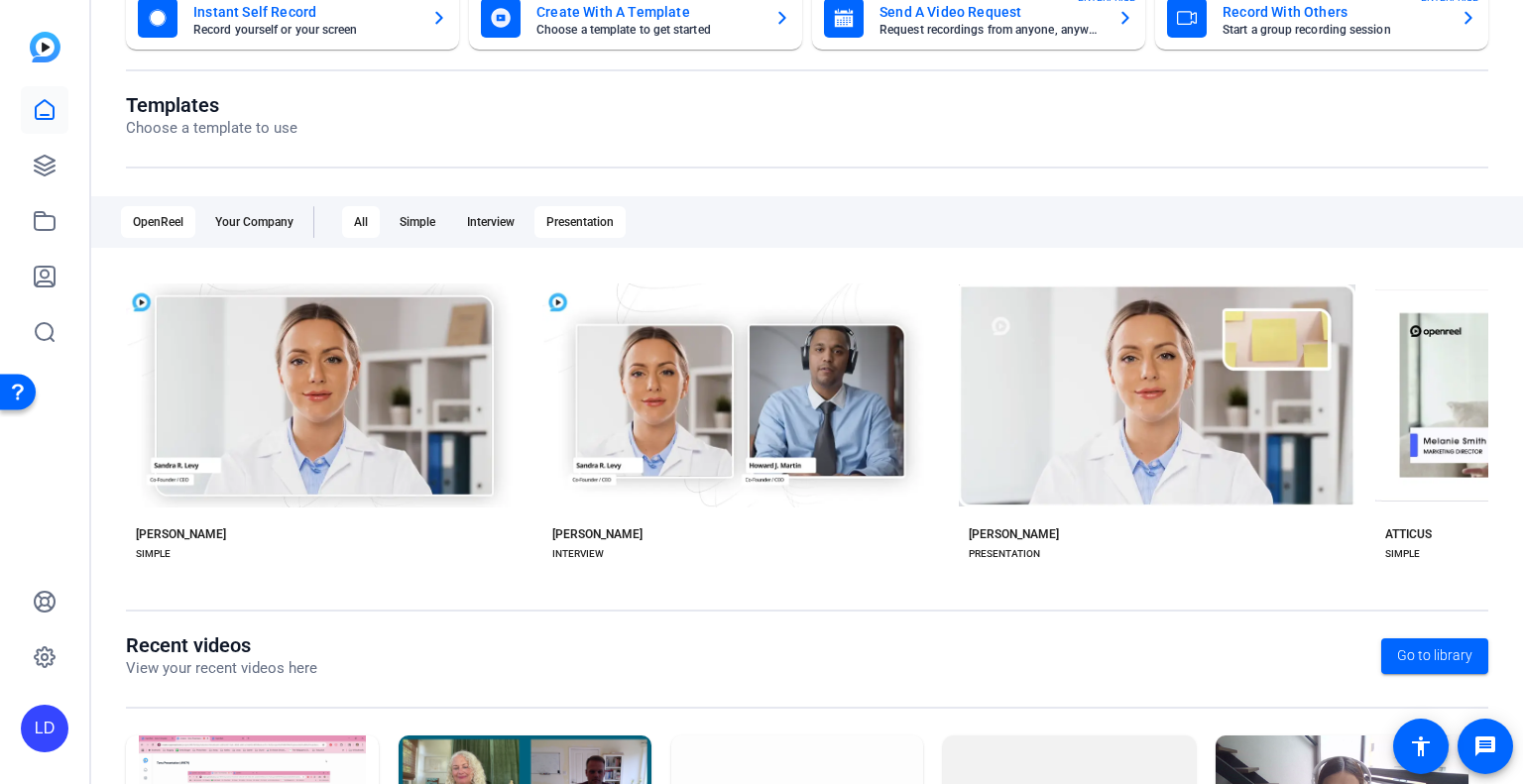 click on "Presentation" 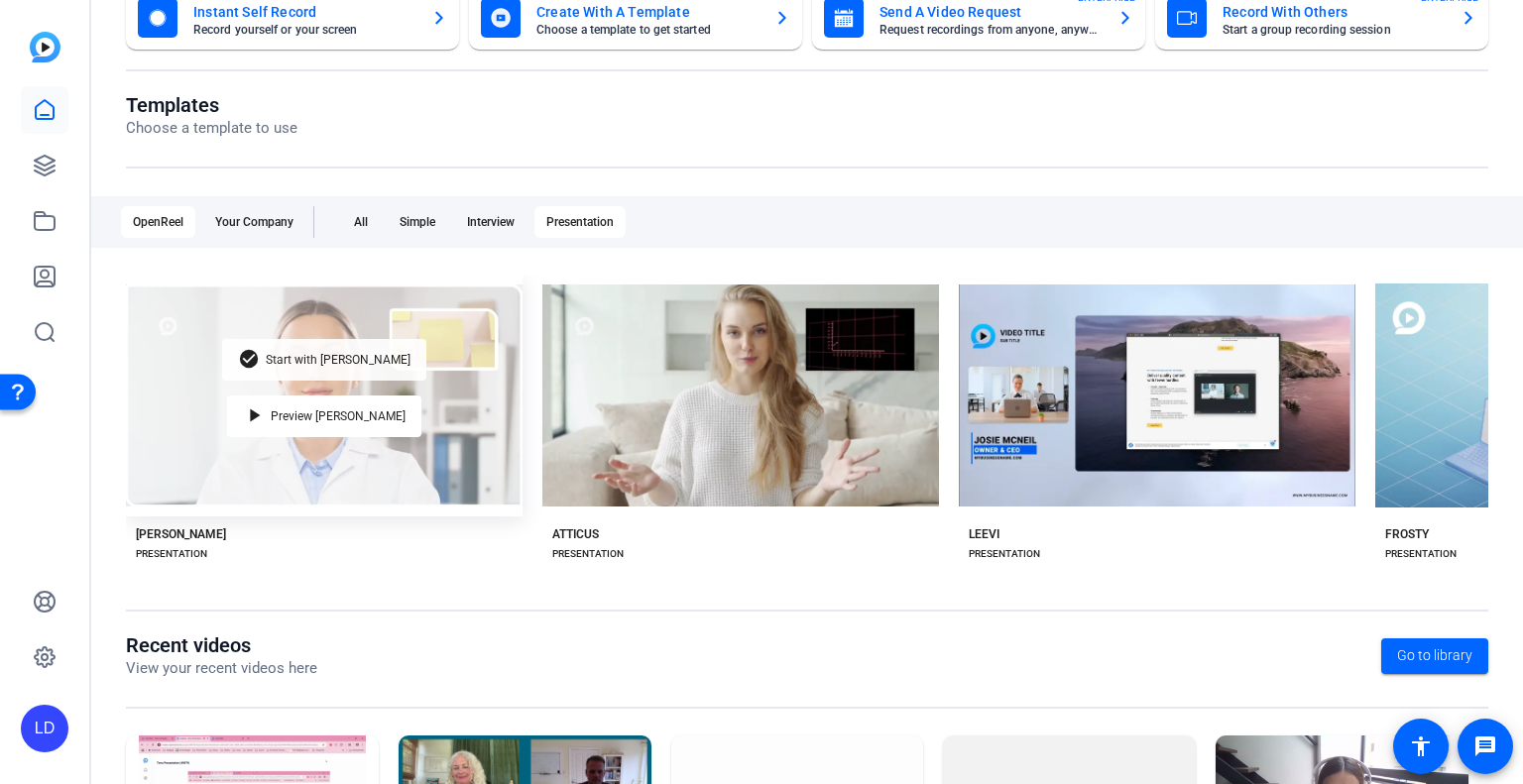 click on "Start with Matti" 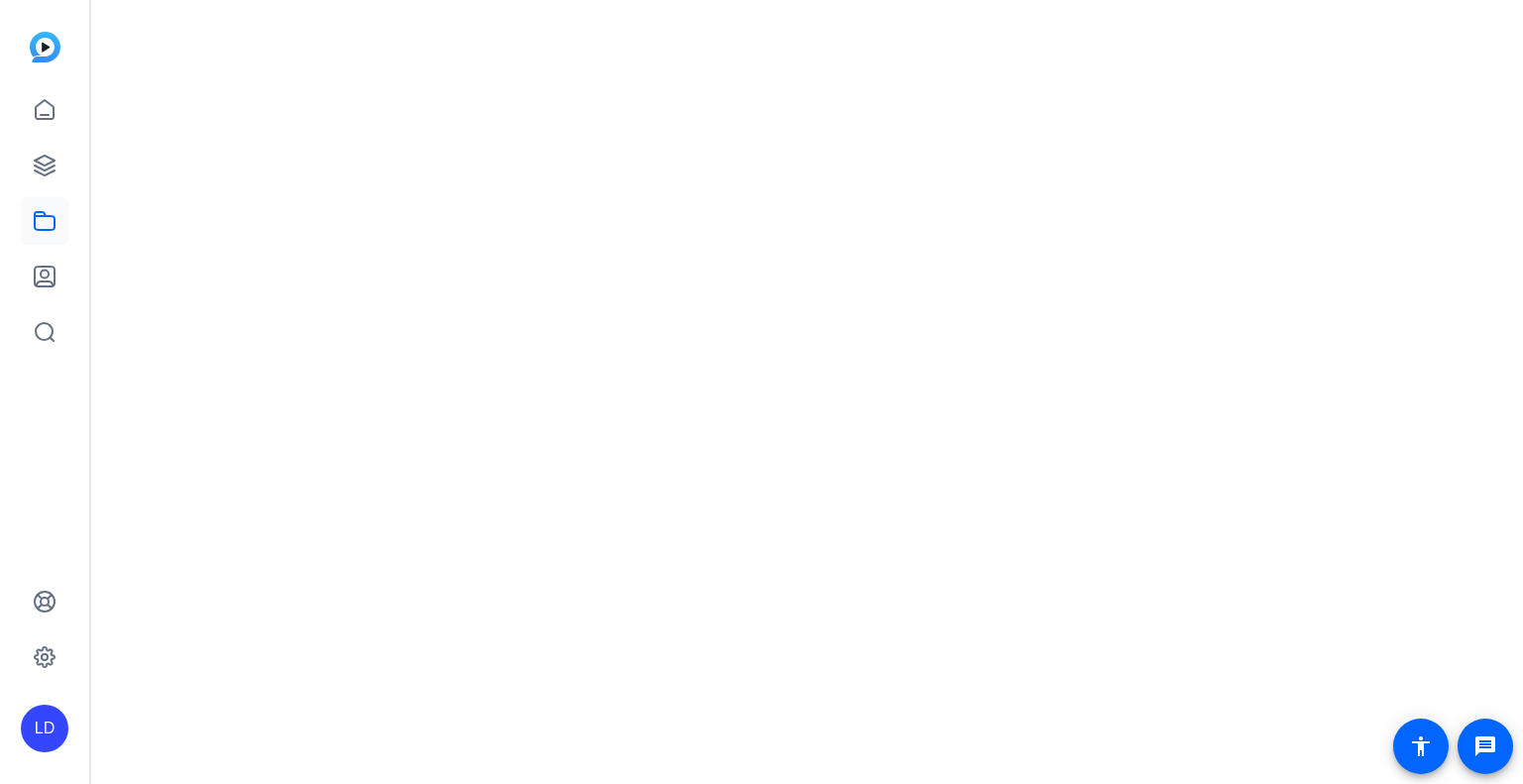 scroll, scrollTop: 0, scrollLeft: 0, axis: both 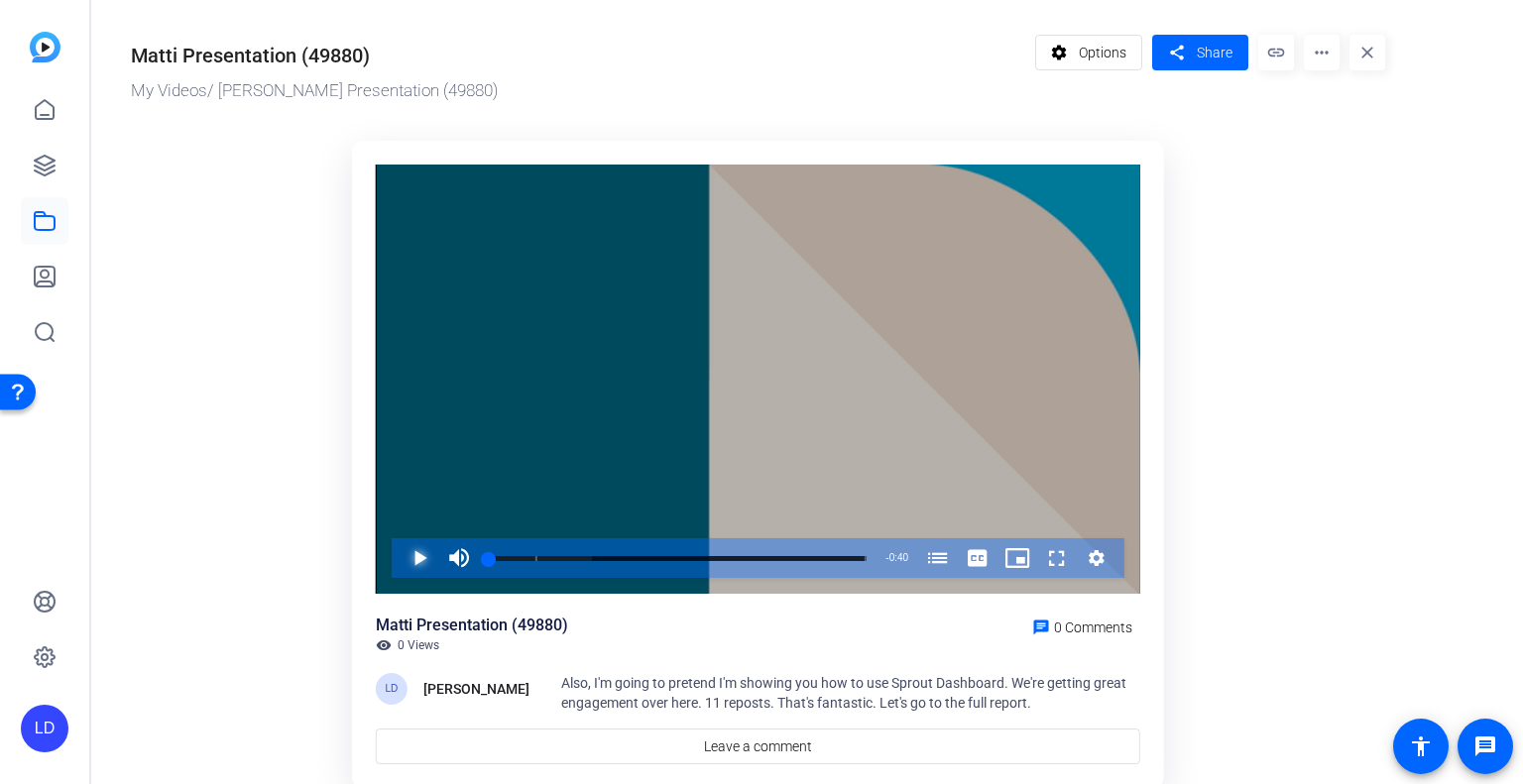 click at bounding box center (400, 558) 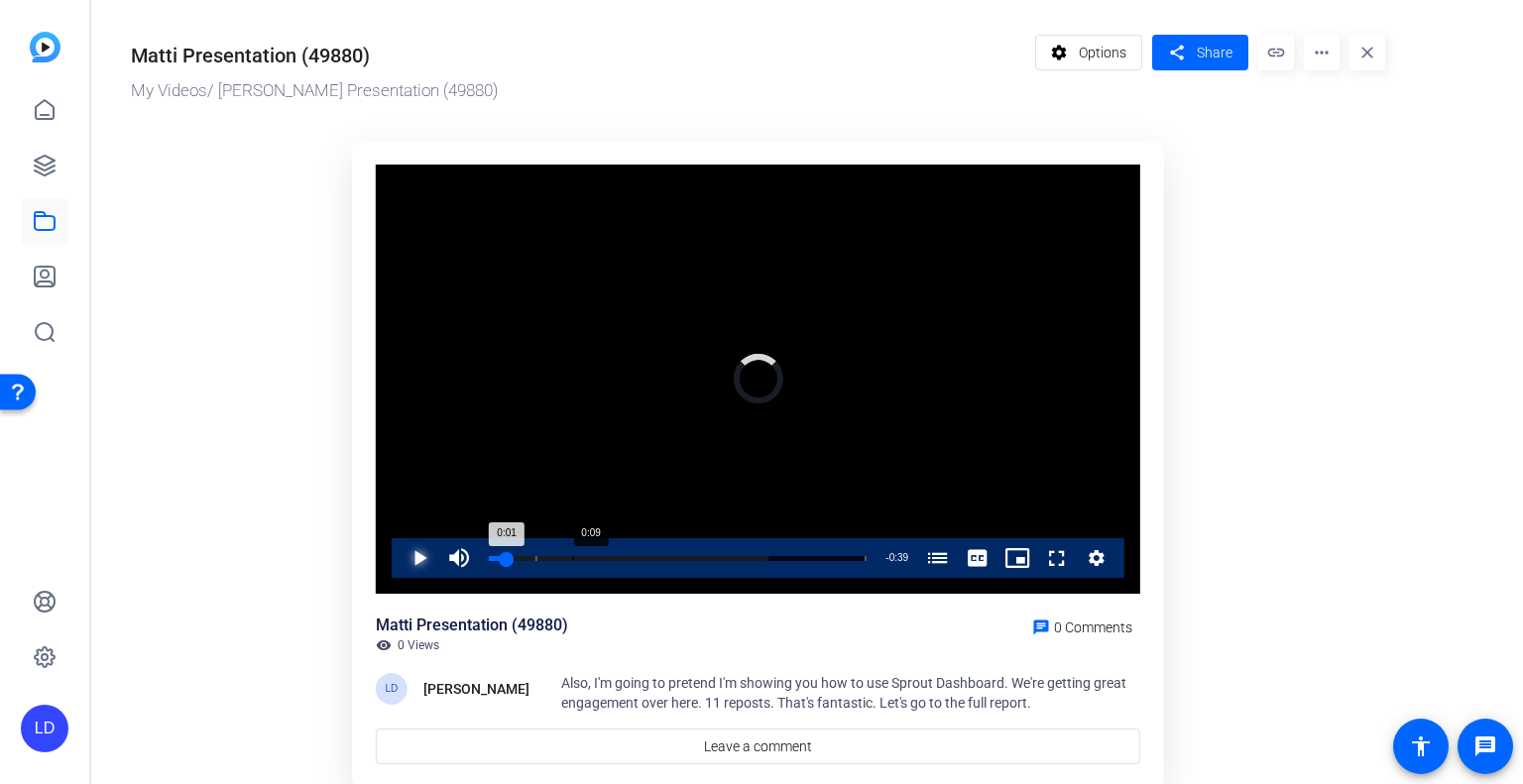 click on "Loaded :  74.23% 0:09 0:01 We're Getting Engagement on LinkedIn (00:05)" at bounding box center [677, 558] 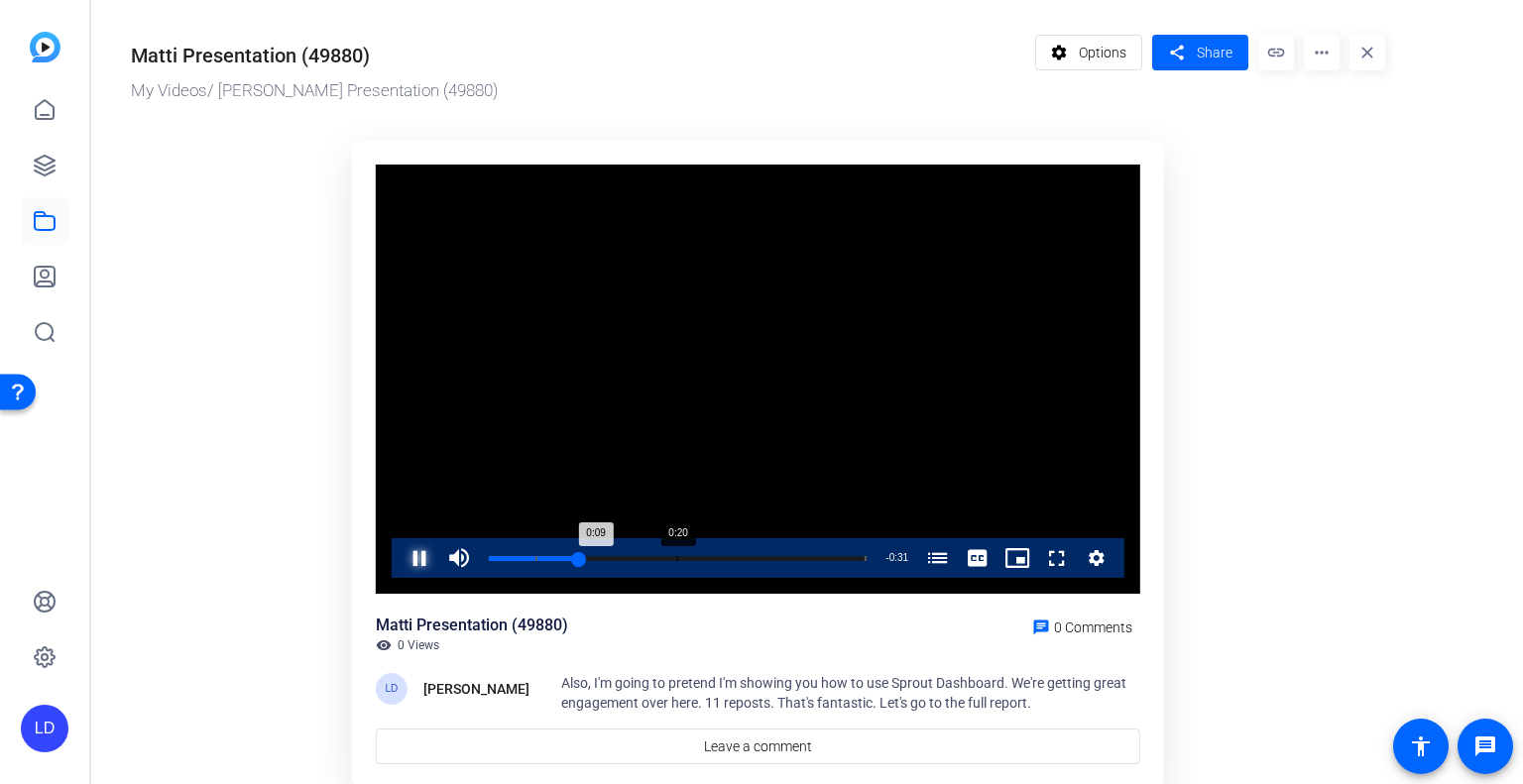 click on "Loaded :  100.00% 0:20 0:09 We're Getting Engagement on LinkedIn (00:05)" at bounding box center (677, 558) 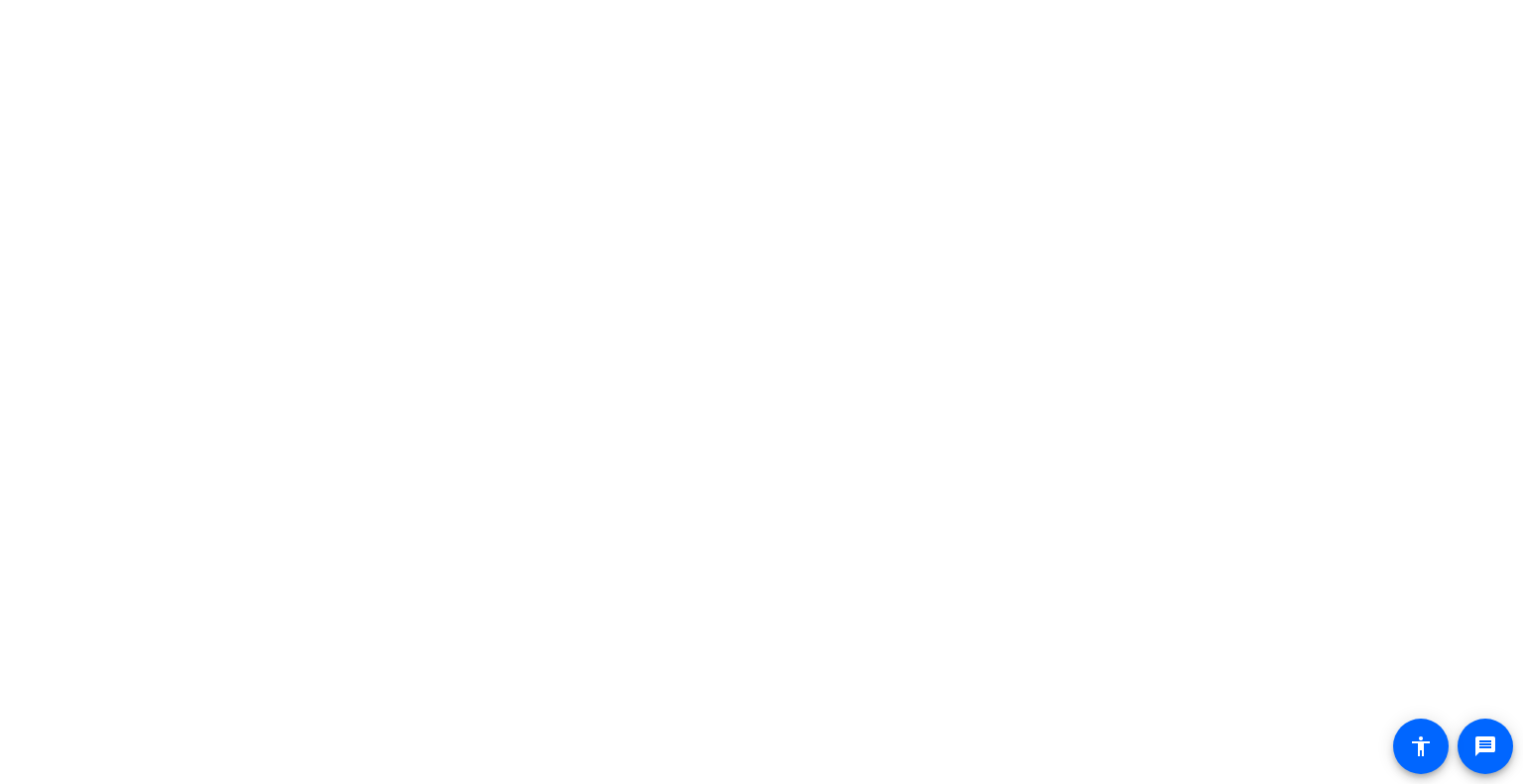 scroll, scrollTop: 0, scrollLeft: 0, axis: both 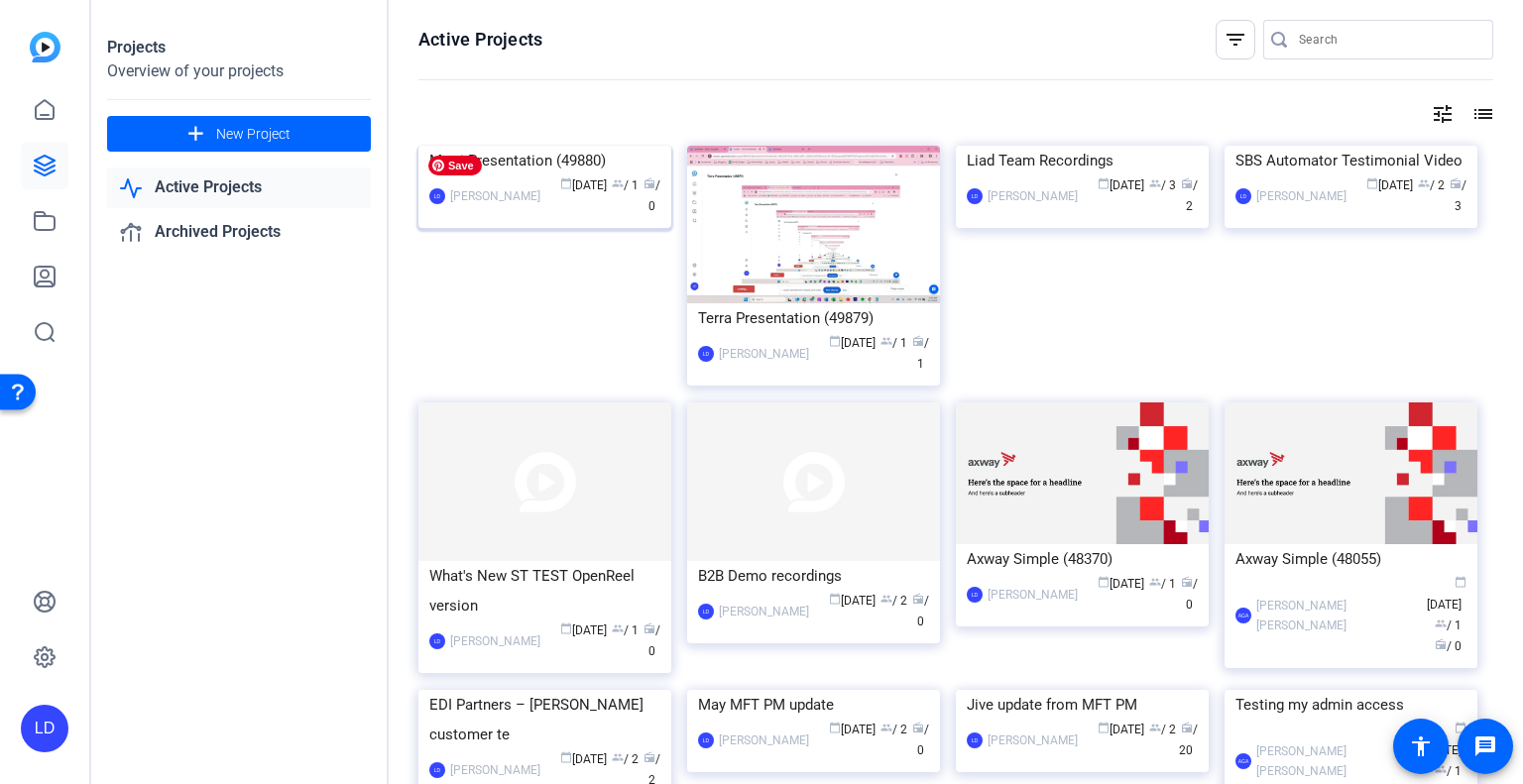 click 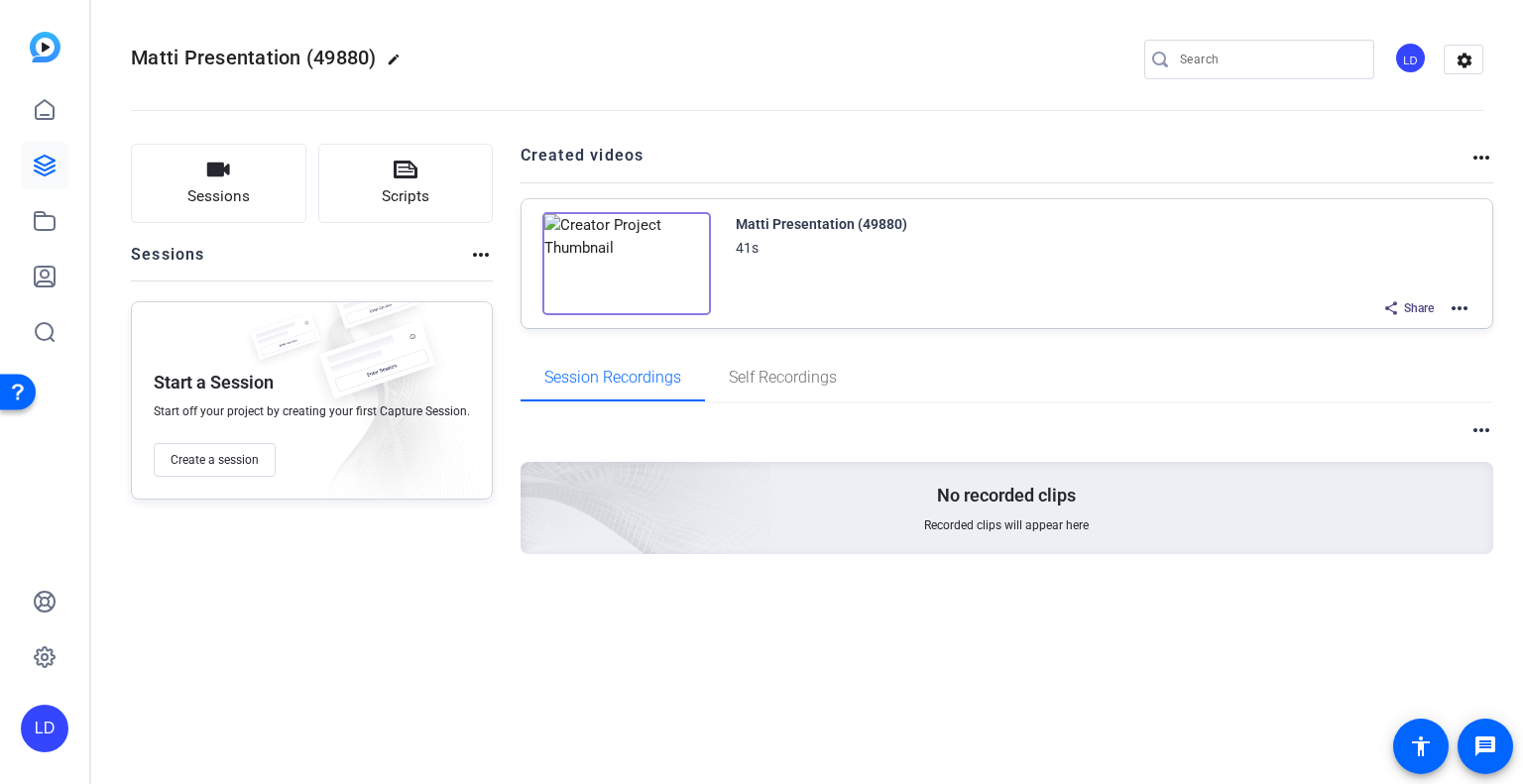 click on "edit" 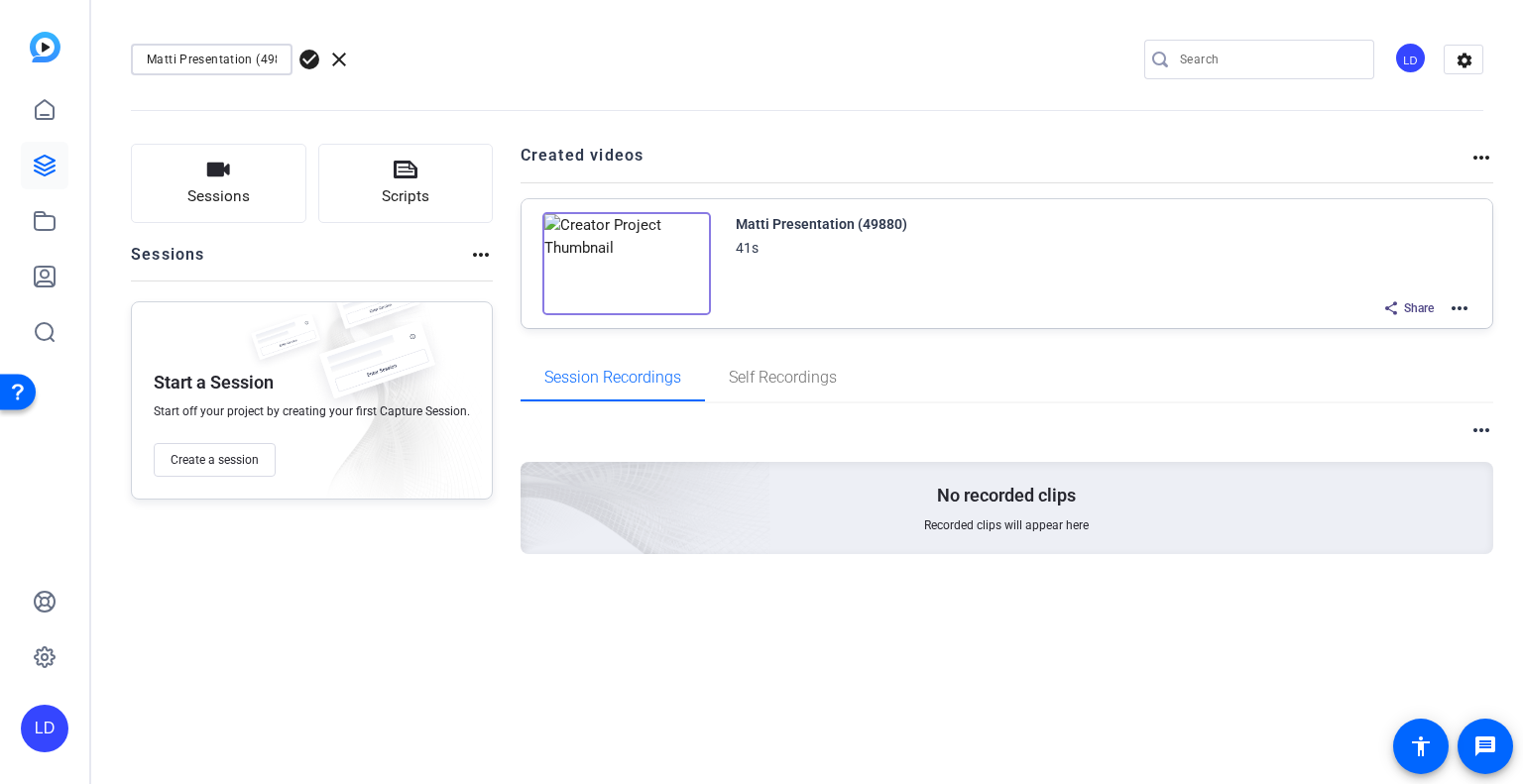 click on "Matti Presentation (49880)" at bounding box center [211, 59] 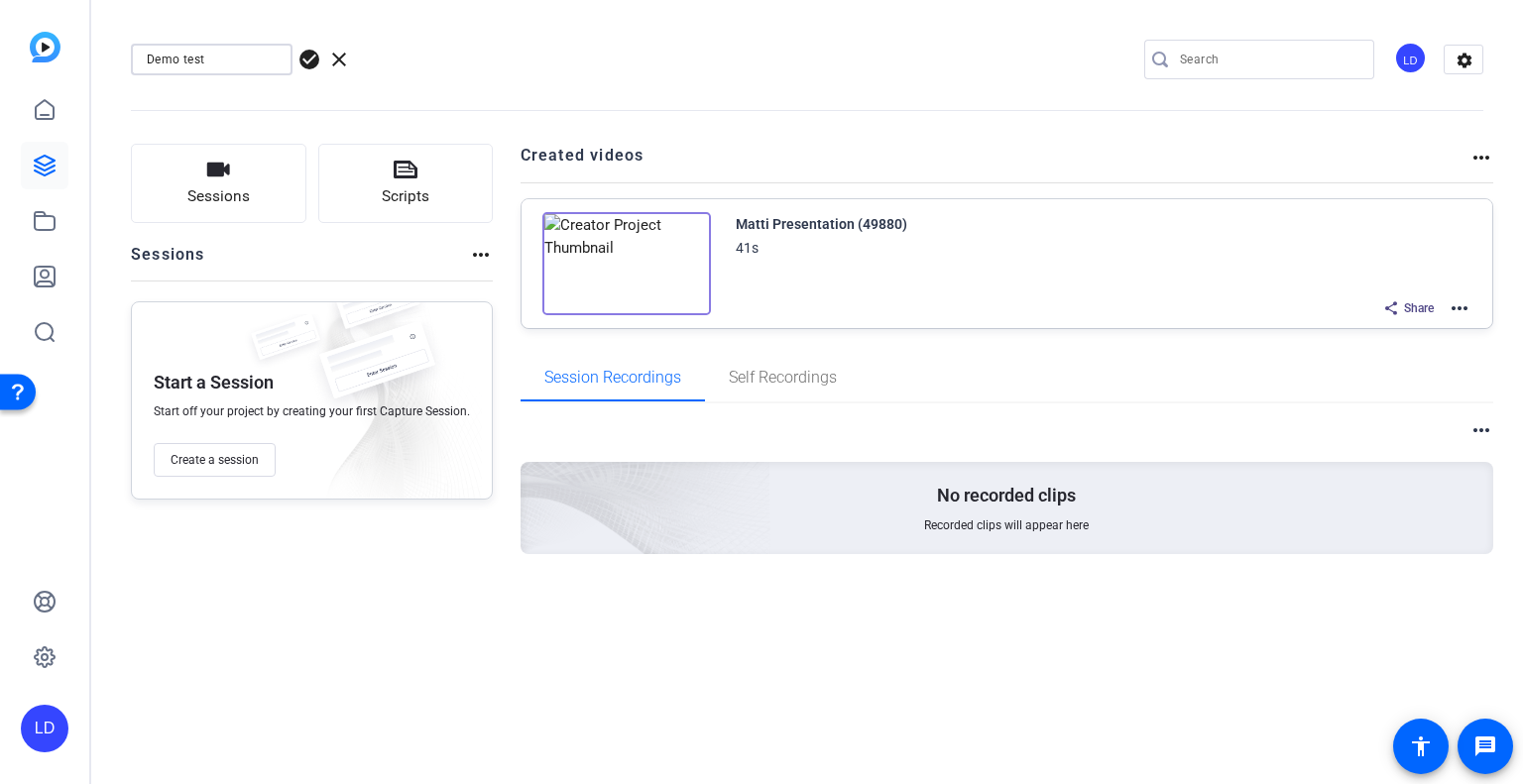 type on "Demo test" 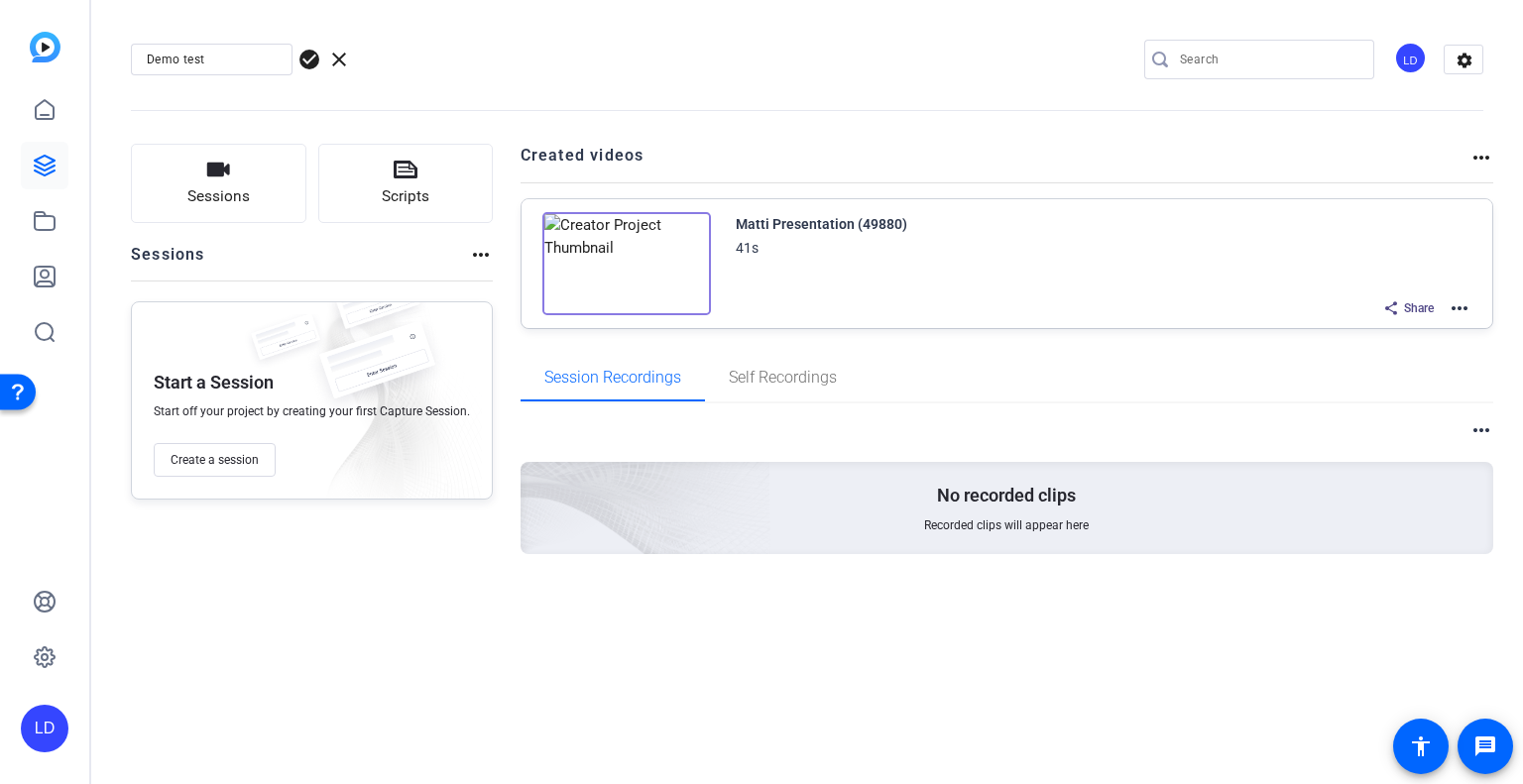 click on "check_circle" 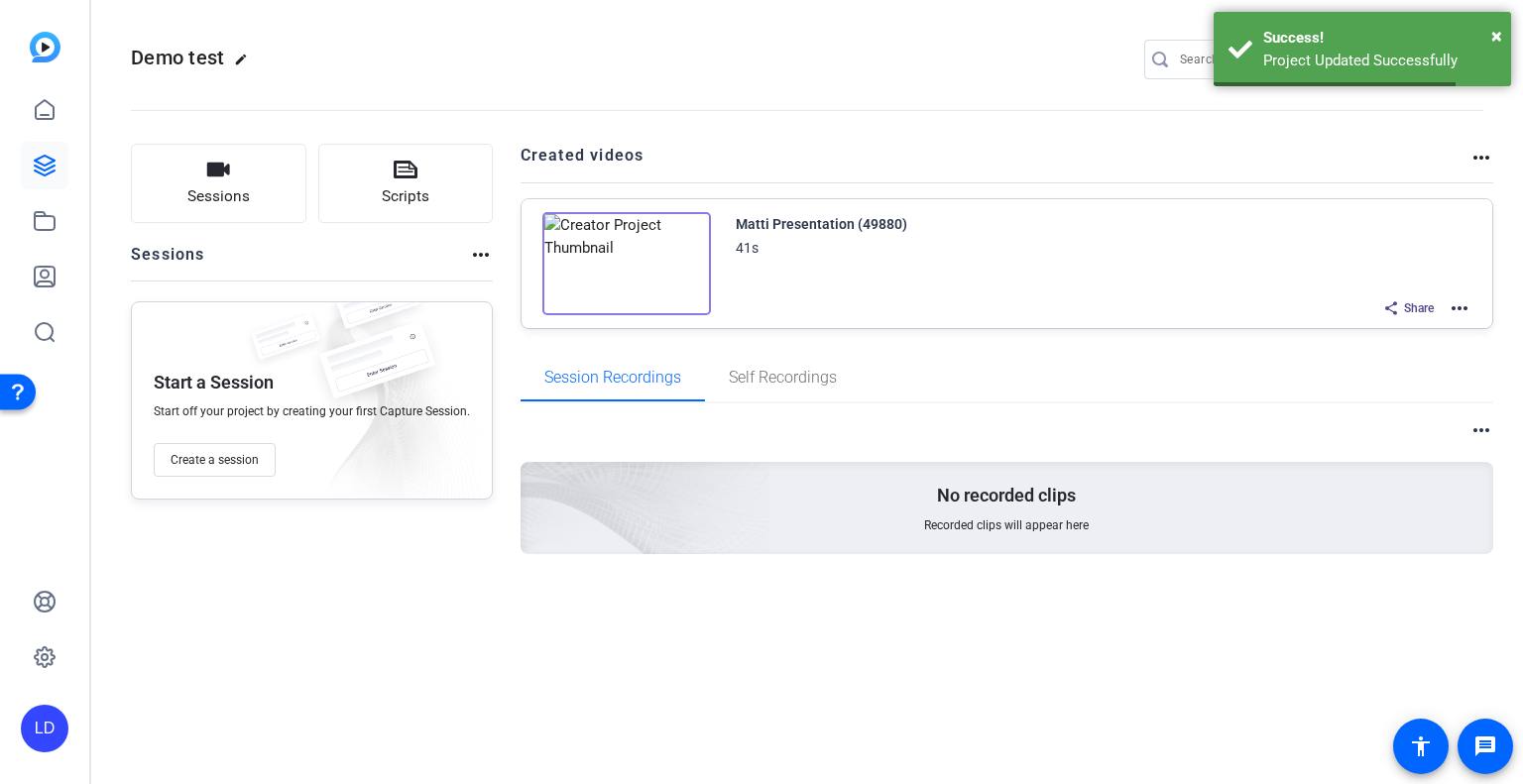 click on "Demo test  edit" 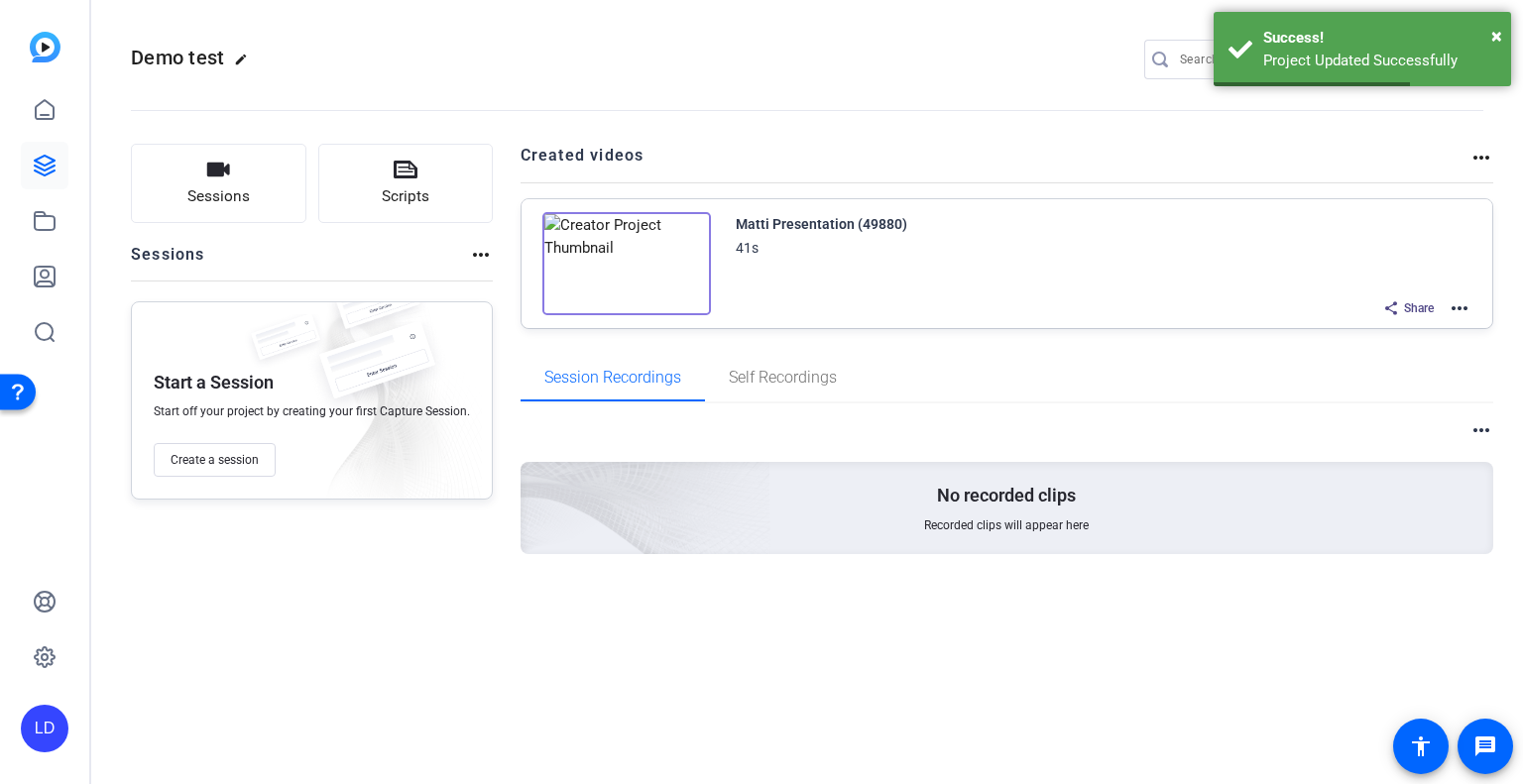click on "edit" 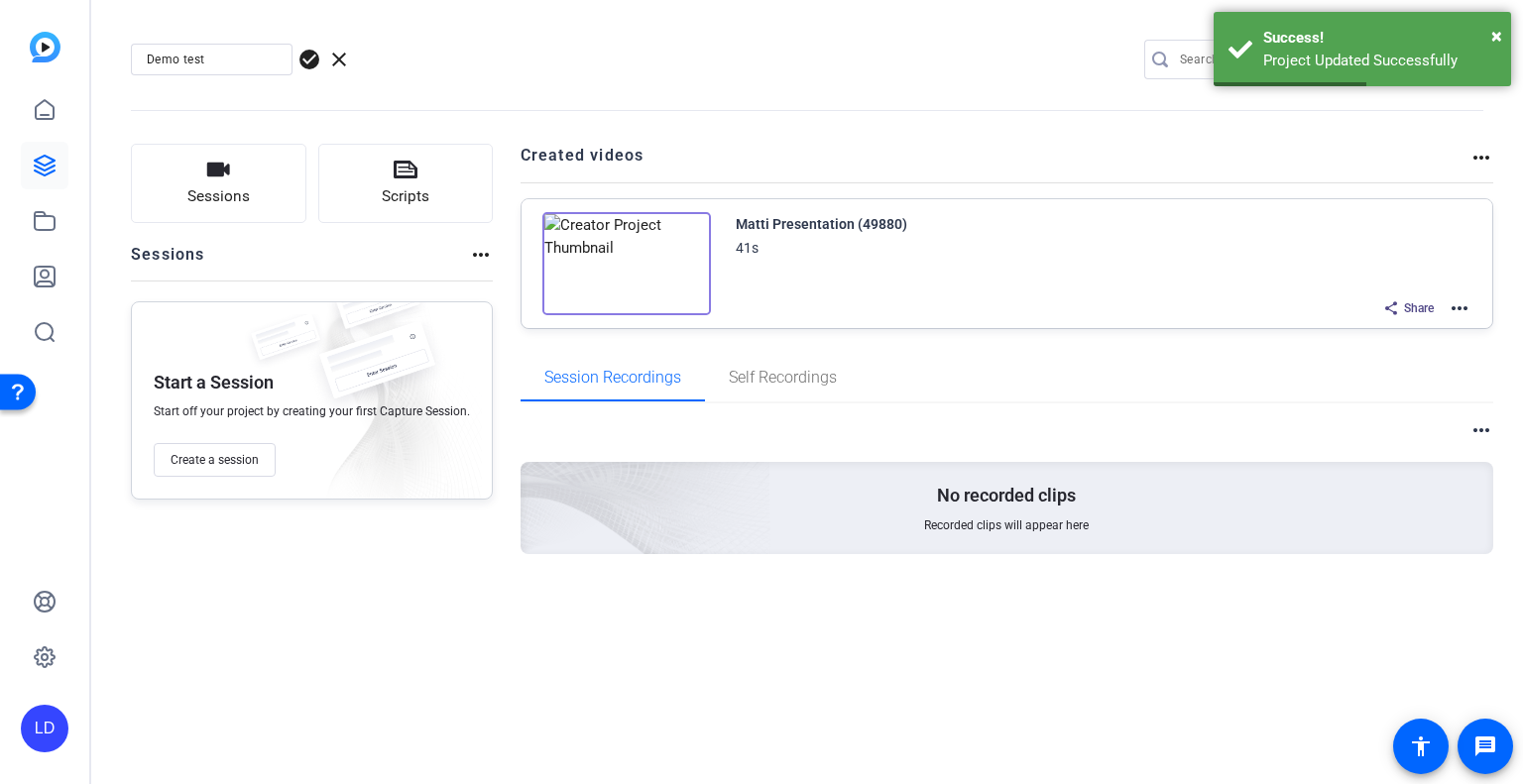 click on "Demo test" at bounding box center (211, 59) 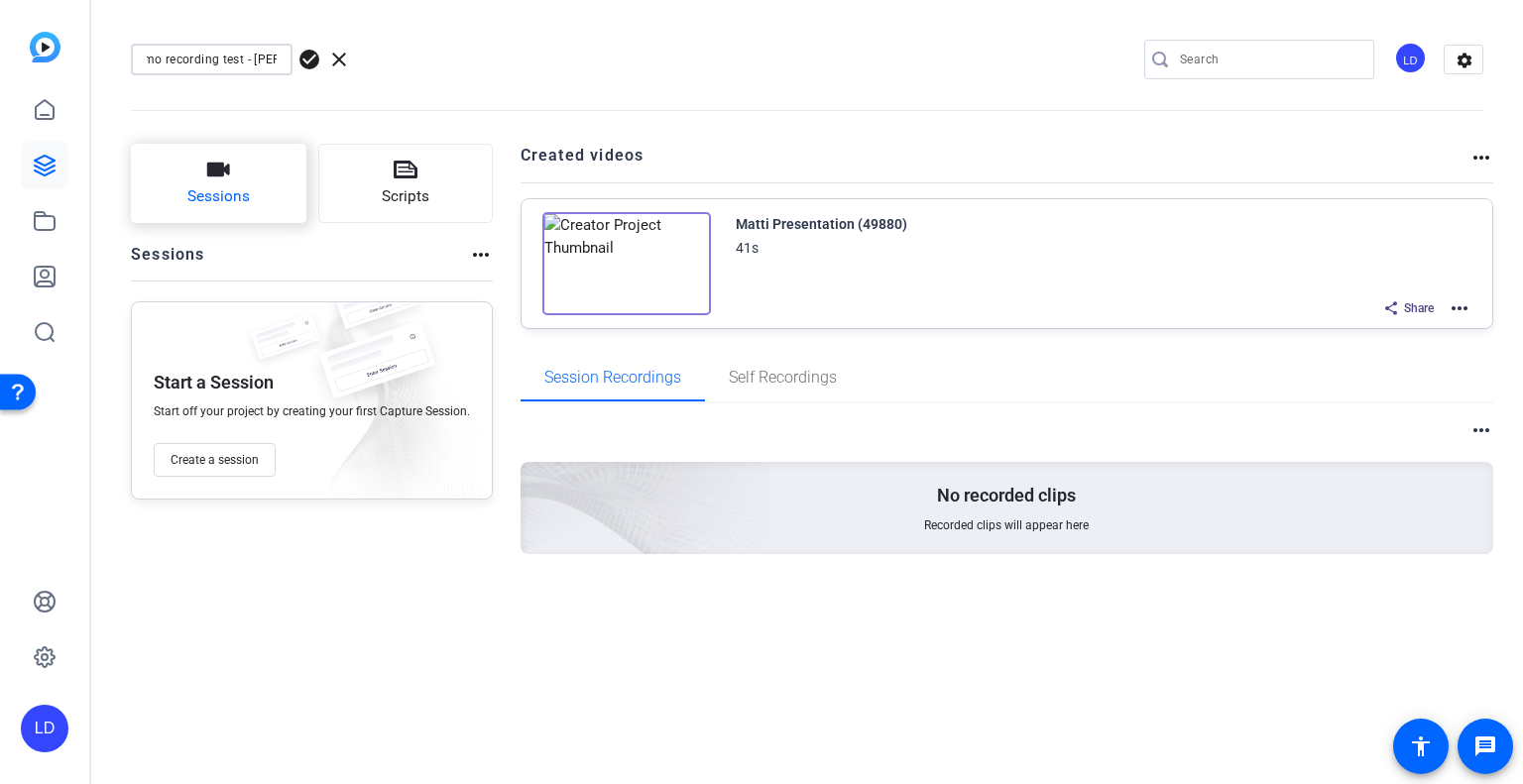 scroll, scrollTop: 0, scrollLeft: 24, axis: horizontal 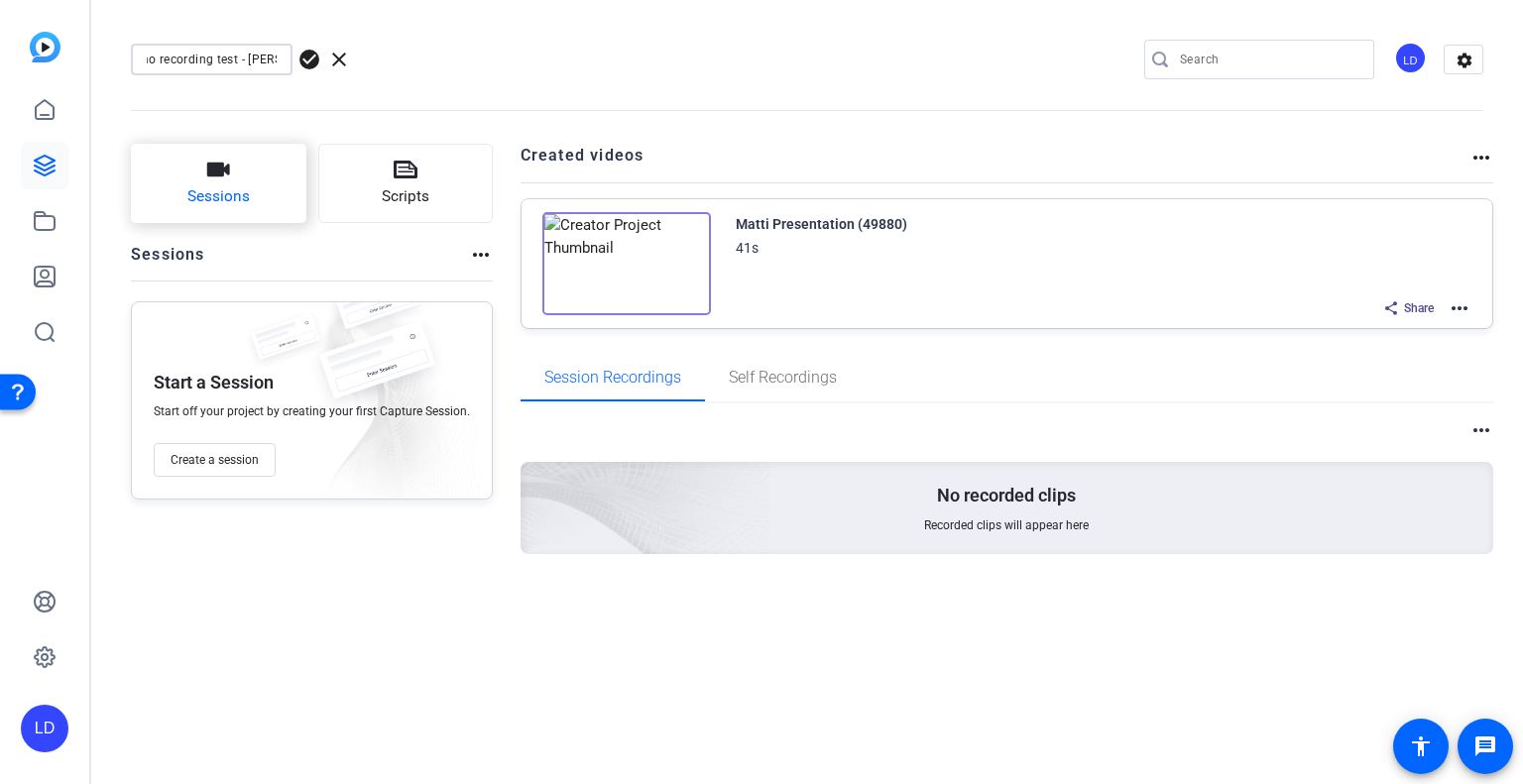 type on "Demo recording test - Lydia" 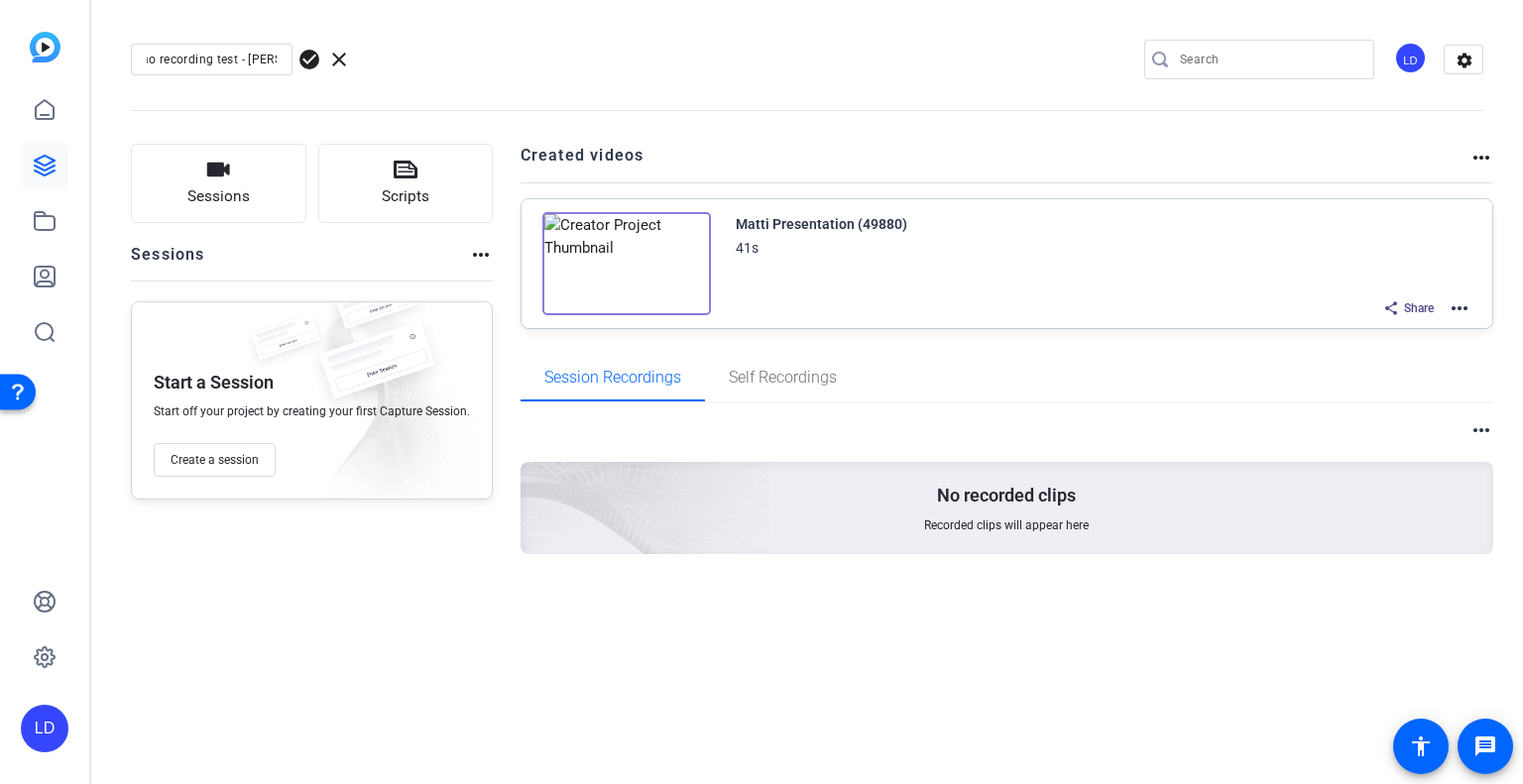 click on "check_circle" 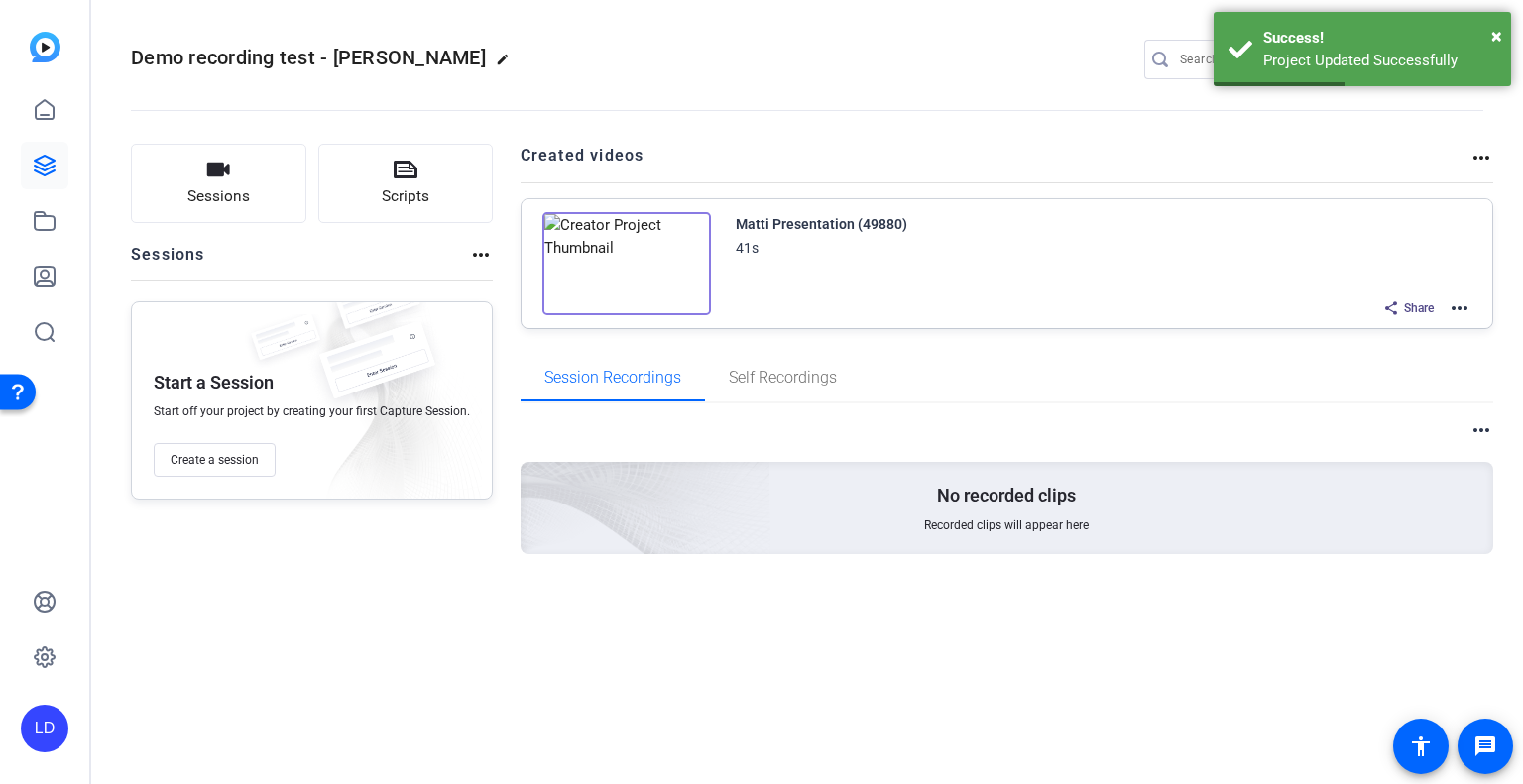 click 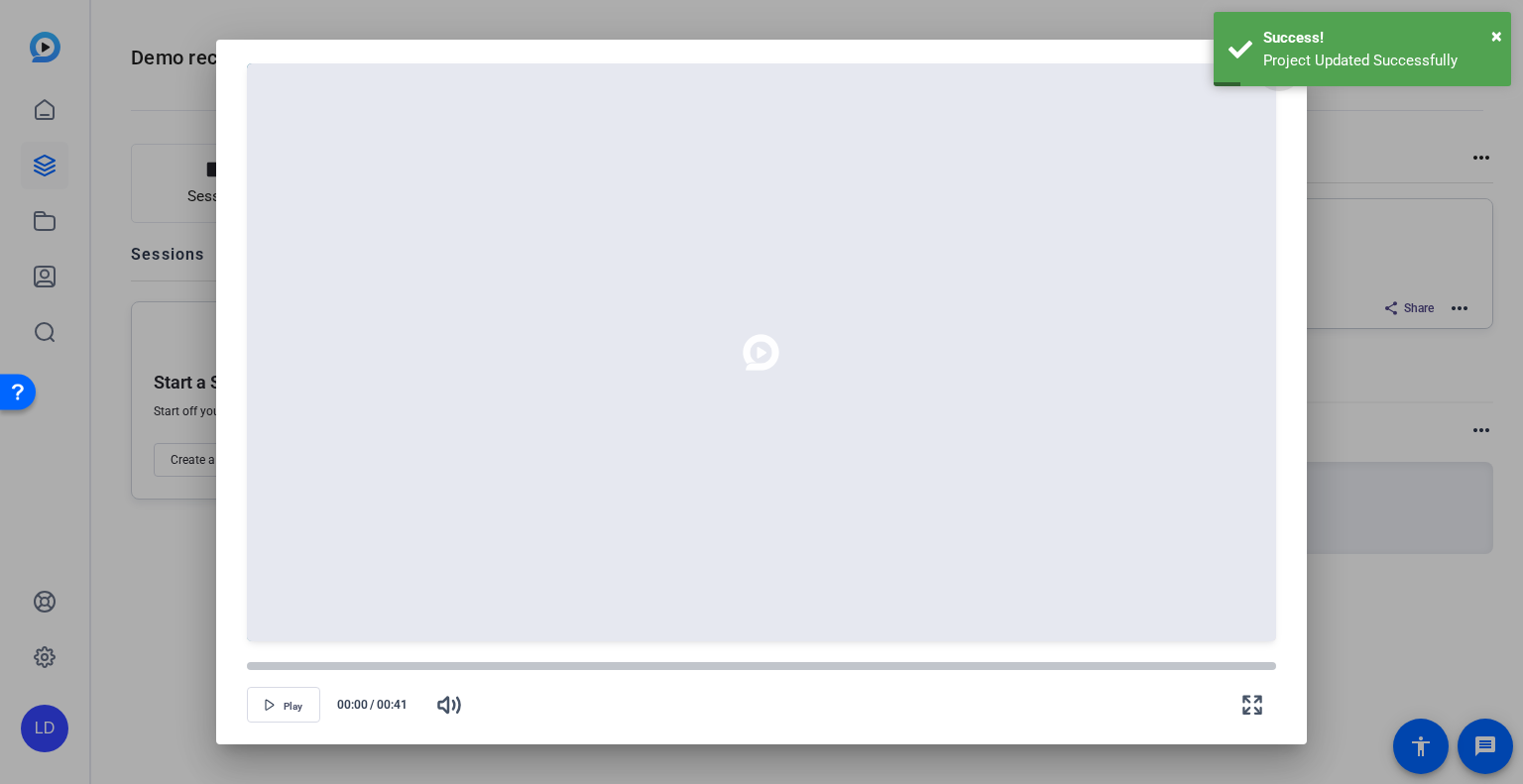 click at bounding box center [762, 392] 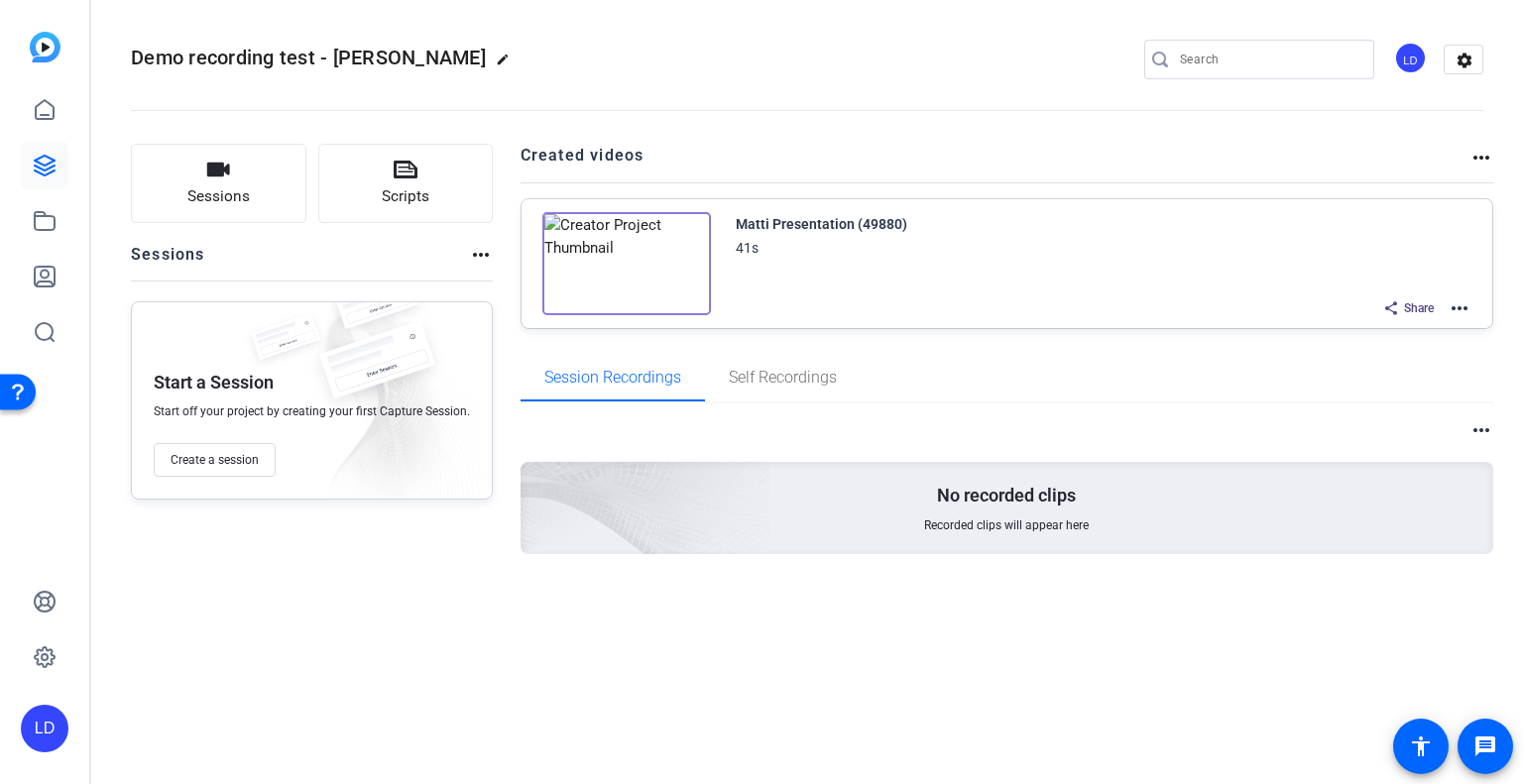click on "more_horiz" 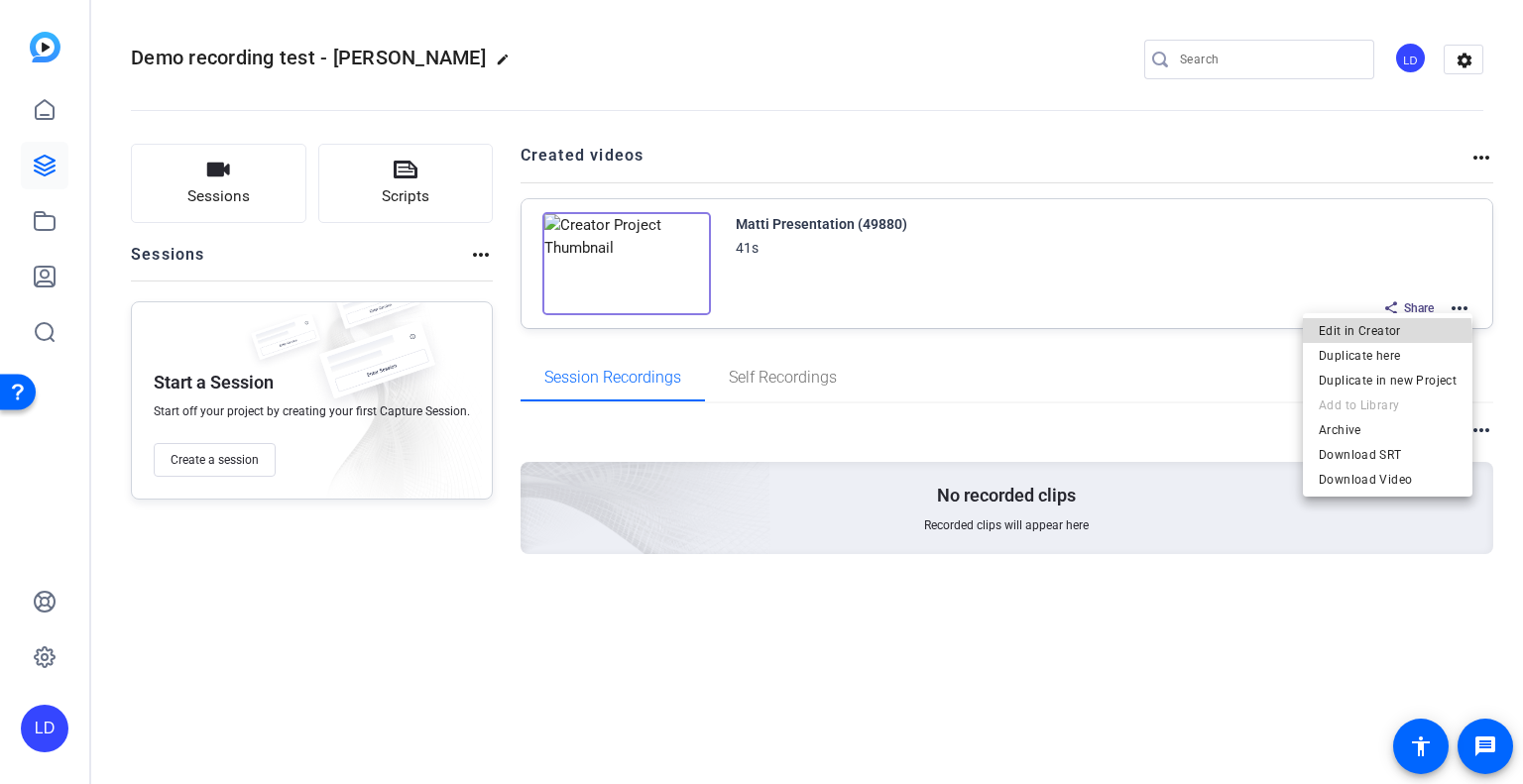 click on "Edit in Creator" at bounding box center [1387, 331] 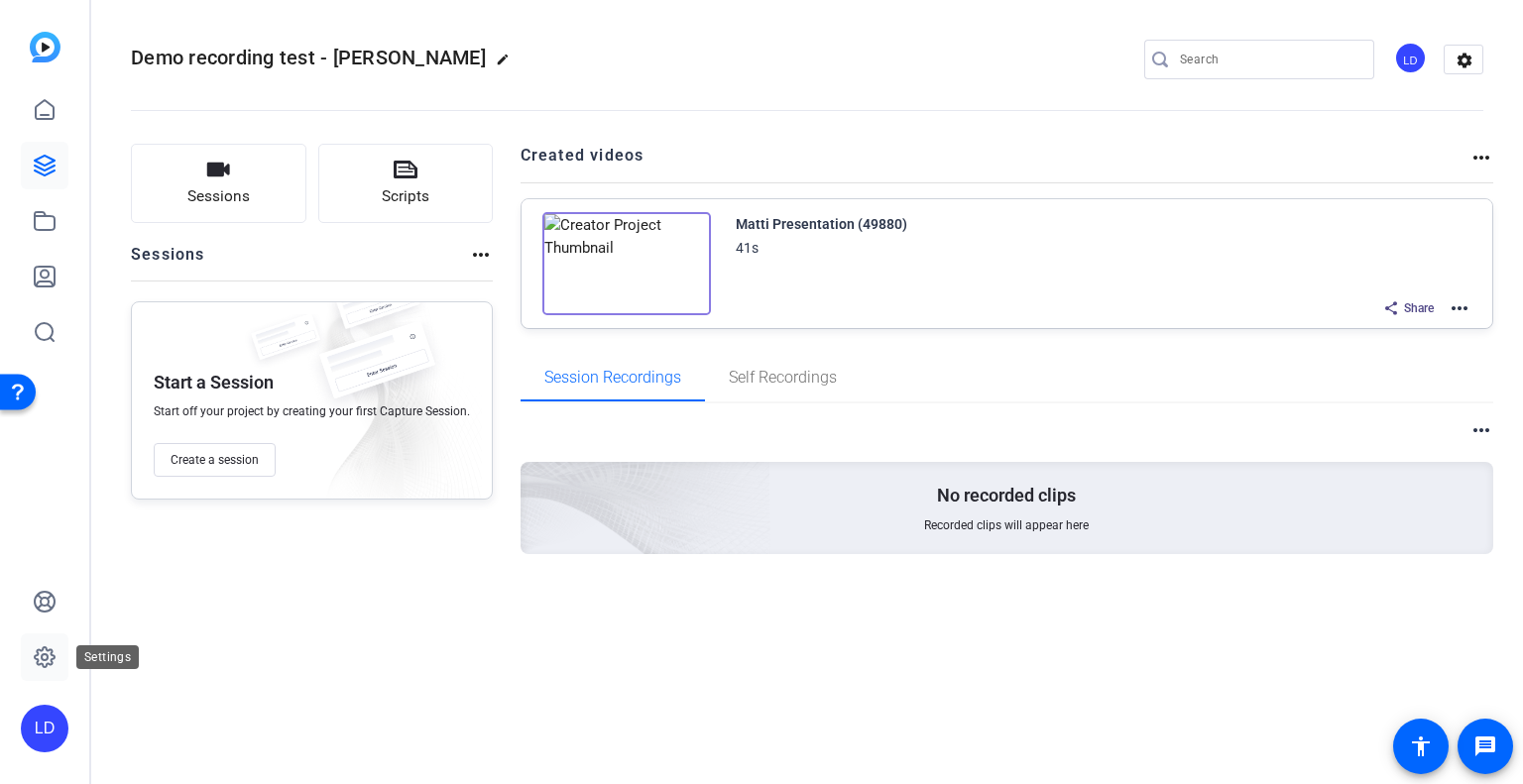 click 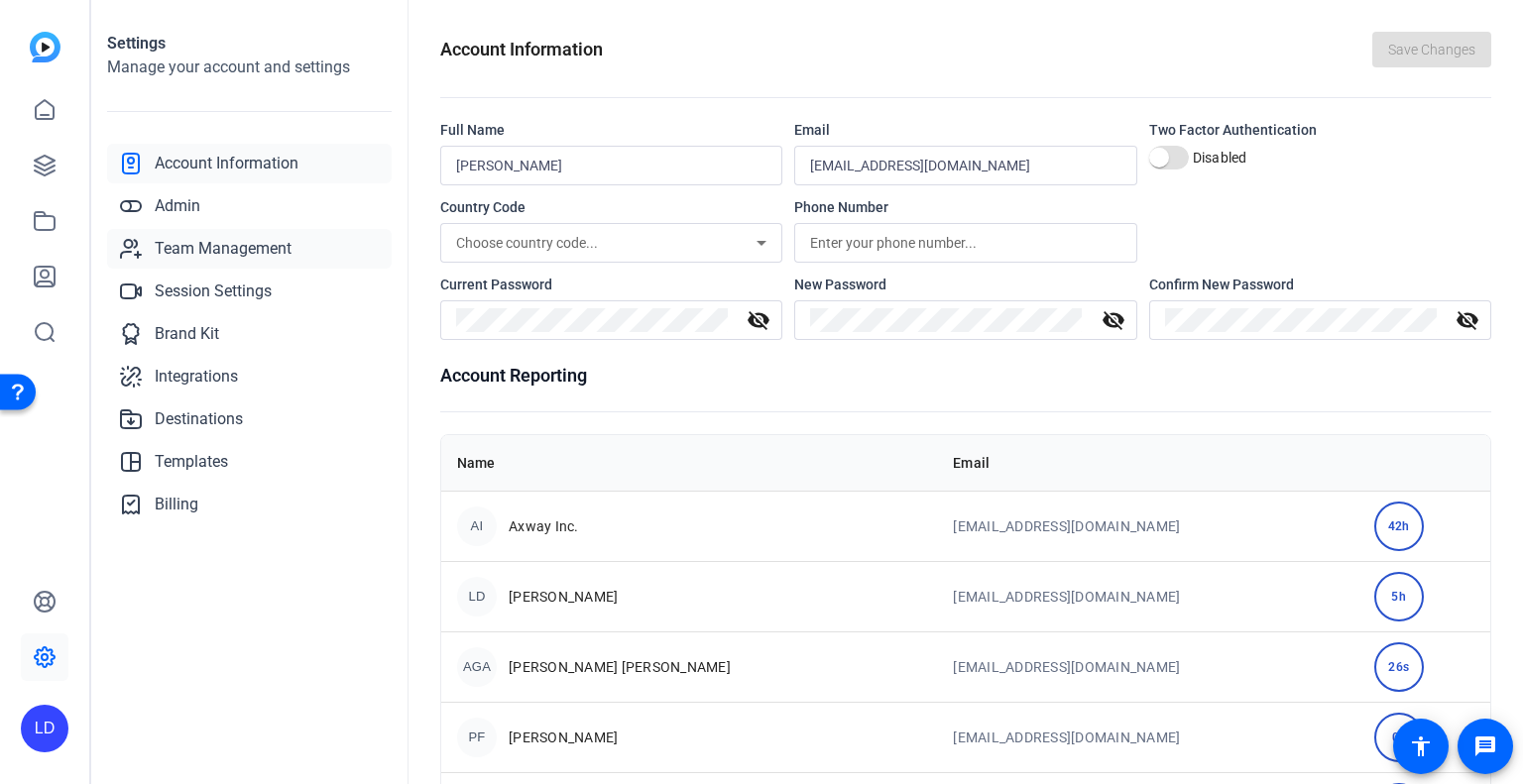 click on "Team Management" 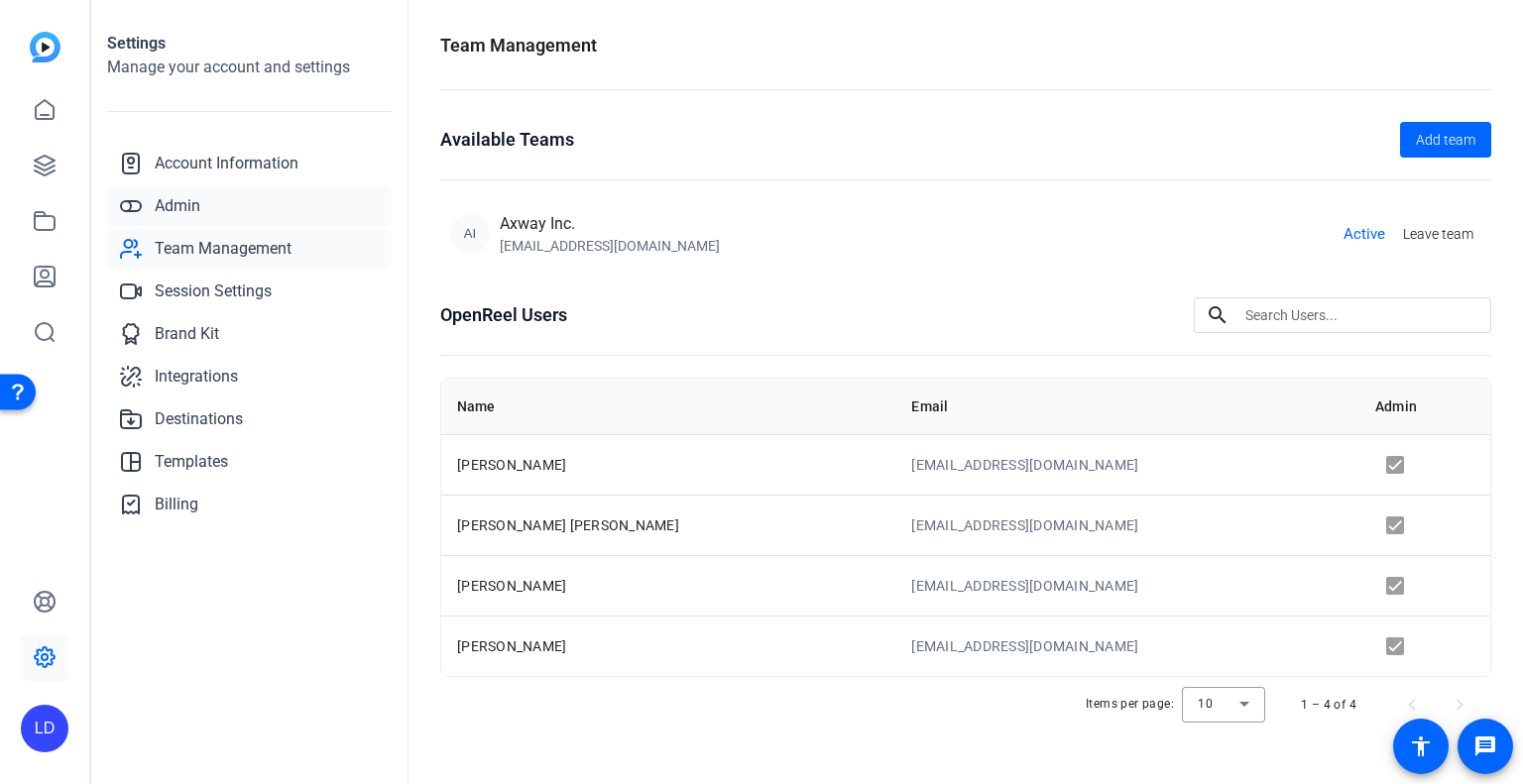 click on "Admin" 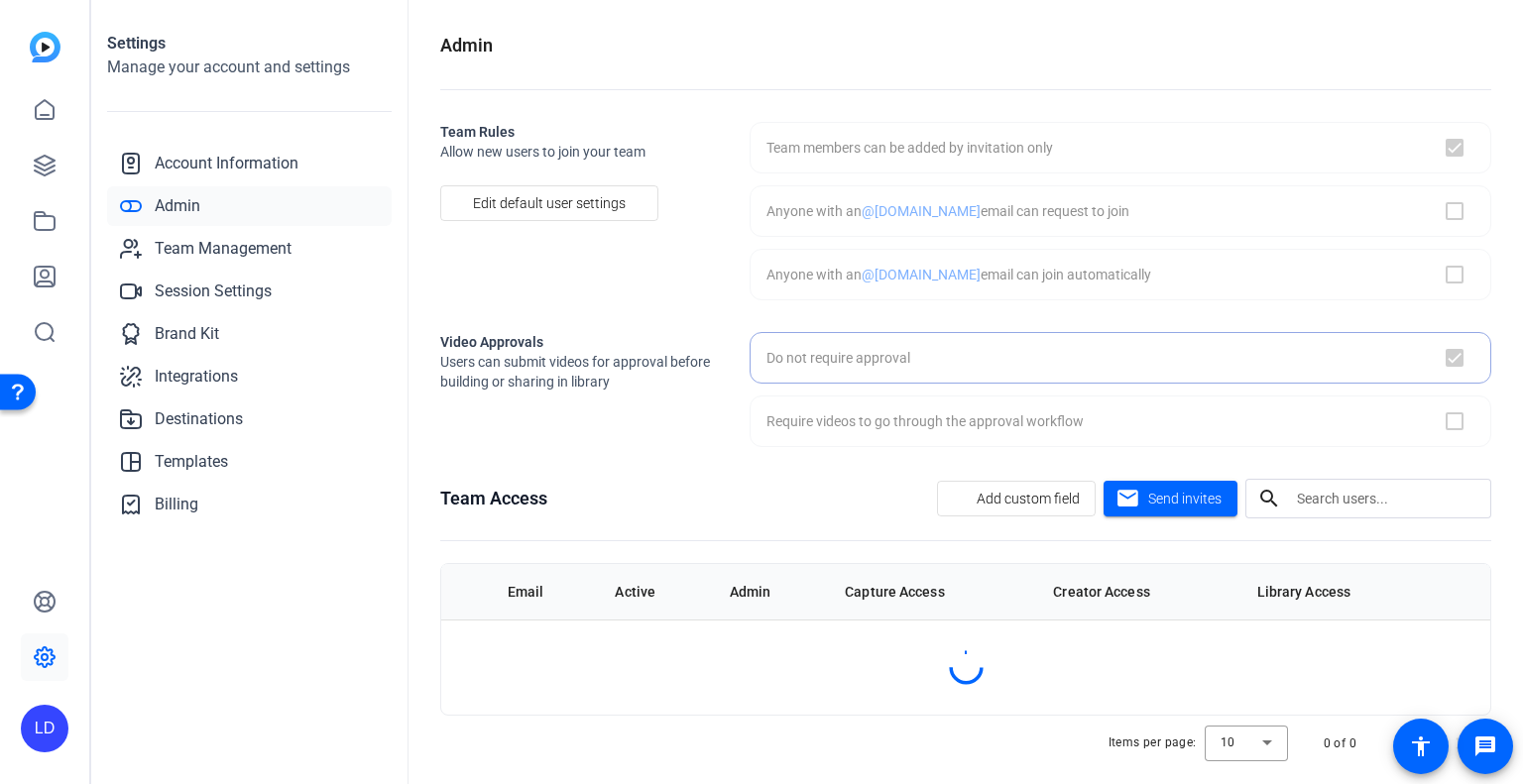 checkbox on "true" 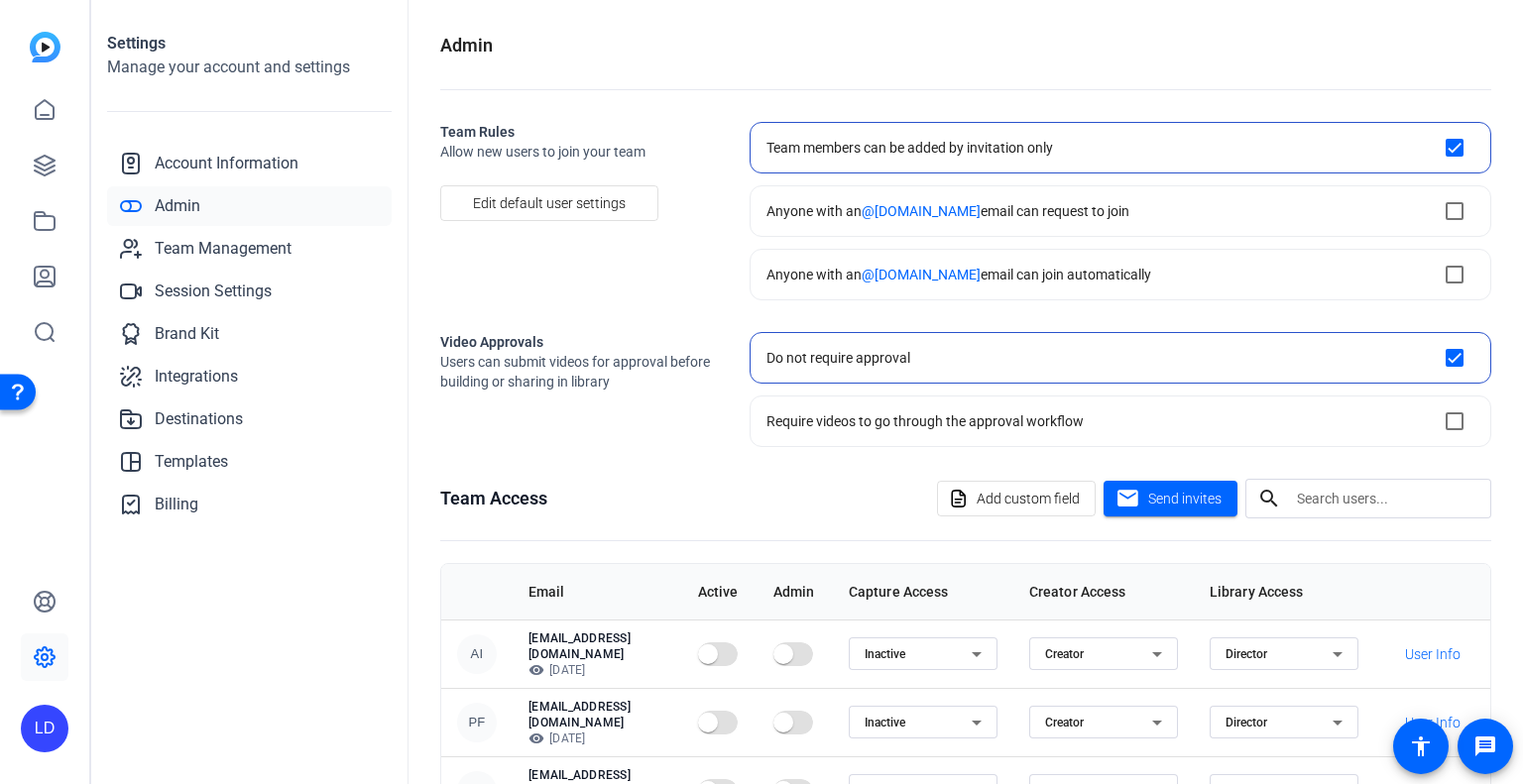 scroll, scrollTop: 270, scrollLeft: 0, axis: vertical 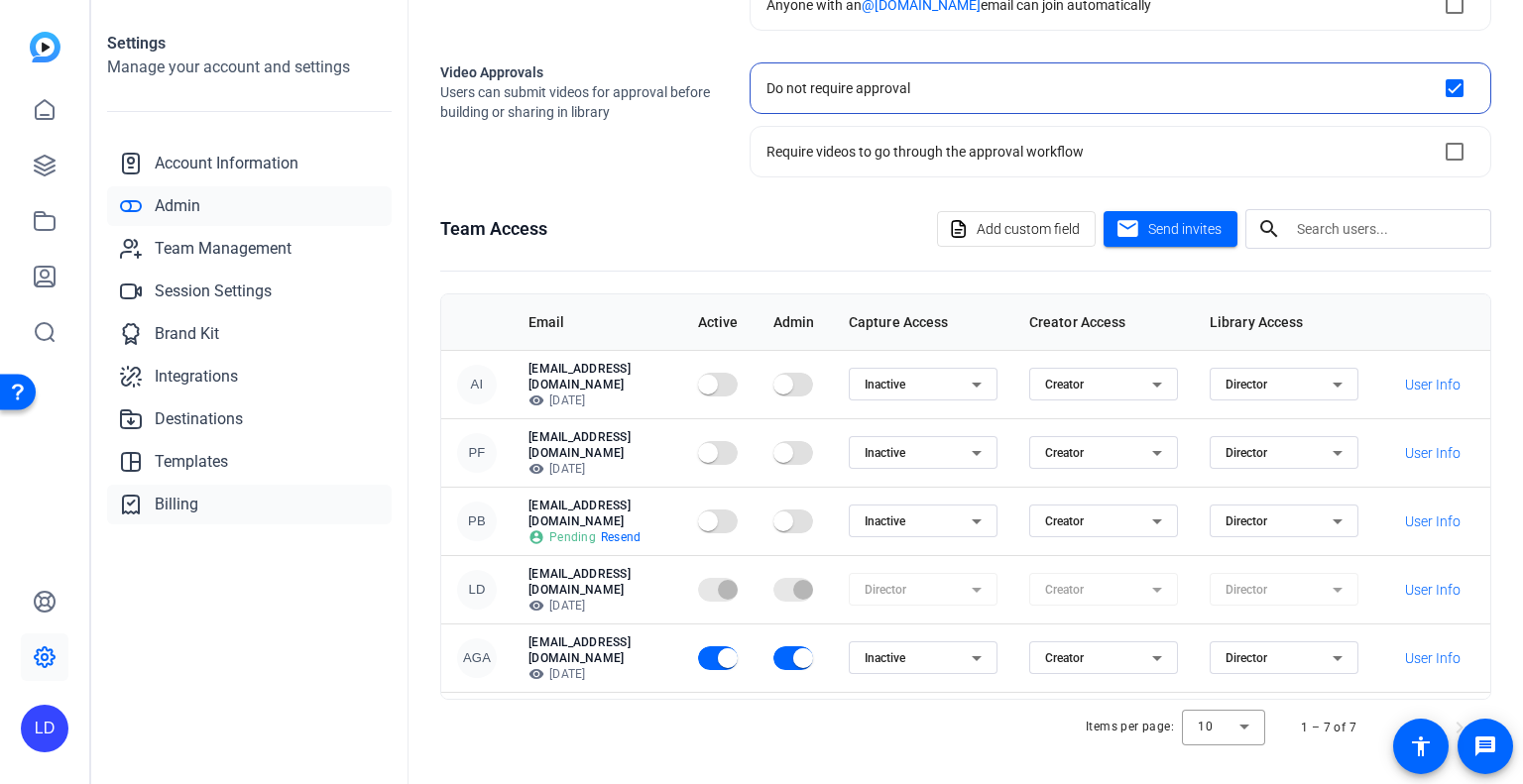 click on "Billing" 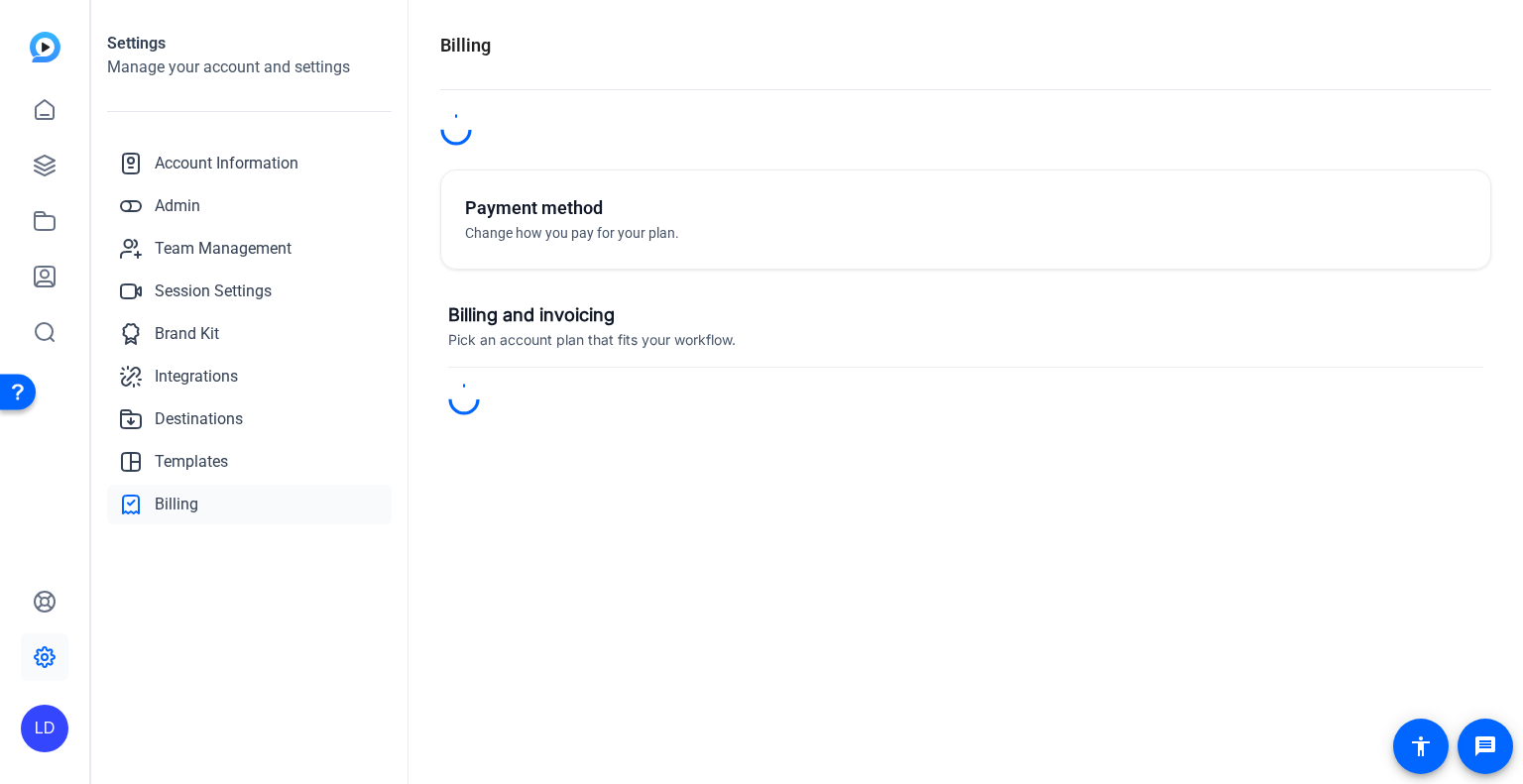 scroll, scrollTop: 0, scrollLeft: 0, axis: both 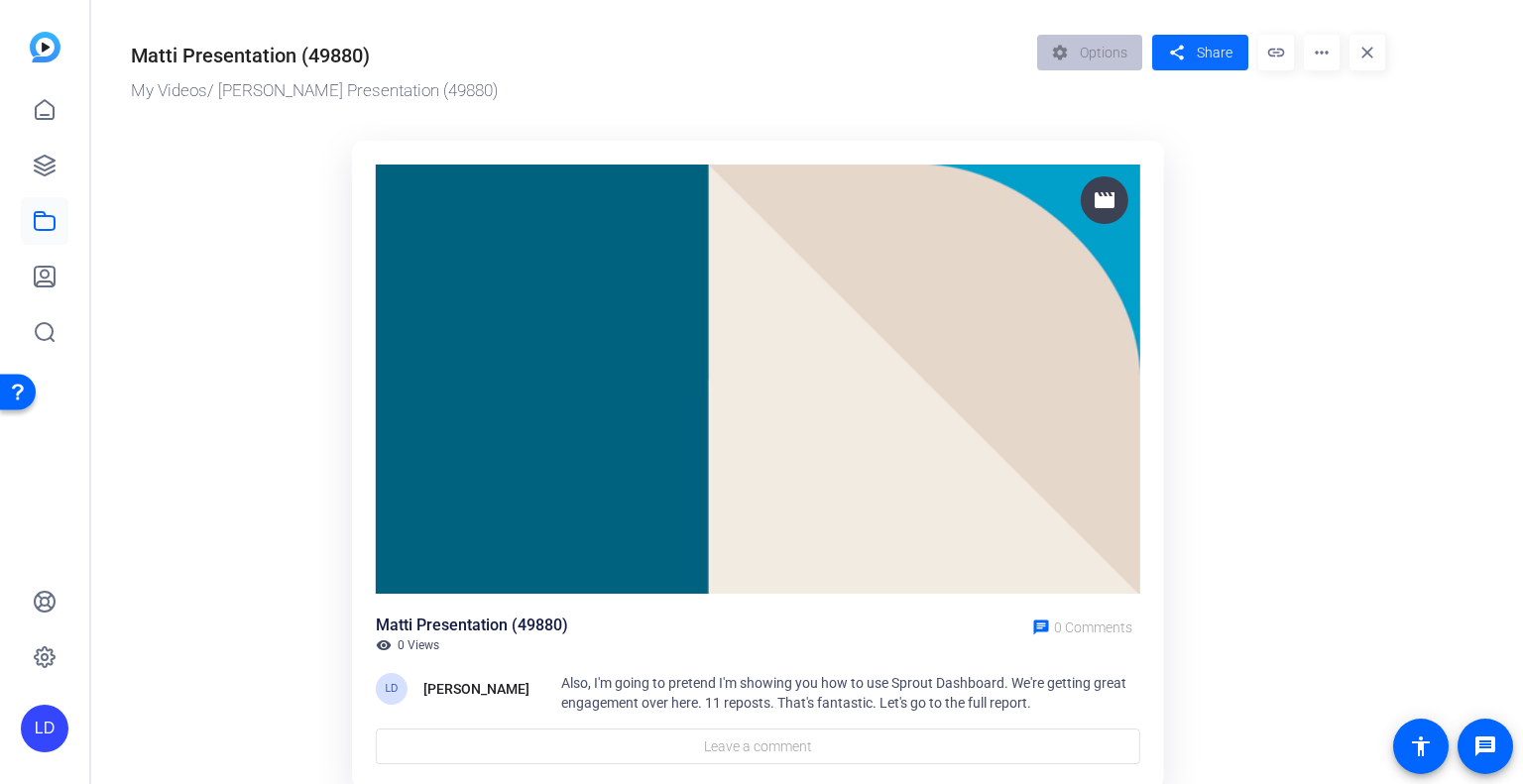 click on "Share" 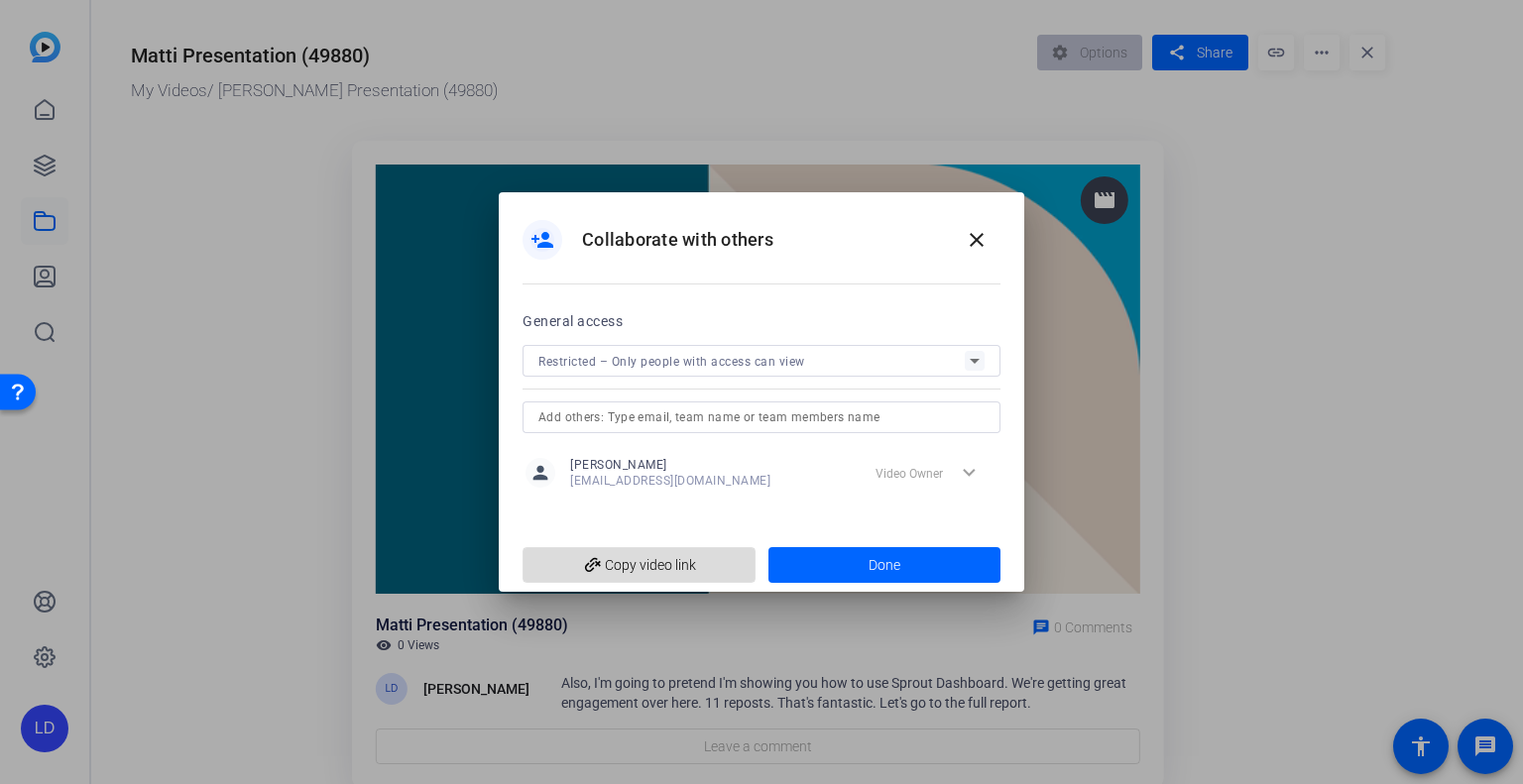 click on "add_link  Copy video link" 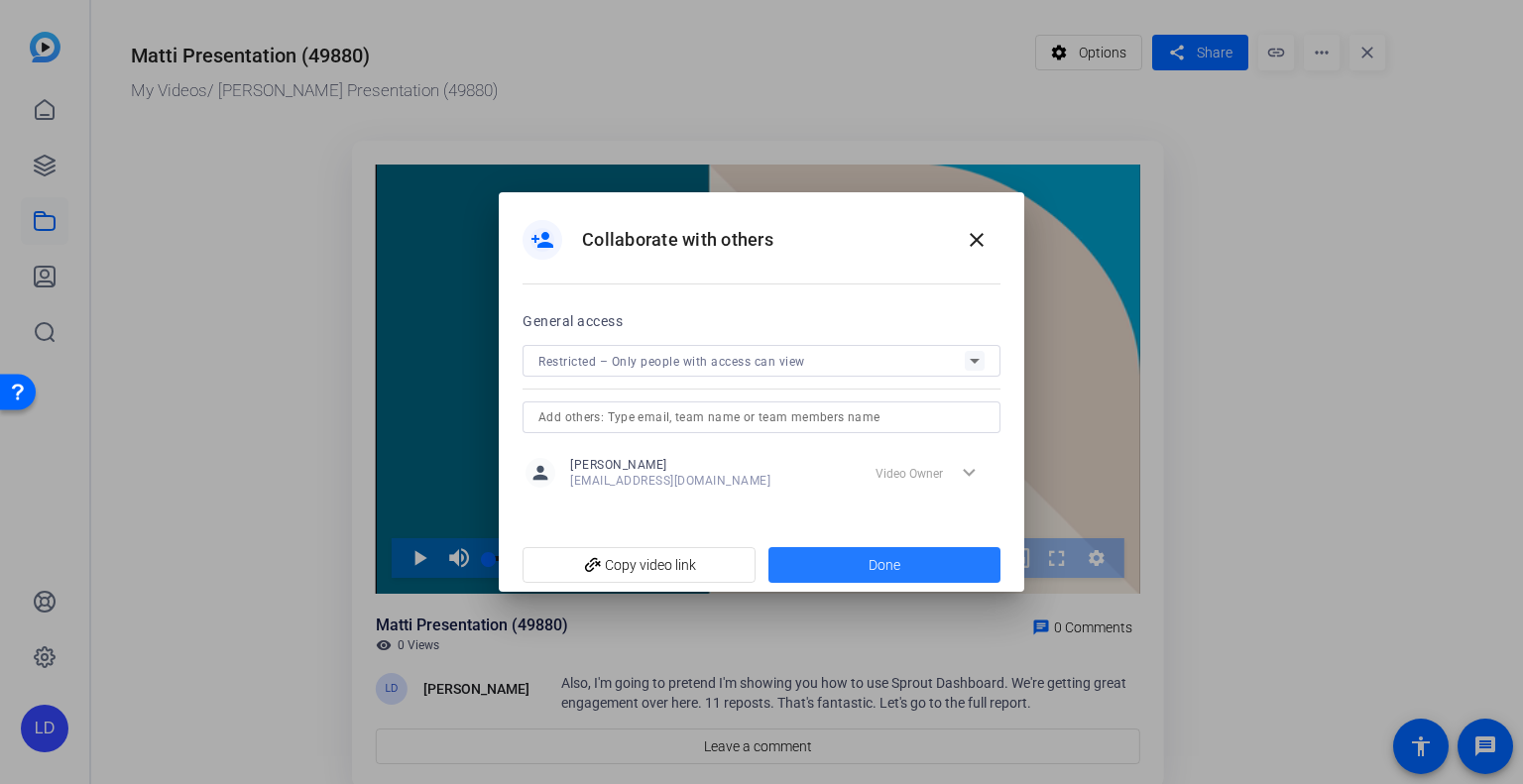click on "Done" 